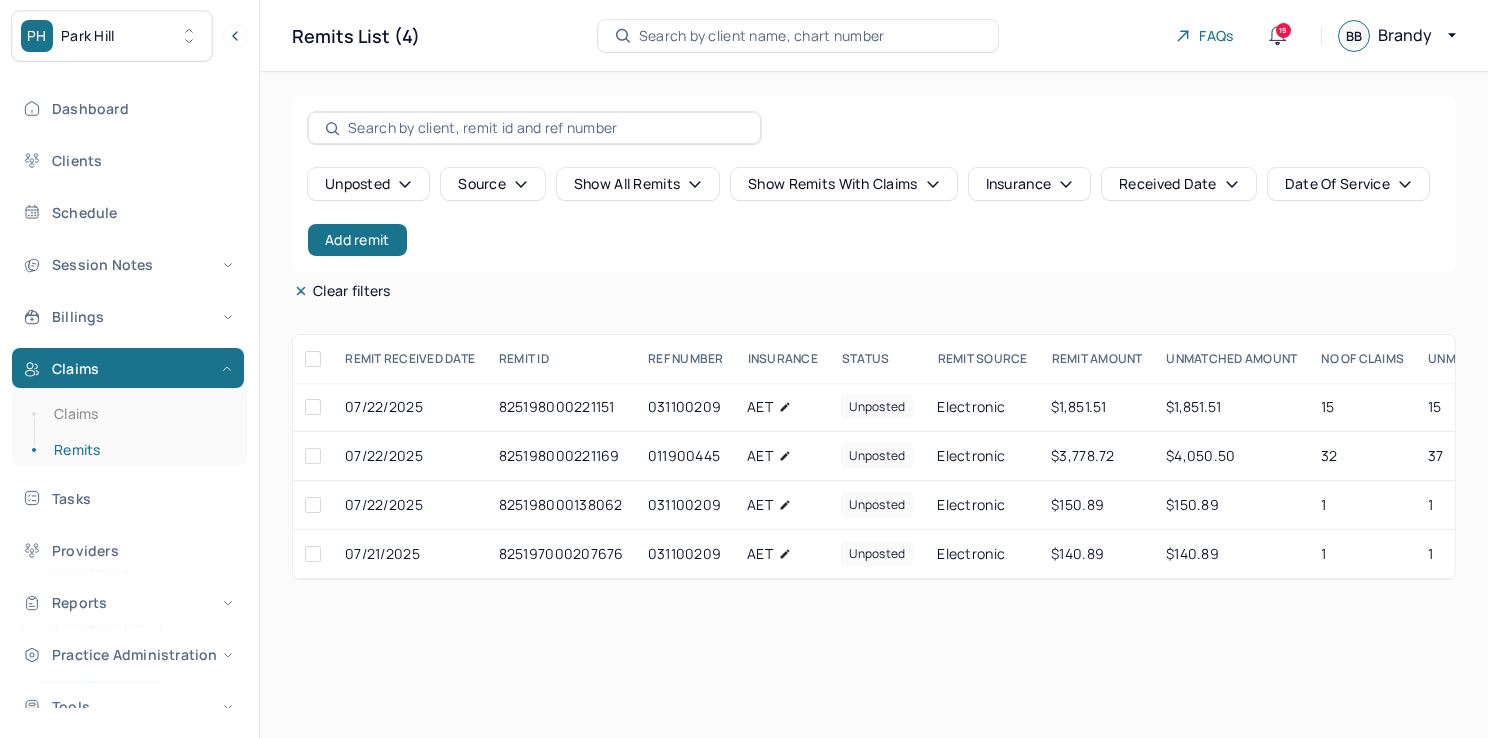 scroll, scrollTop: 0, scrollLeft: 0, axis: both 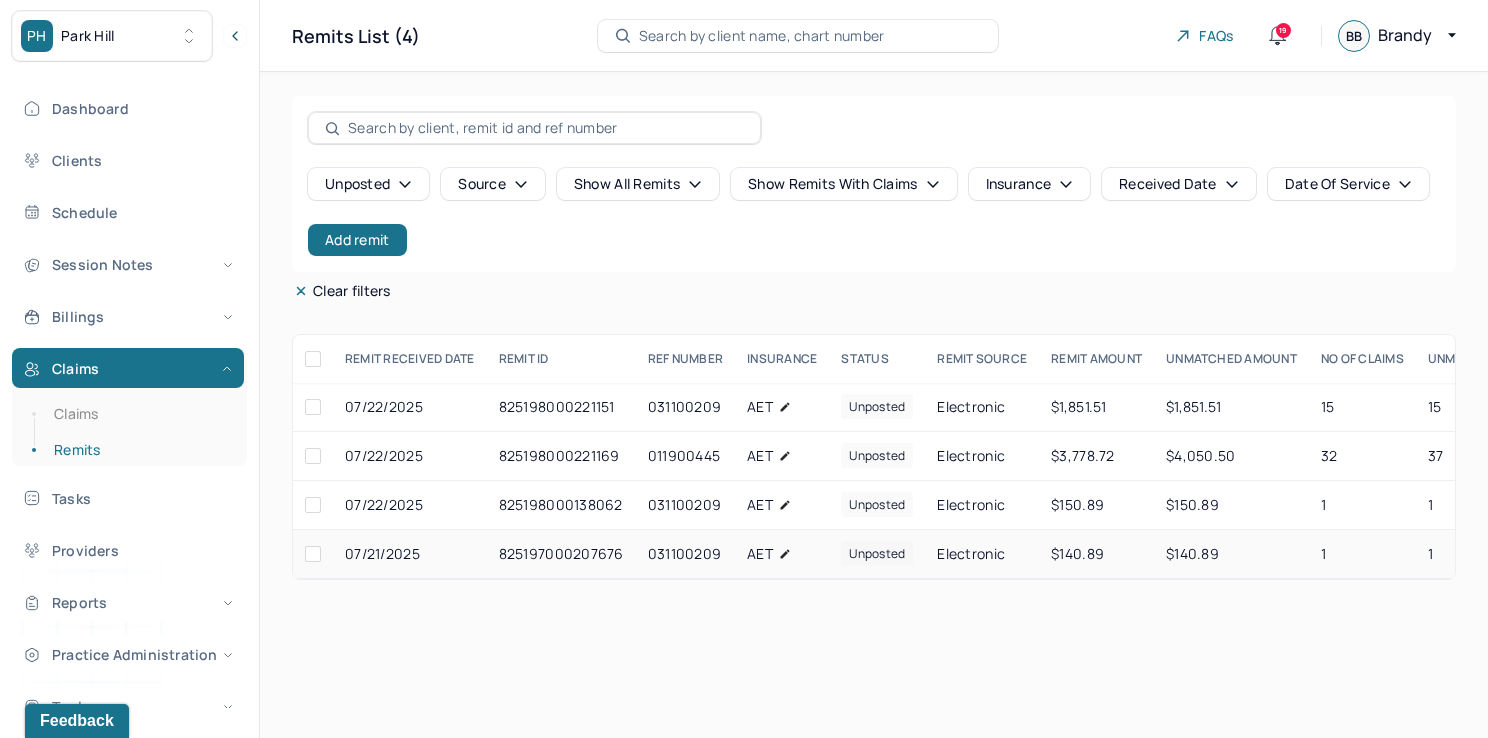 click on "07/21/2025" at bounding box center [410, 554] 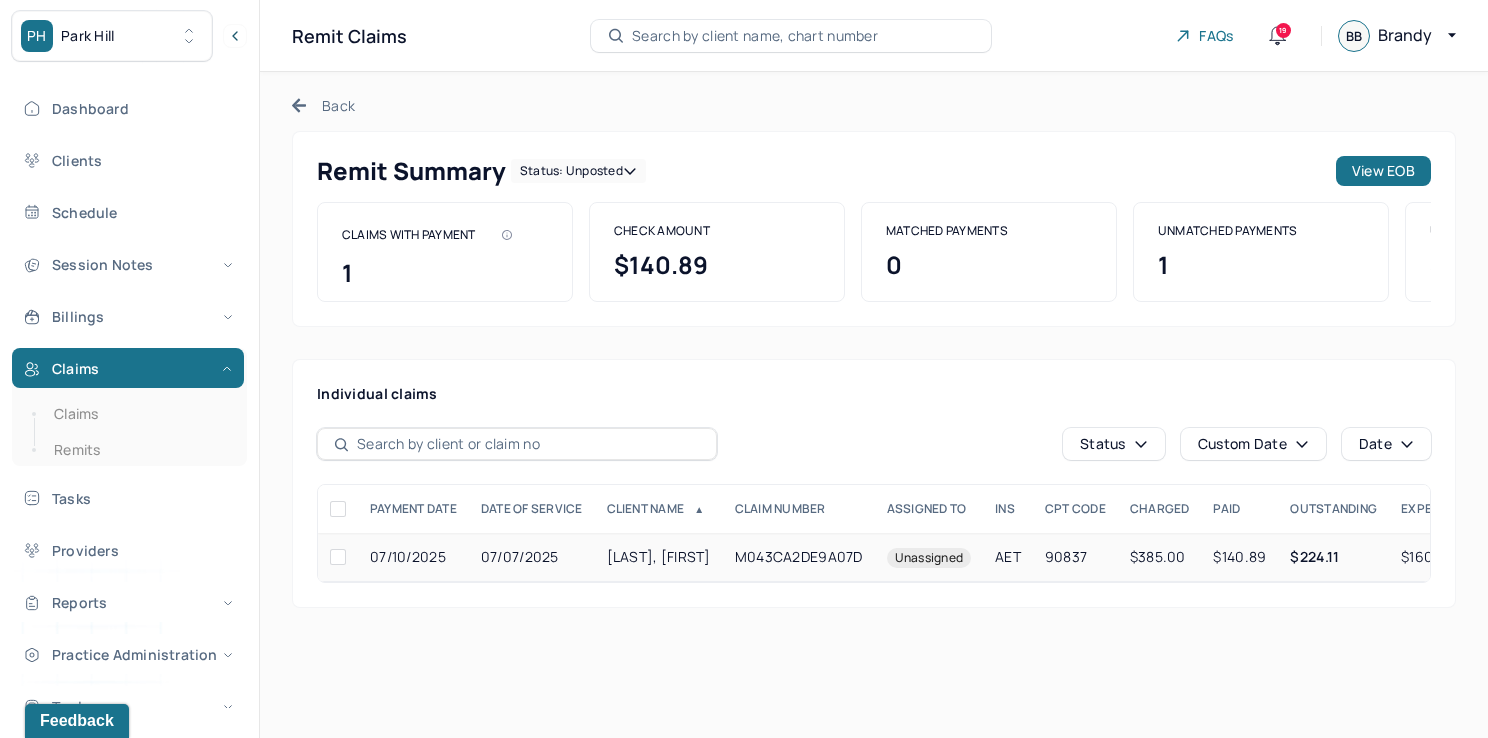 click on "M043CA2DE9A07D" at bounding box center [799, 557] 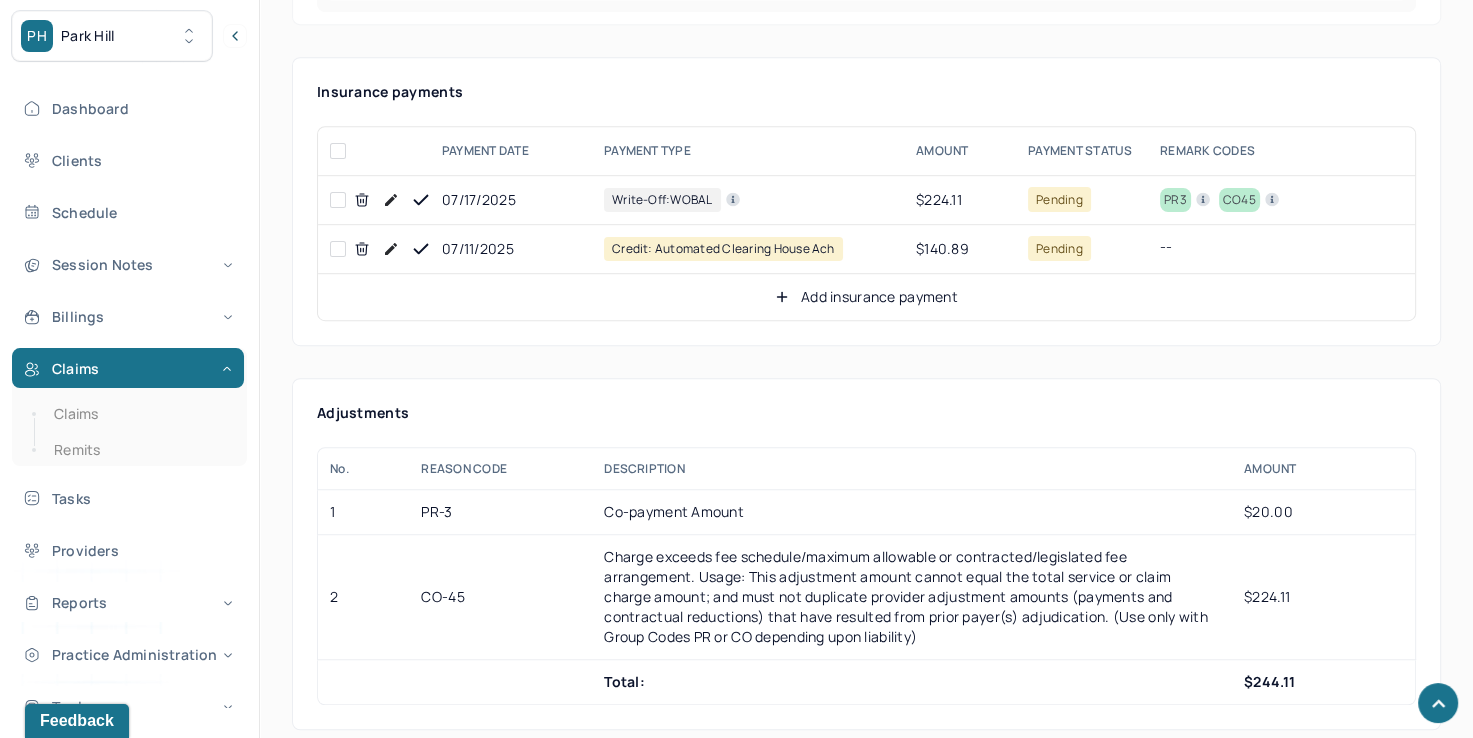 scroll, scrollTop: 1200, scrollLeft: 0, axis: vertical 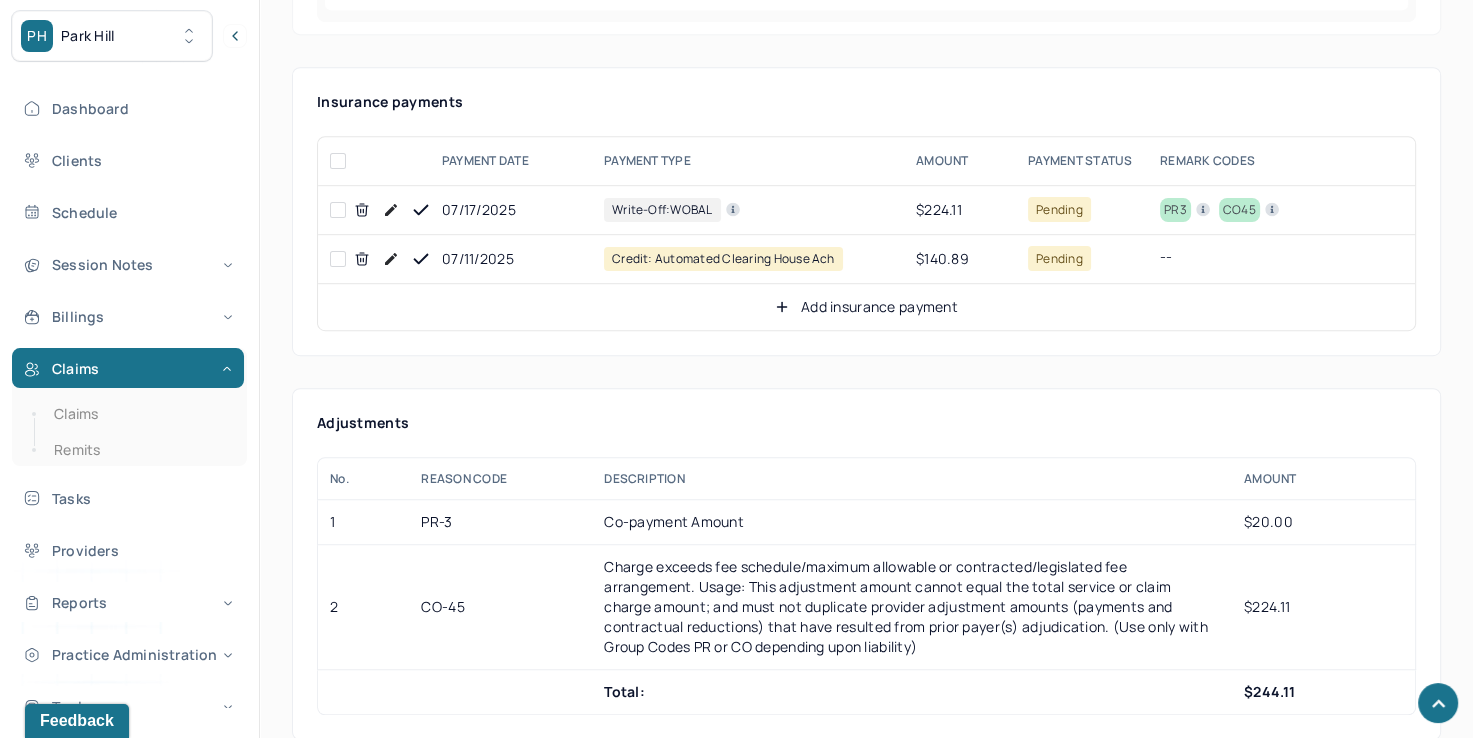 click 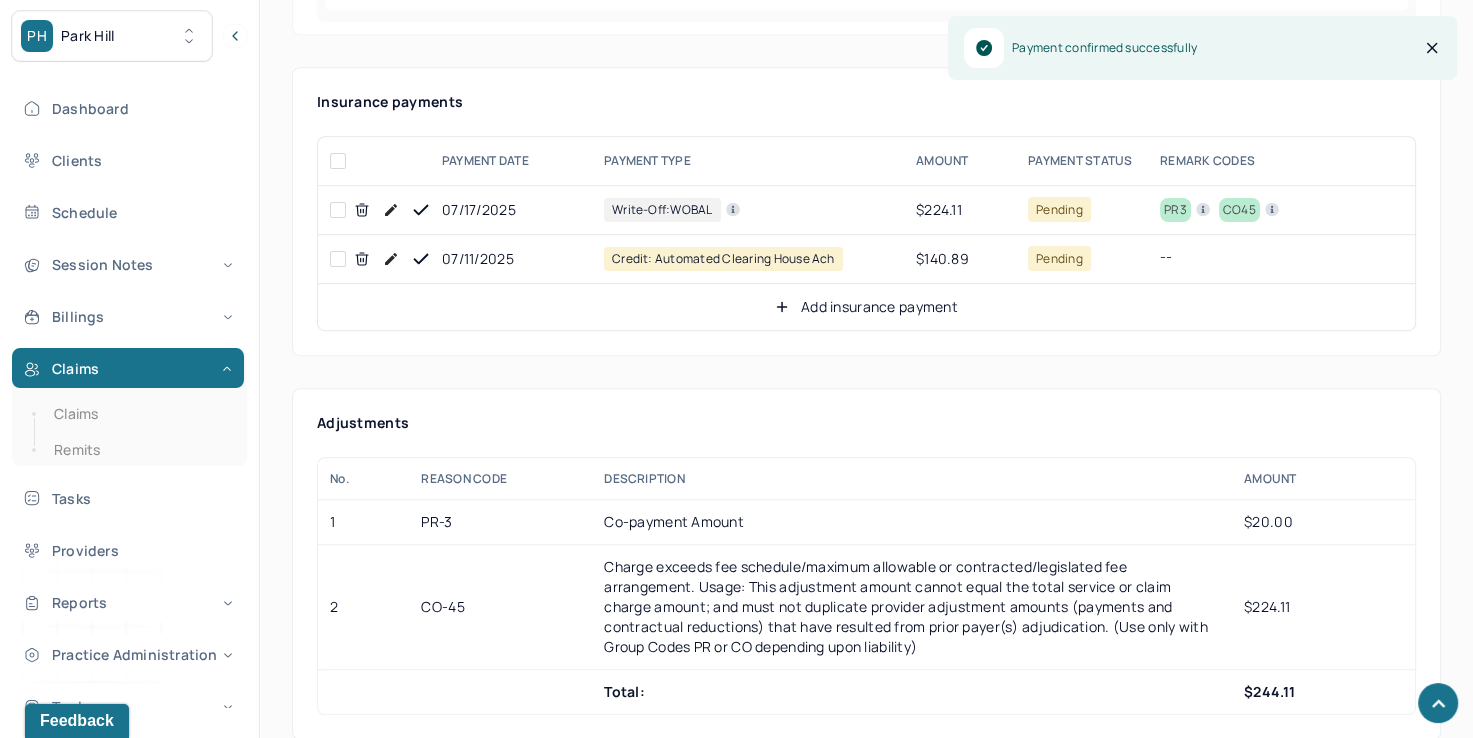 click 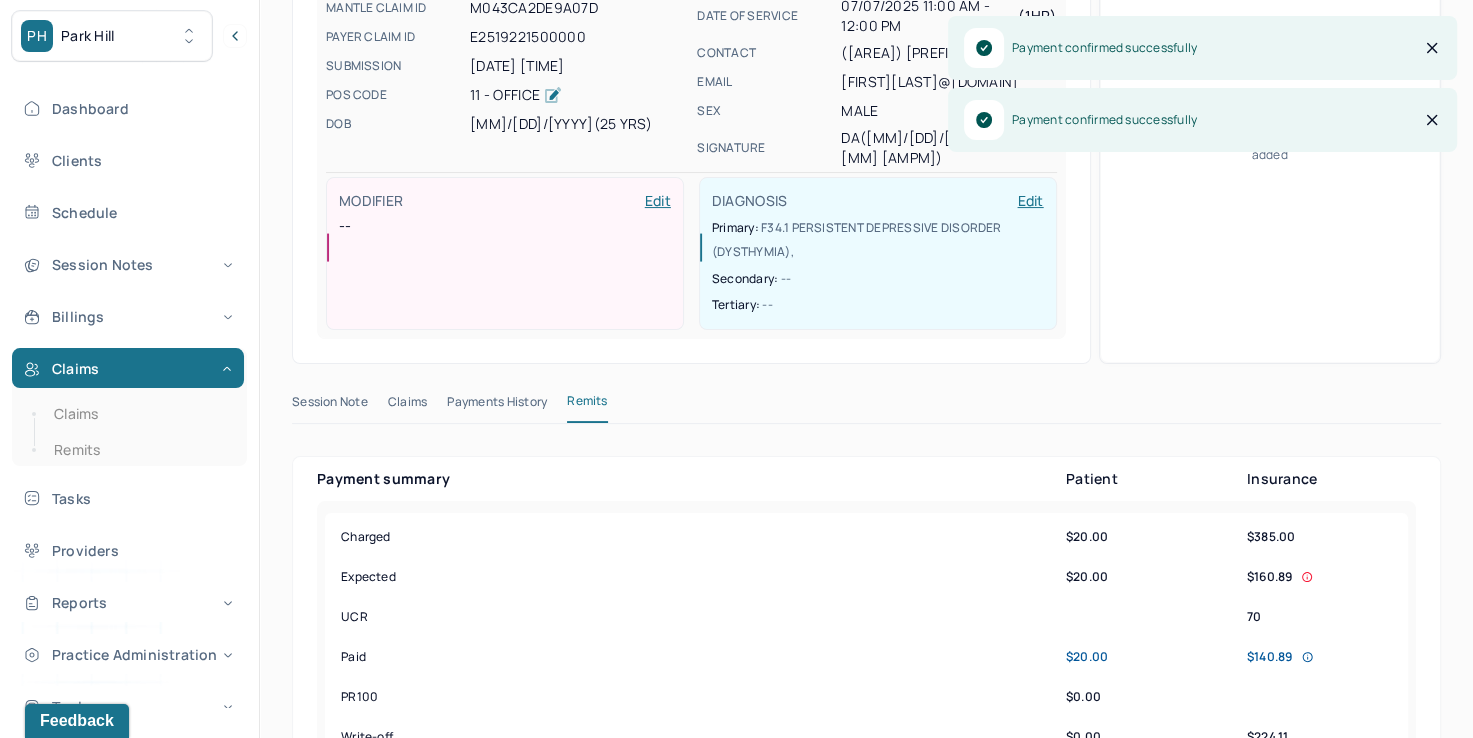 scroll, scrollTop: 0, scrollLeft: 0, axis: both 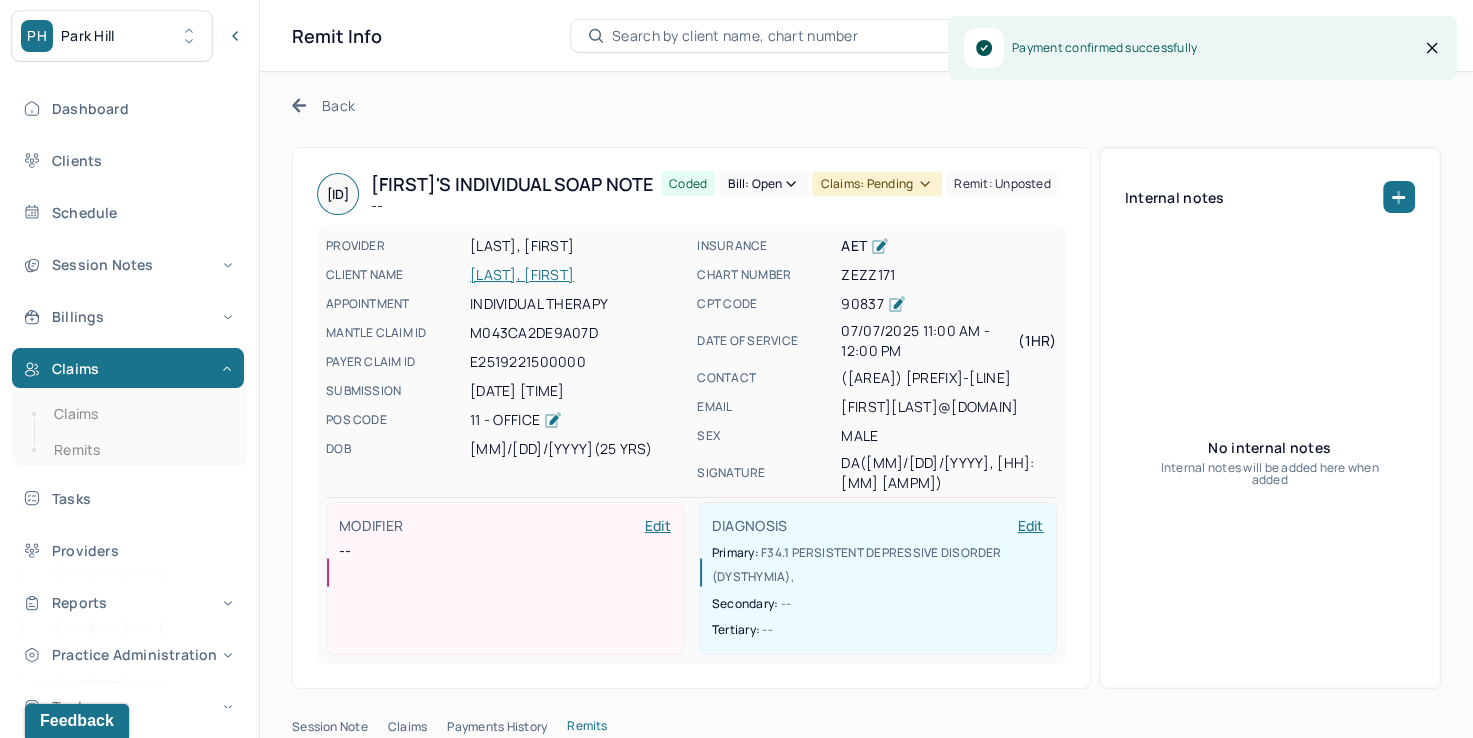 click on "Bill: Open" at bounding box center [763, 184] 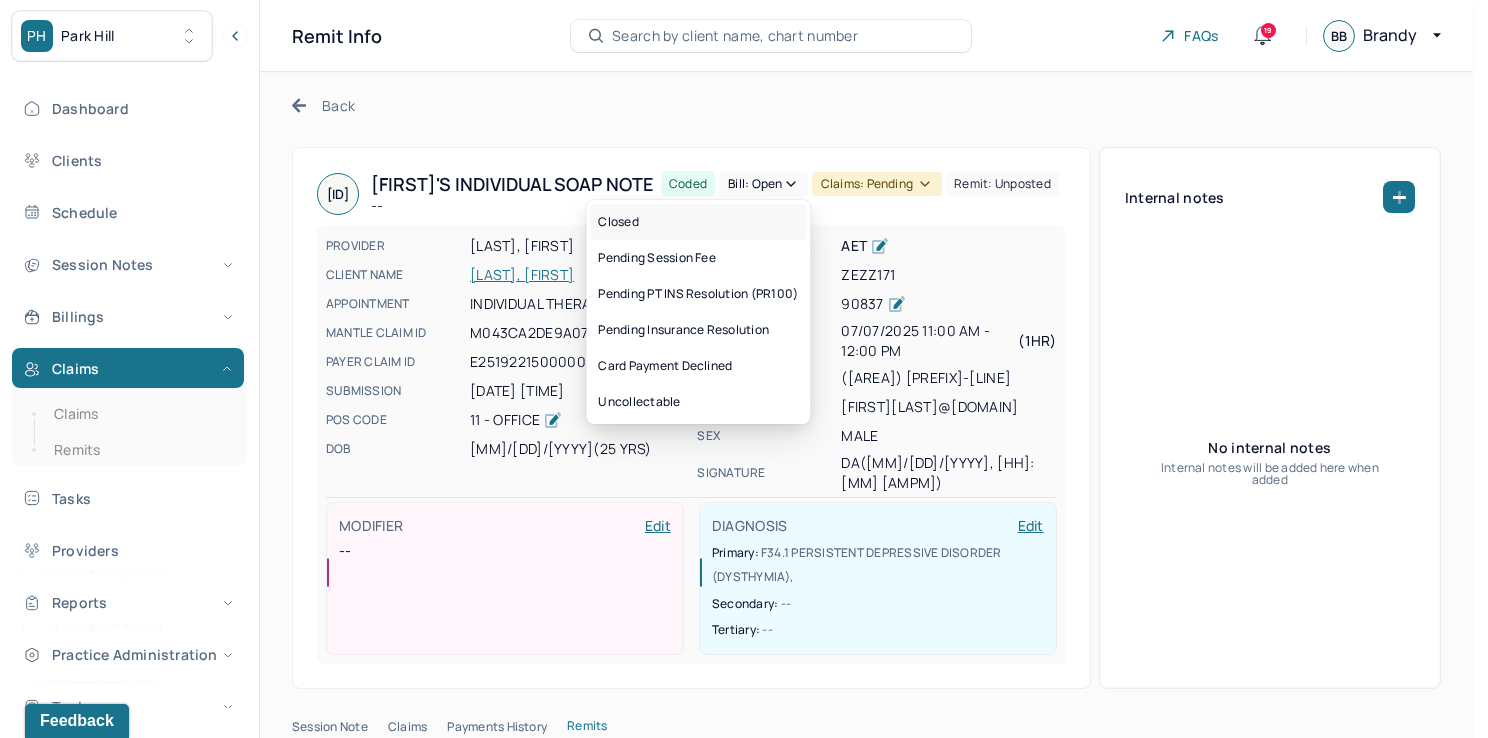 click on "Closed" at bounding box center (698, 222) 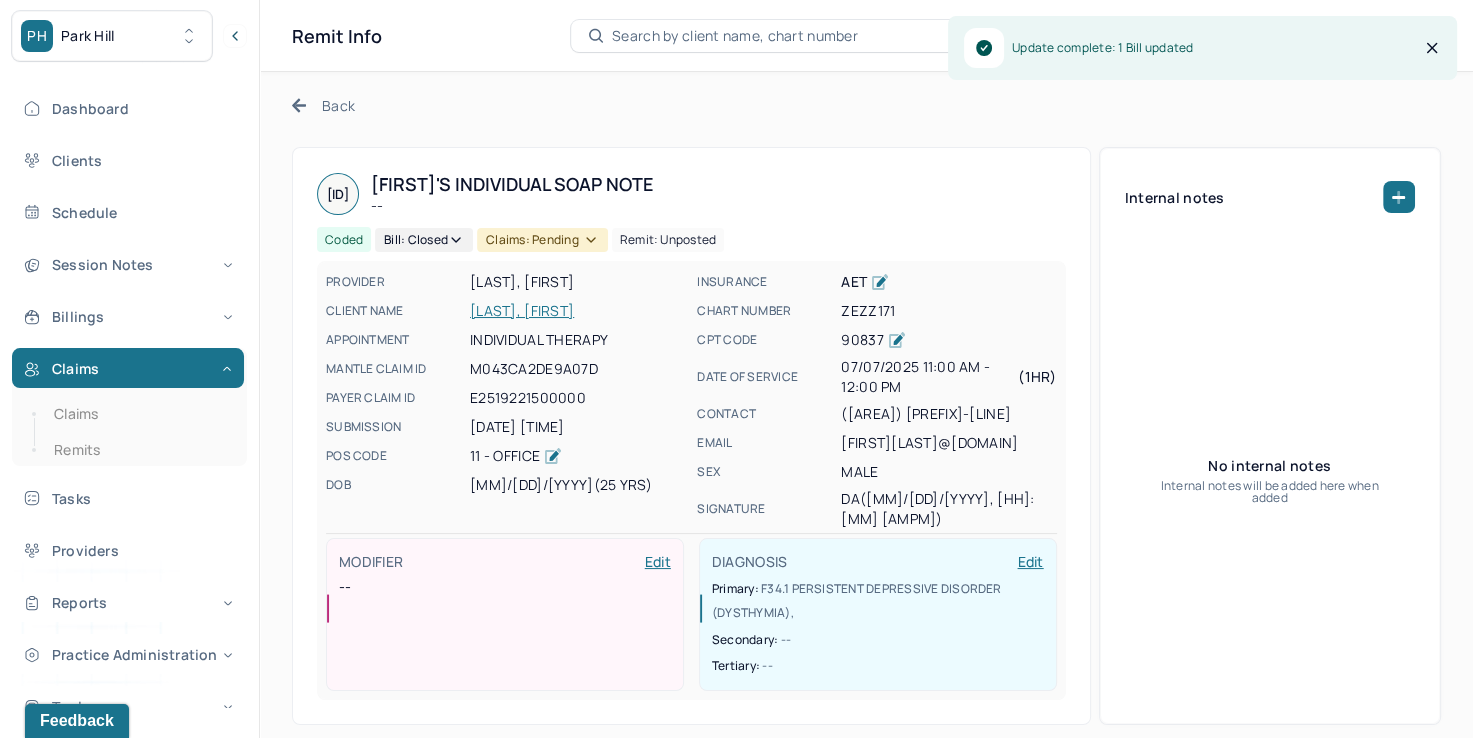 click 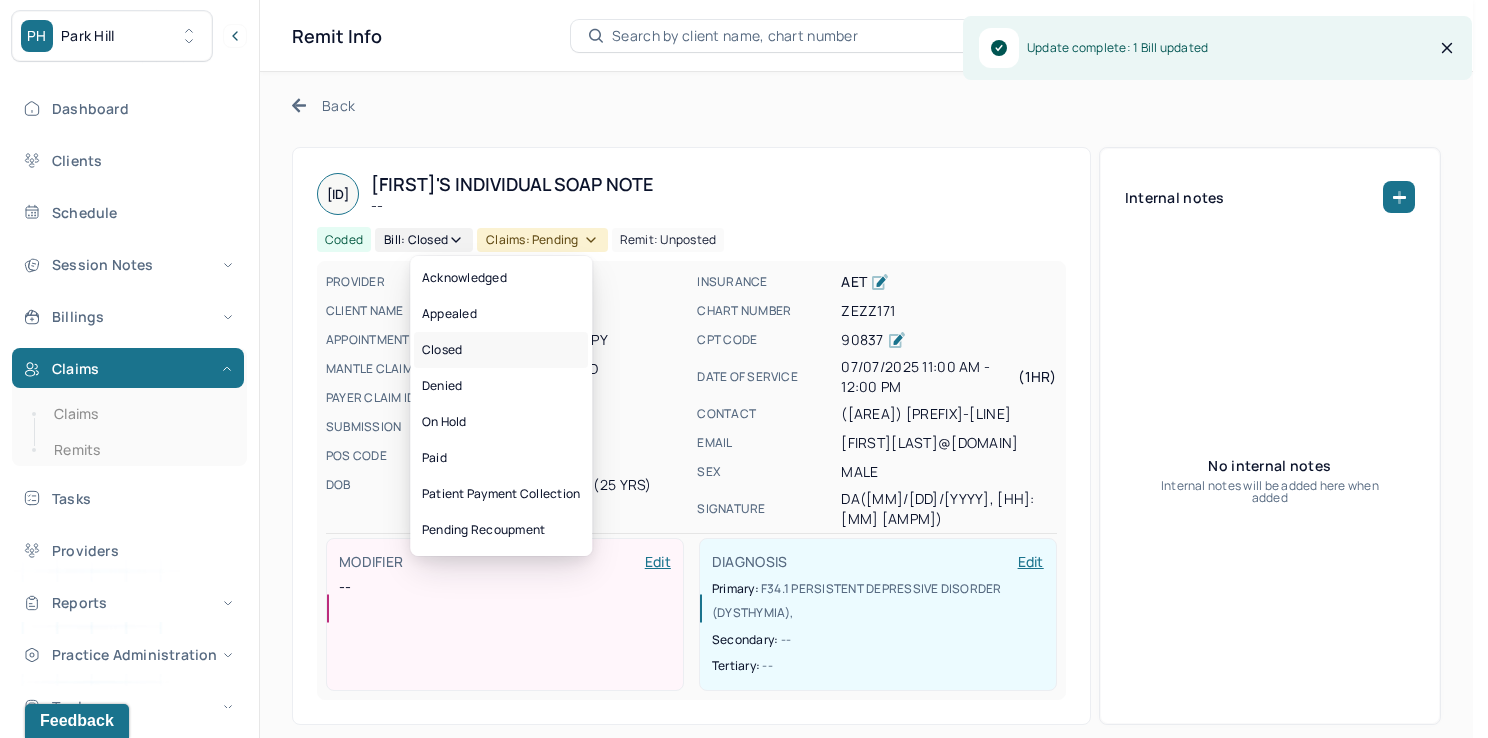 click on "Closed" at bounding box center (501, 350) 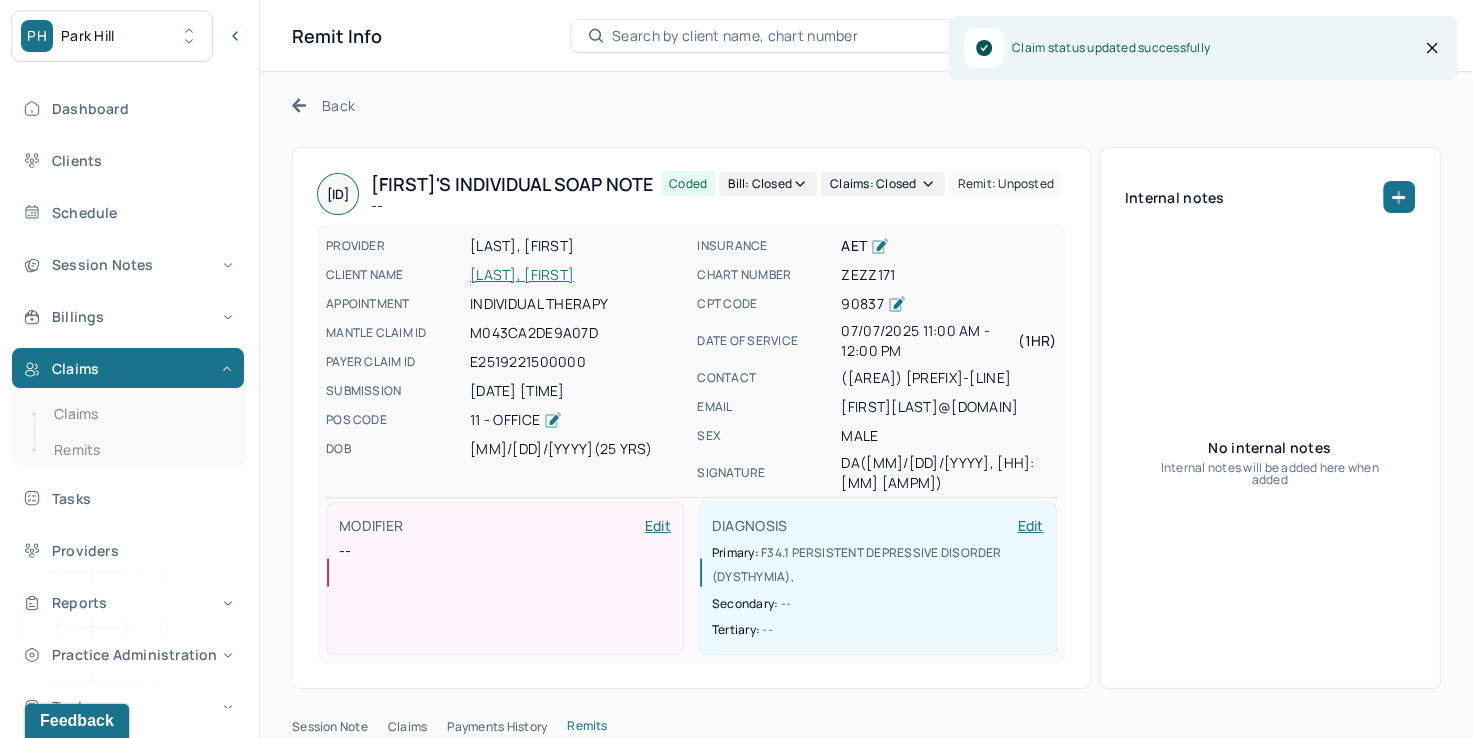 click on "Back" at bounding box center [323, 105] 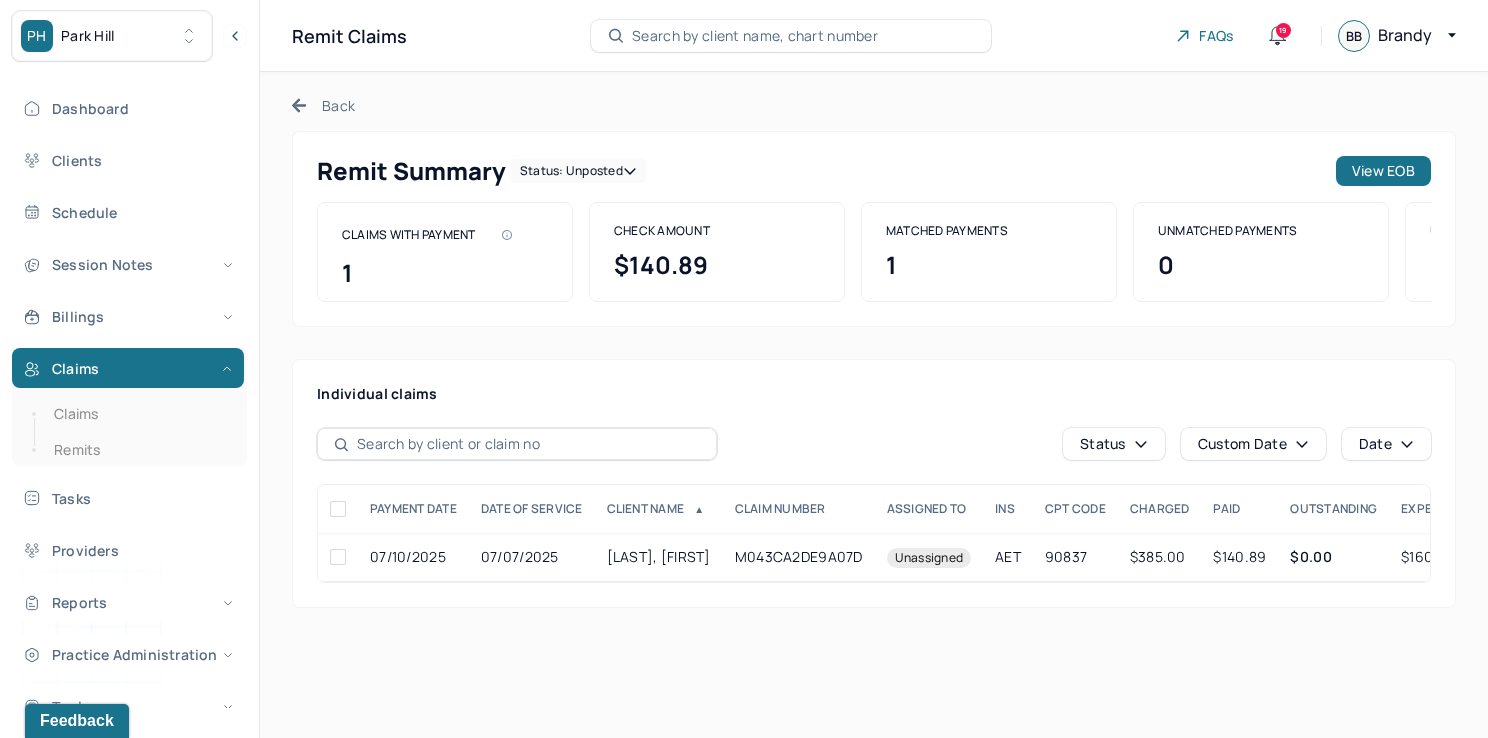 click on "Back" at bounding box center (323, 105) 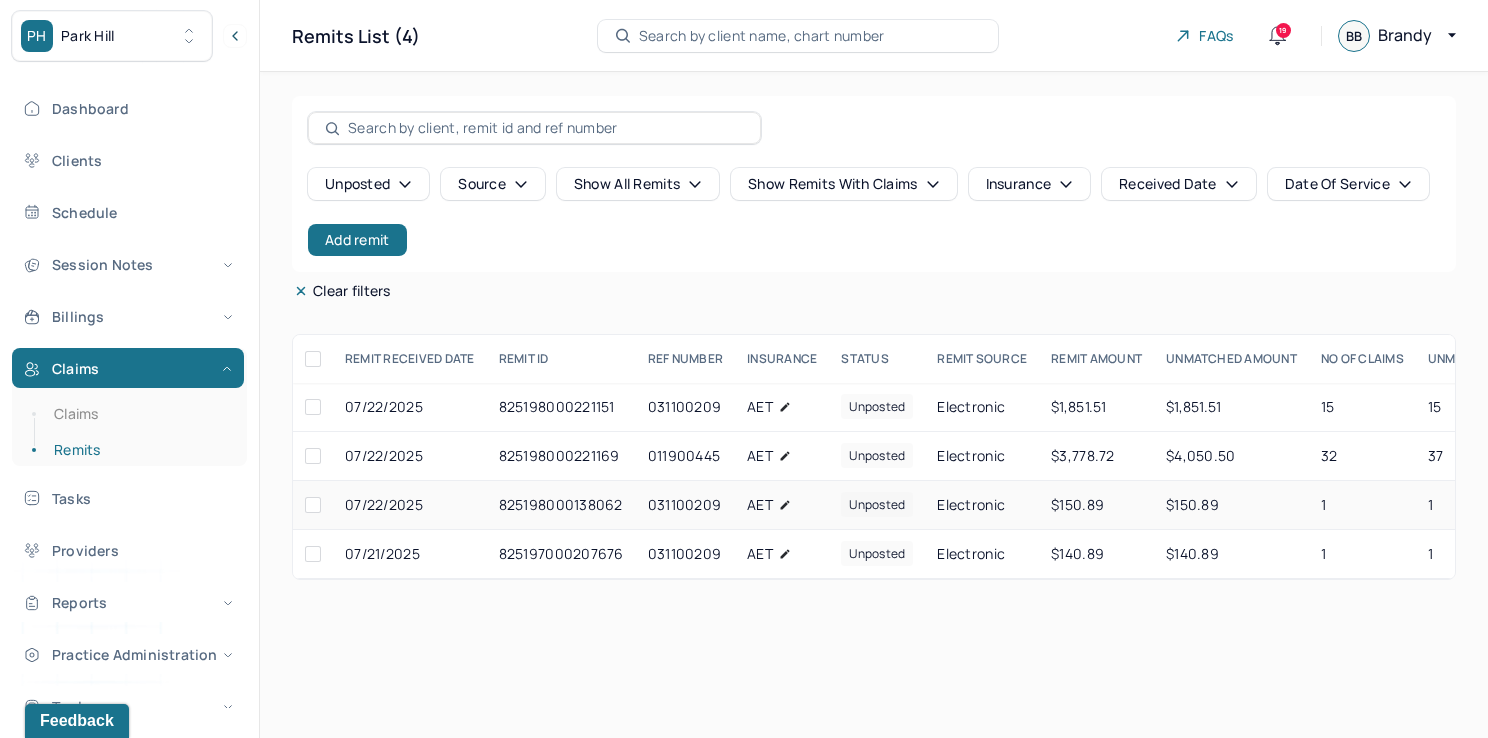 click on "unposted" at bounding box center [877, 504] 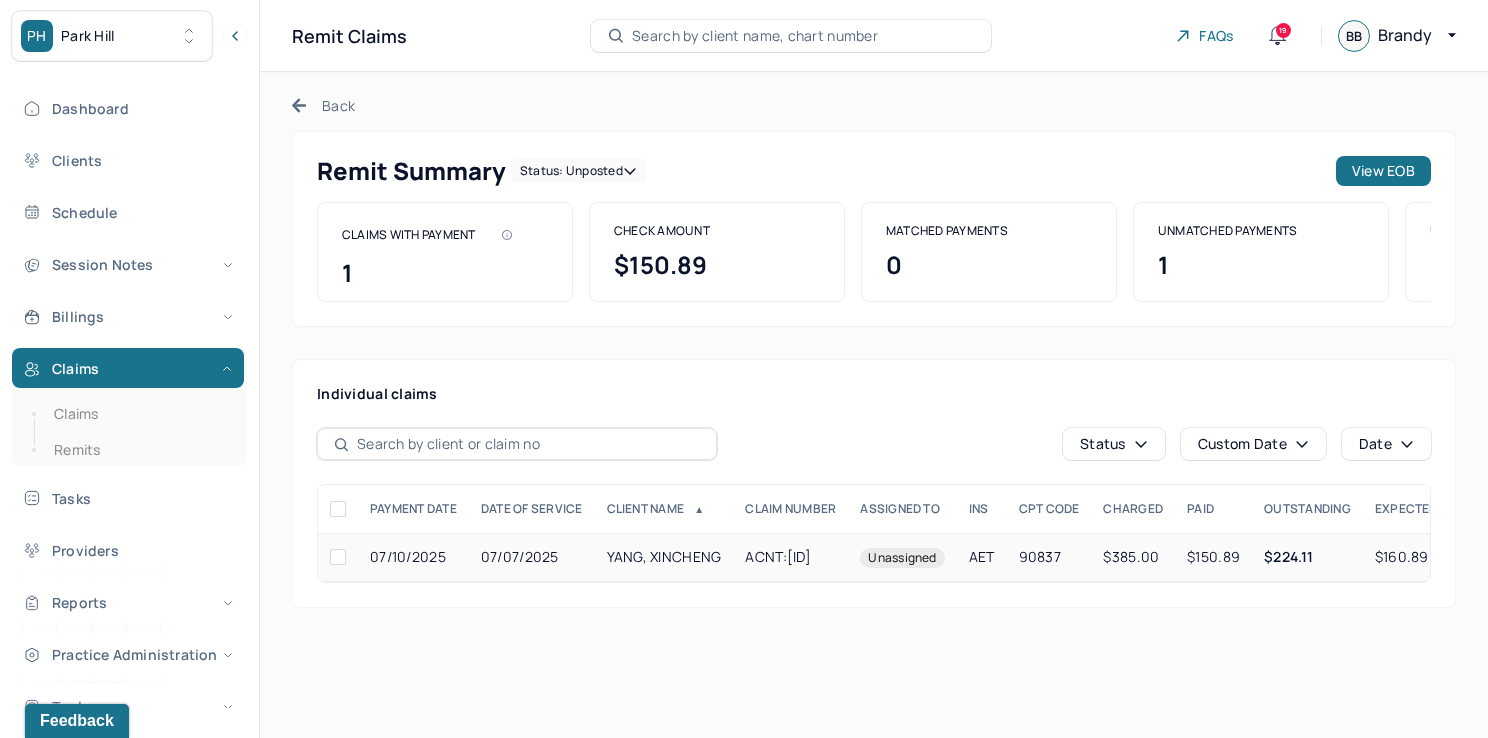 click on "ACNT:[ID]" at bounding box center [790, 557] 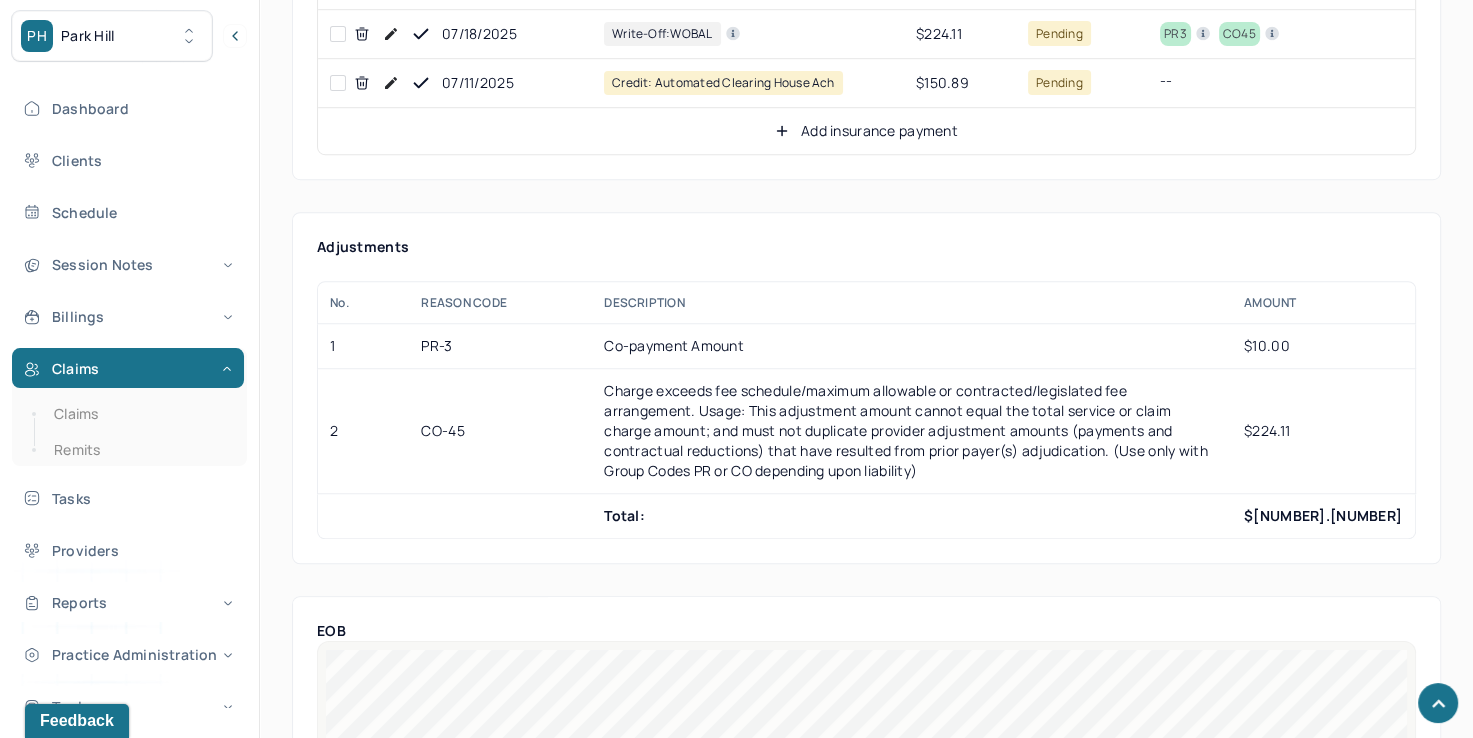 scroll, scrollTop: 1300, scrollLeft: 0, axis: vertical 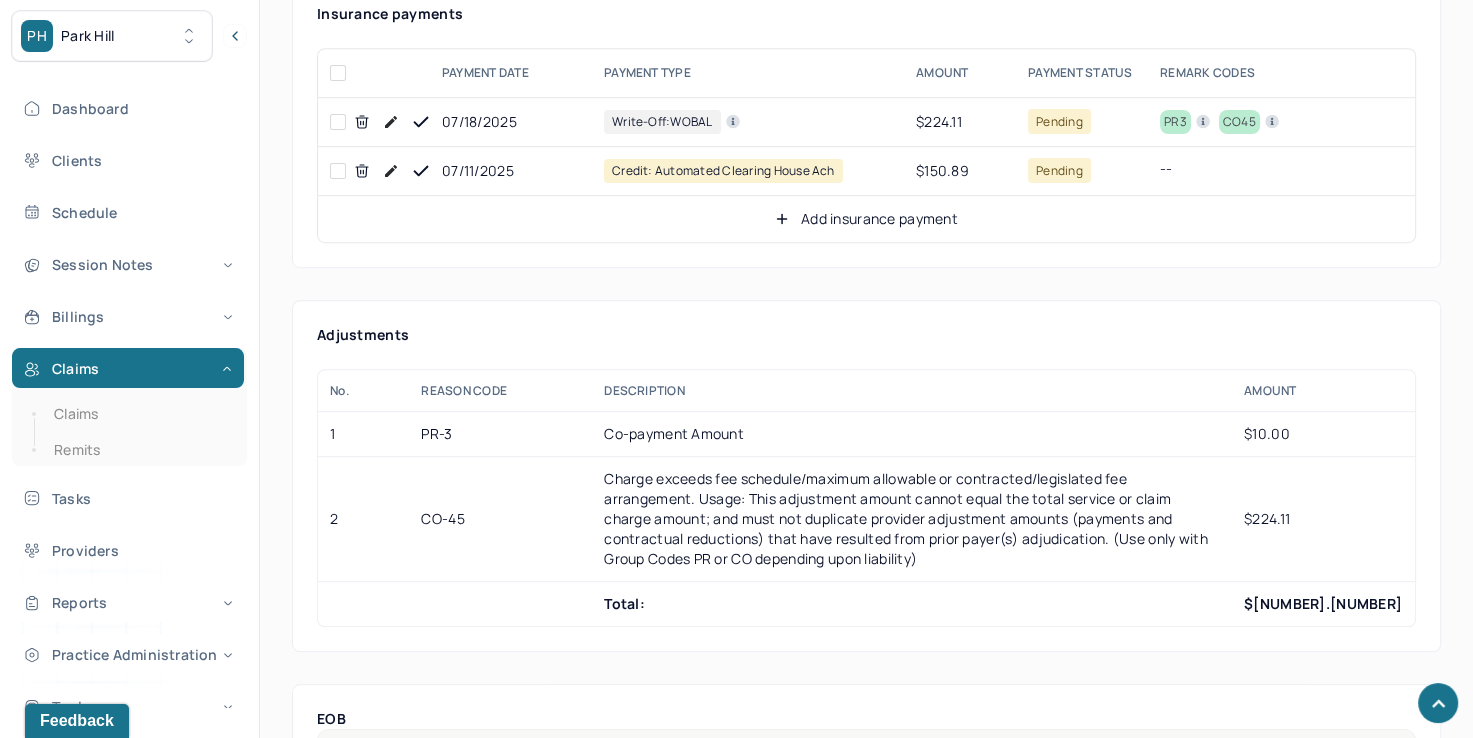 click 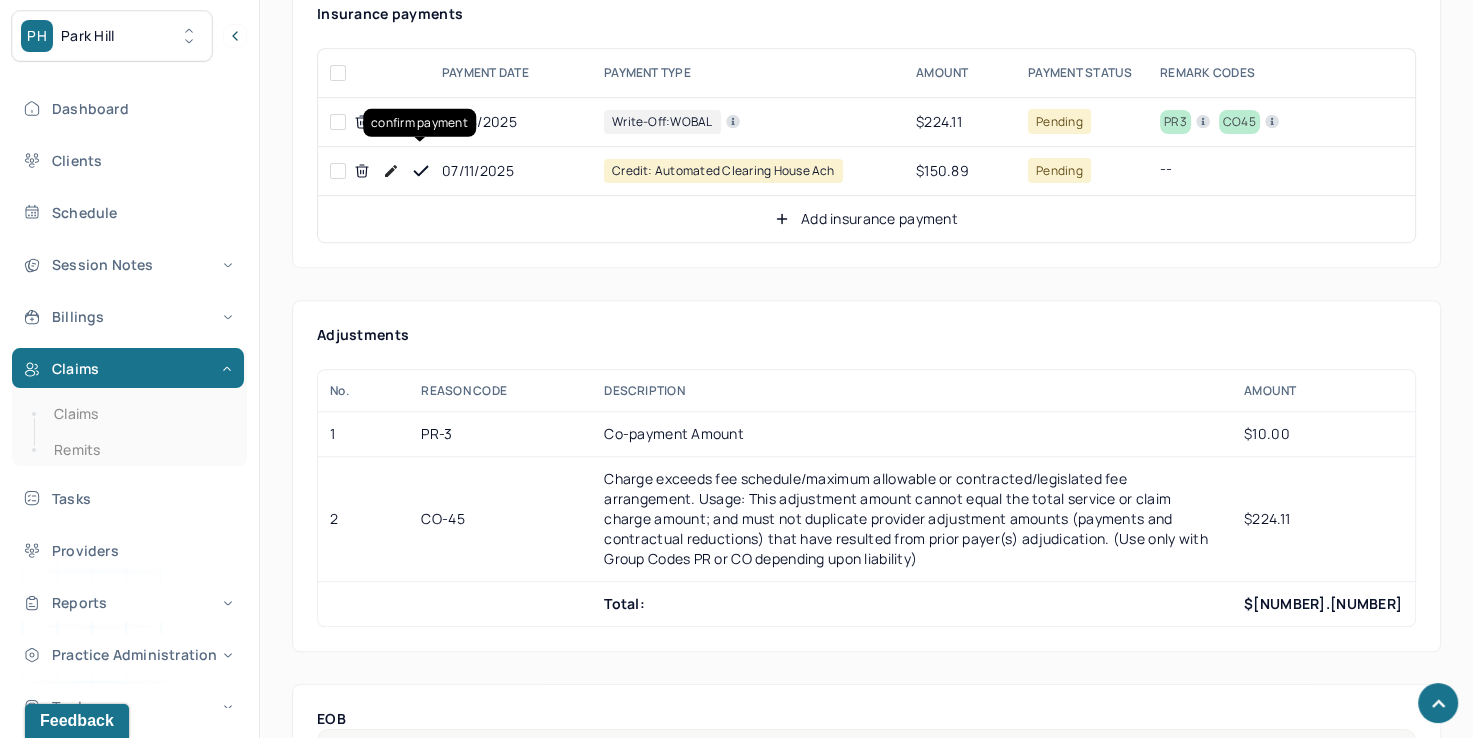 click 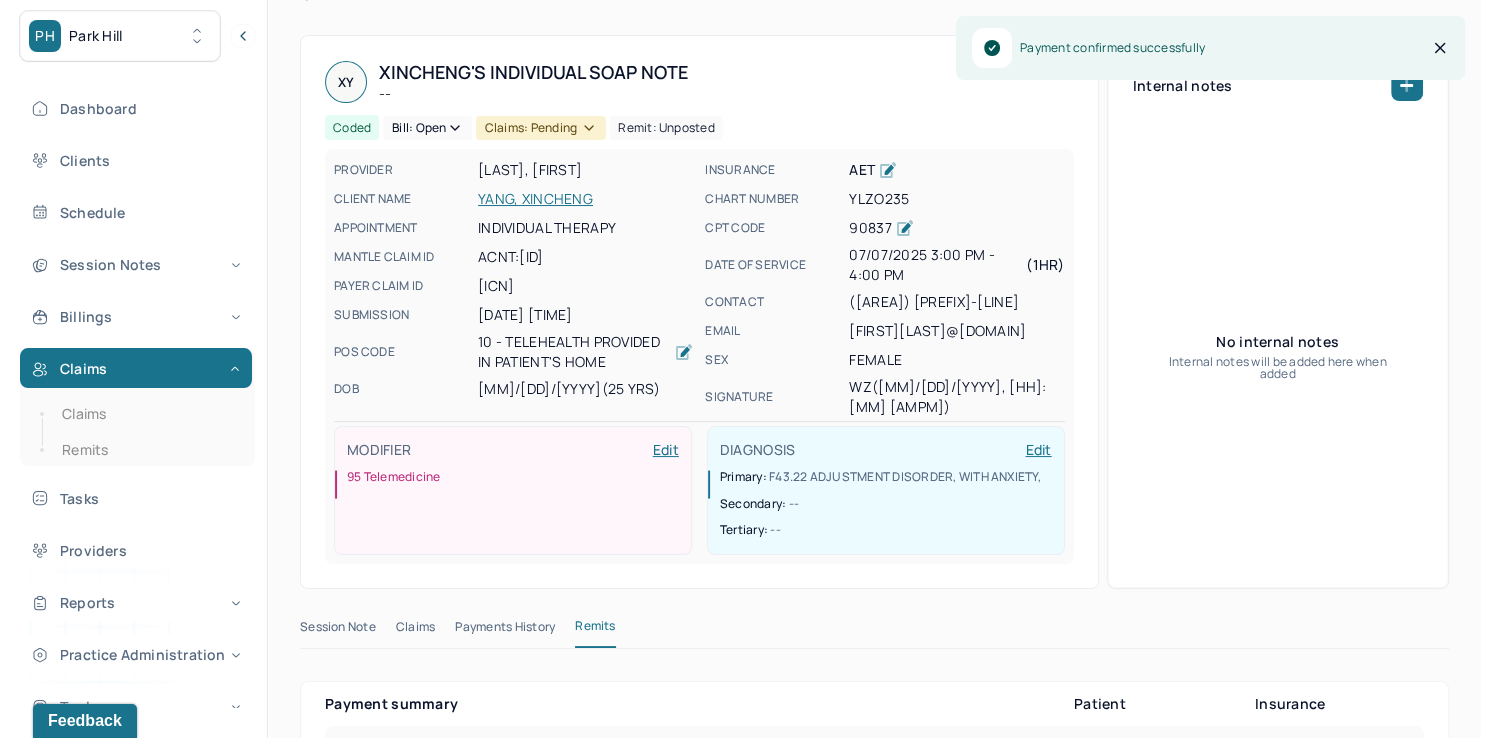 scroll, scrollTop: 0, scrollLeft: 0, axis: both 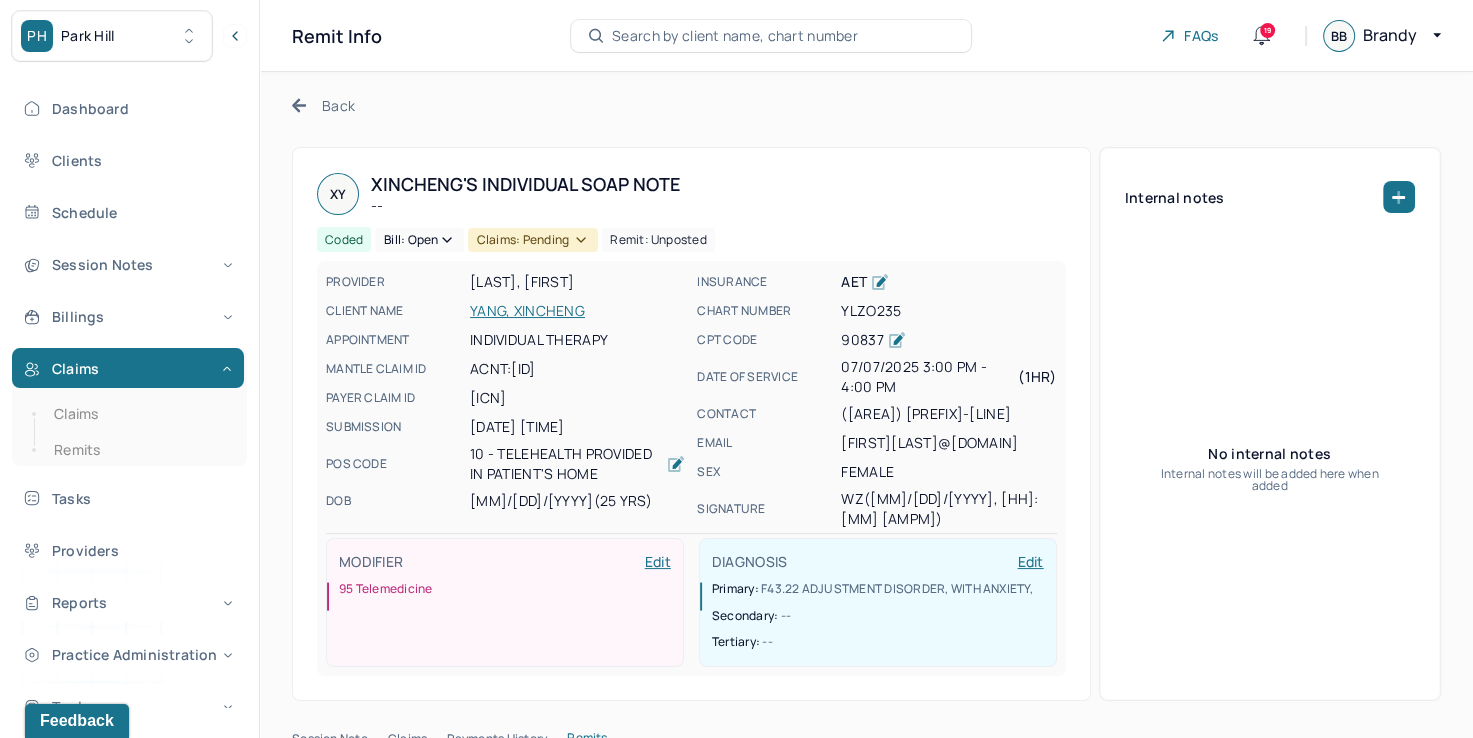 click 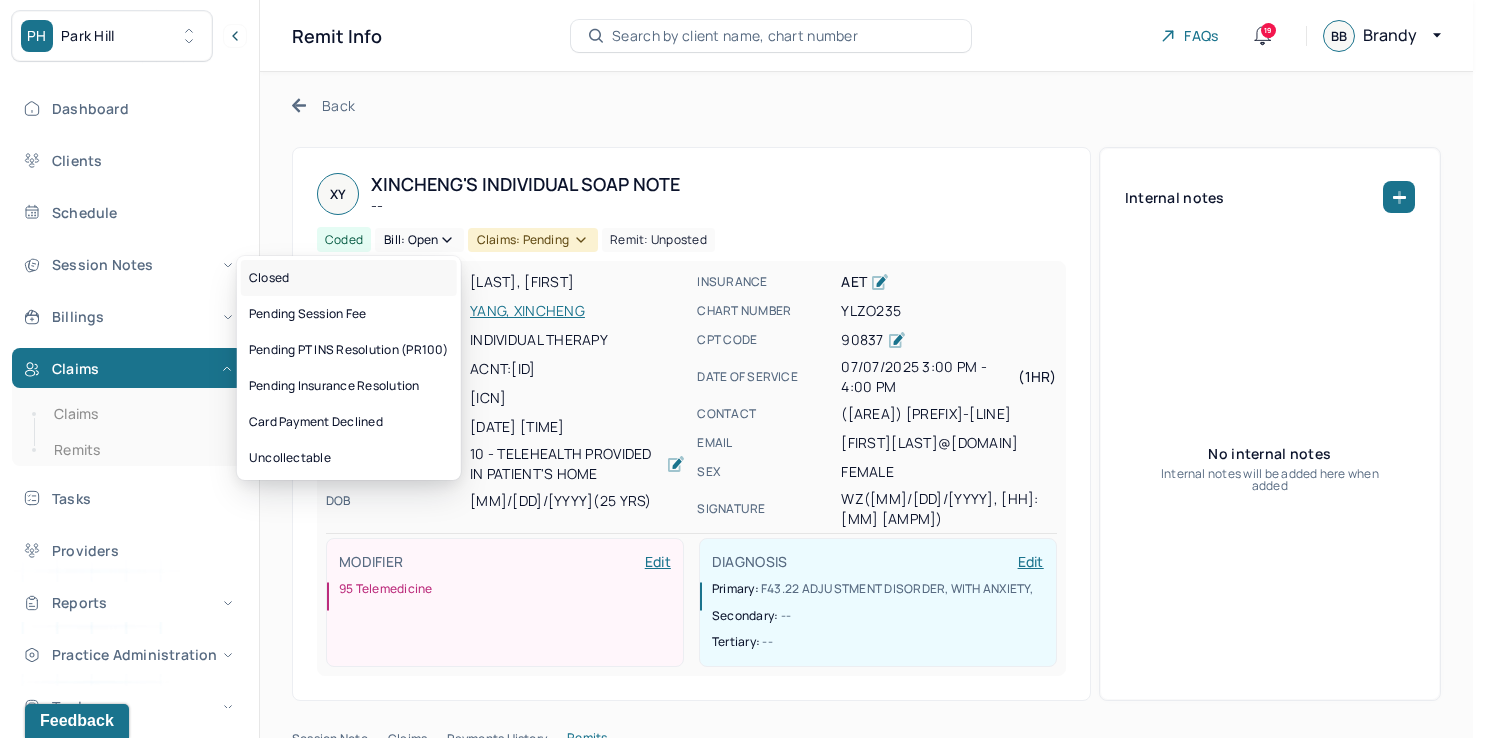 click on "Closed" at bounding box center [349, 278] 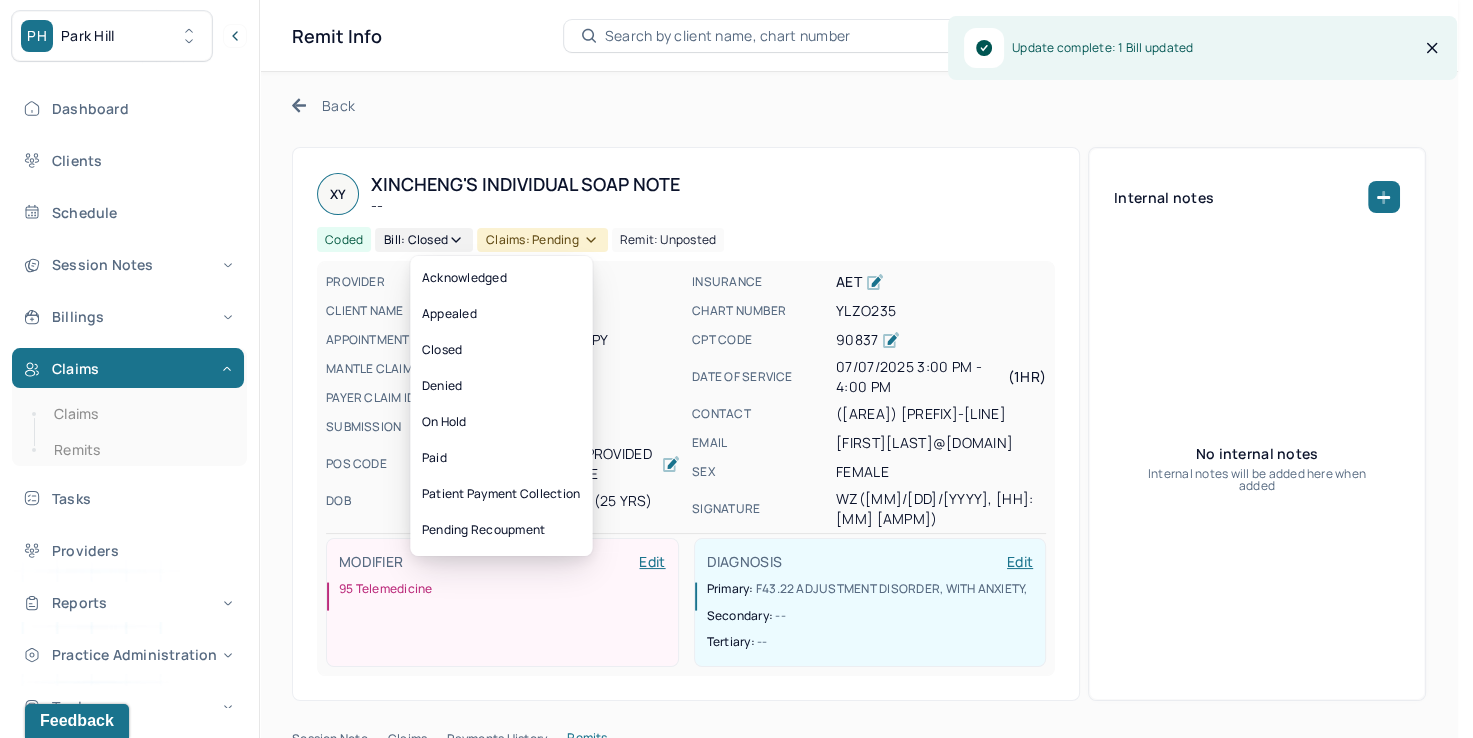 click 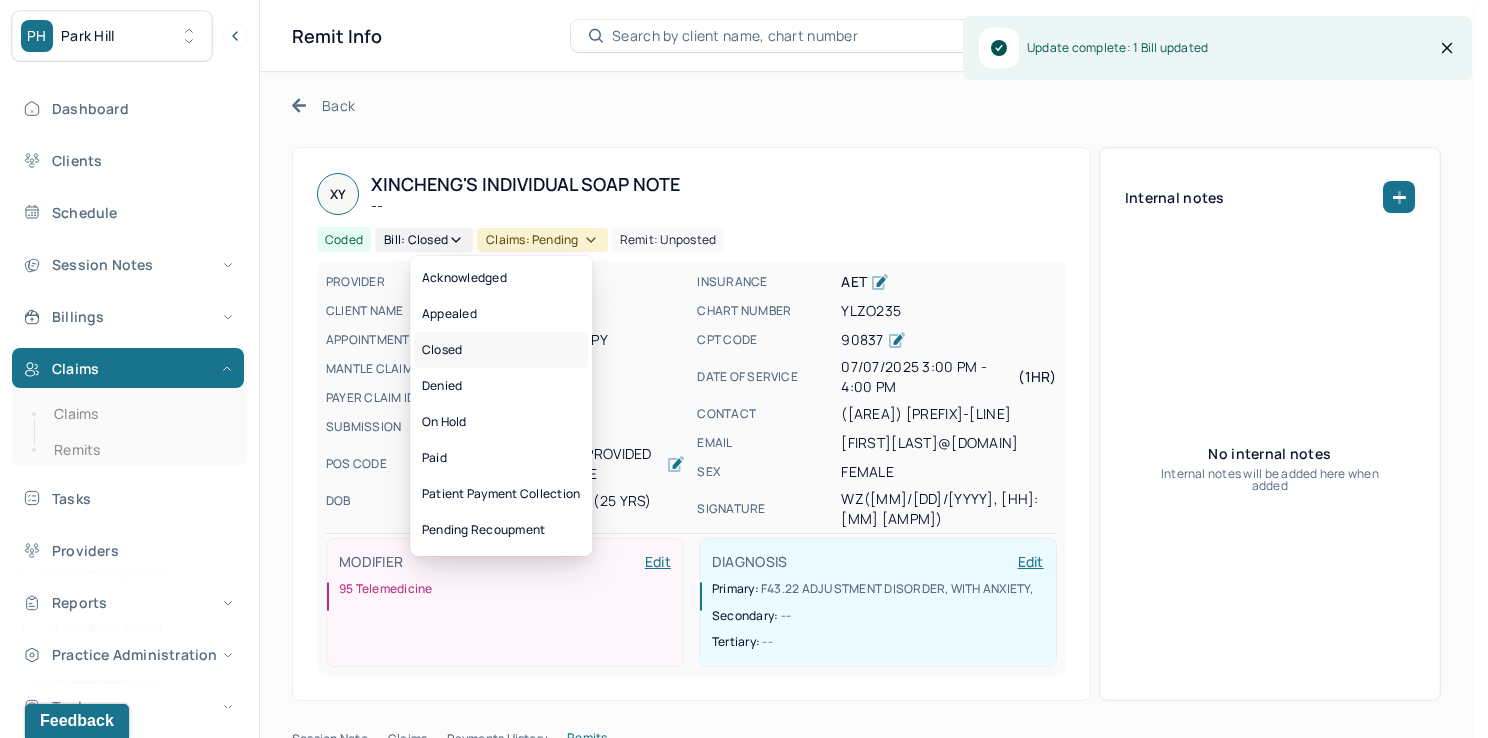 click on "Closed" at bounding box center (501, 350) 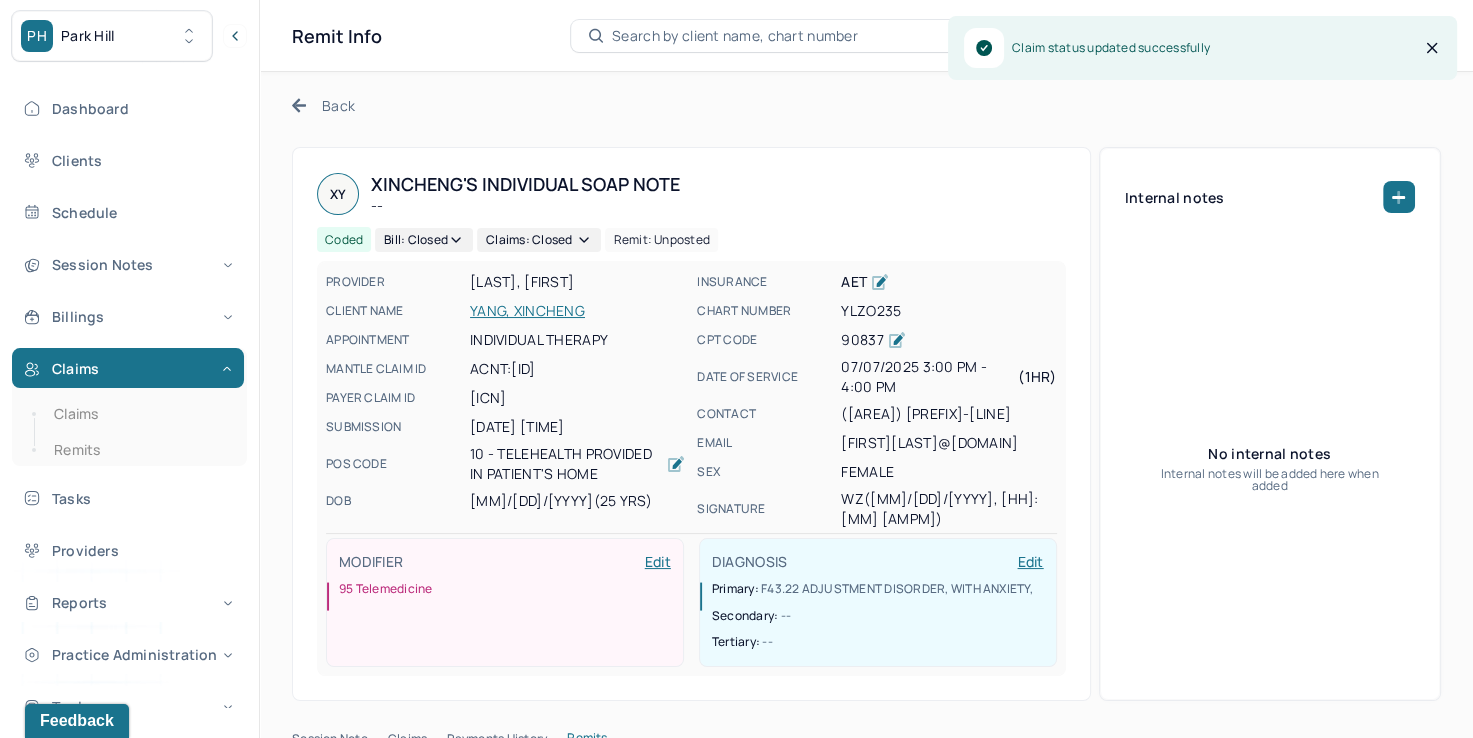 click on "Back" at bounding box center [323, 105] 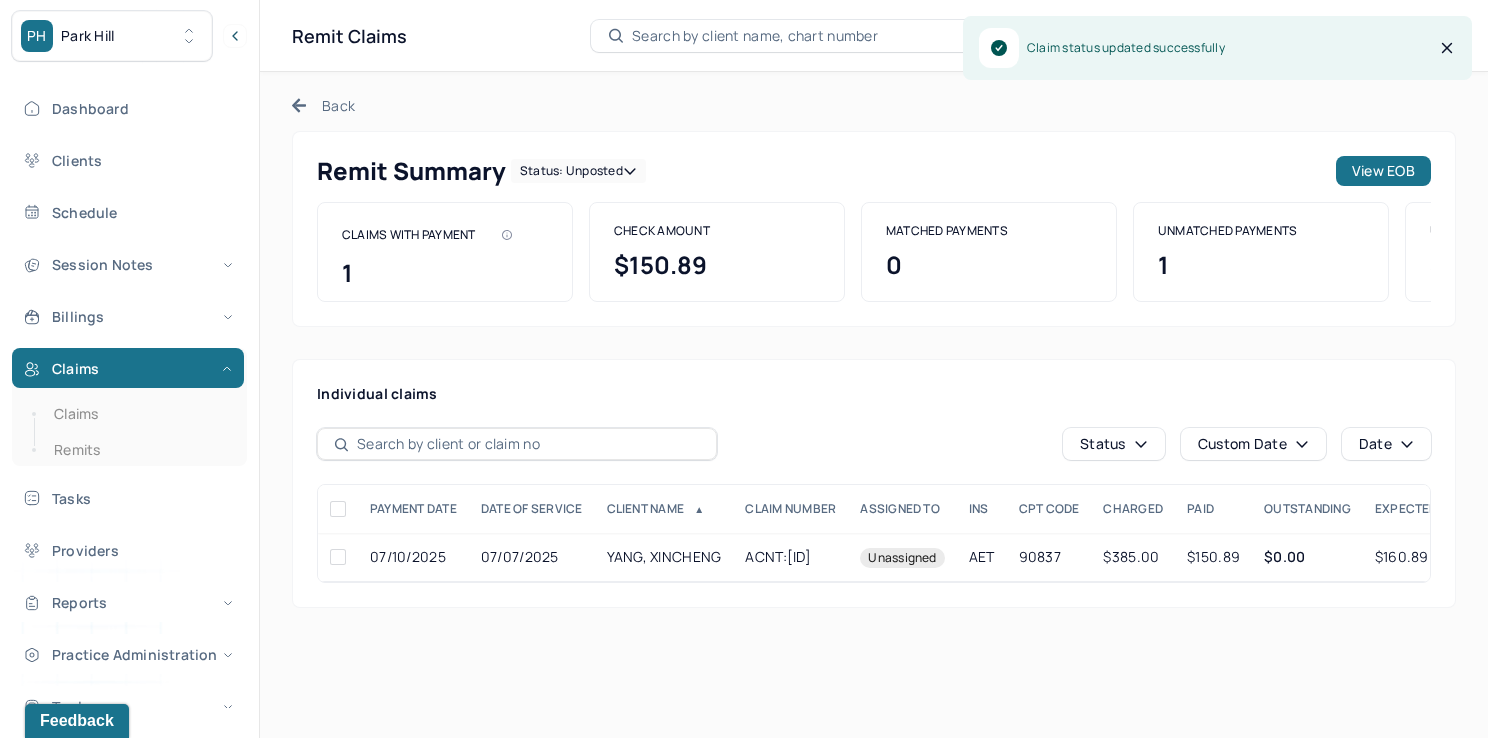 click 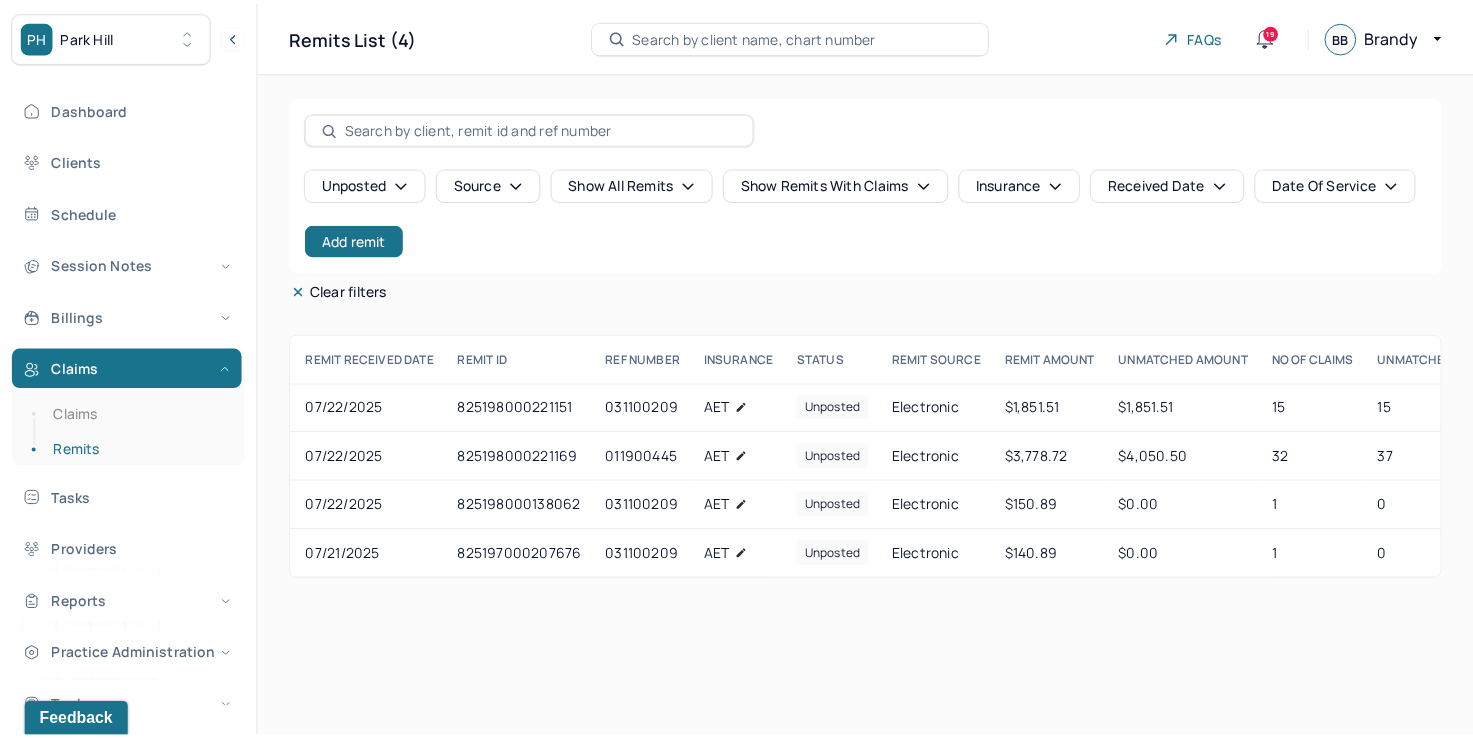 scroll, scrollTop: 0, scrollLeft: 0, axis: both 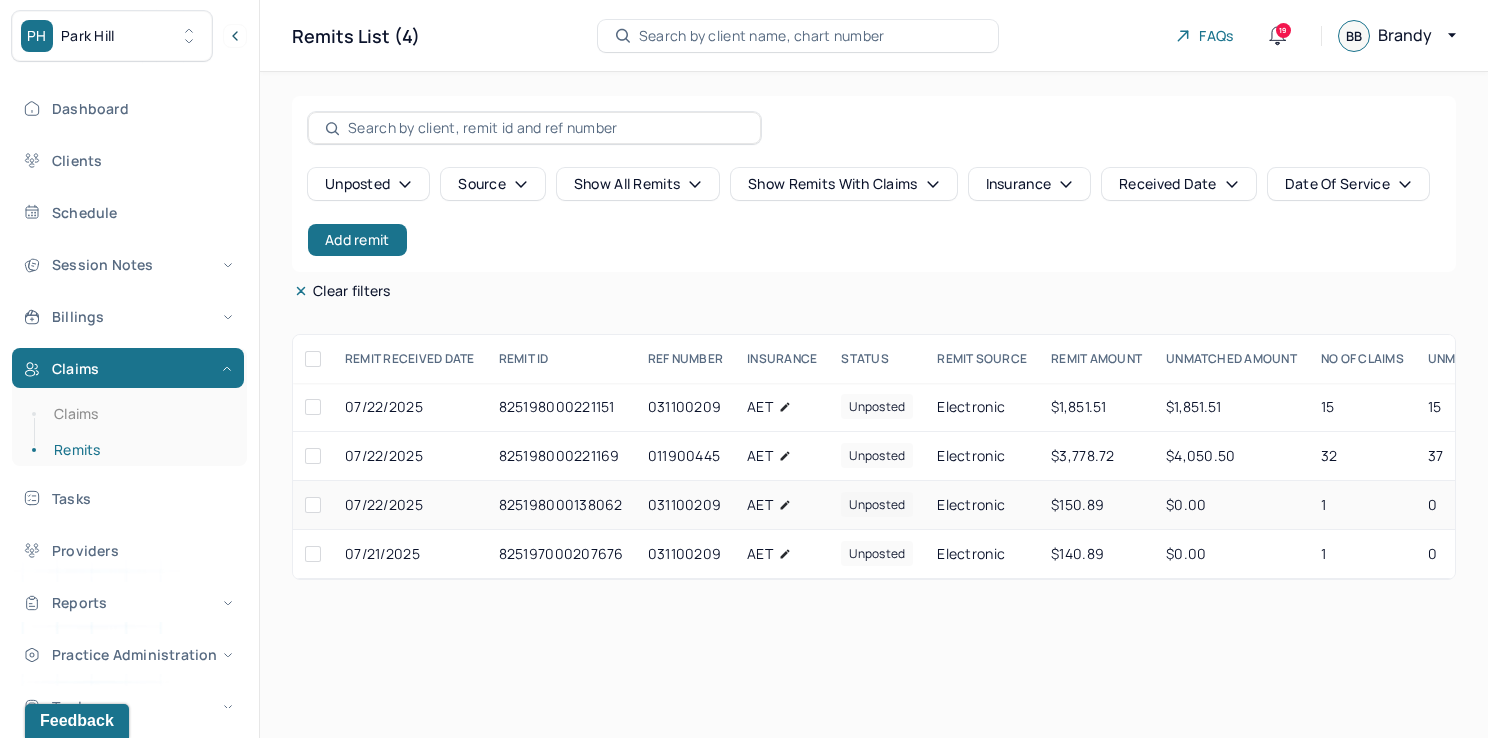 click on "AET" at bounding box center [782, 505] 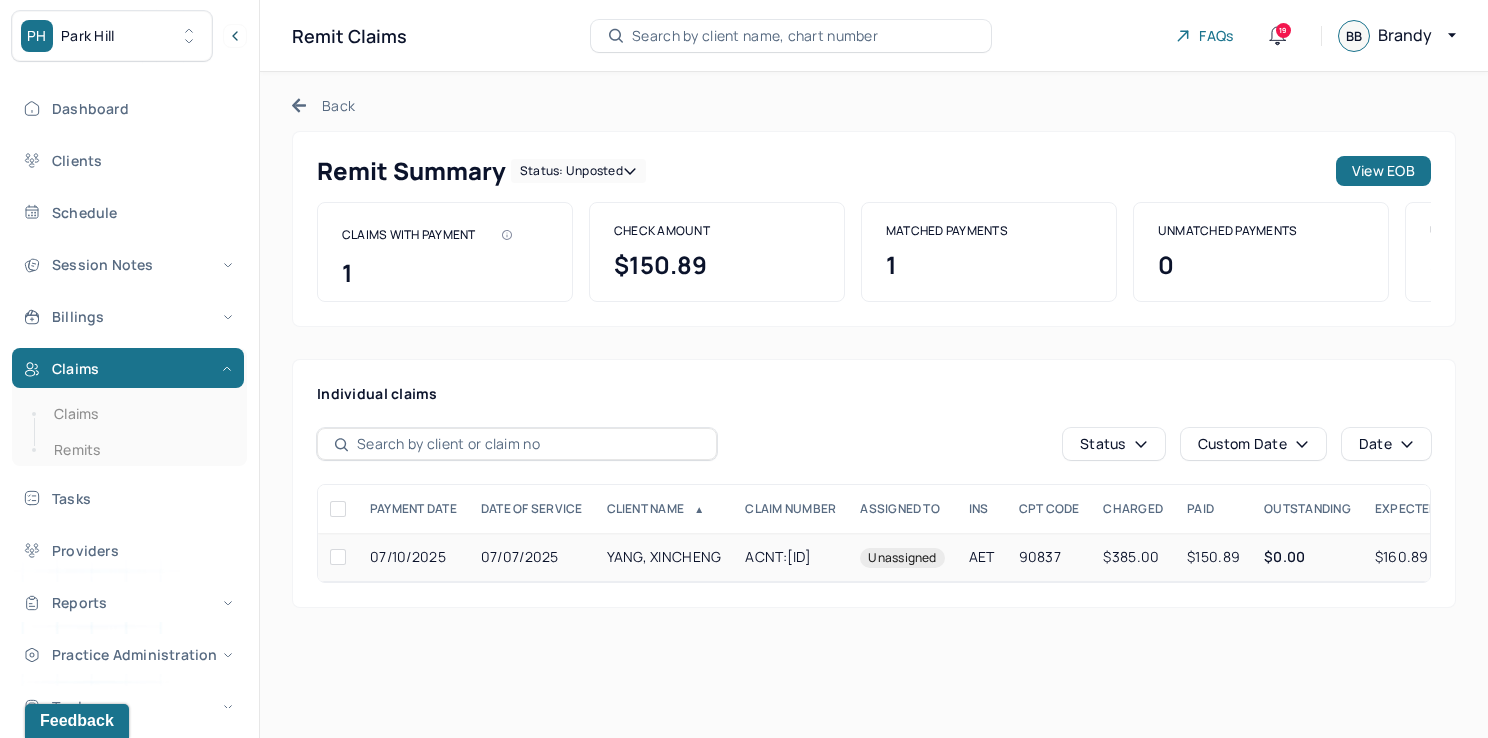 click on "ACNT:[ID]" at bounding box center (790, 557) 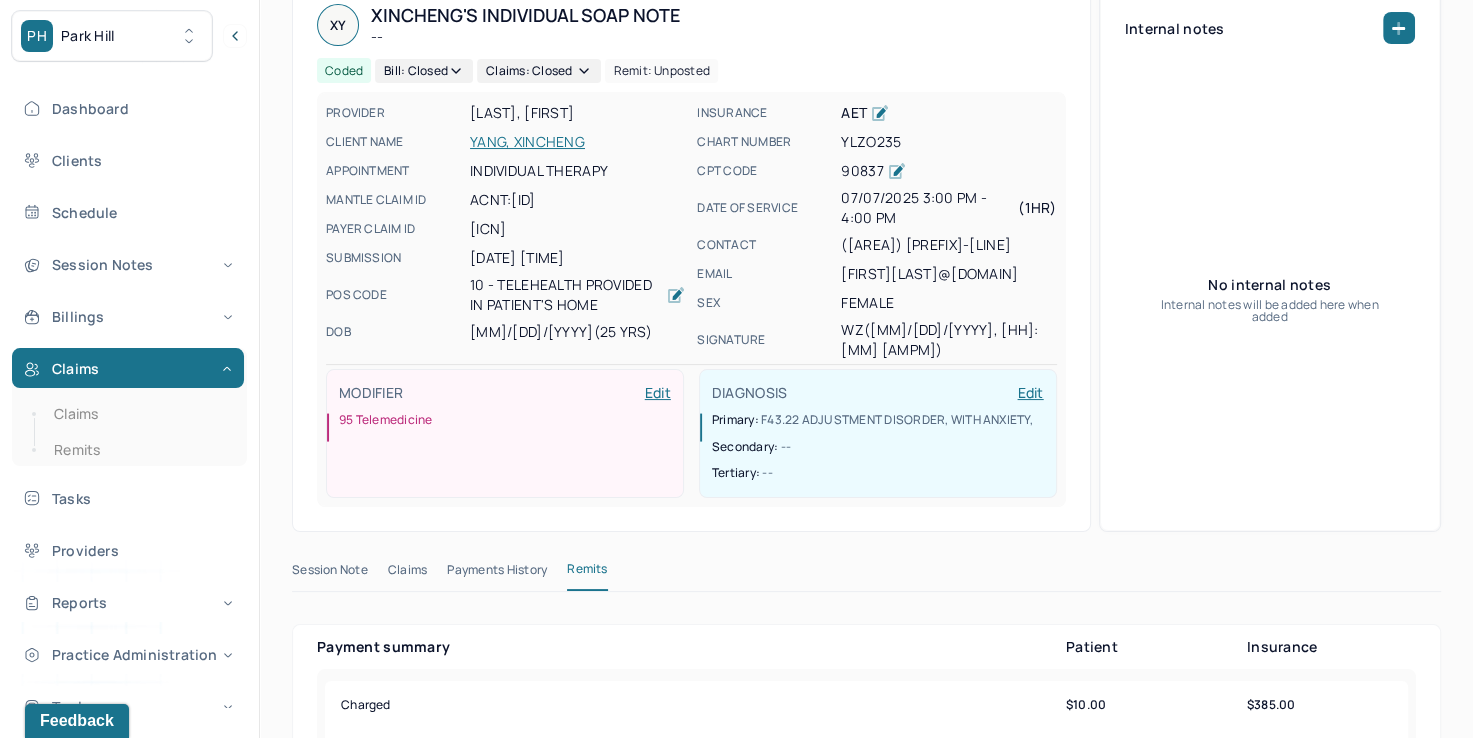 scroll, scrollTop: 0, scrollLeft: 0, axis: both 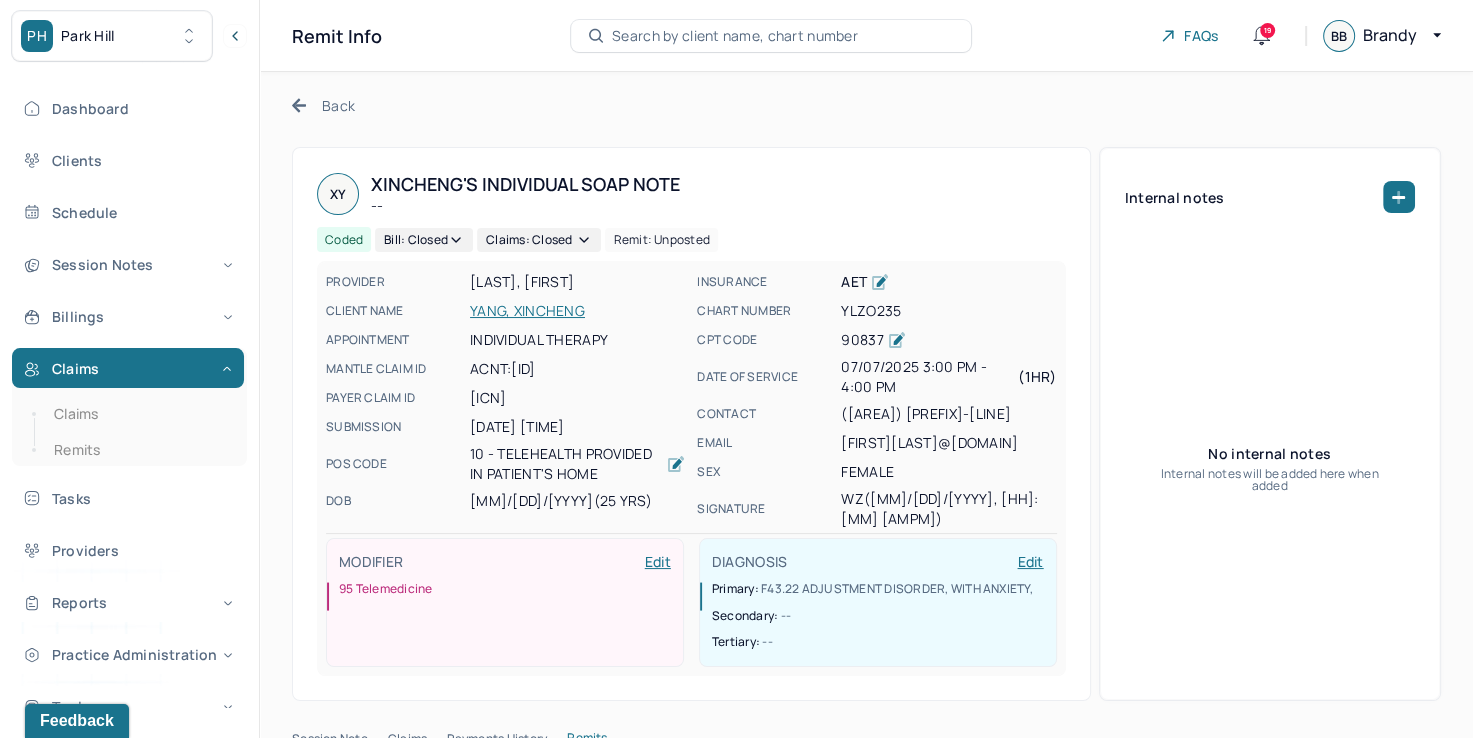 click 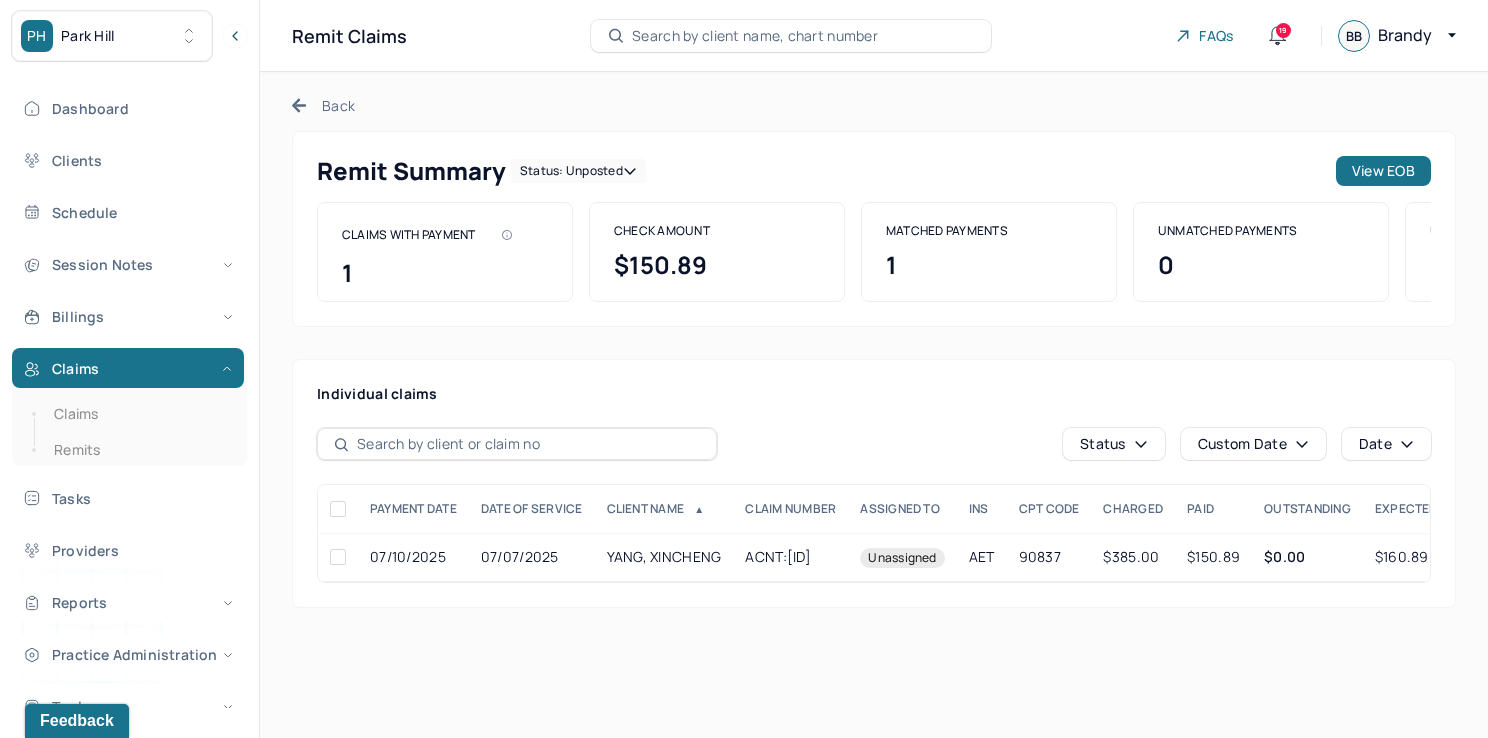 click 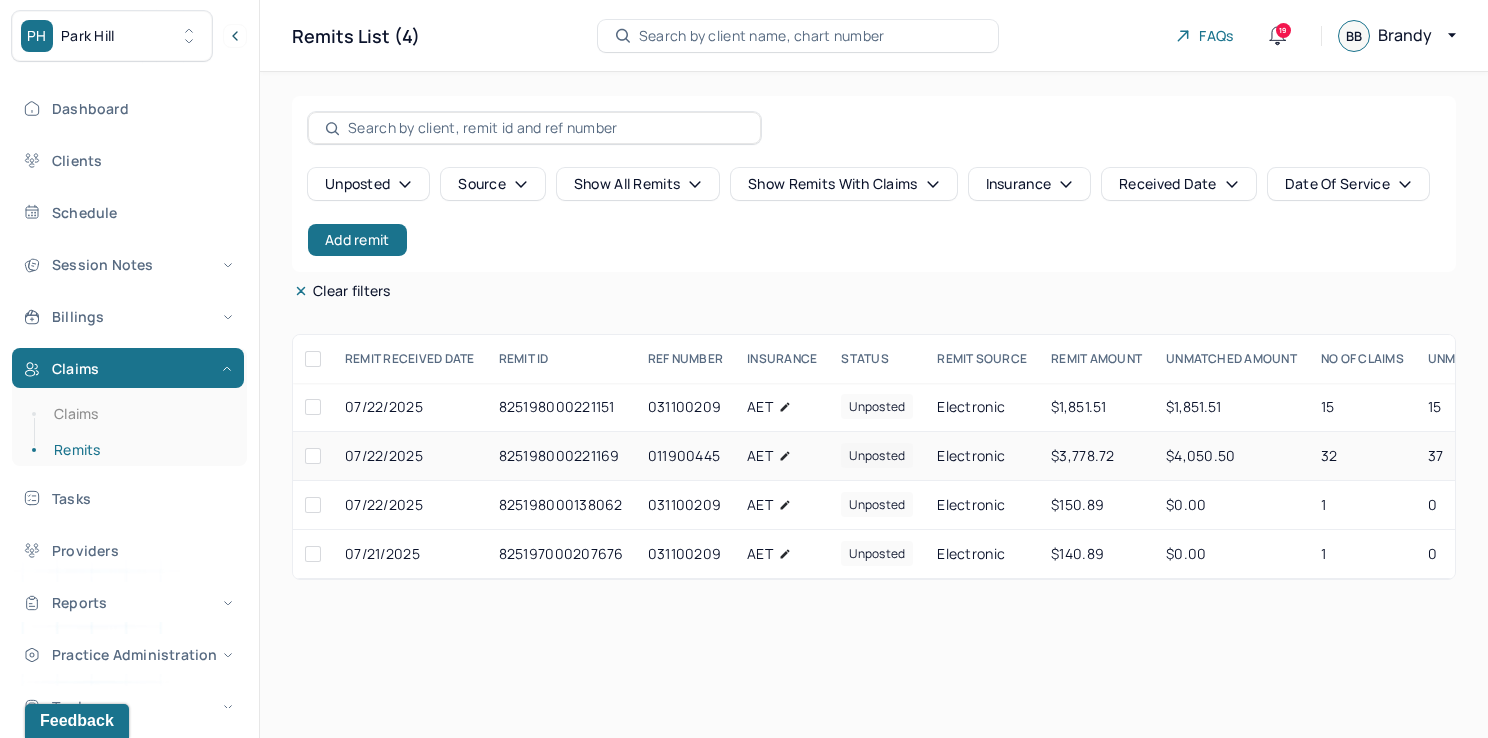 click on "$3,778.72" at bounding box center (1096, 456) 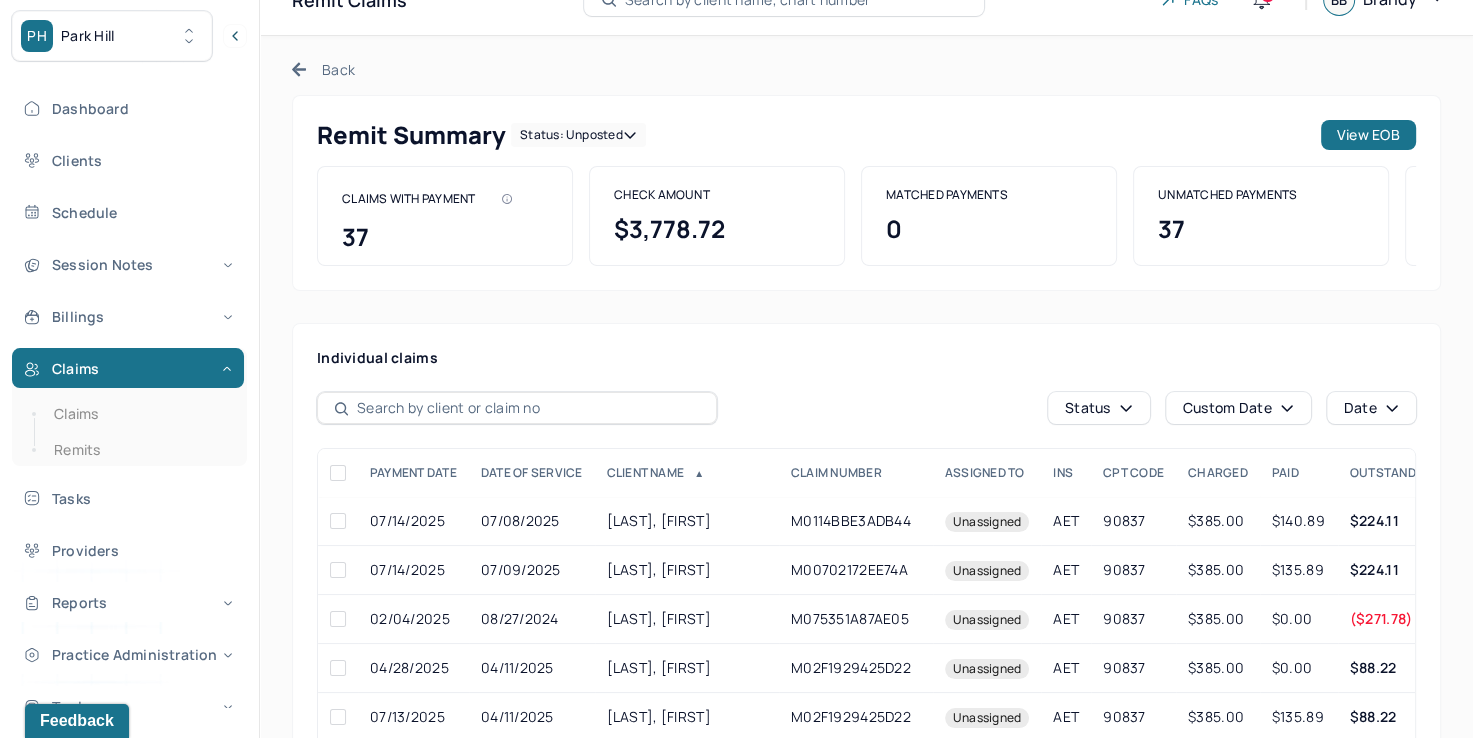 scroll, scrollTop: 100, scrollLeft: 0, axis: vertical 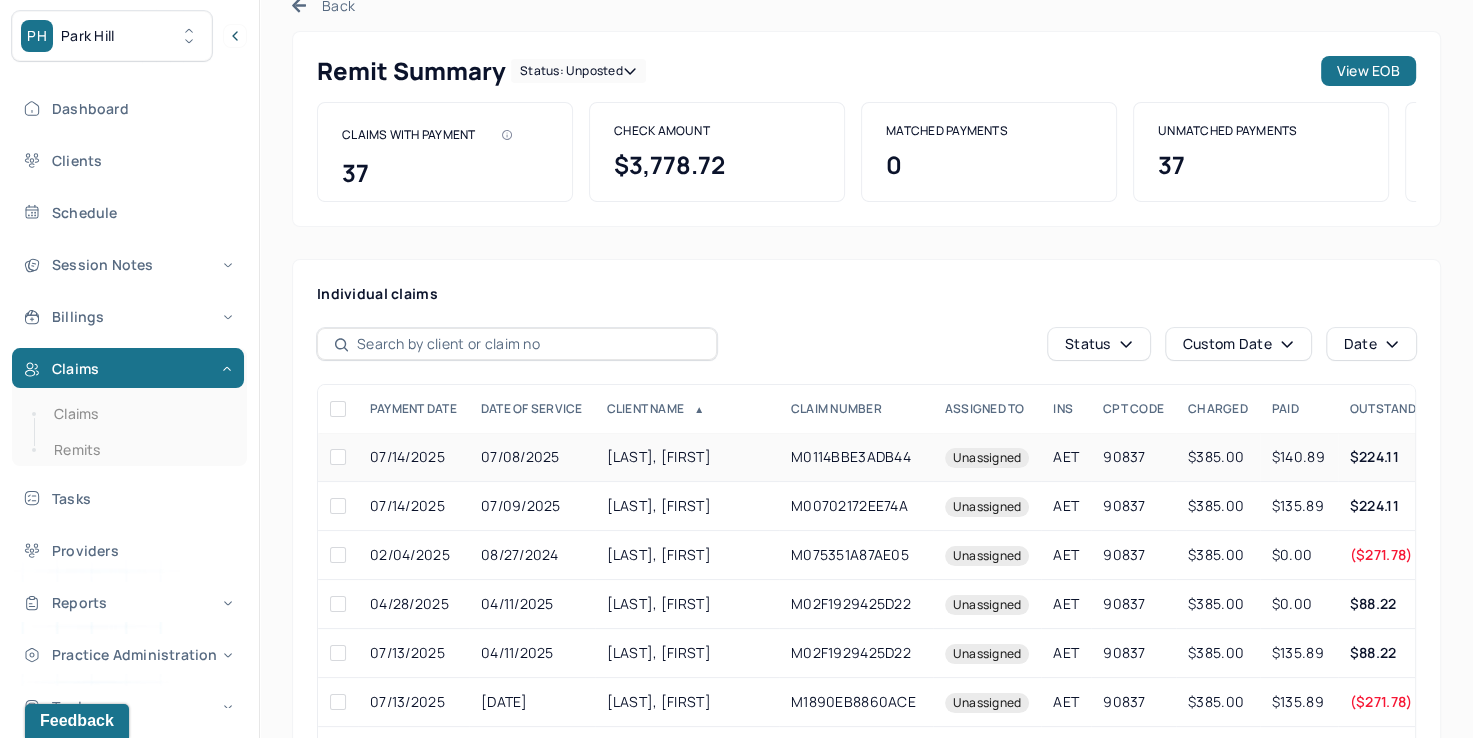 click on "M0114BBE3ADB44" at bounding box center [856, 457] 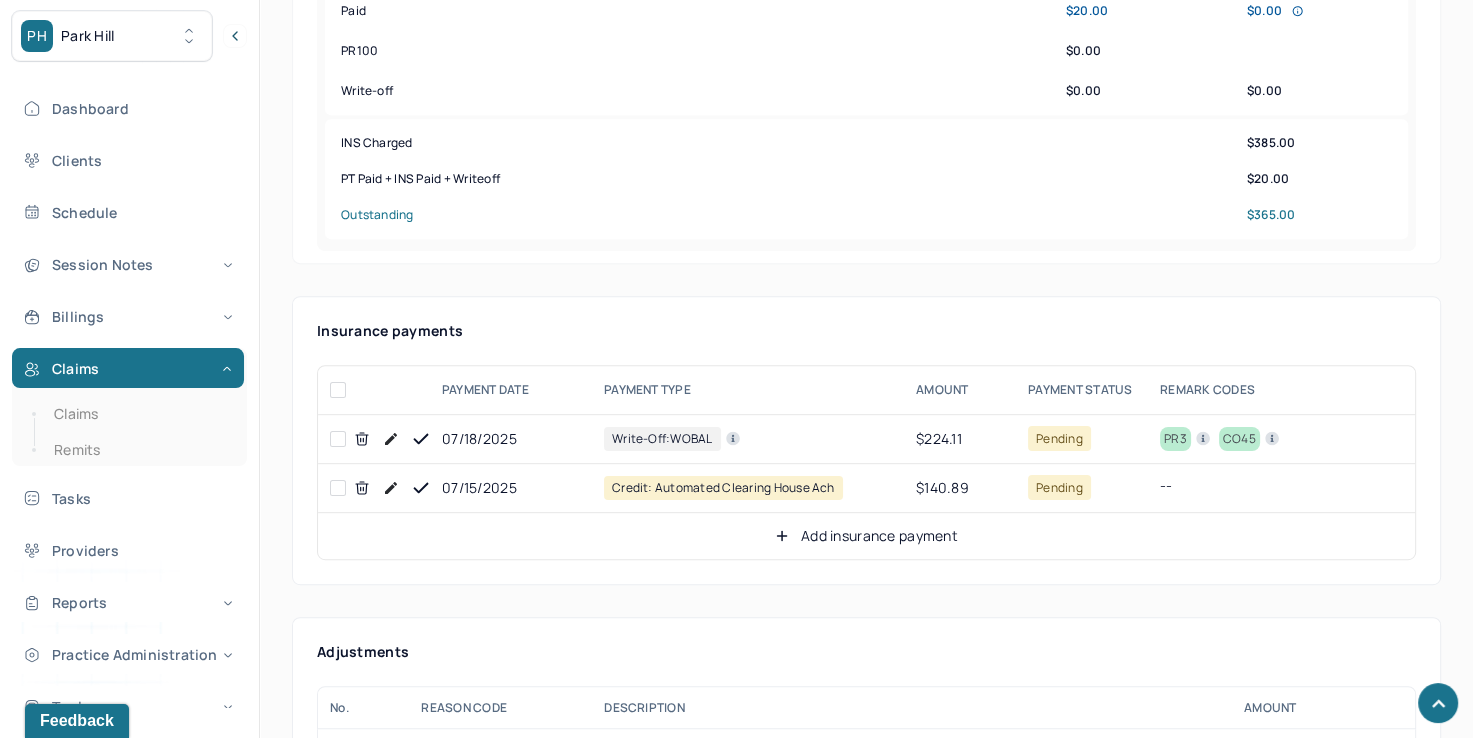 scroll, scrollTop: 900, scrollLeft: 0, axis: vertical 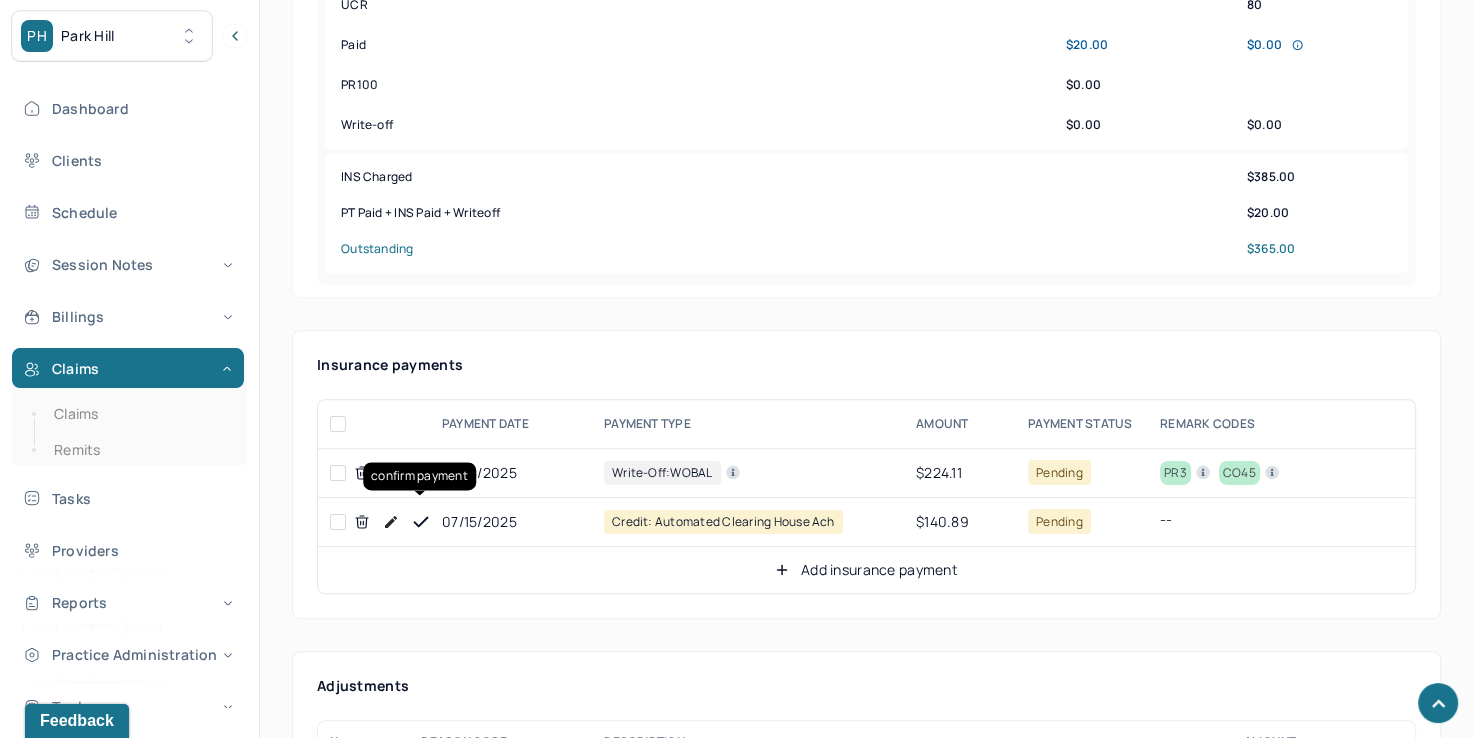 click 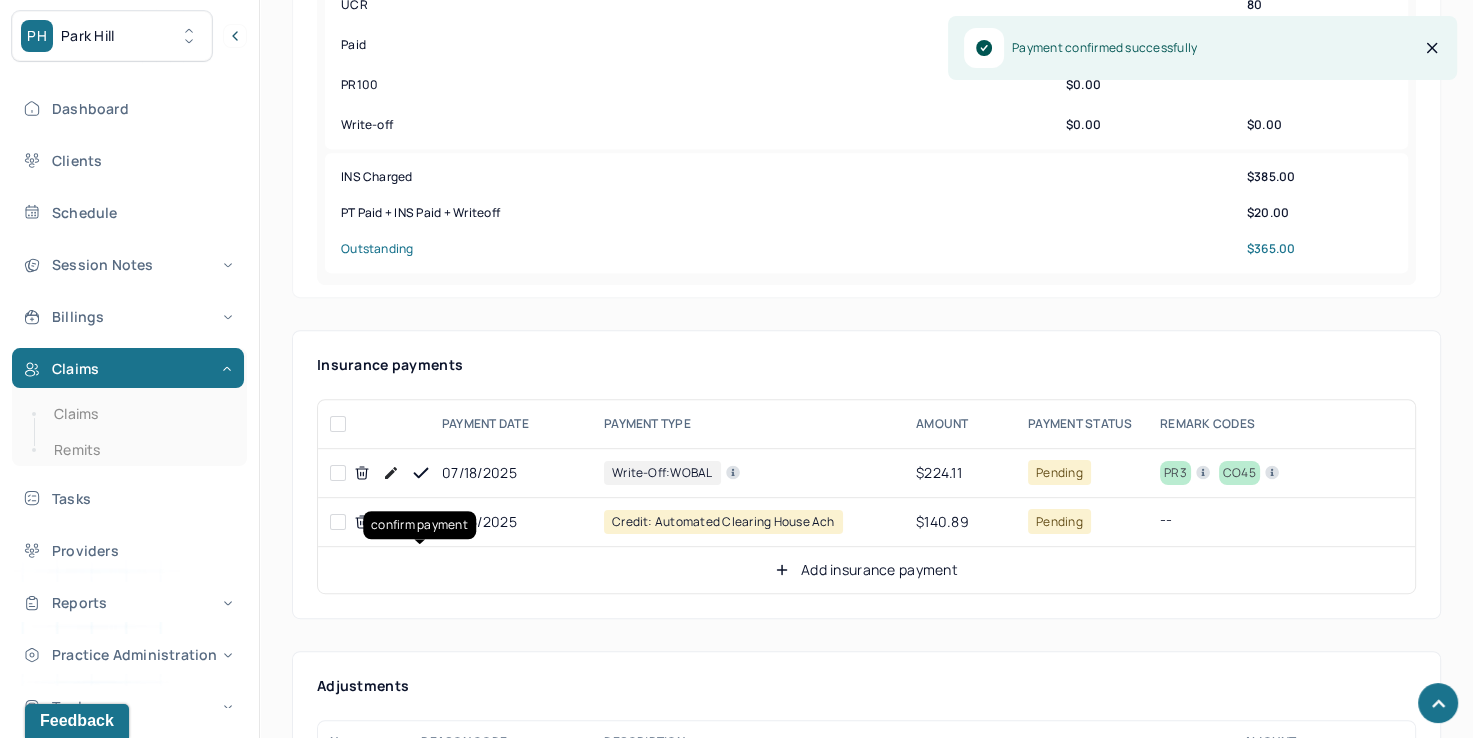 click 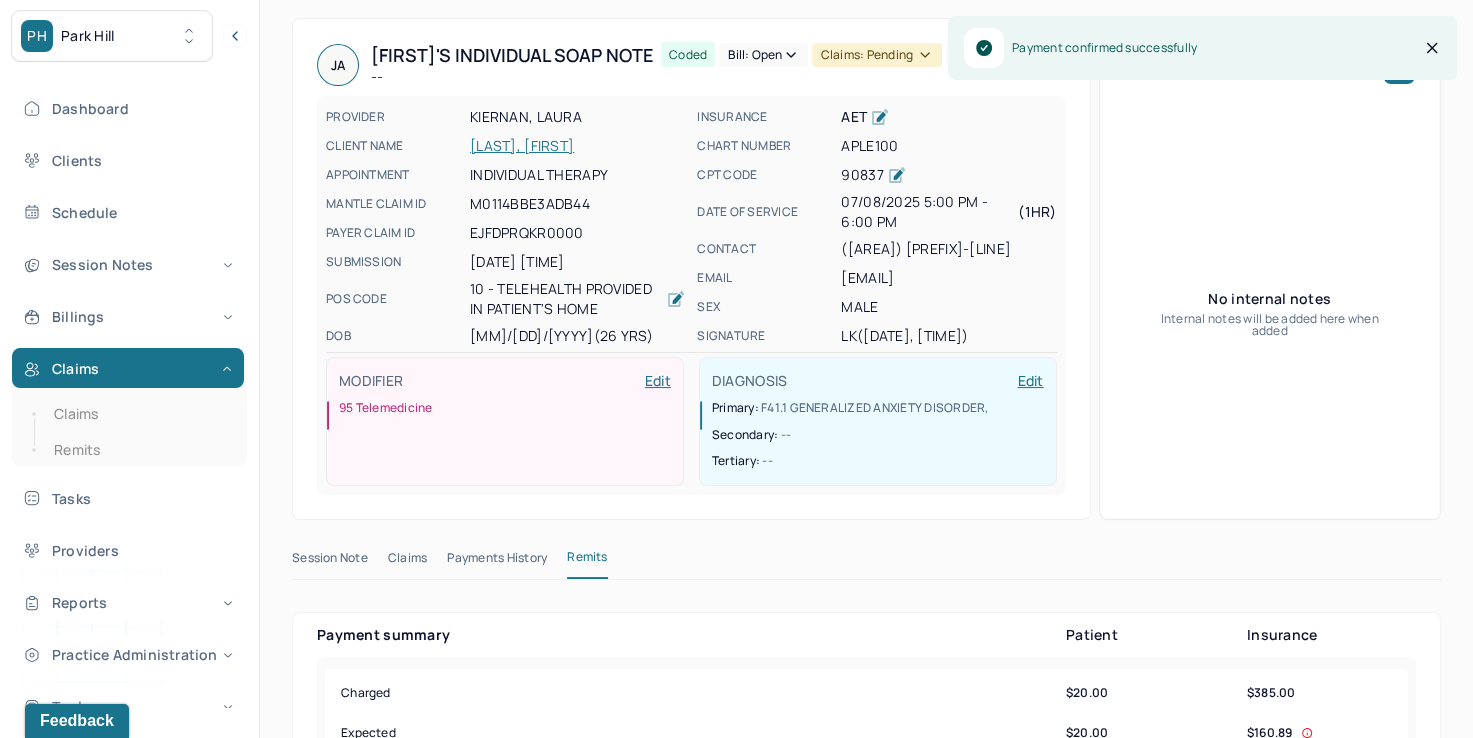scroll, scrollTop: 0, scrollLeft: 0, axis: both 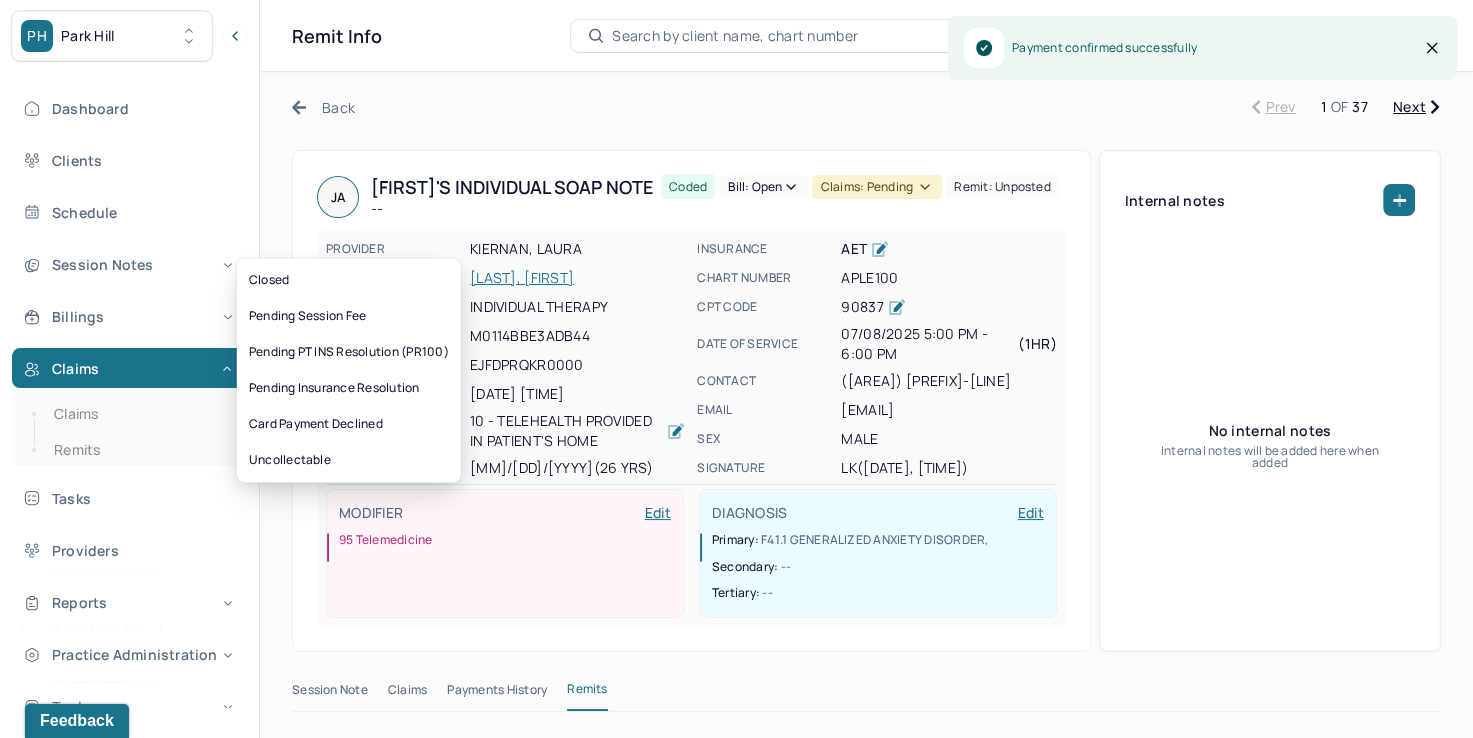 click 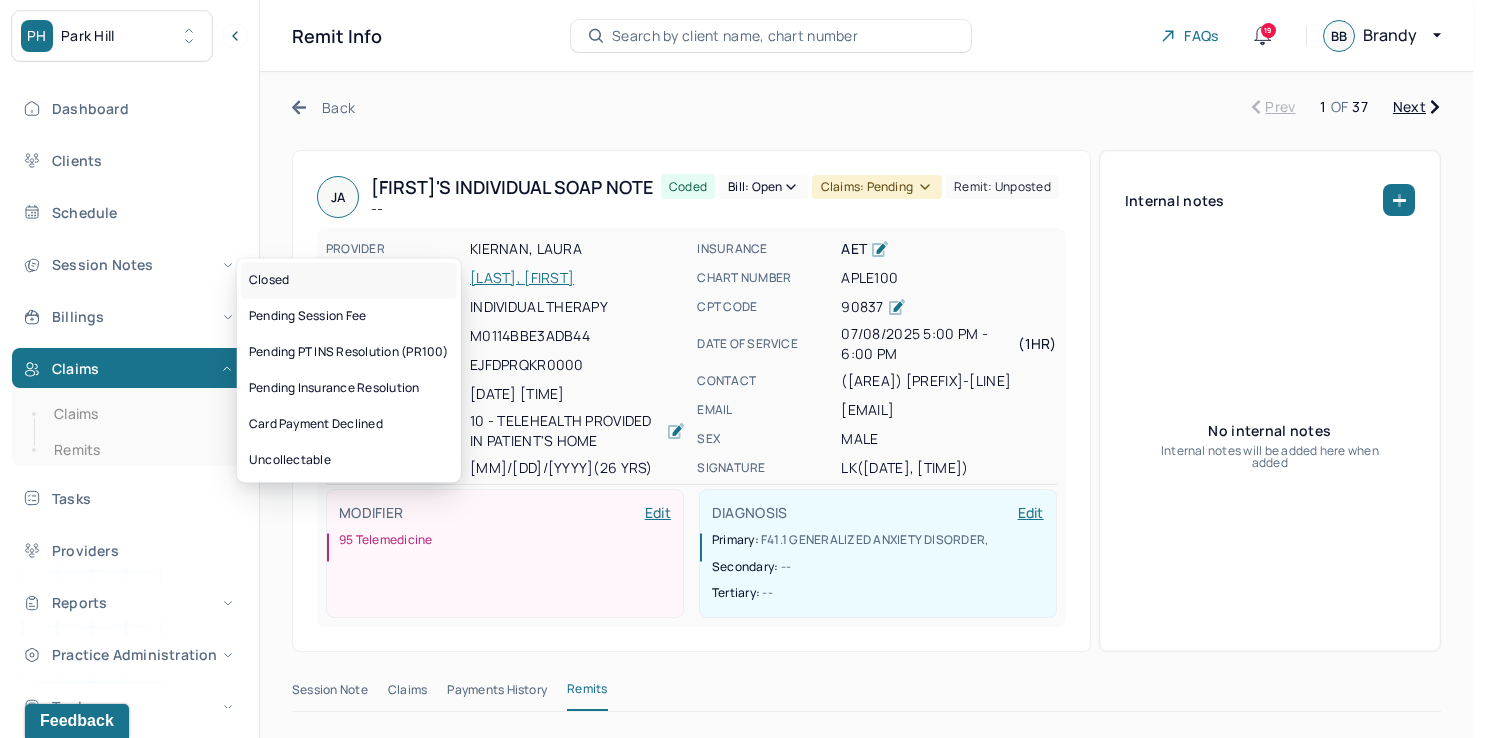 click on "Closed" at bounding box center [349, 280] 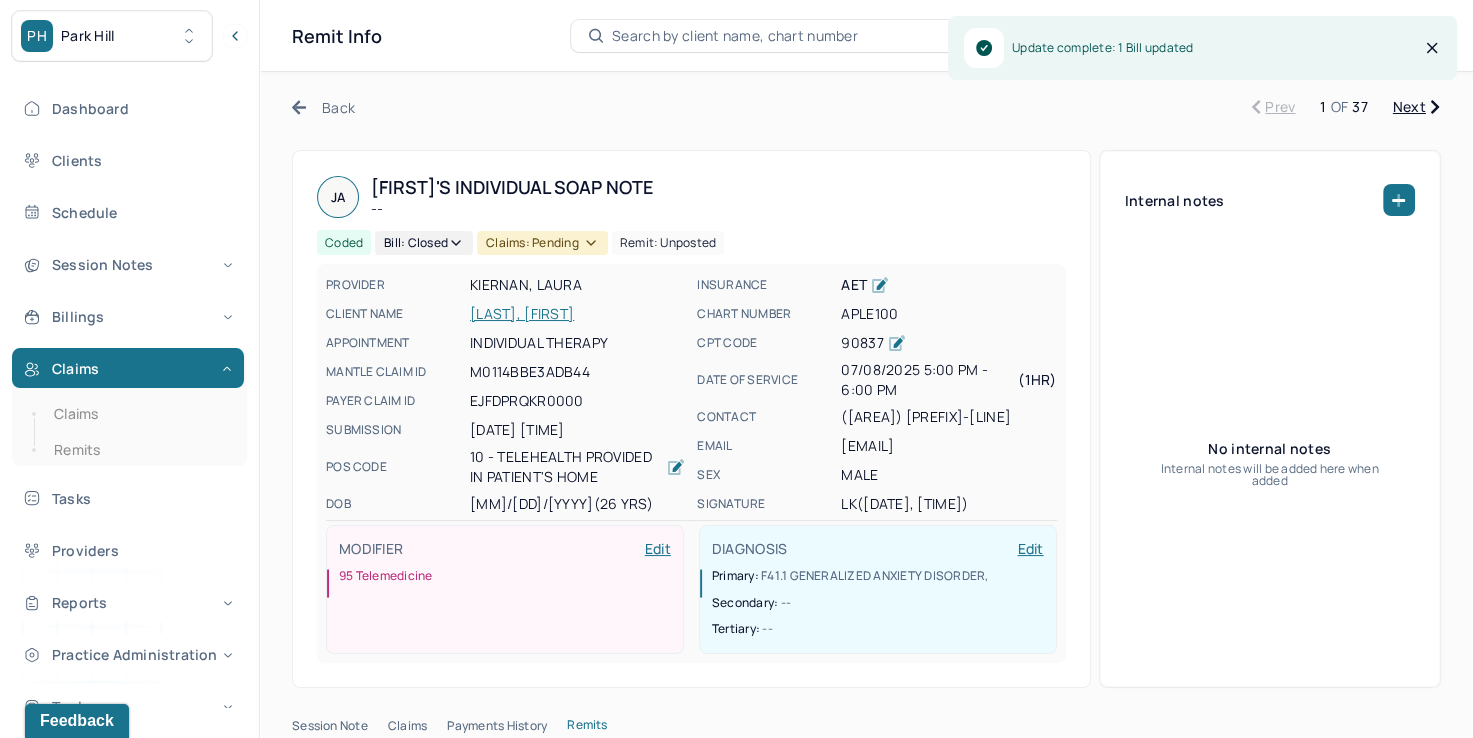 click on "Claims: pending" at bounding box center (542, 243) 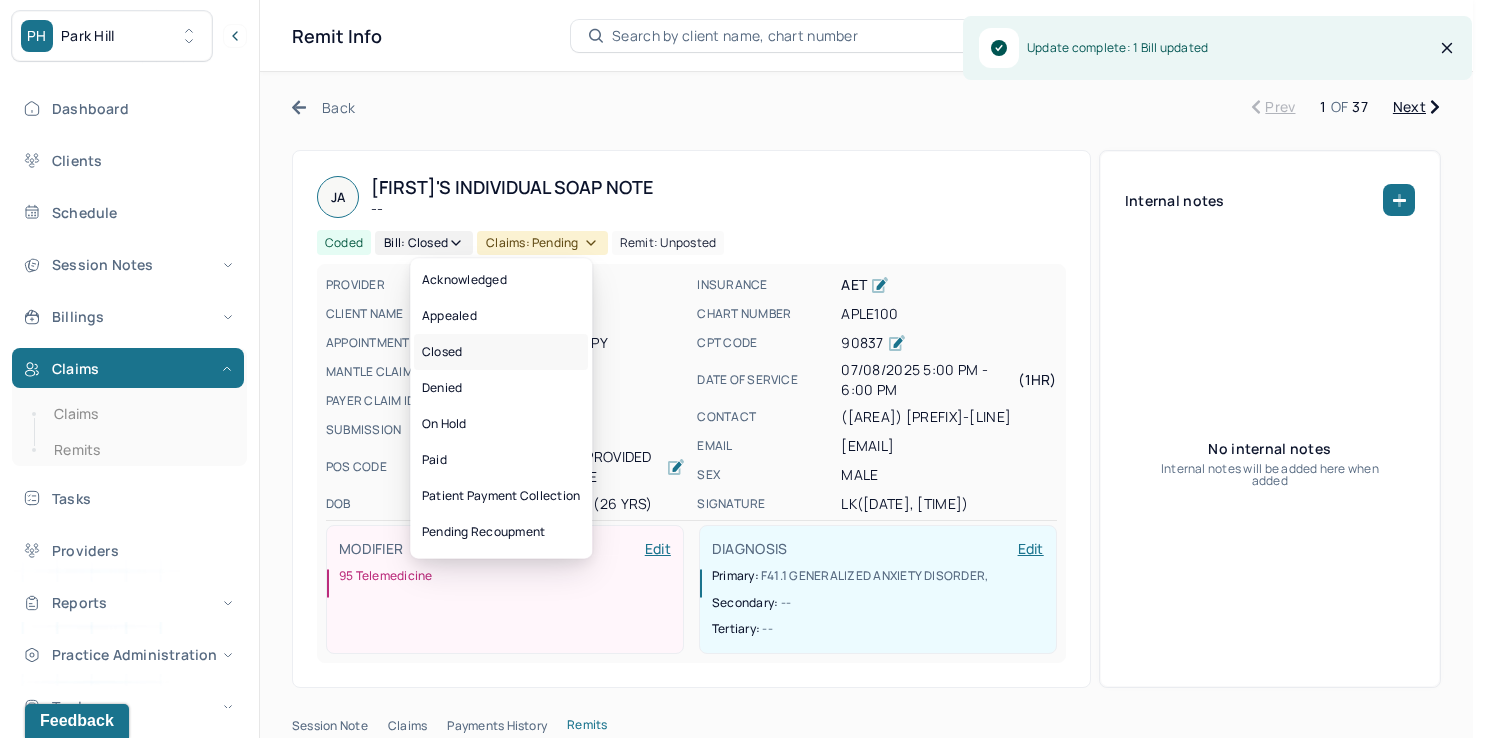 click on "Closed" at bounding box center [501, 352] 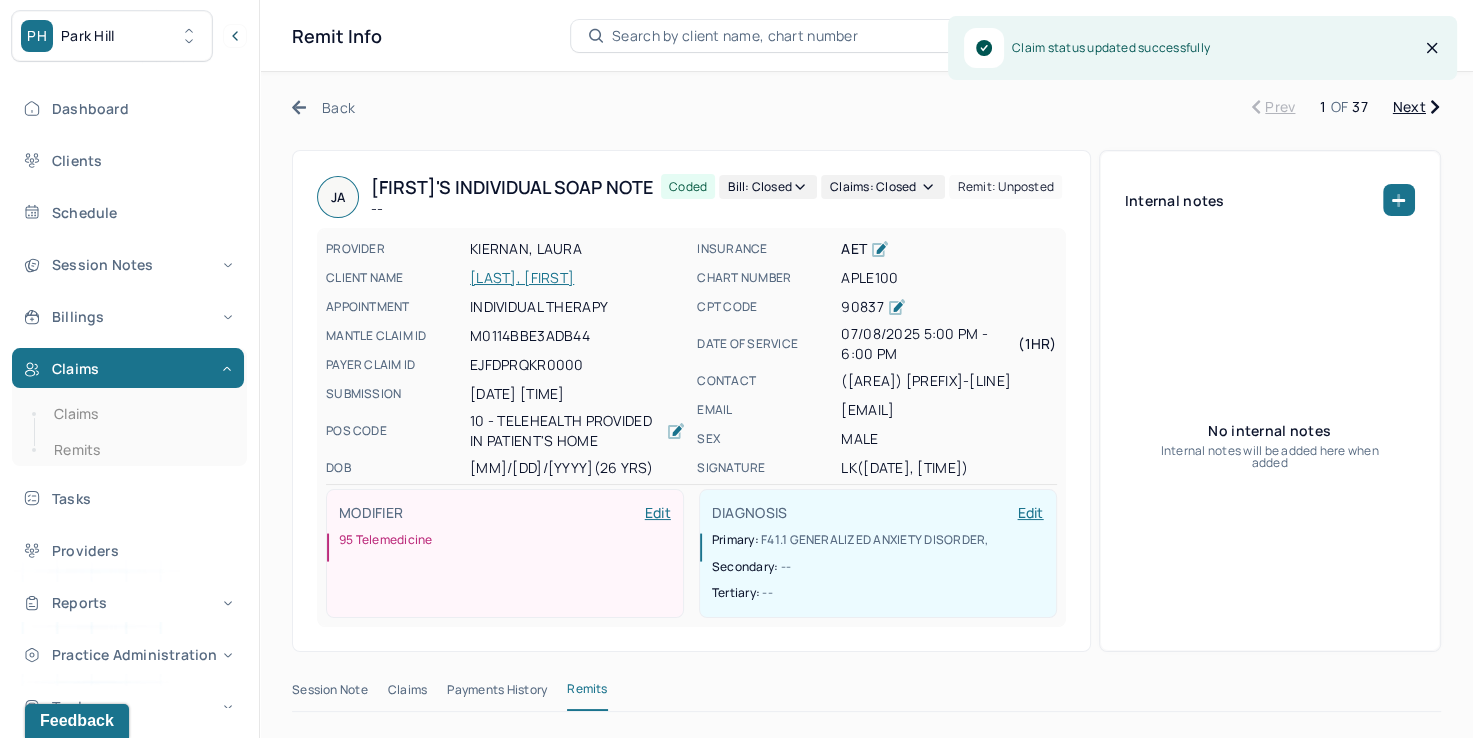 click on "Next" at bounding box center (1416, 107) 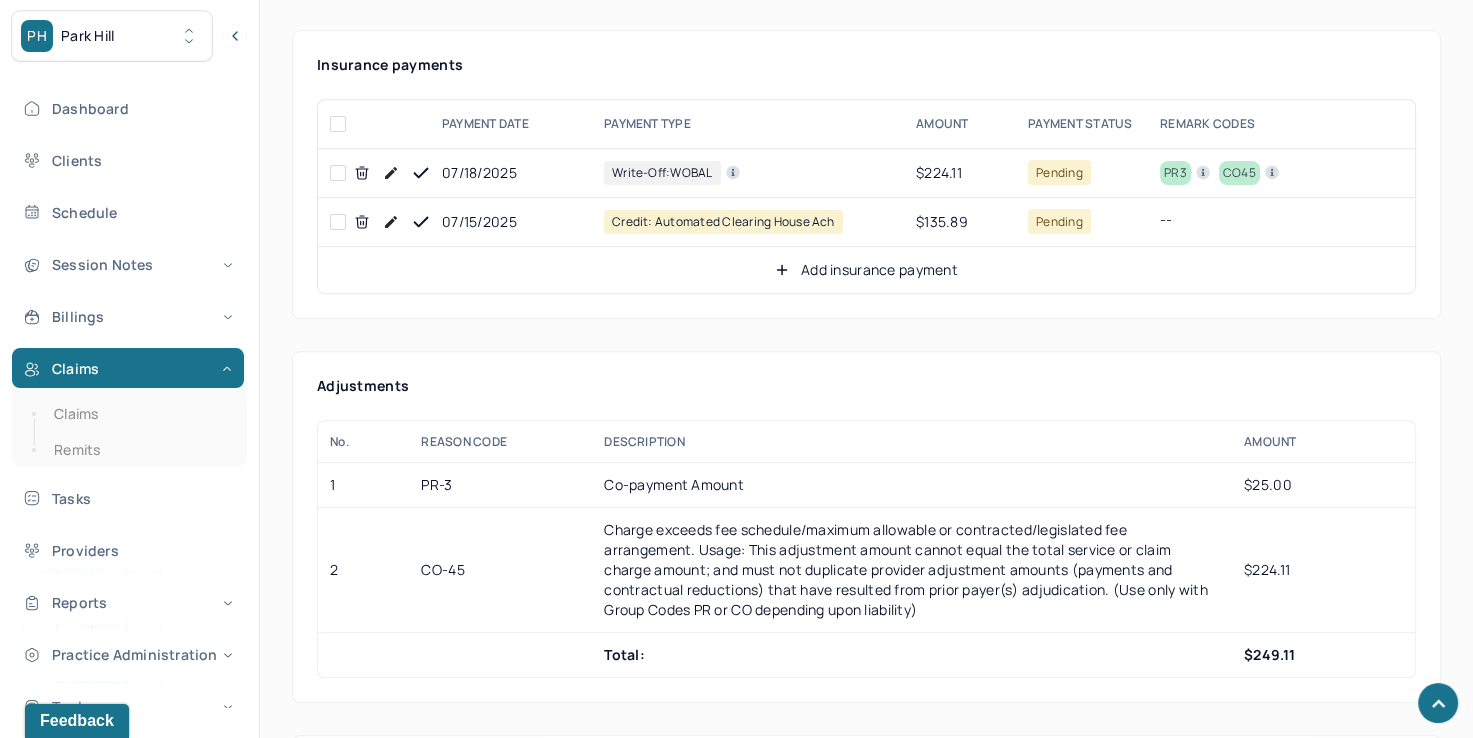 scroll, scrollTop: 900, scrollLeft: 0, axis: vertical 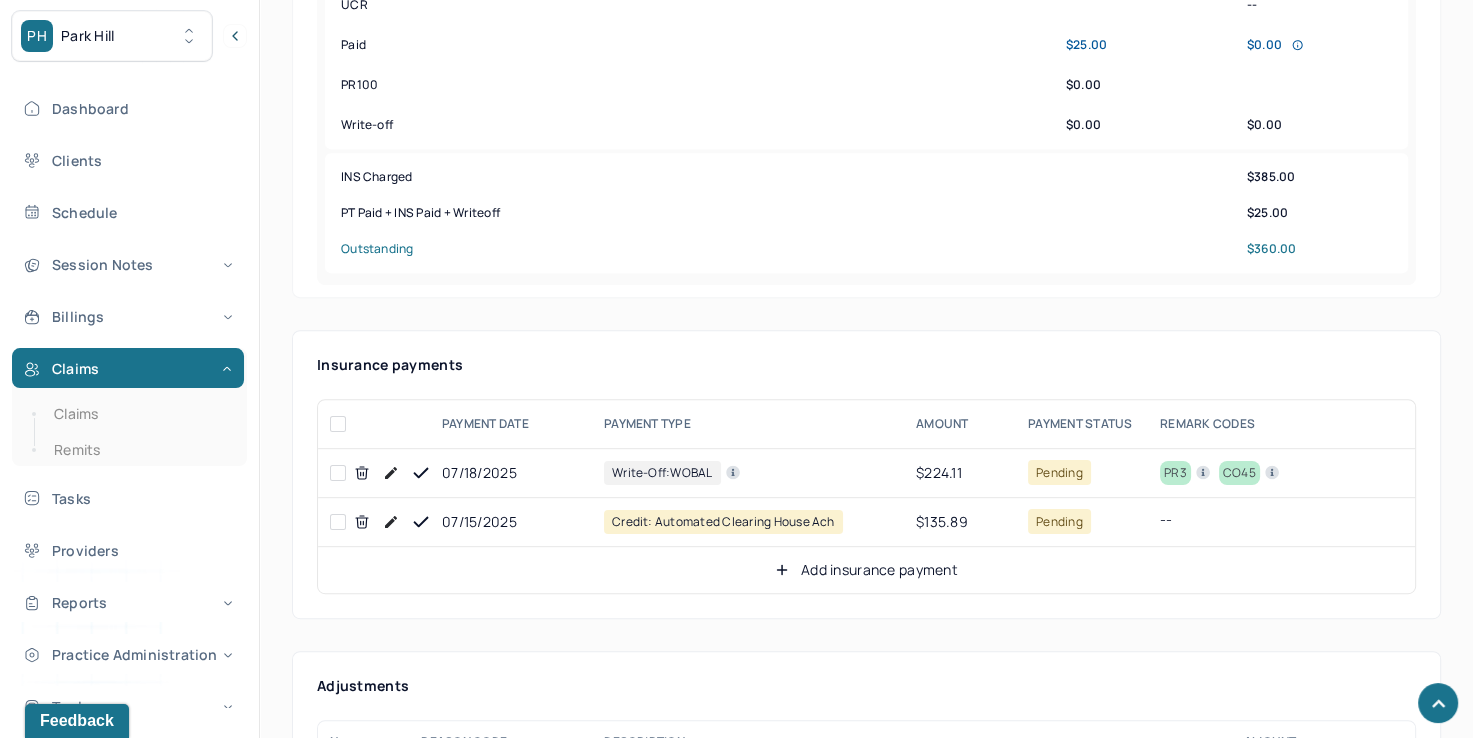 click 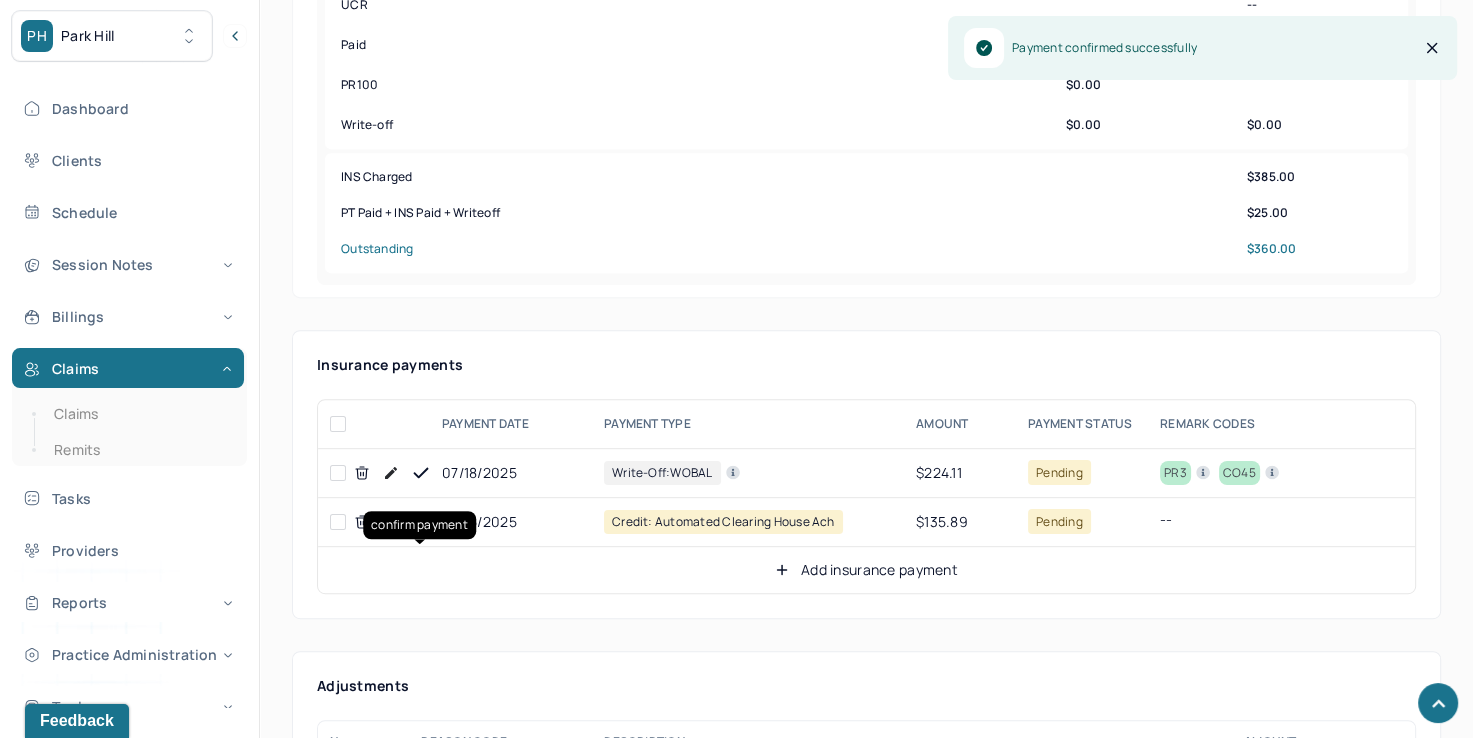 click 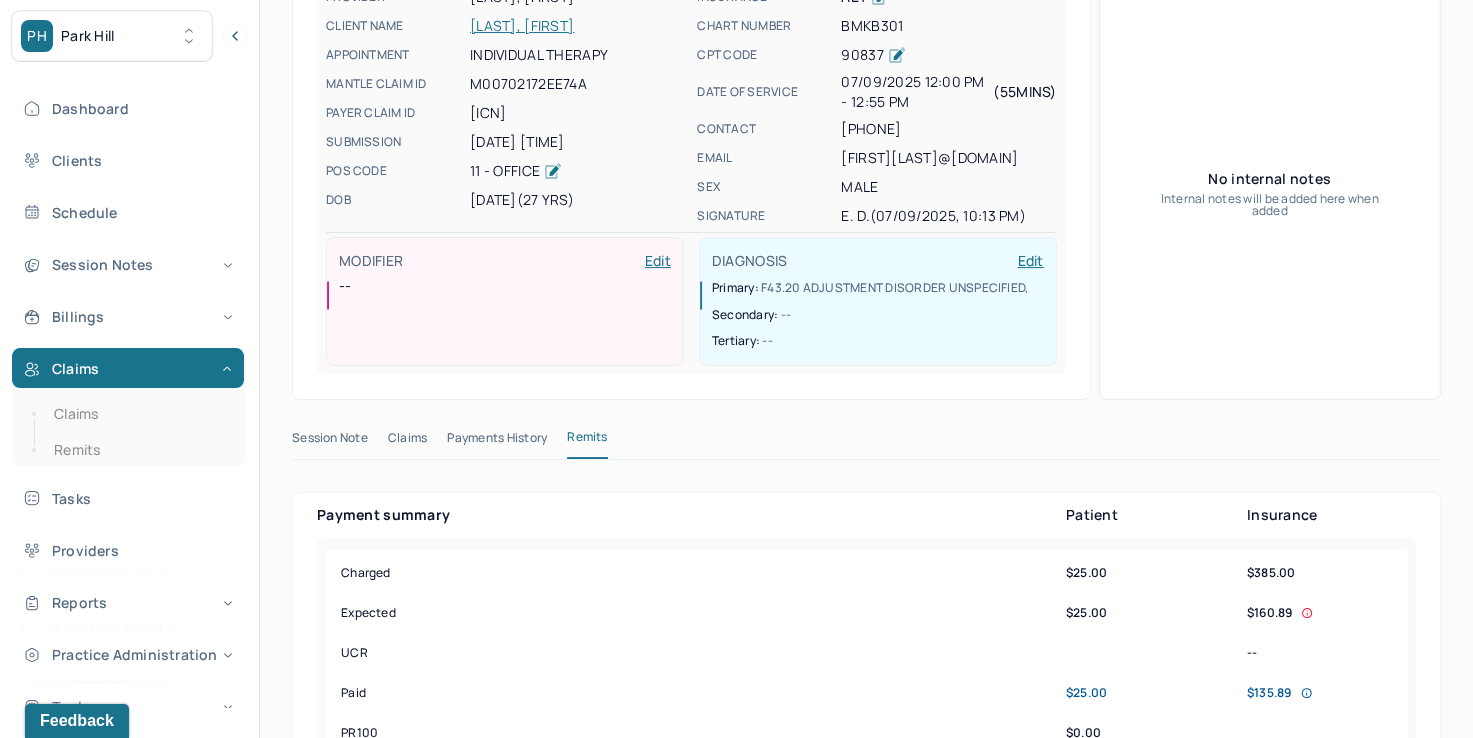 scroll, scrollTop: 0, scrollLeft: 0, axis: both 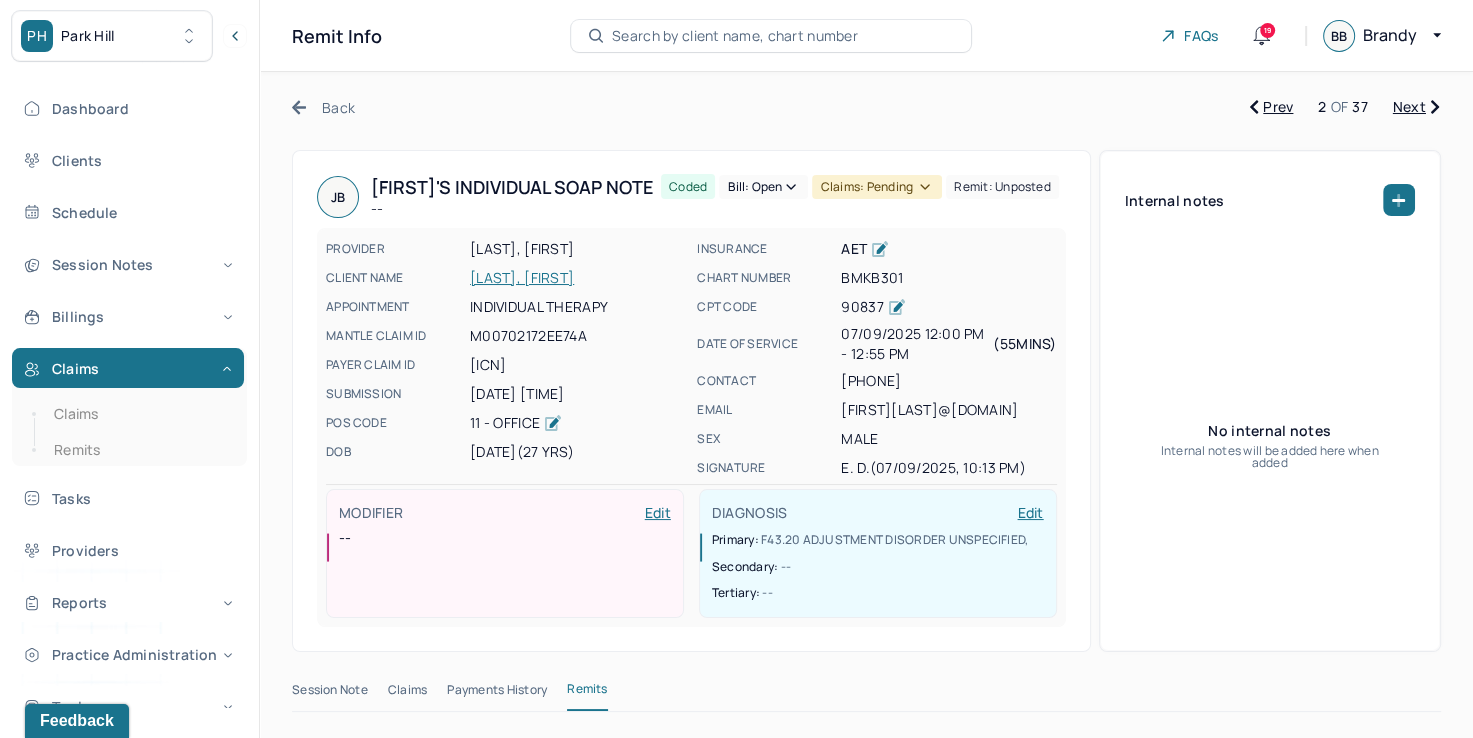click 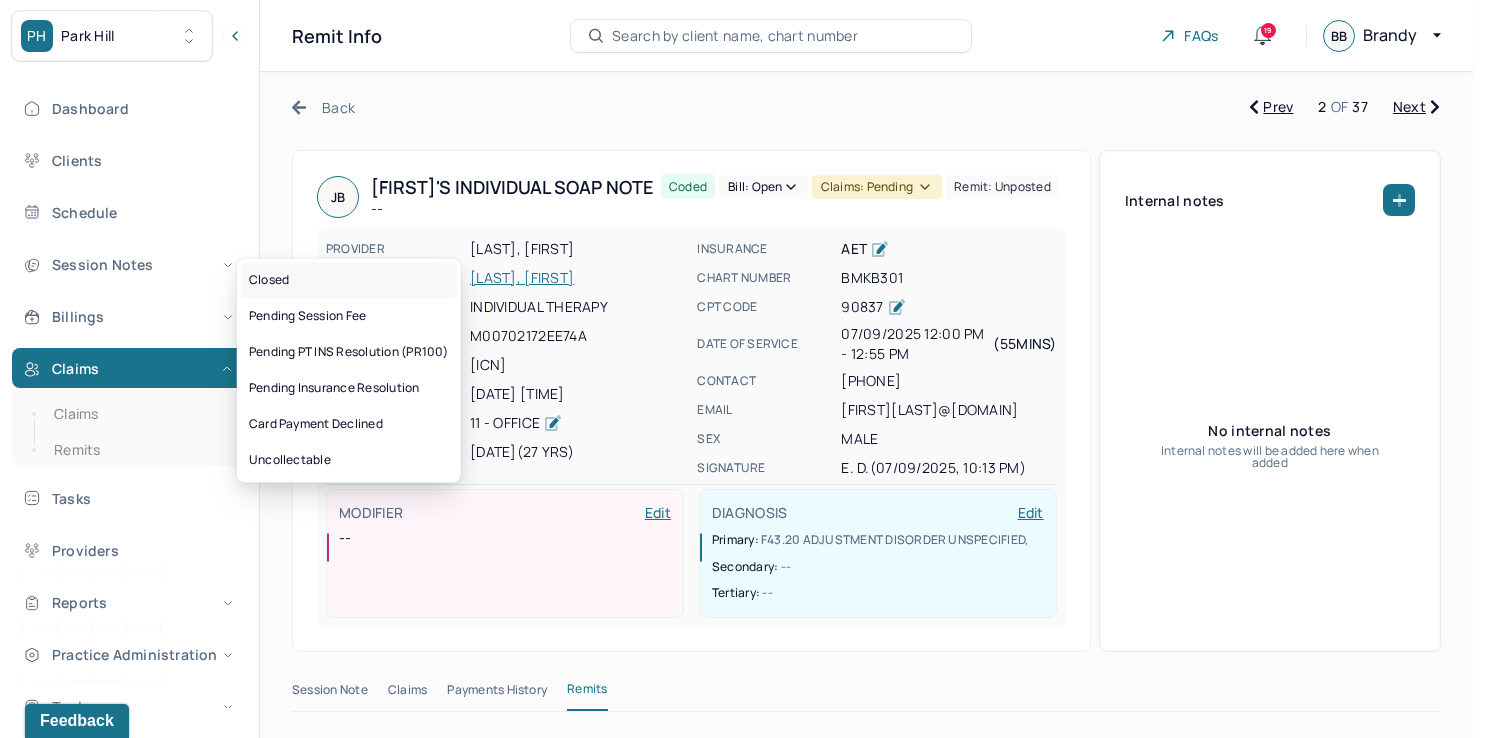 click on "Closed" at bounding box center [349, 280] 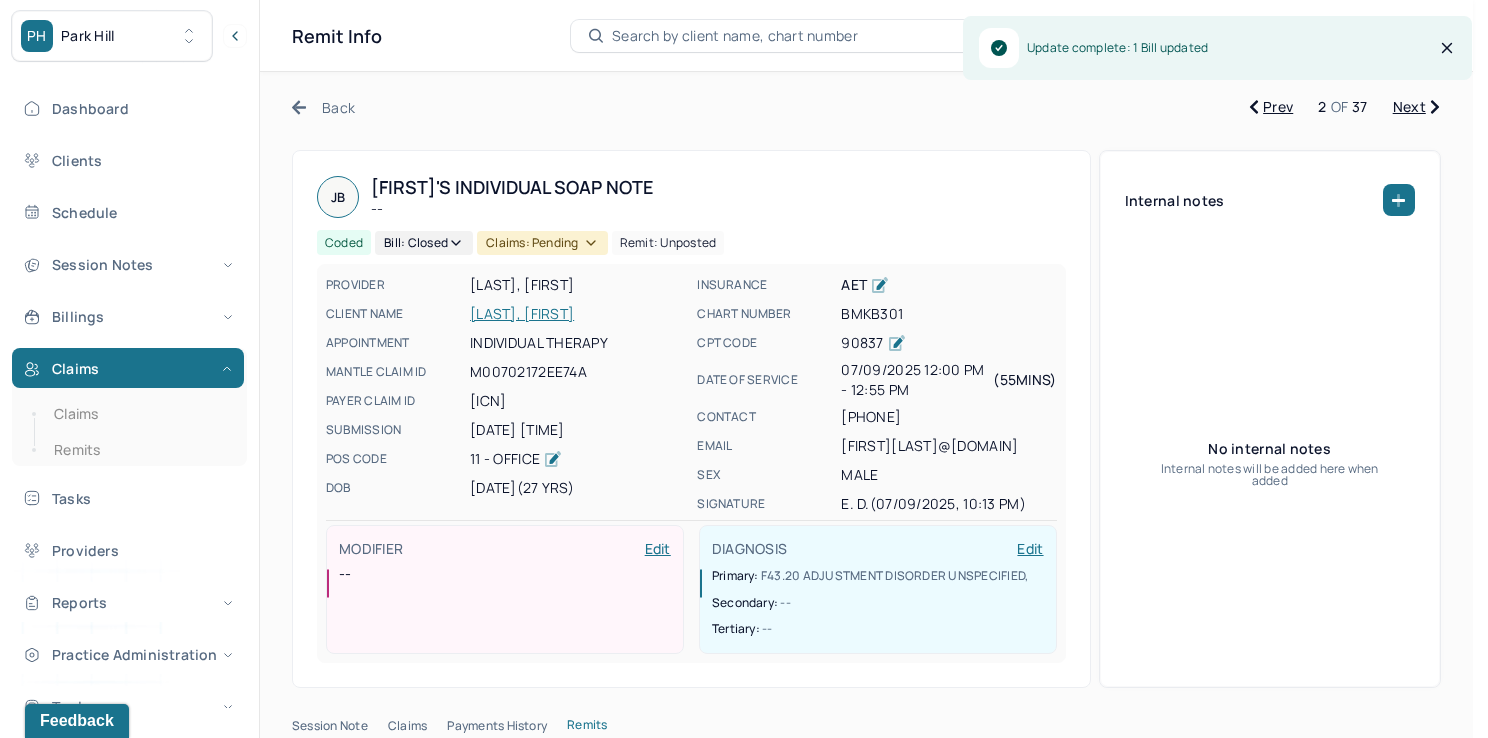 click on "Claims: pending" at bounding box center (542, 243) 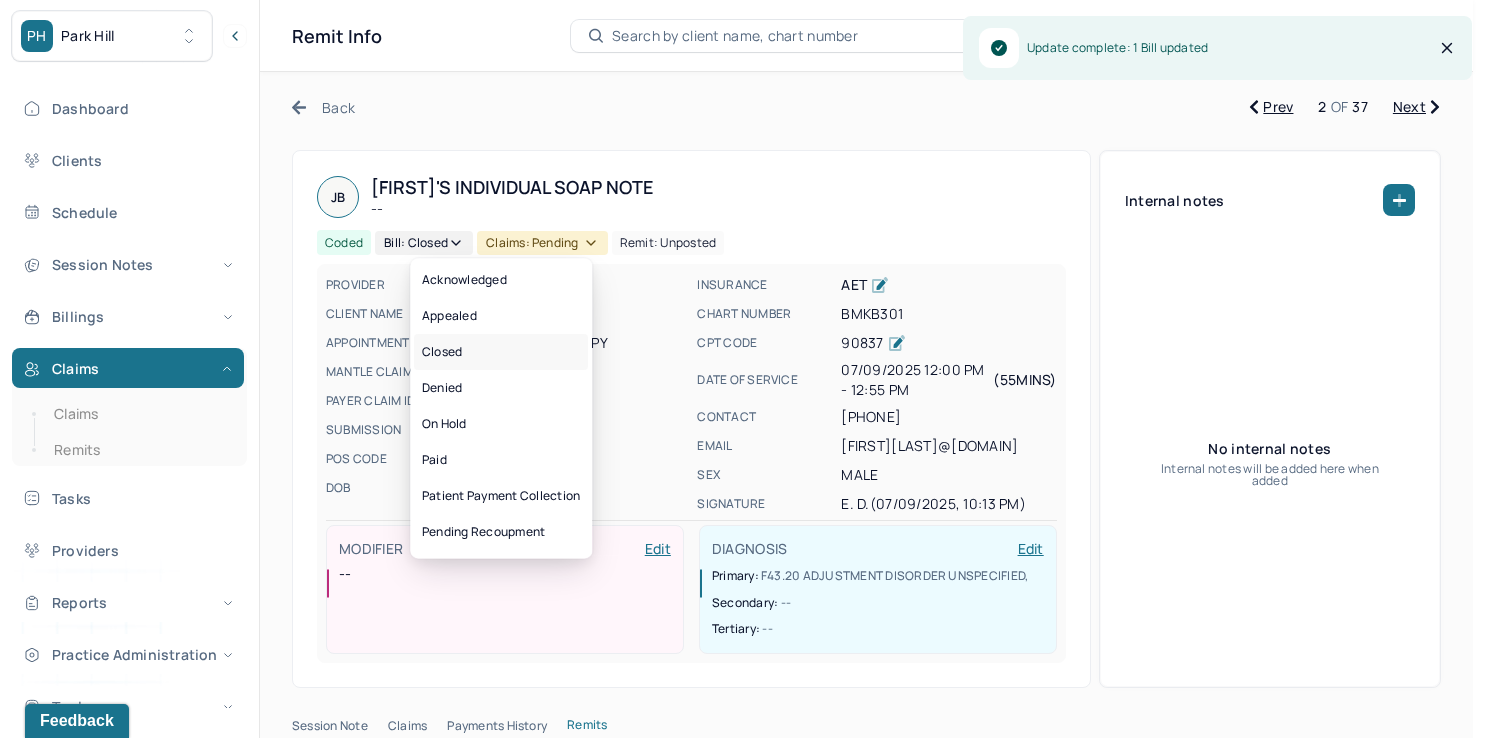 click on "Closed" at bounding box center [501, 352] 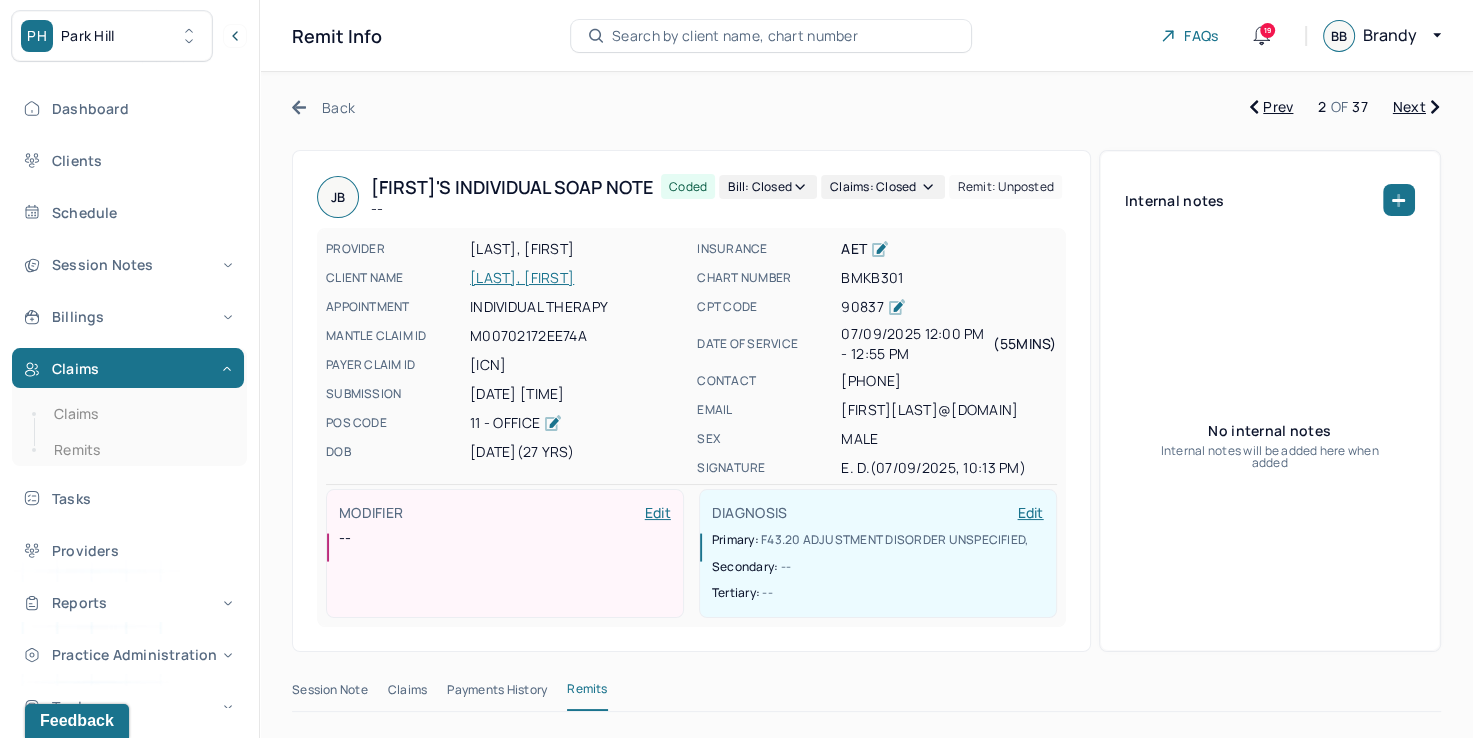 click on "Next" at bounding box center [1416, 107] 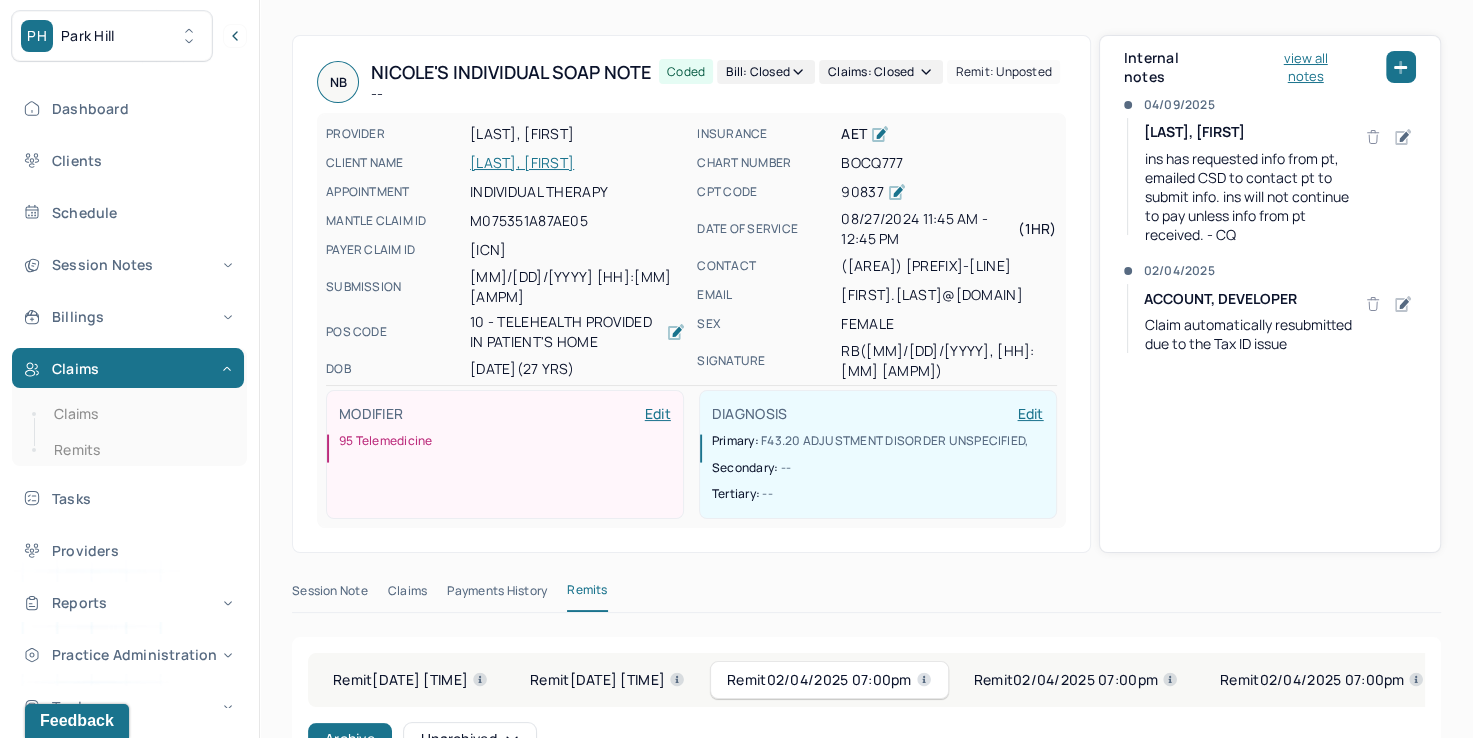 scroll, scrollTop: 0, scrollLeft: 0, axis: both 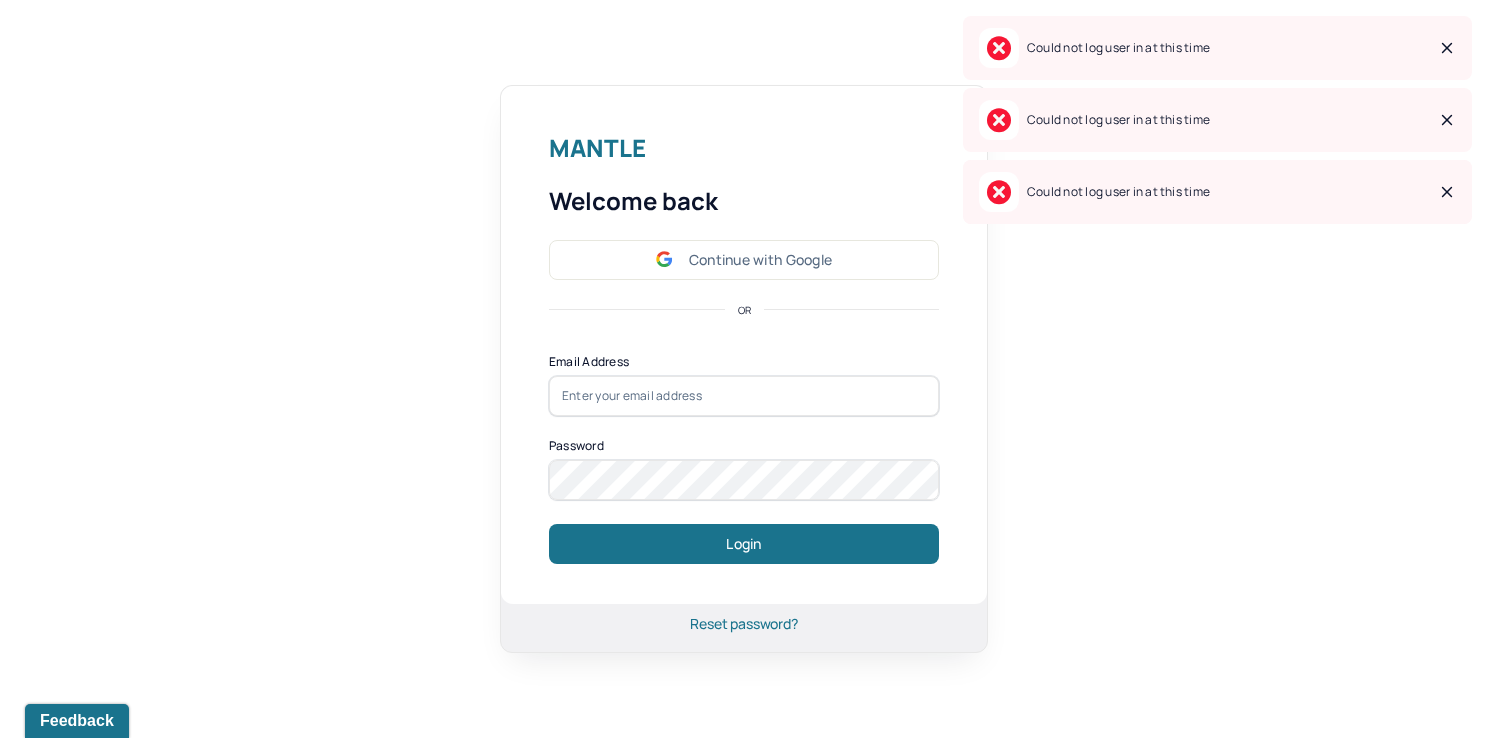 type on "[EMAIL]" 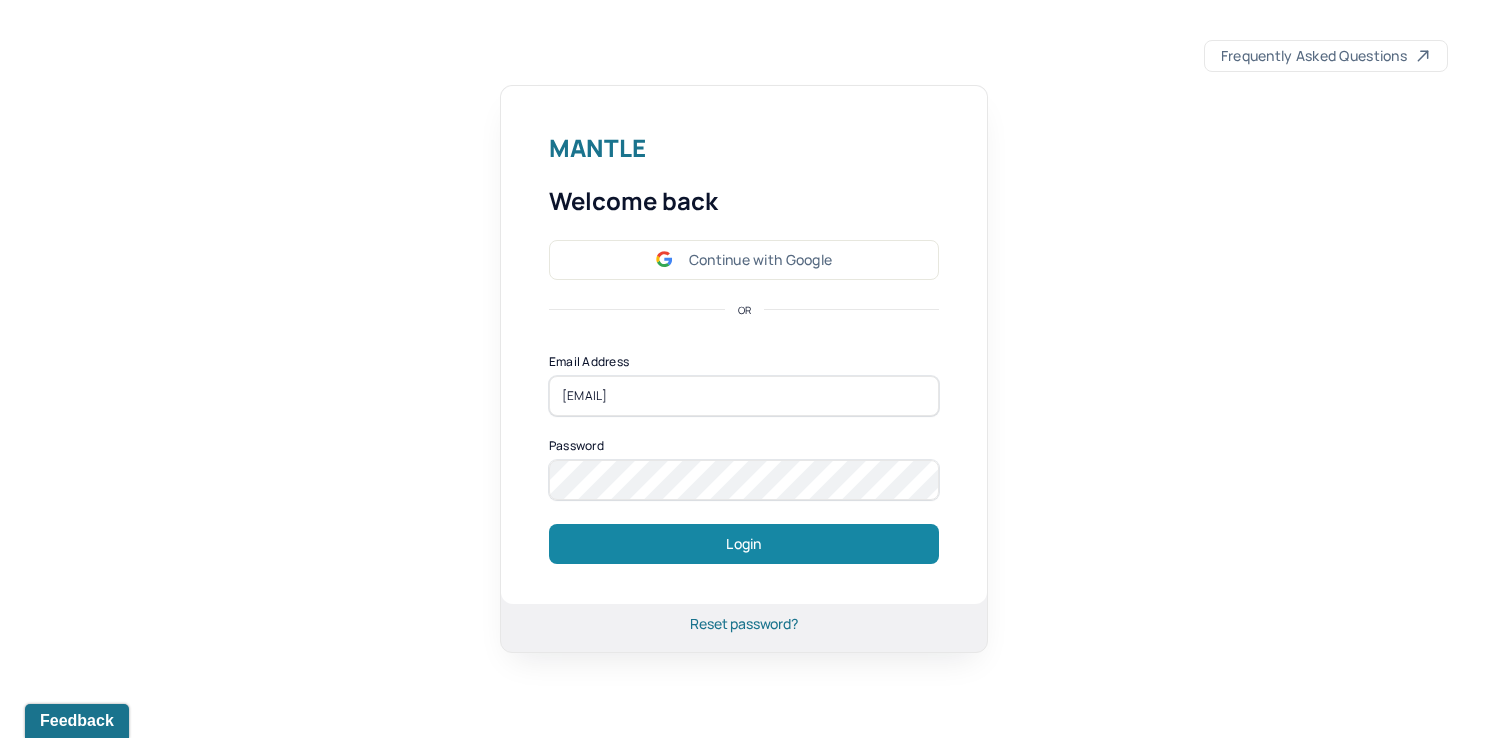 click on "Login" at bounding box center (744, 544) 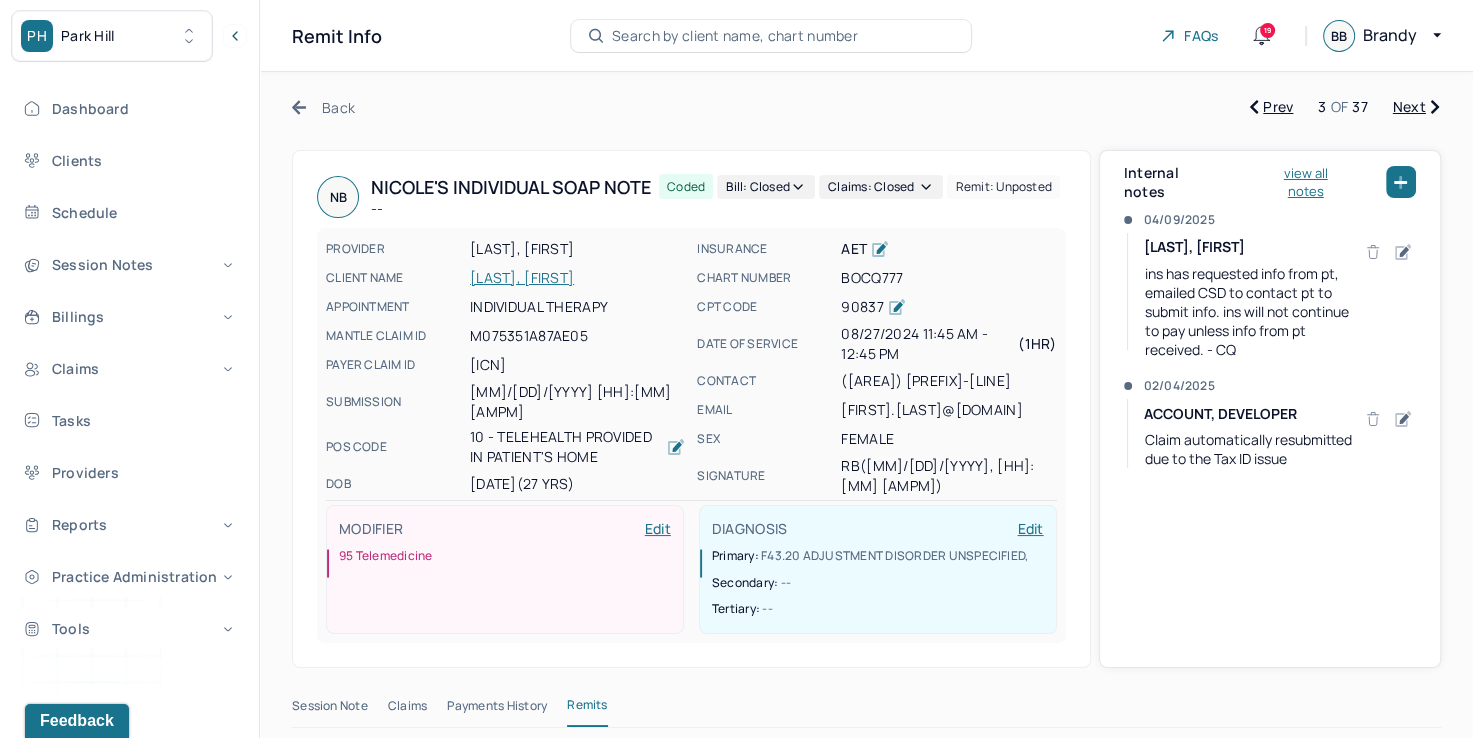 click 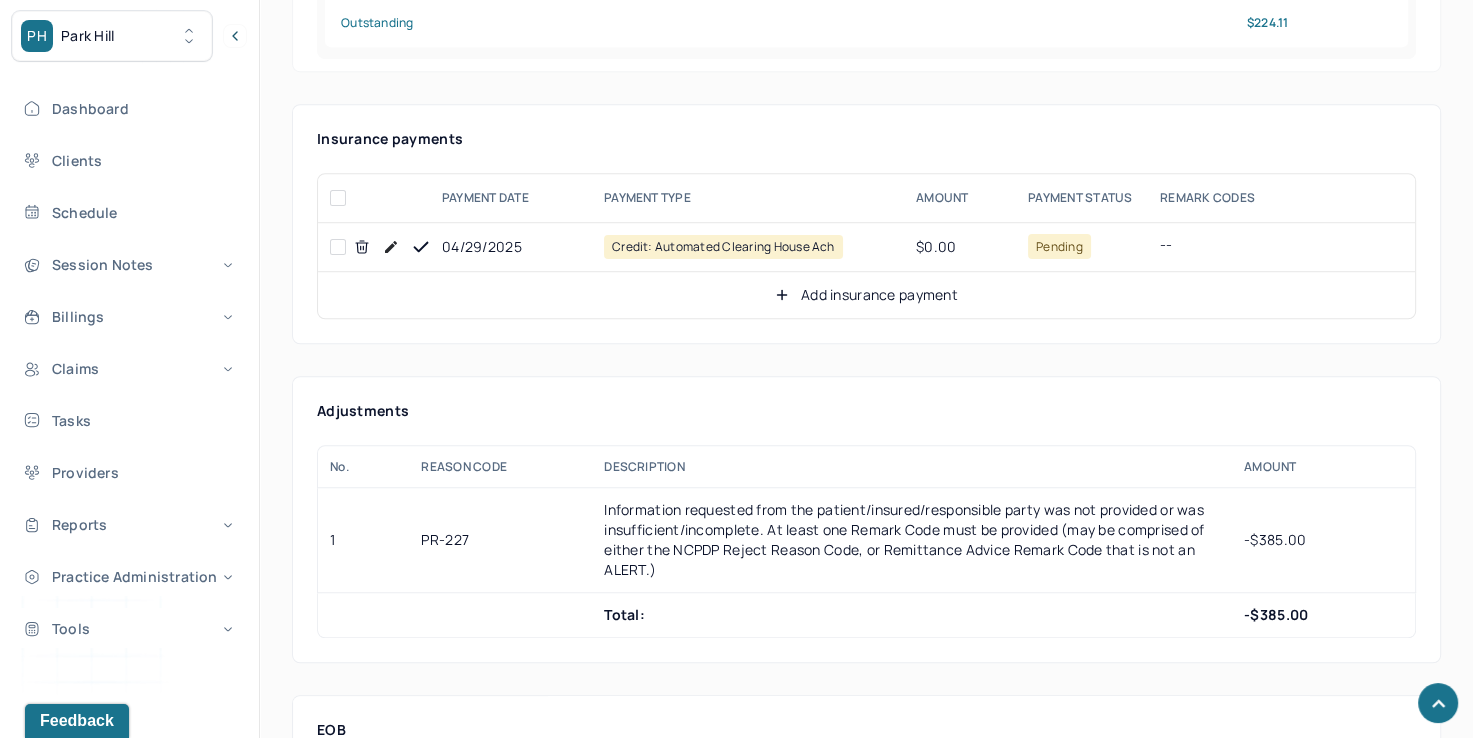 scroll, scrollTop: 1300, scrollLeft: 0, axis: vertical 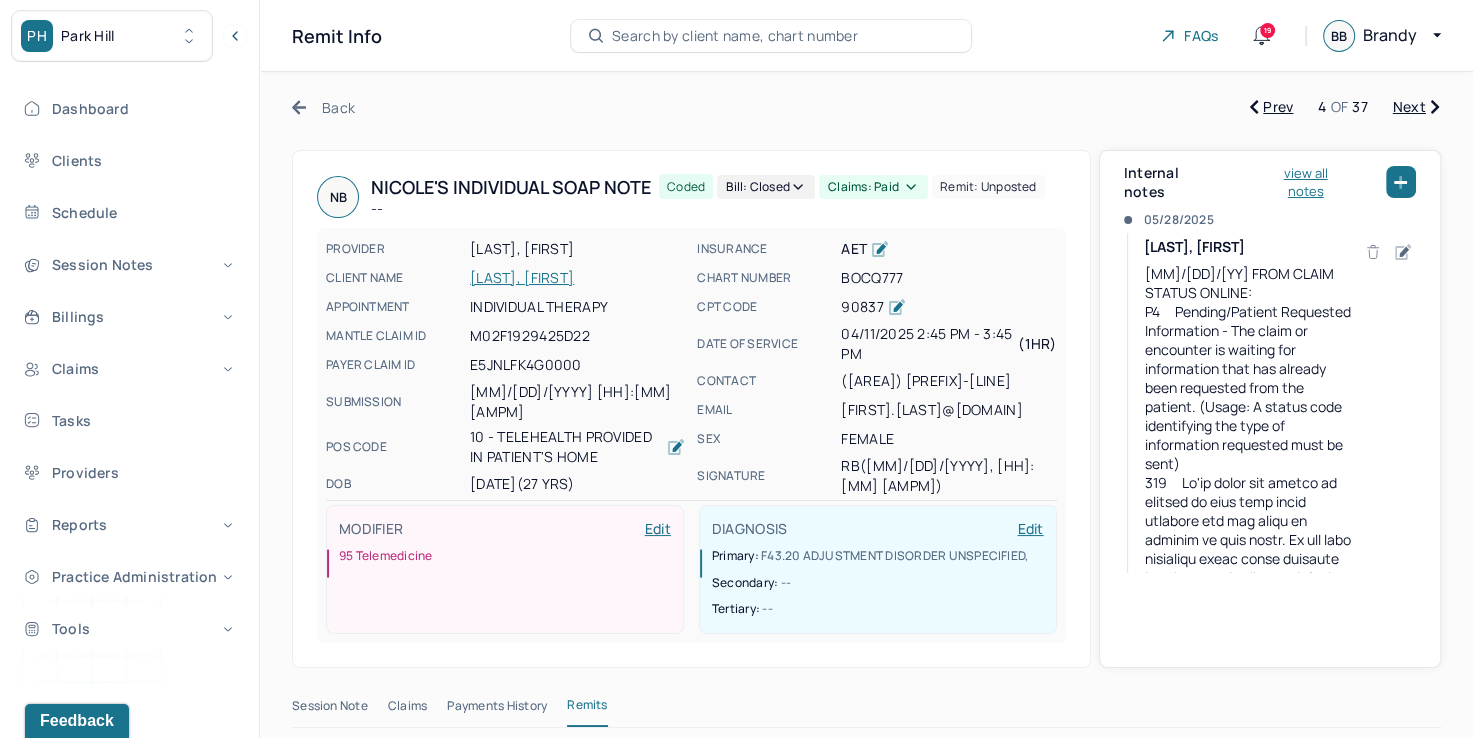click on "Next" at bounding box center [1416, 107] 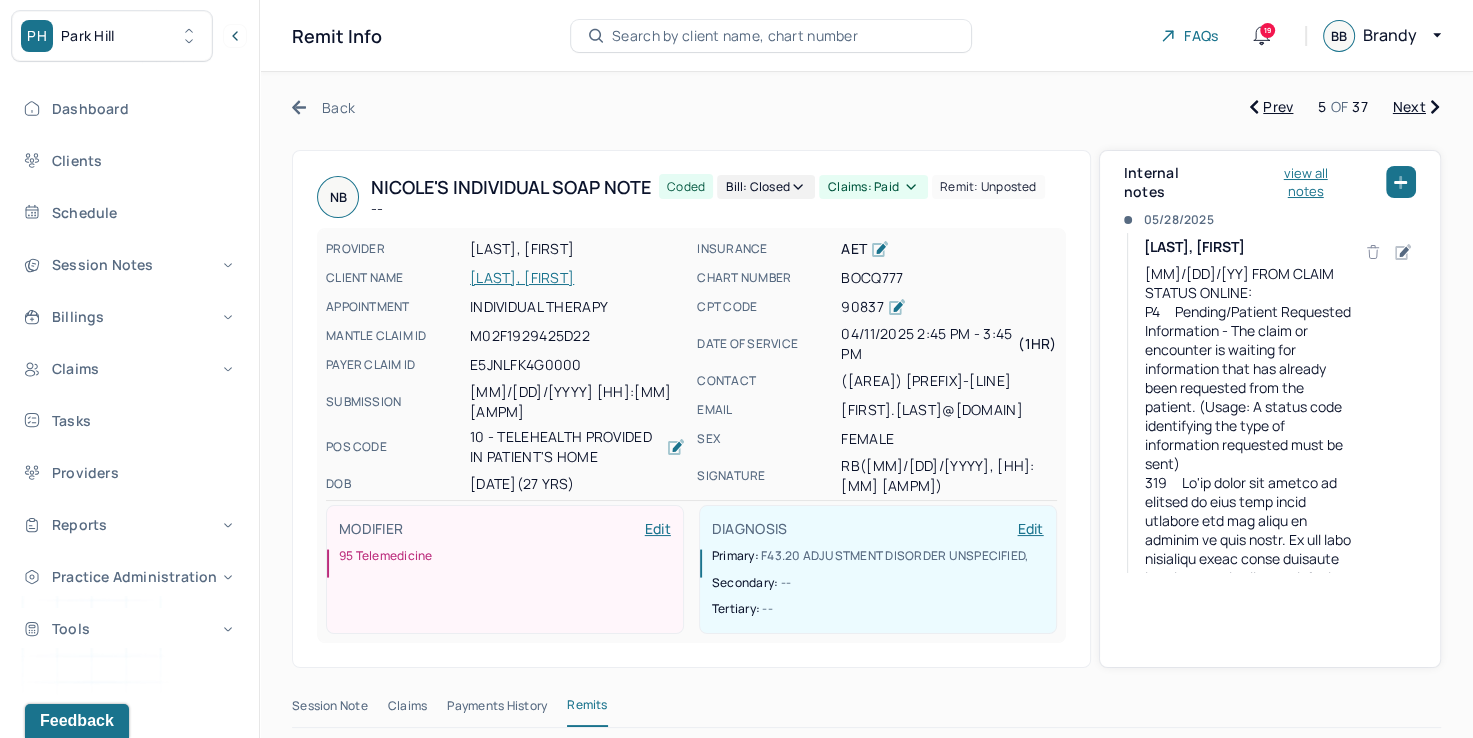 click on "Next" at bounding box center [1416, 107] 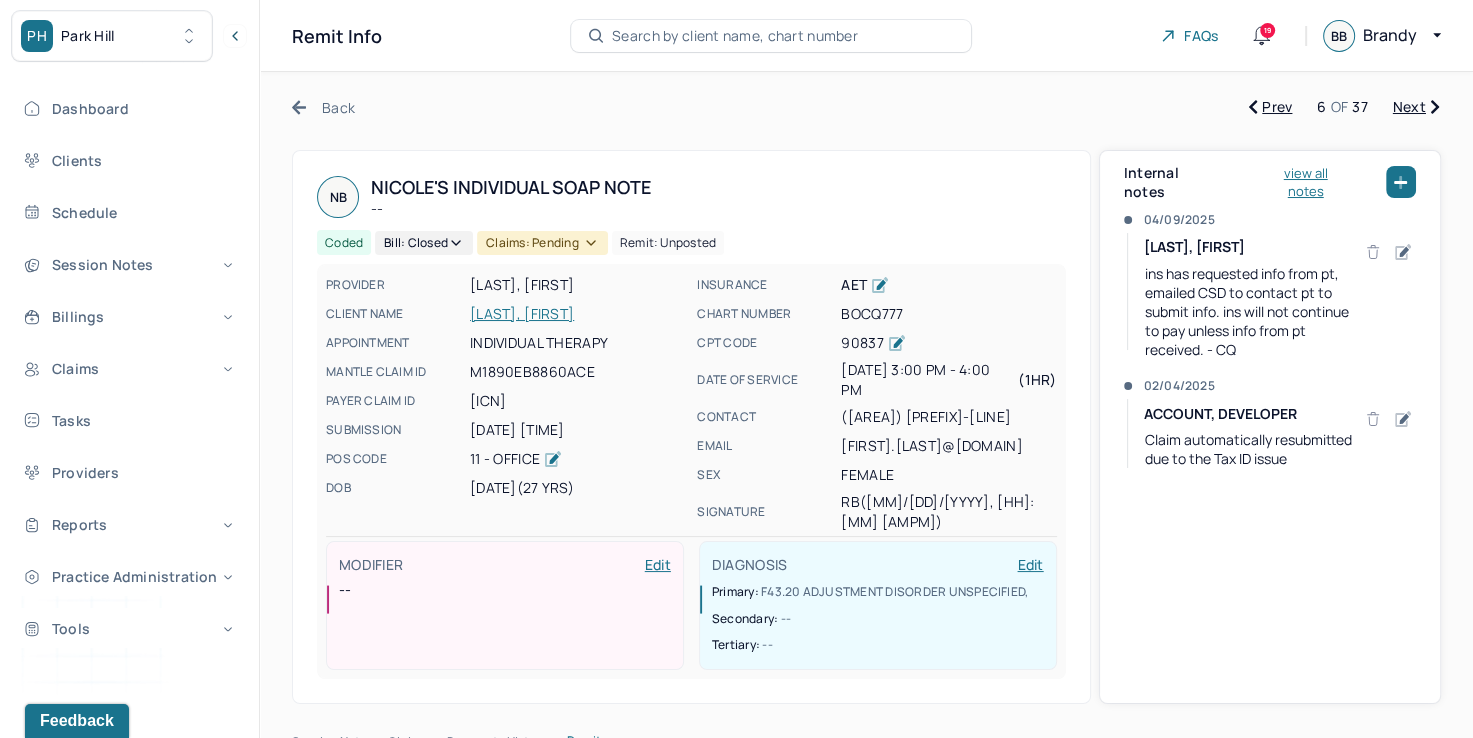click on "Next" at bounding box center [1416, 107] 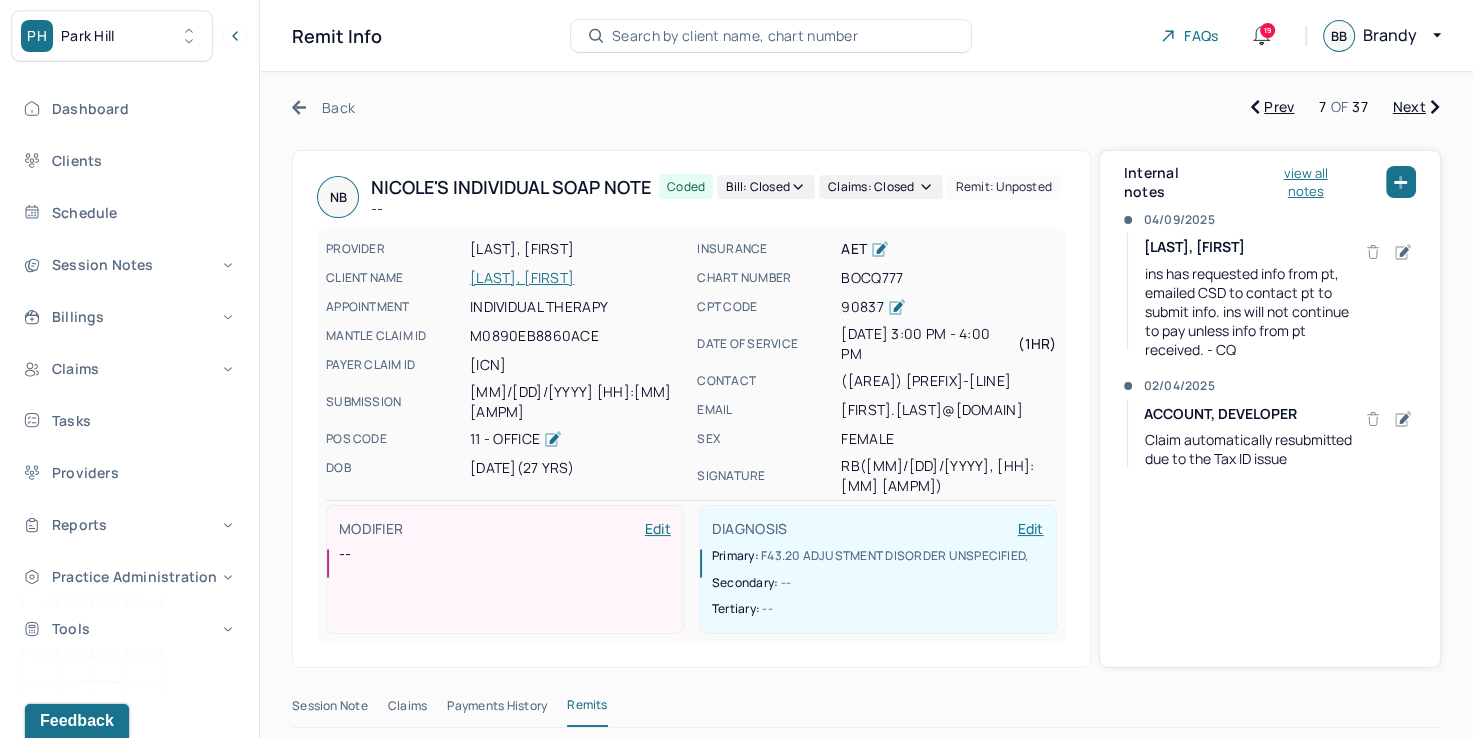 click on "Next" at bounding box center [1416, 107] 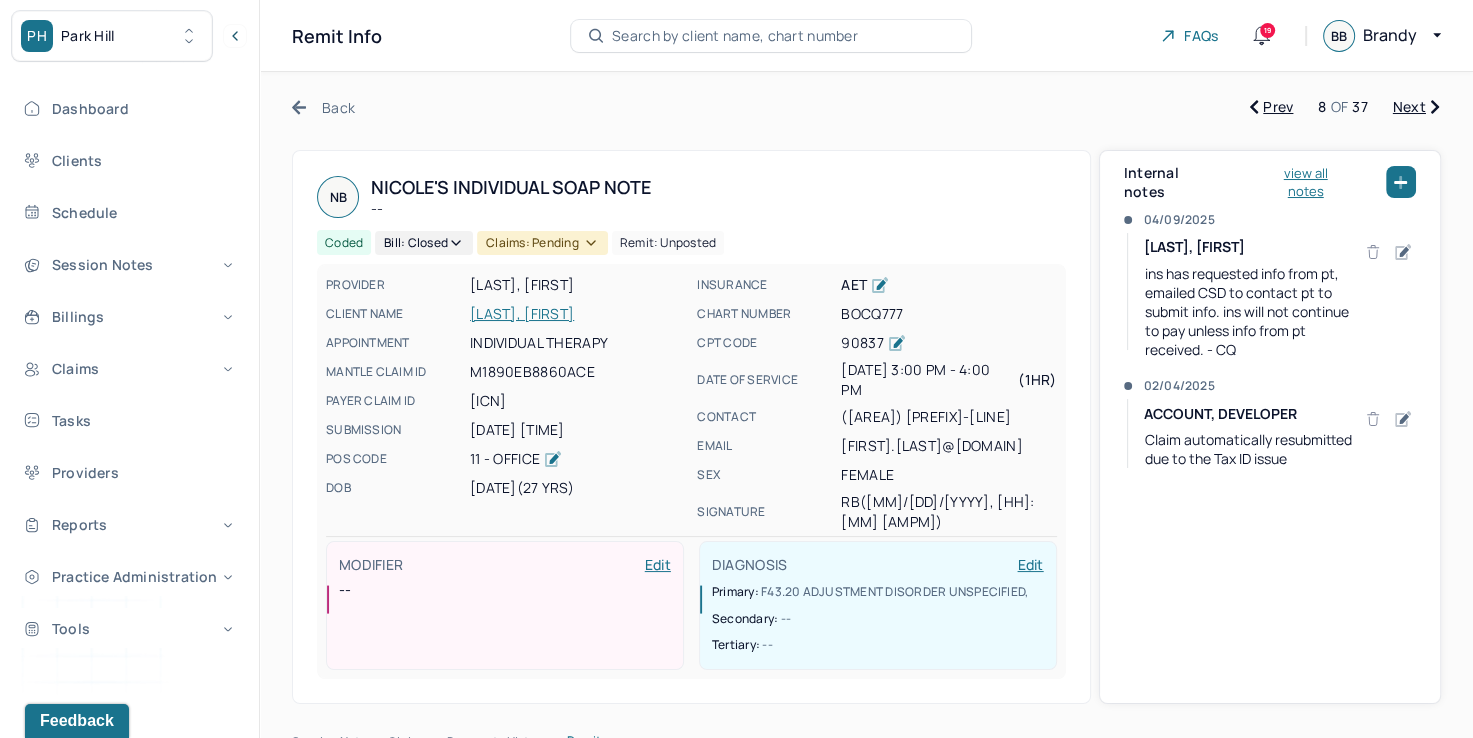 click on "Next" at bounding box center (1416, 107) 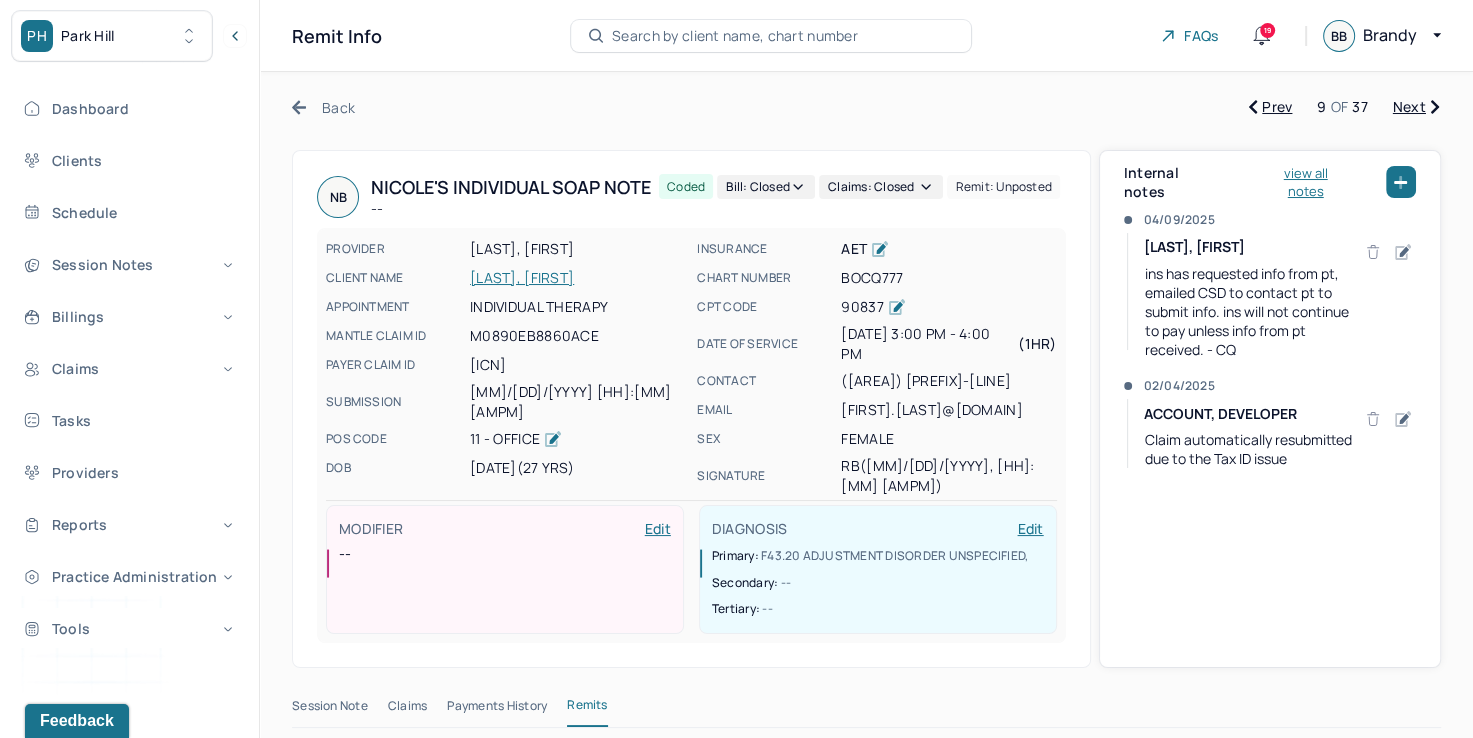 click on "Next" at bounding box center [1416, 107] 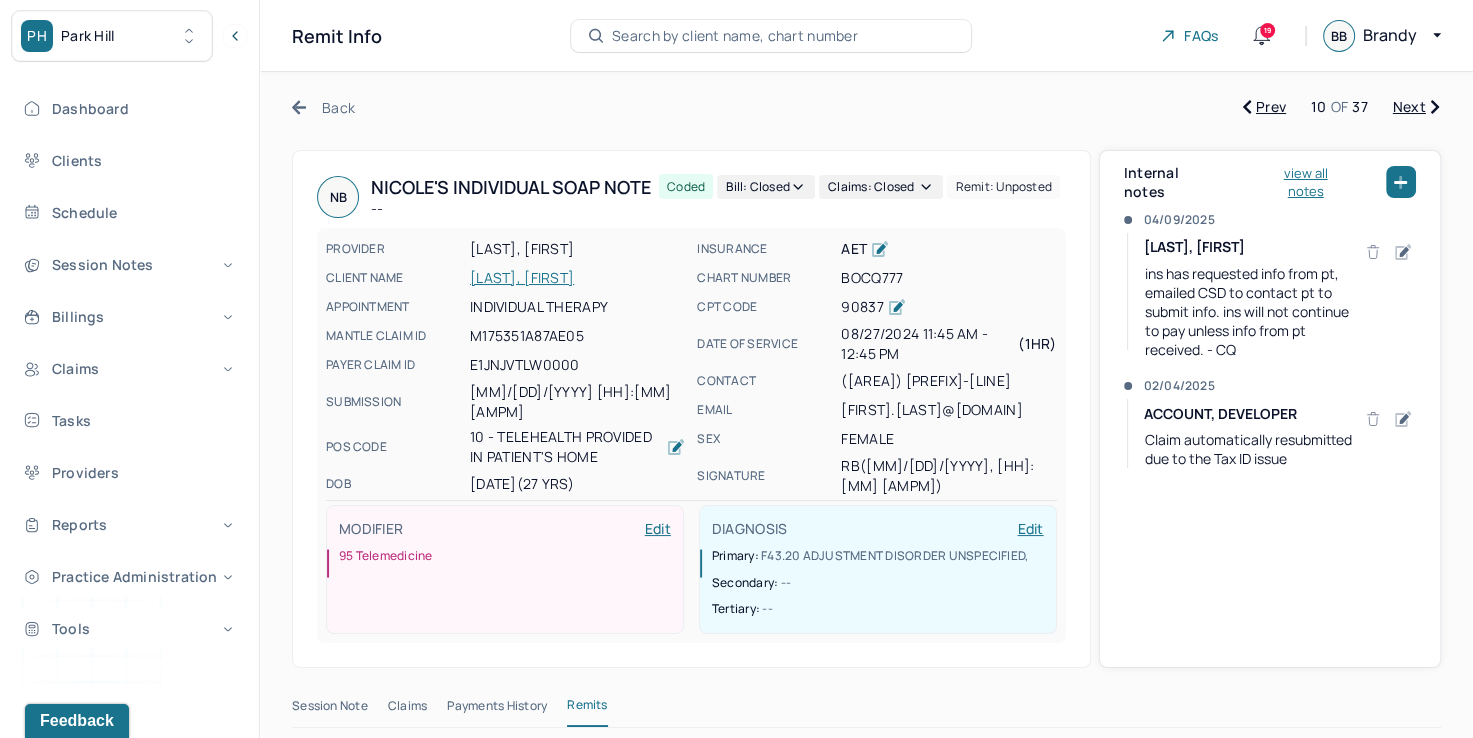 click on "Next" at bounding box center [1416, 107] 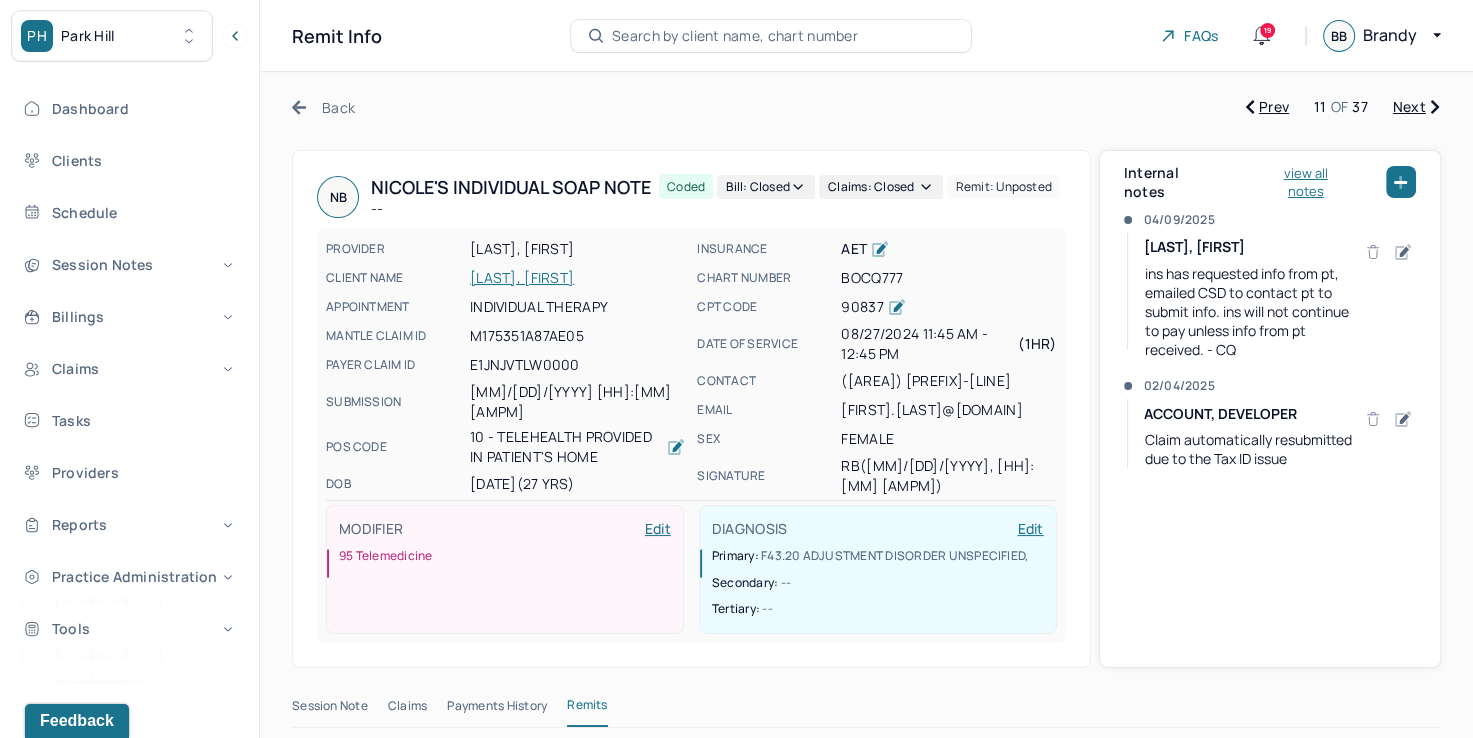click on "Next" at bounding box center (1416, 107) 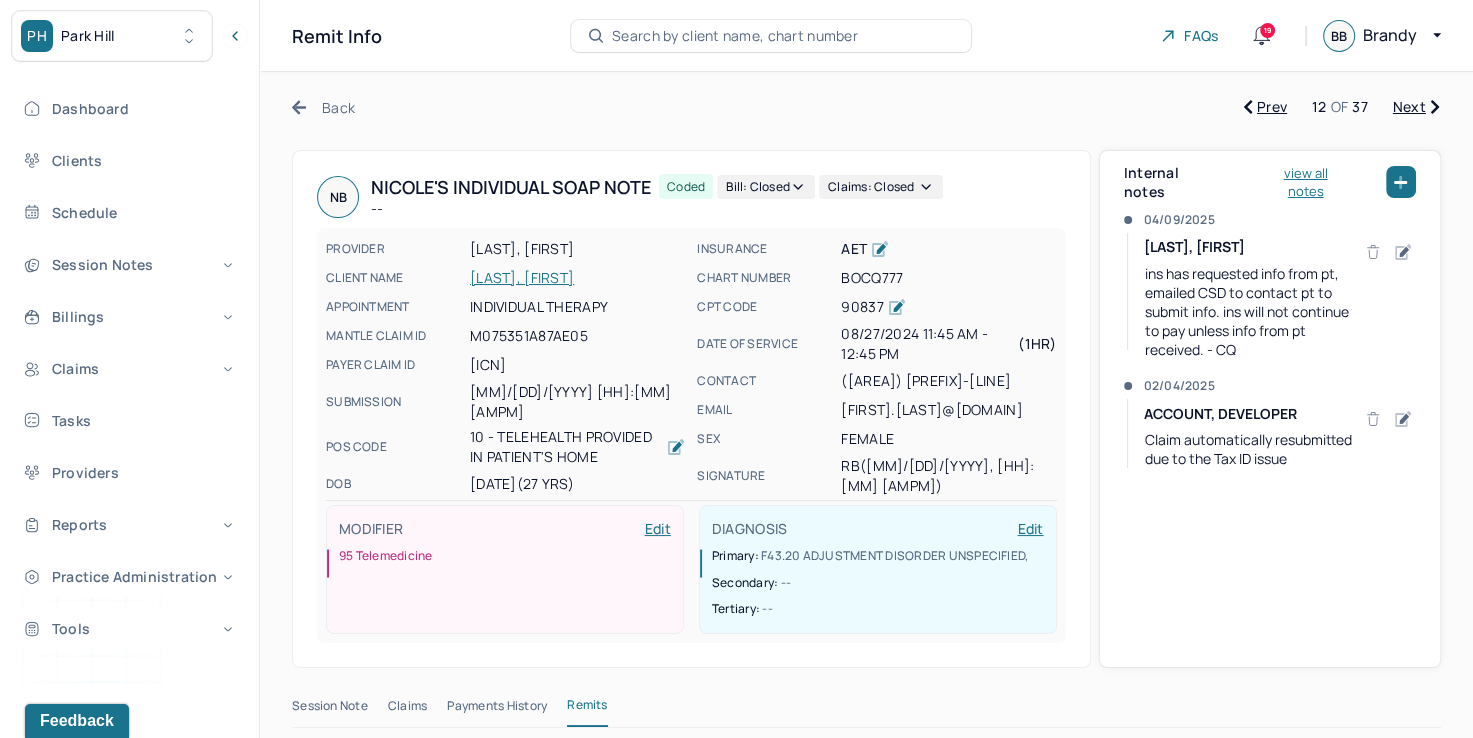 click on "Next" at bounding box center [1416, 107] 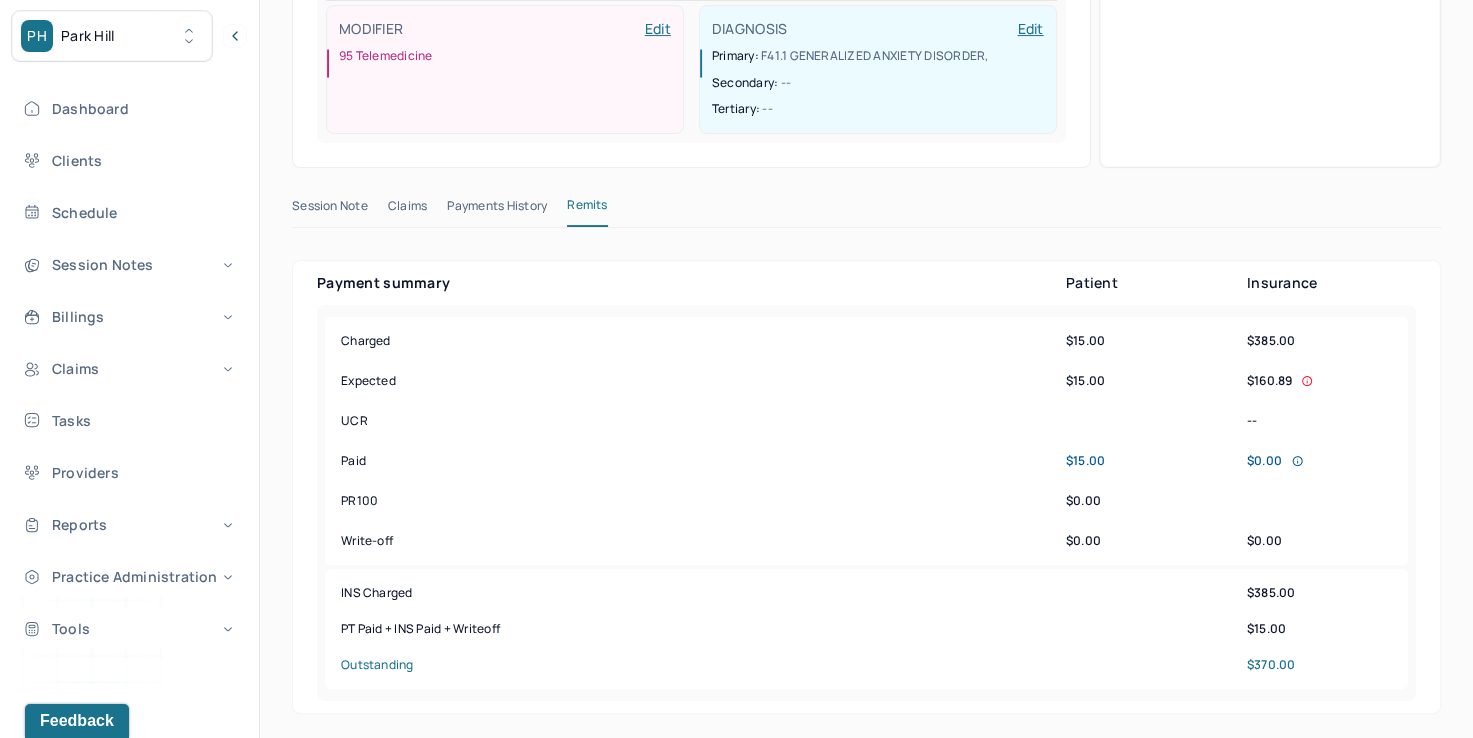 scroll, scrollTop: 900, scrollLeft: 0, axis: vertical 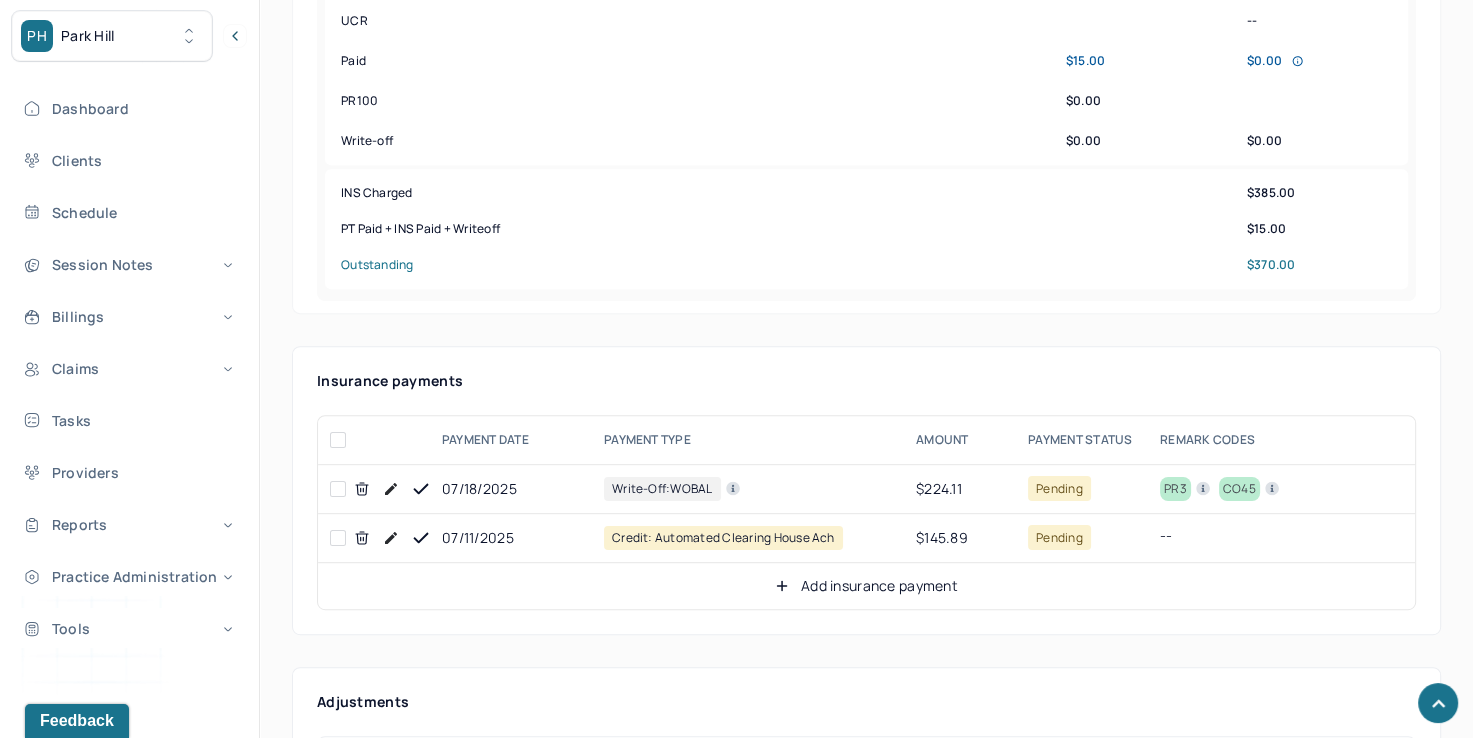 click 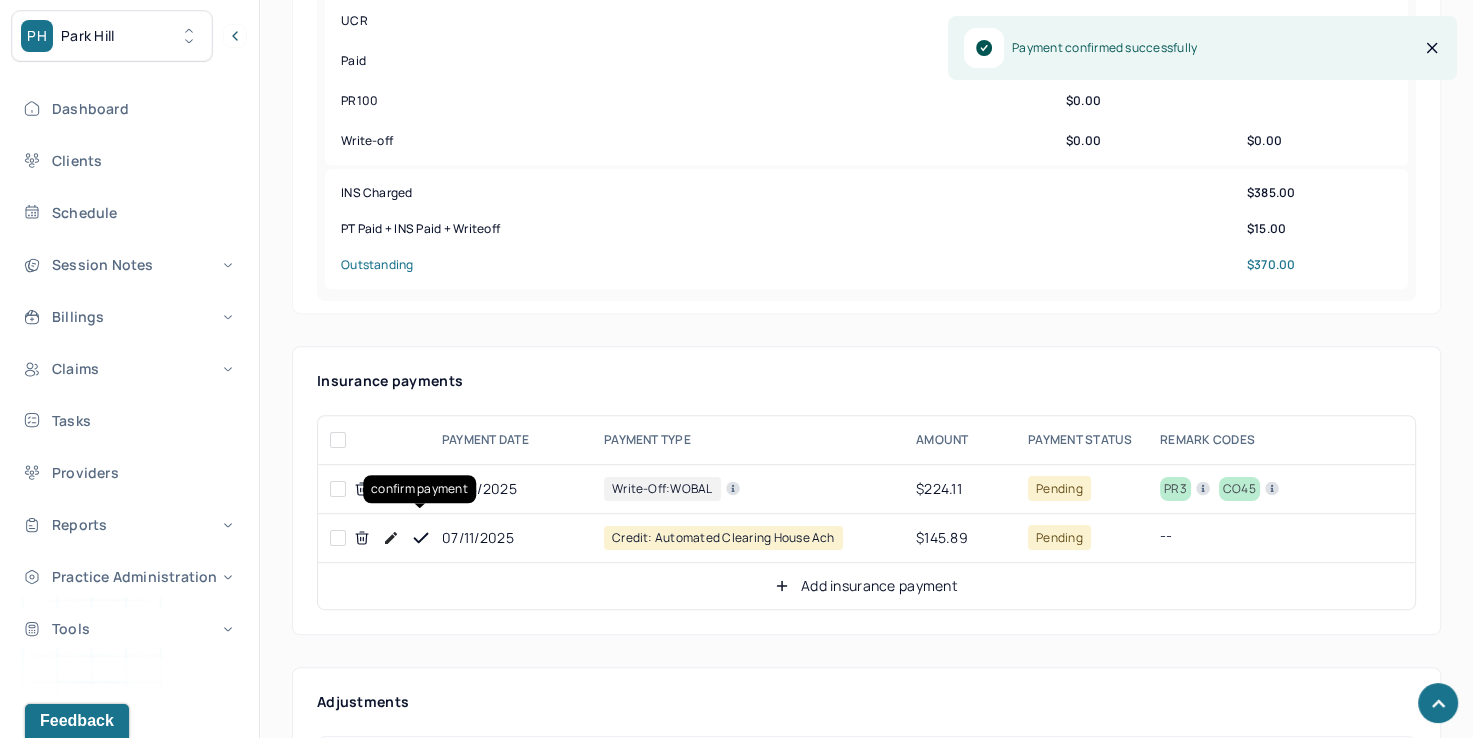 click 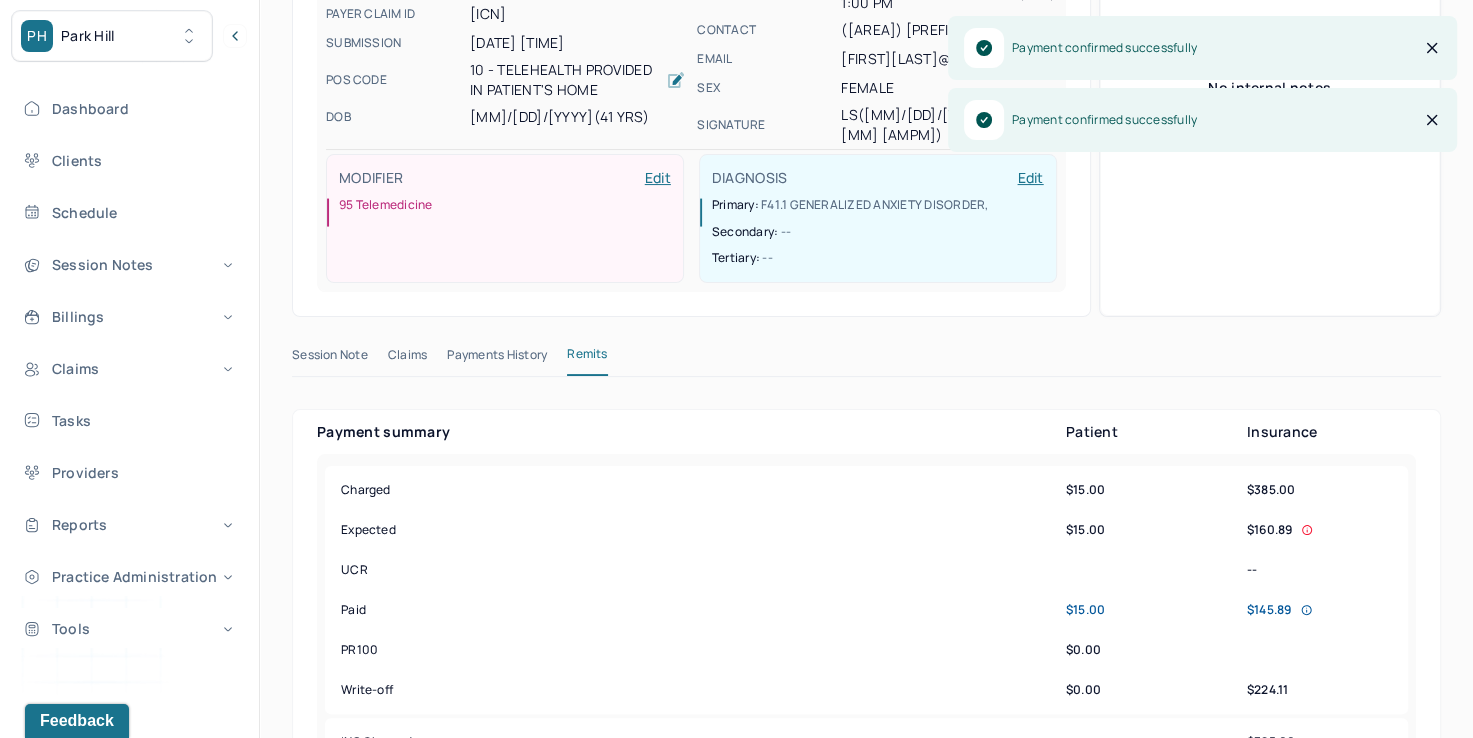 scroll, scrollTop: 100, scrollLeft: 0, axis: vertical 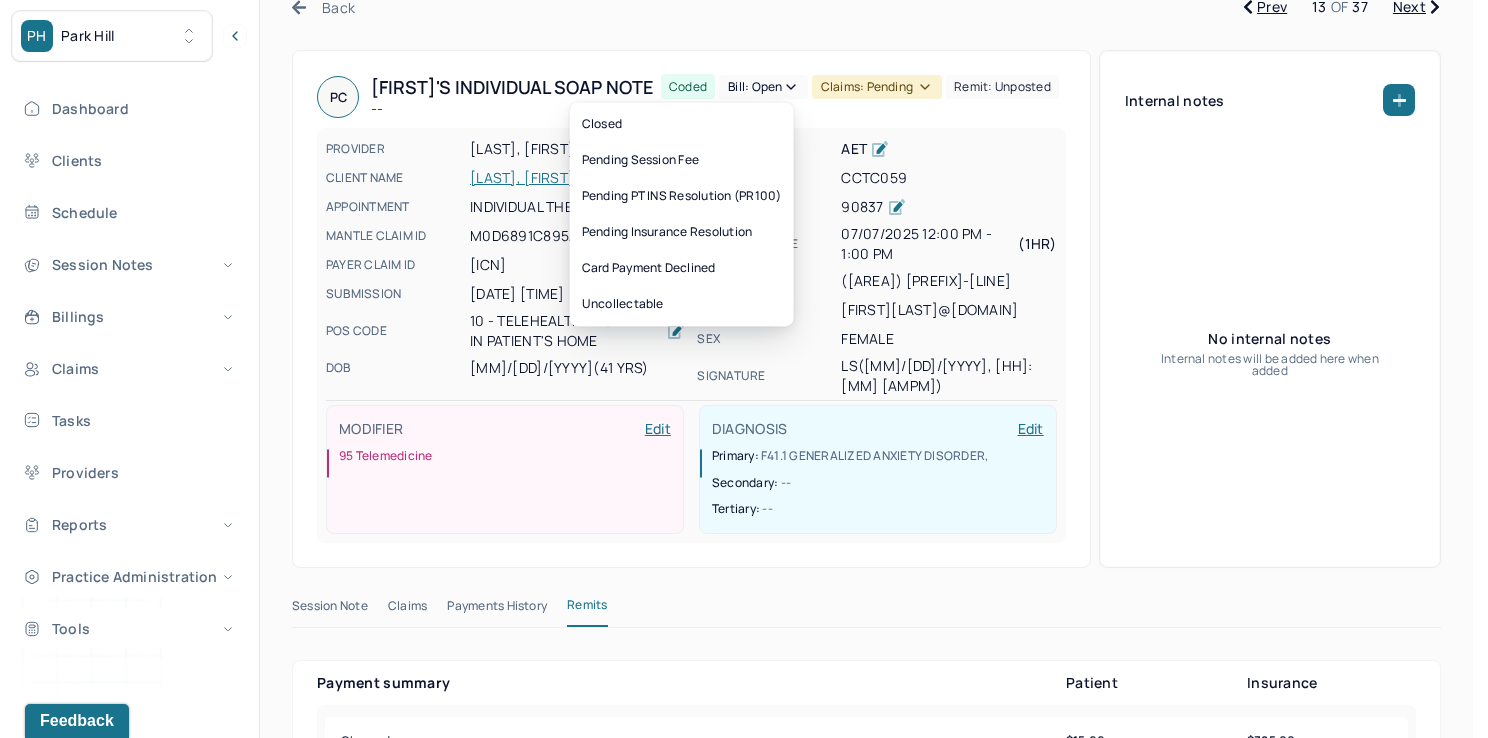 click on "Bill: Open" at bounding box center (763, 87) 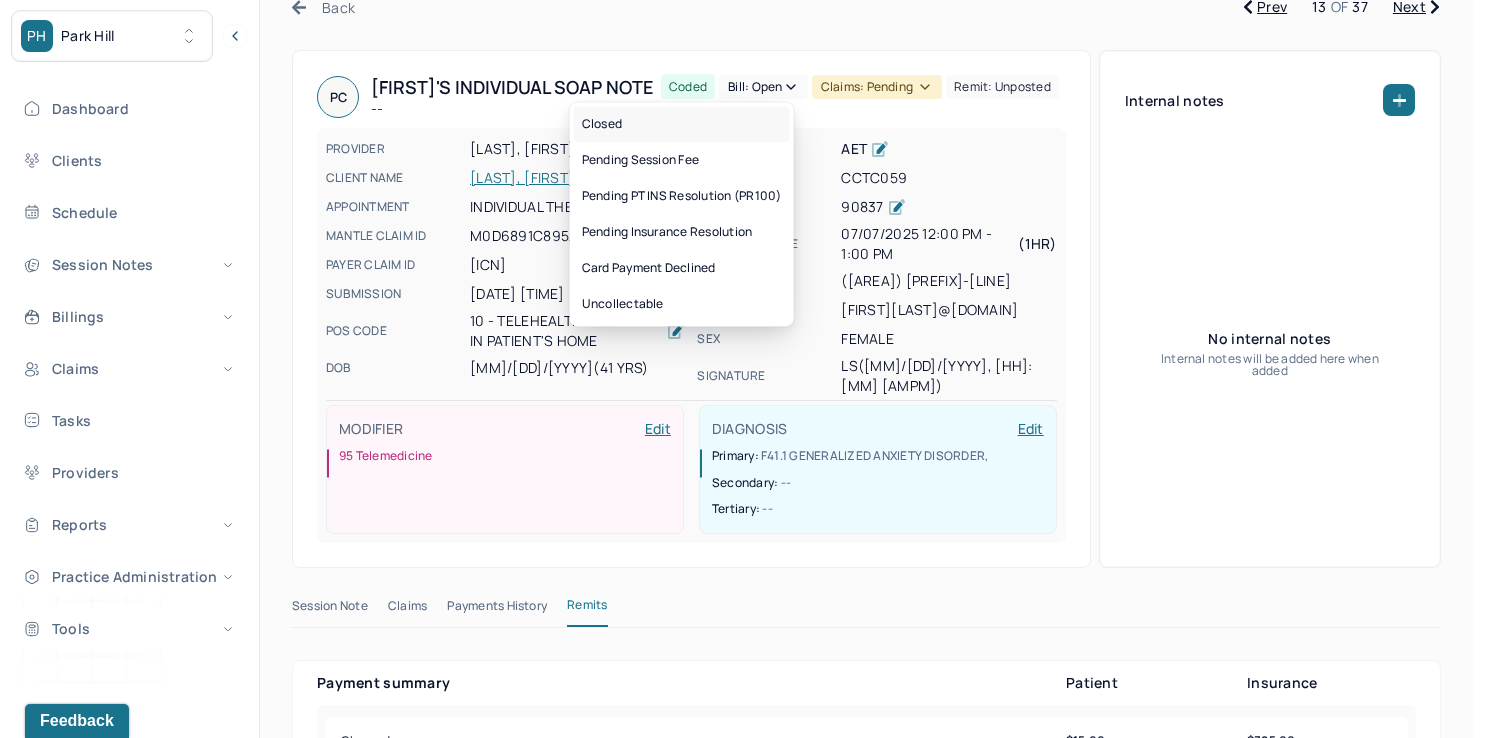 click on "Closed" at bounding box center [682, 124] 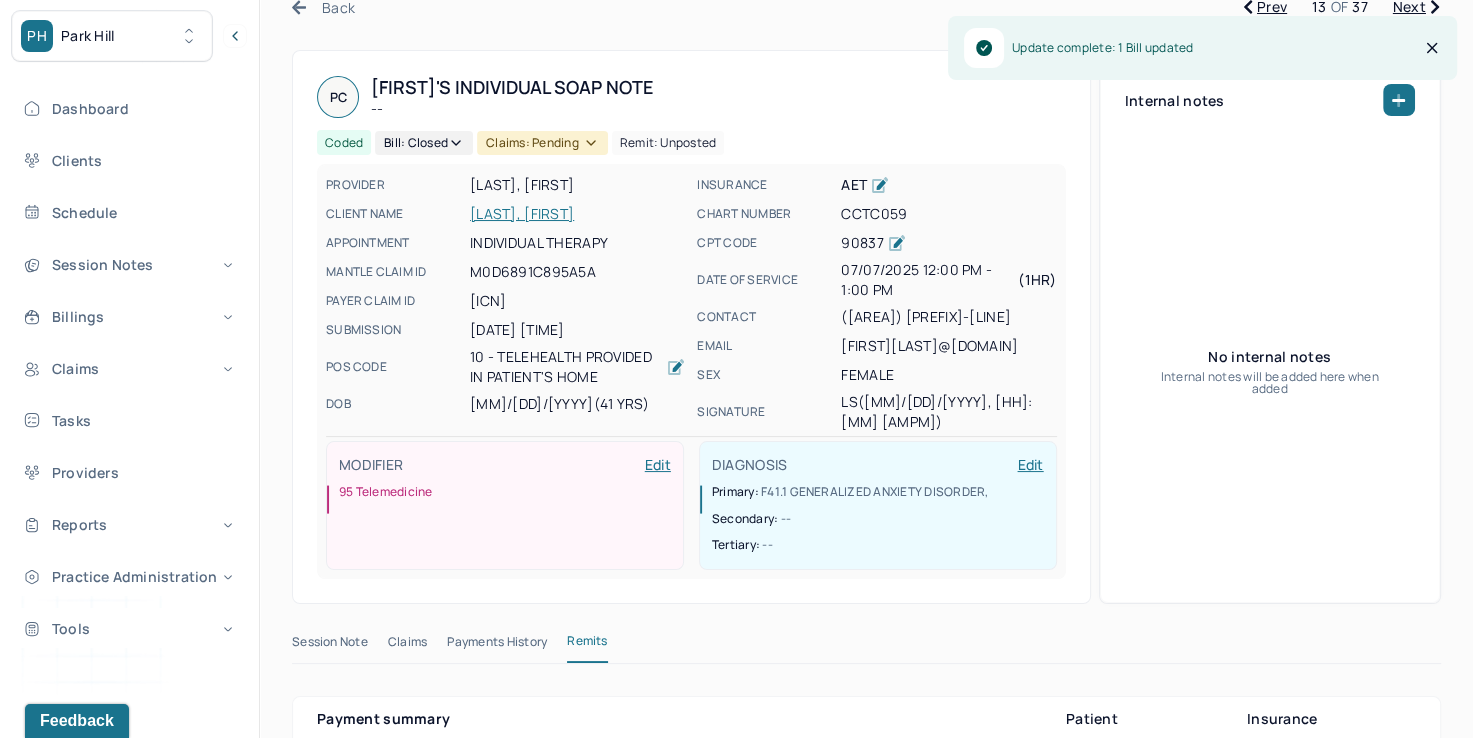 click on "Claims: pending" at bounding box center [542, 143] 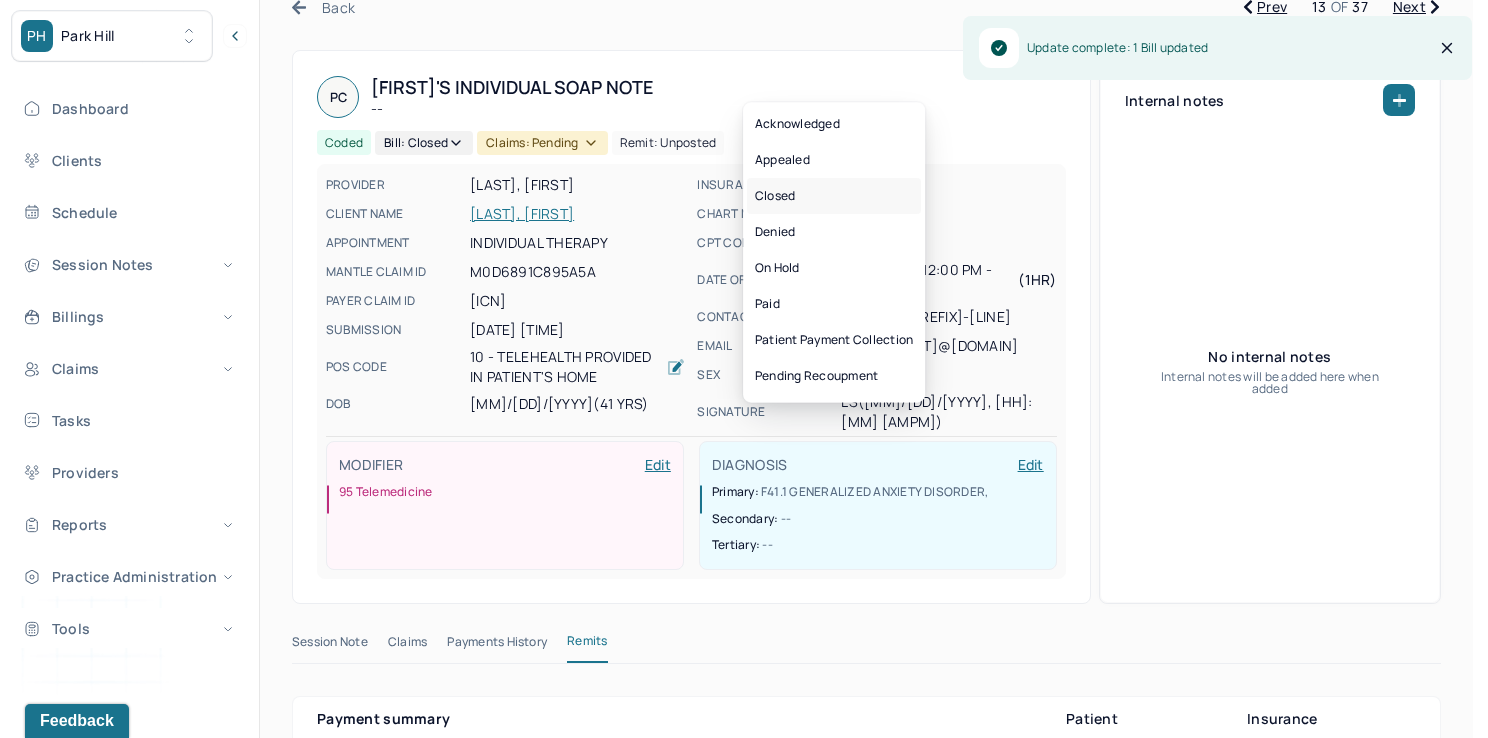 click on "Closed" at bounding box center [834, 196] 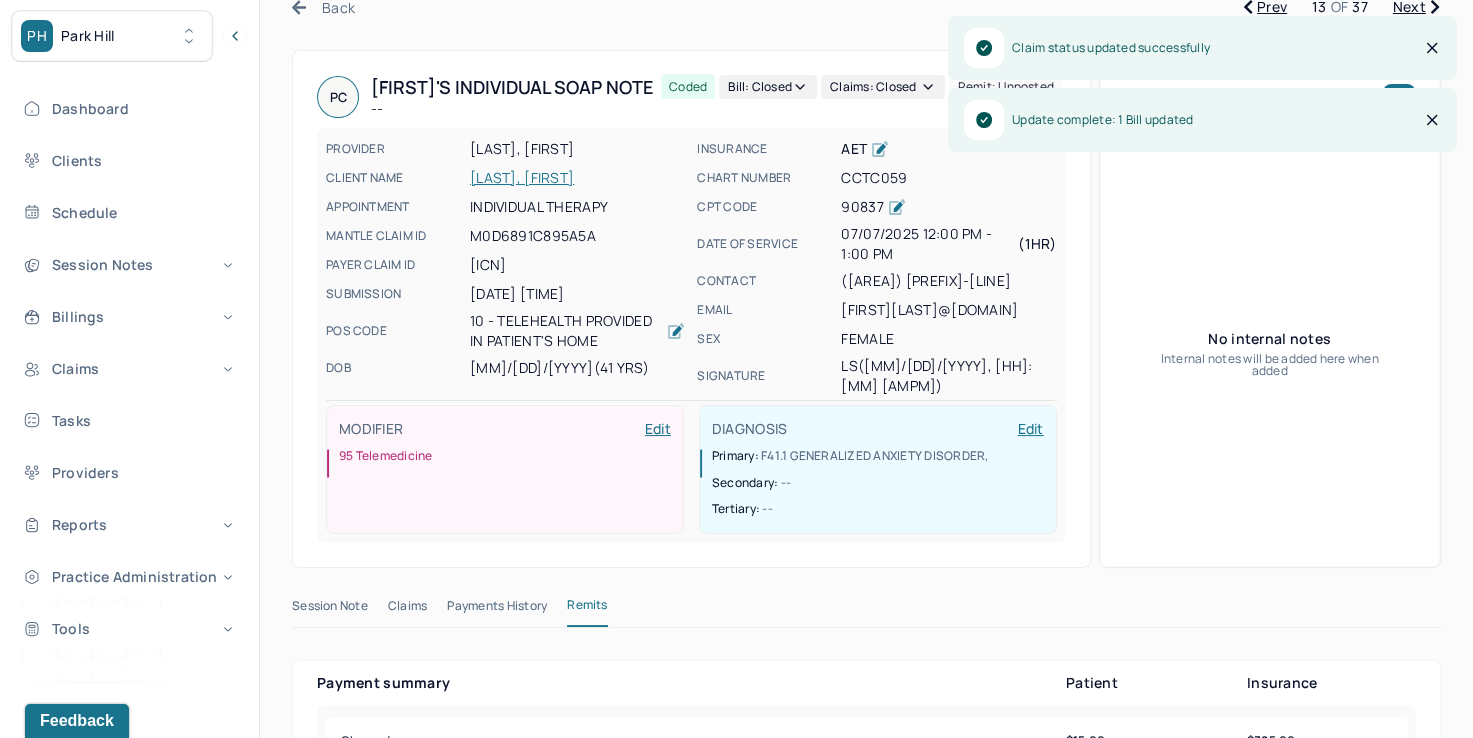 scroll, scrollTop: 0, scrollLeft: 0, axis: both 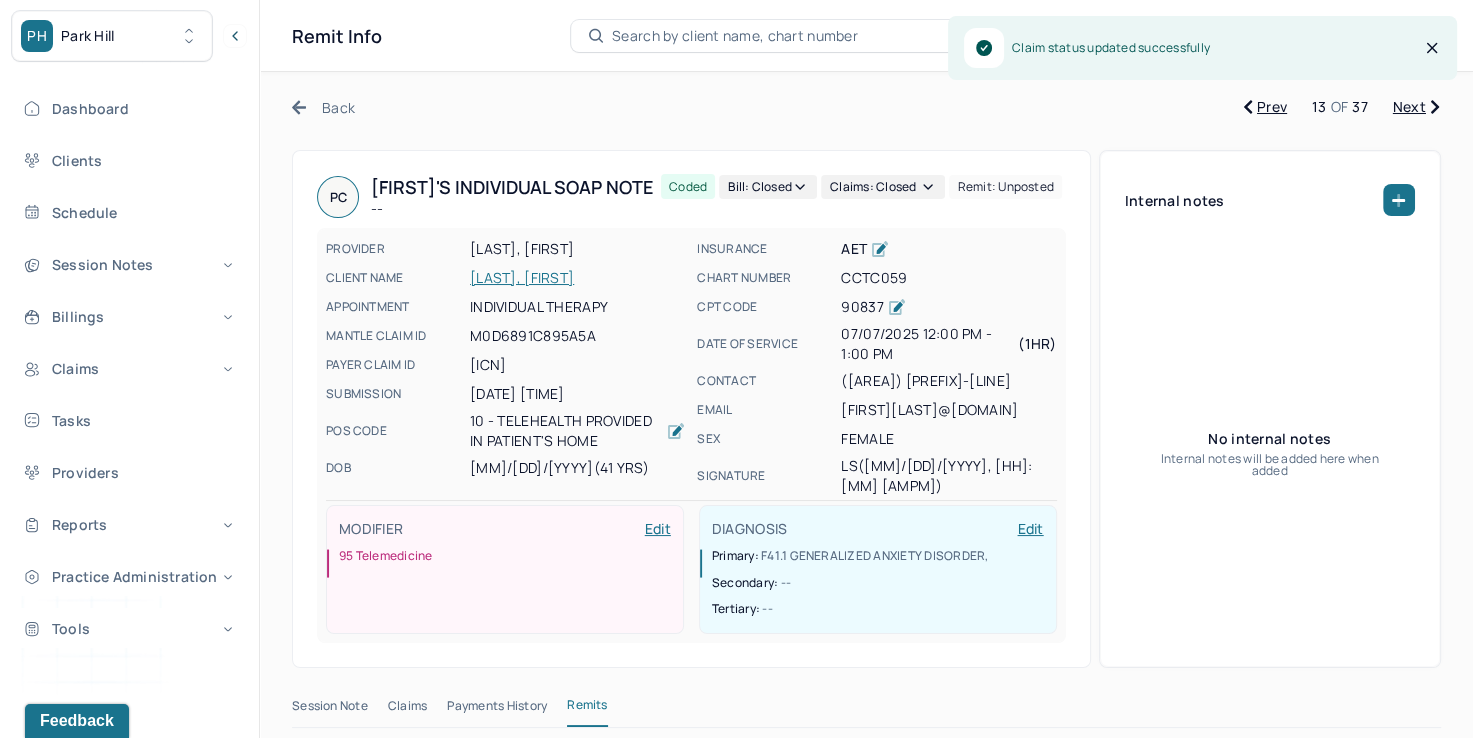 click on "Next" at bounding box center (1416, 107) 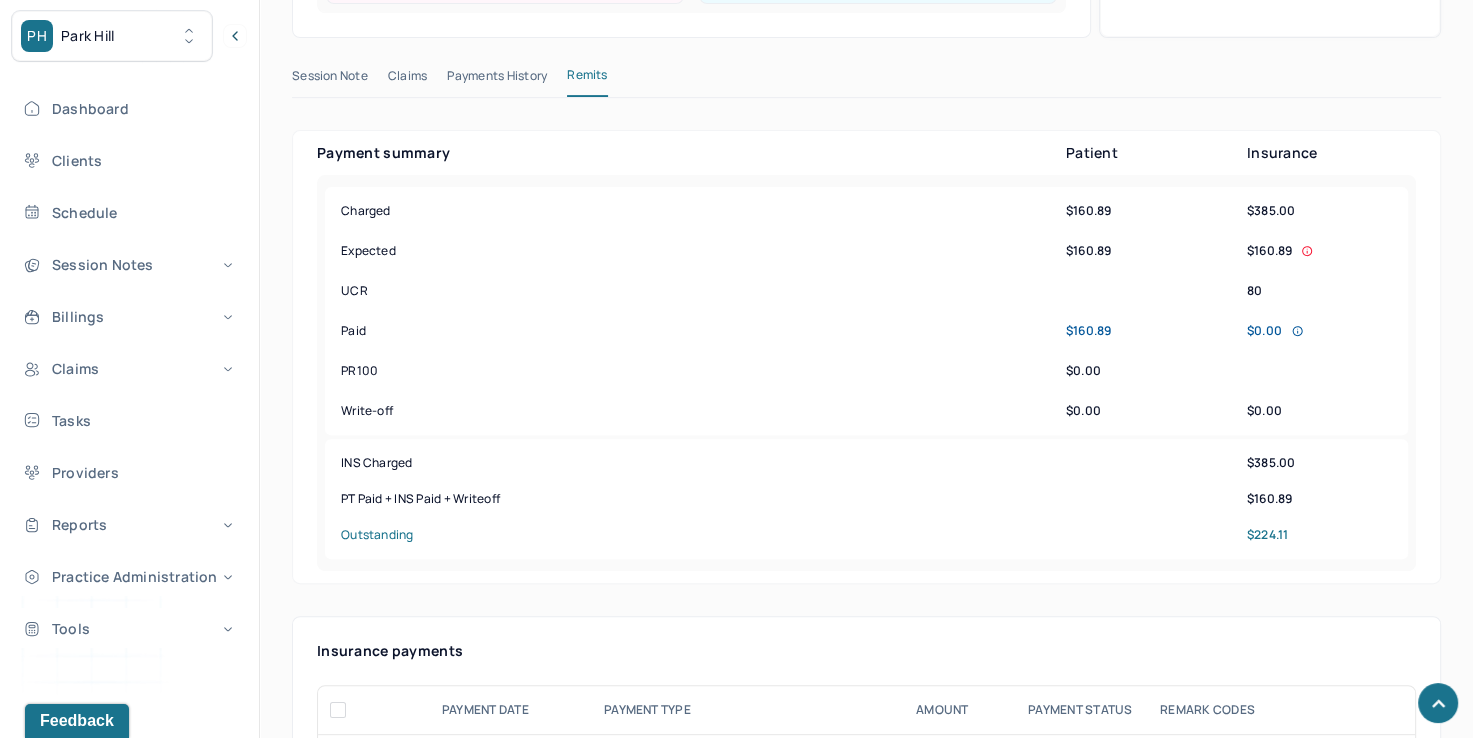 scroll, scrollTop: 900, scrollLeft: 0, axis: vertical 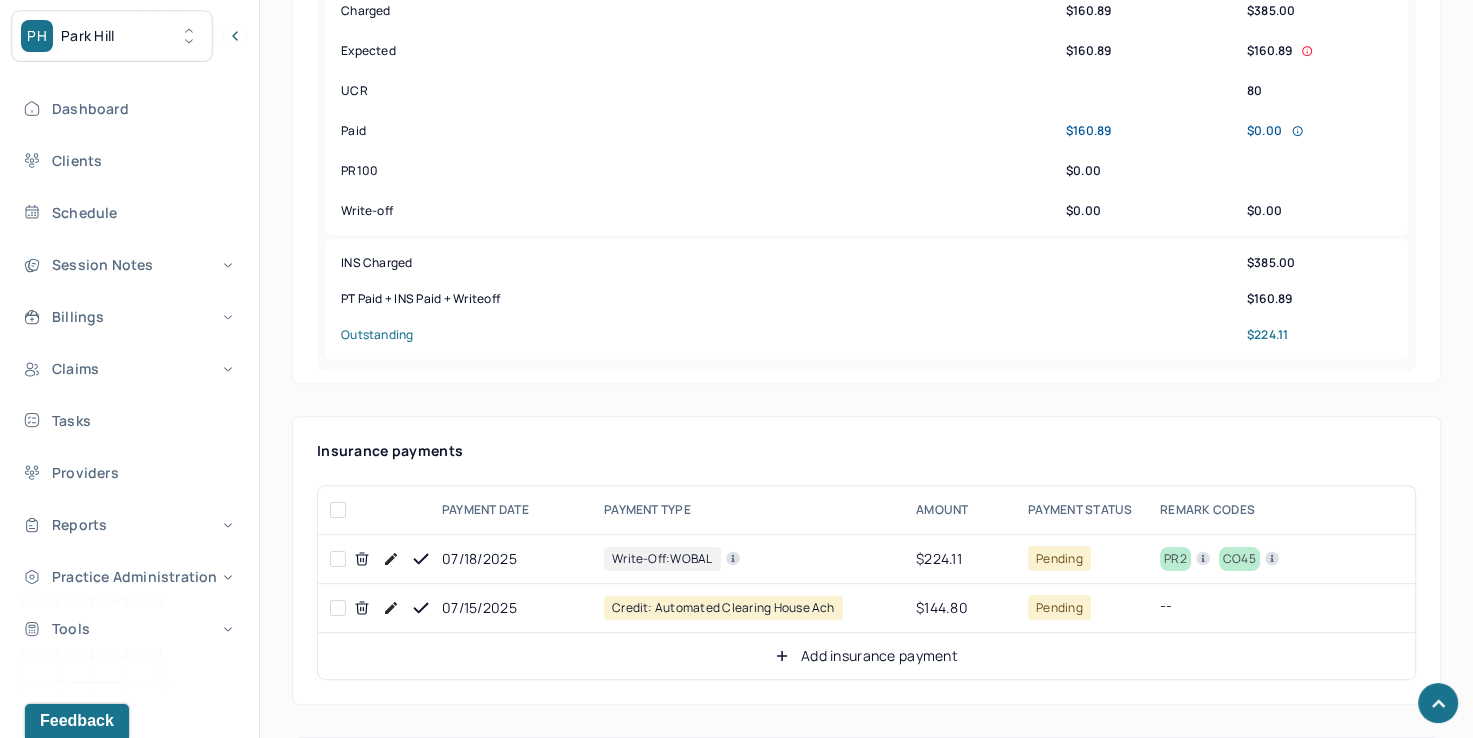 click 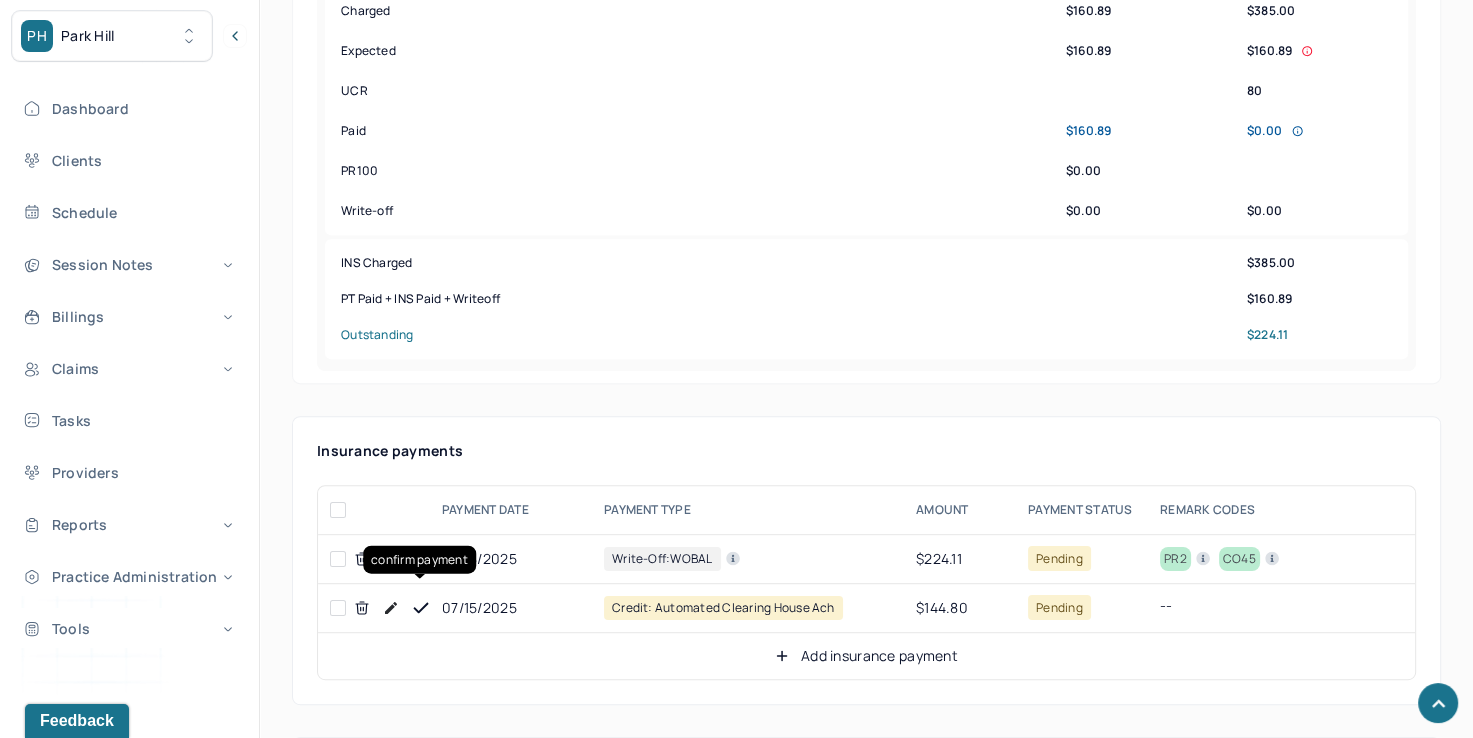 click 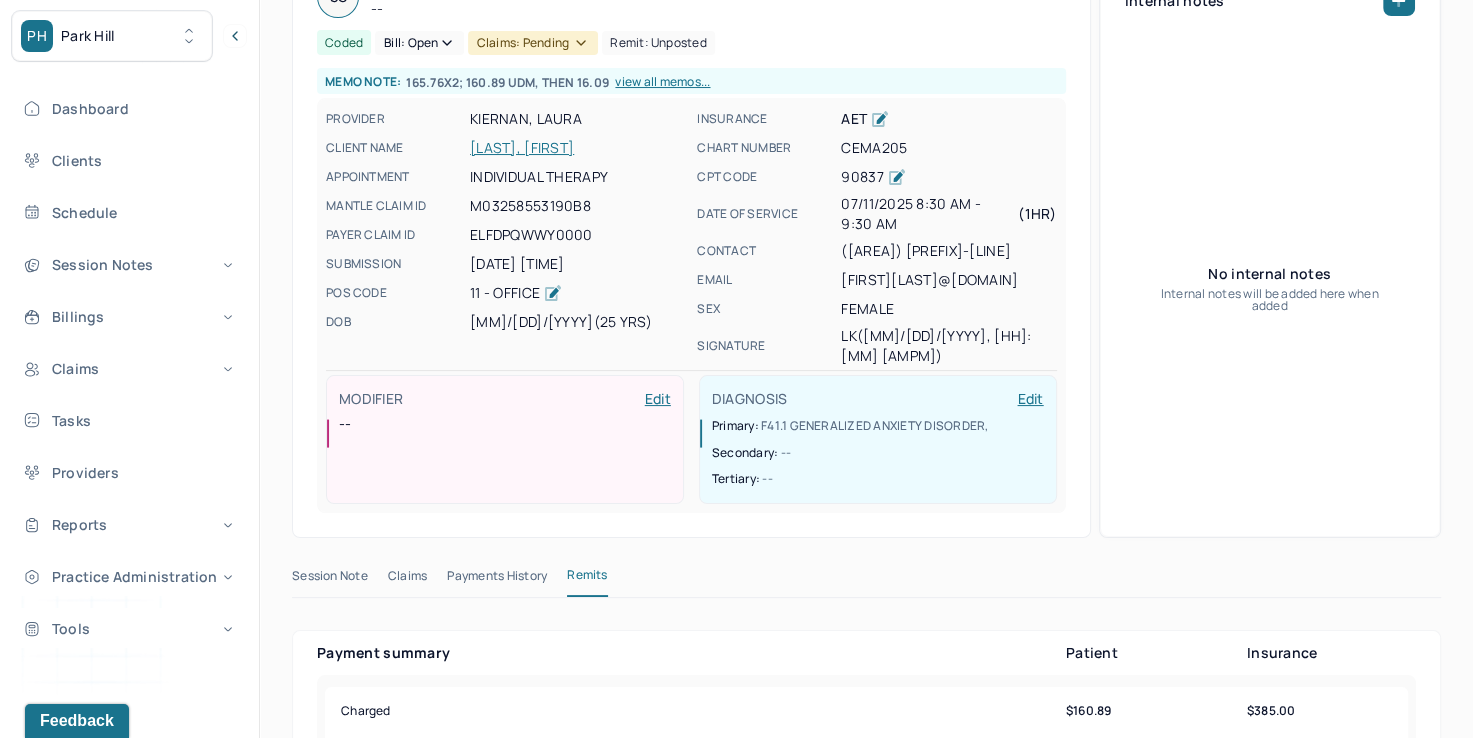 scroll, scrollTop: 0, scrollLeft: 0, axis: both 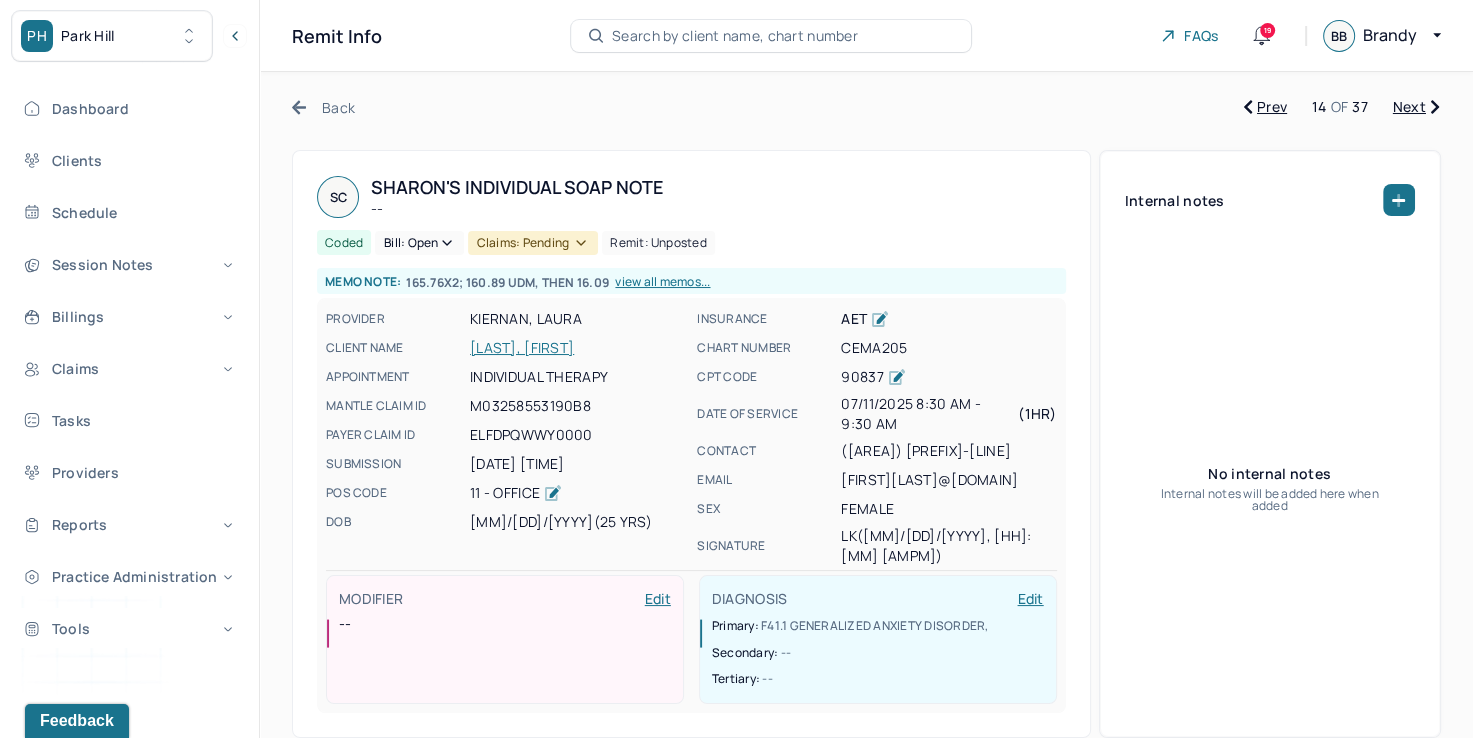 click on "Next" at bounding box center [1416, 107] 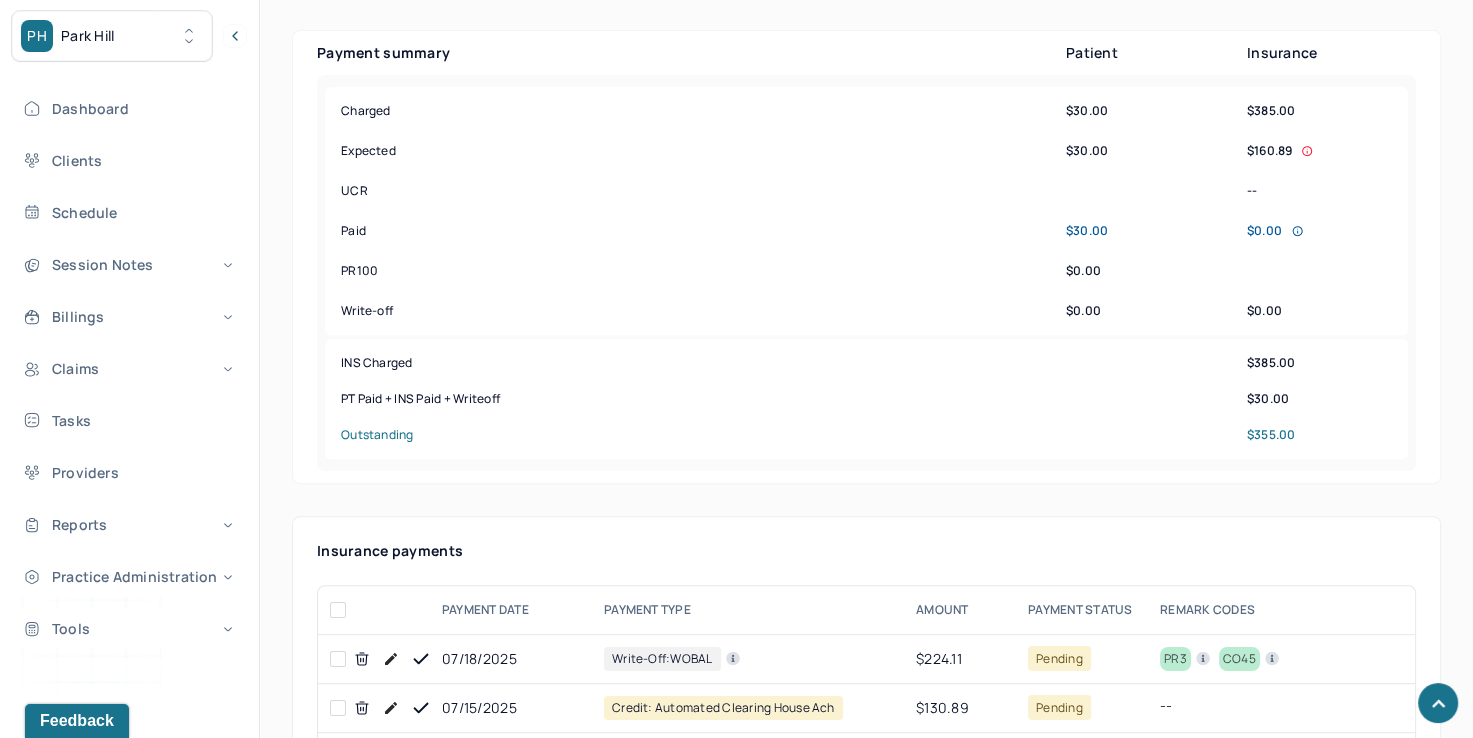 scroll, scrollTop: 900, scrollLeft: 0, axis: vertical 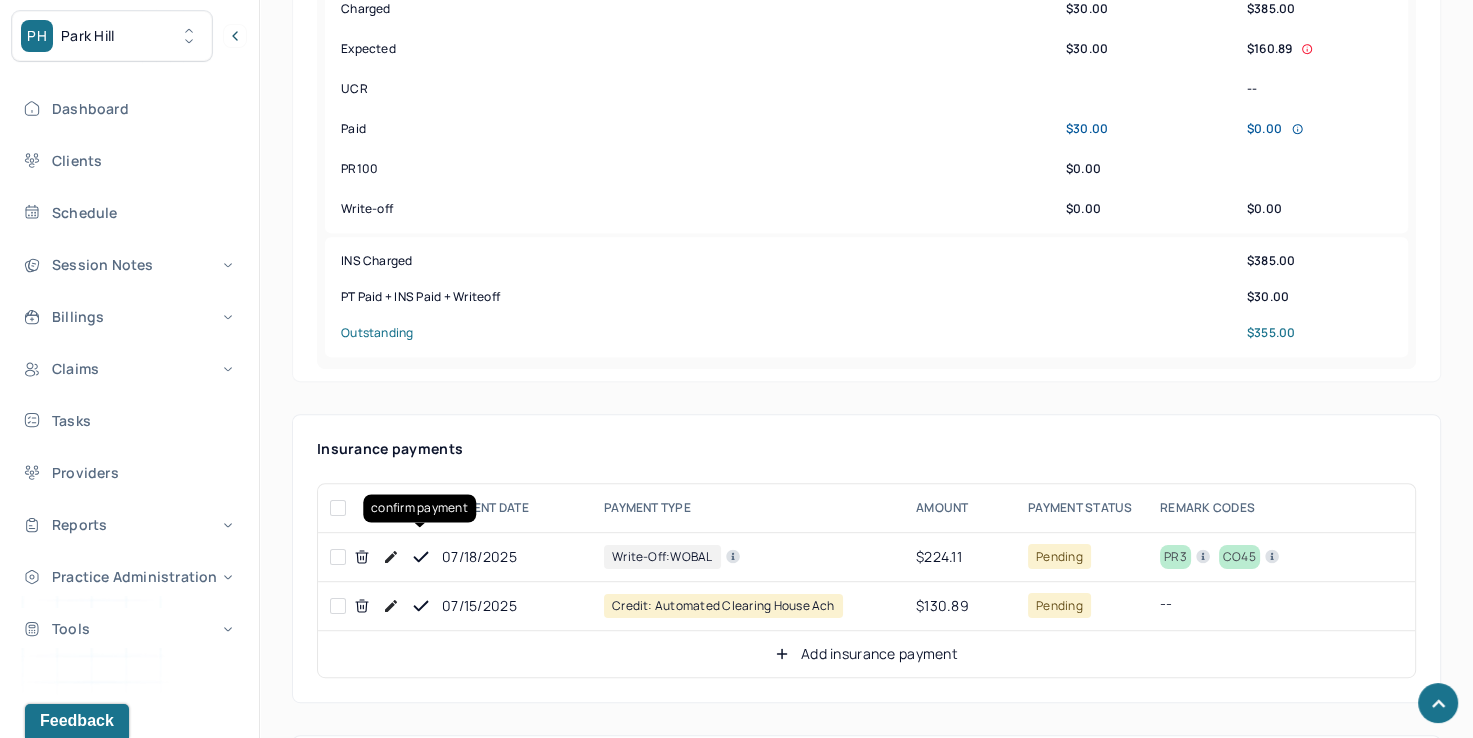 click 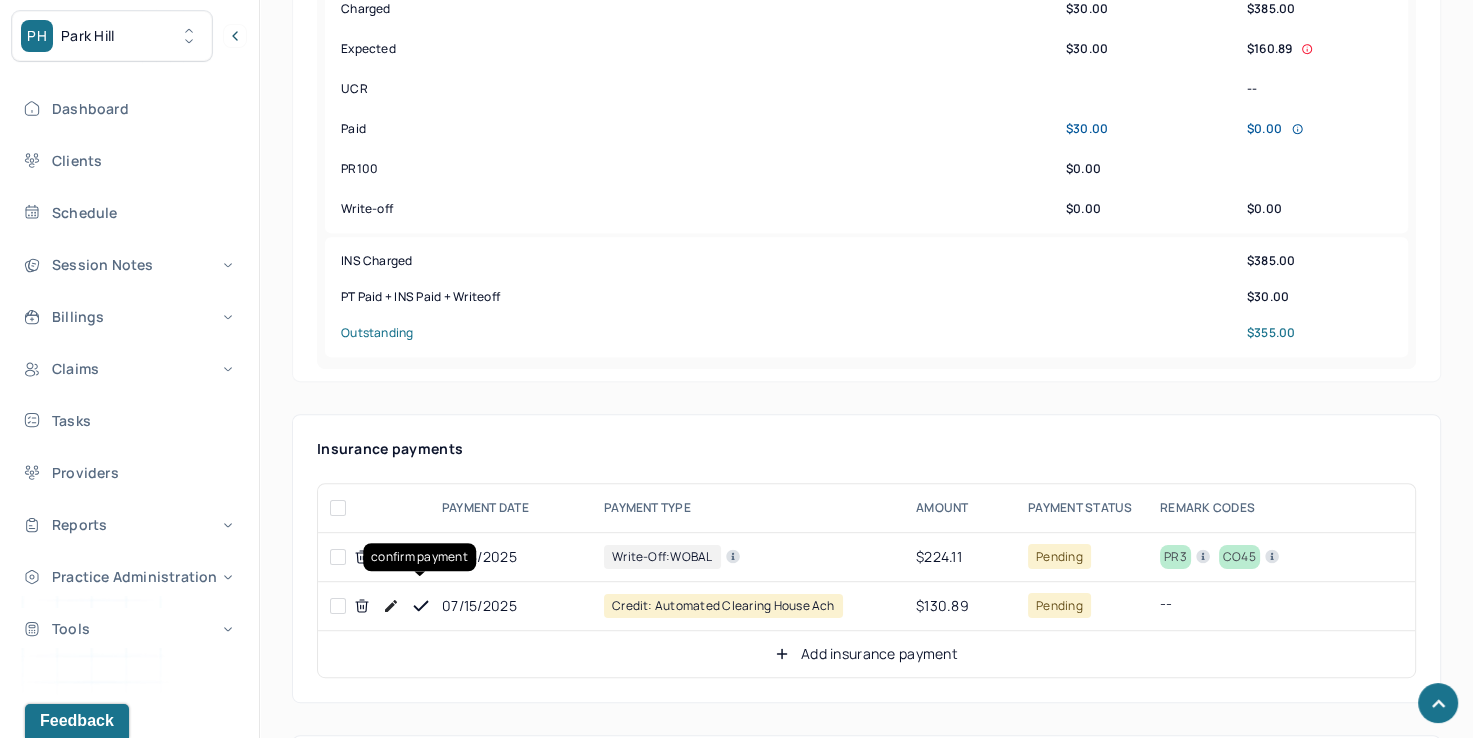 click 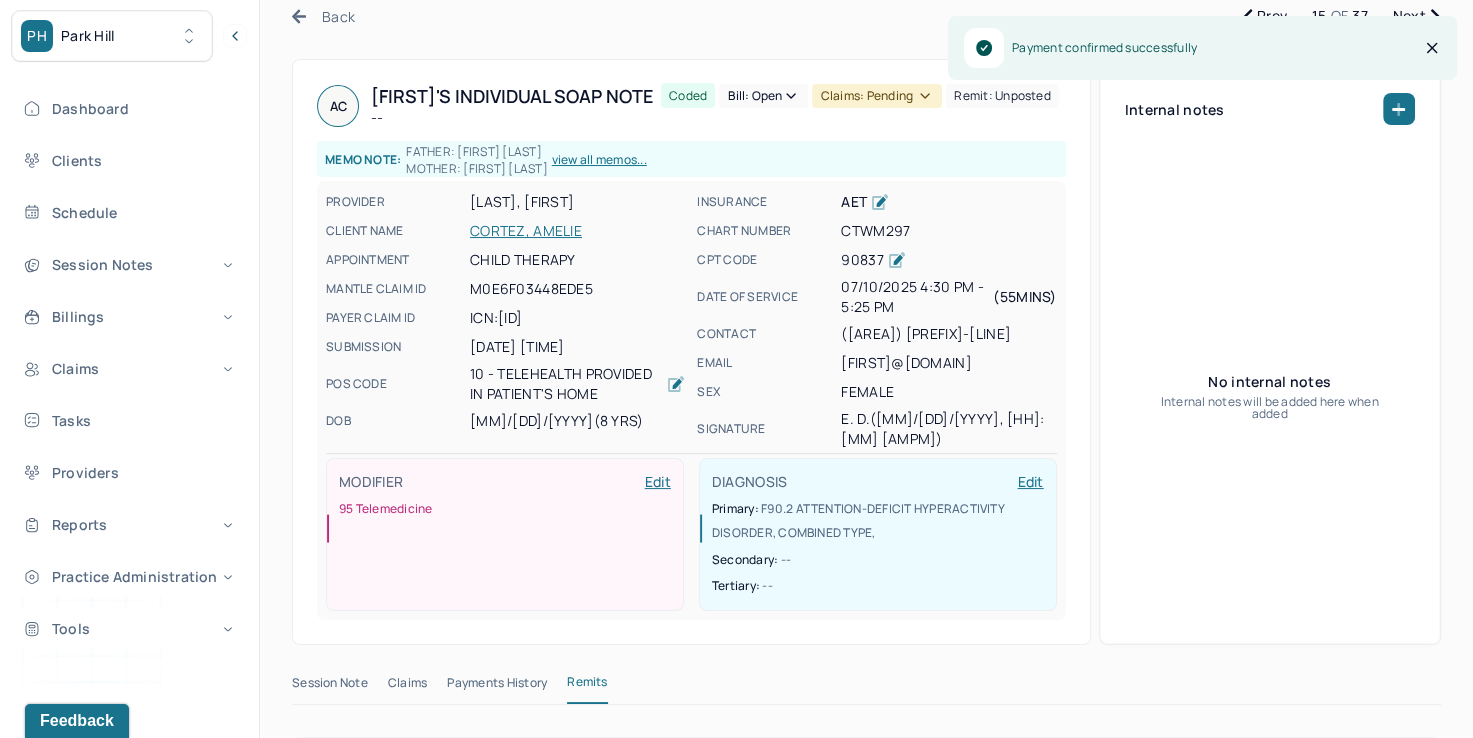 scroll, scrollTop: 0, scrollLeft: 0, axis: both 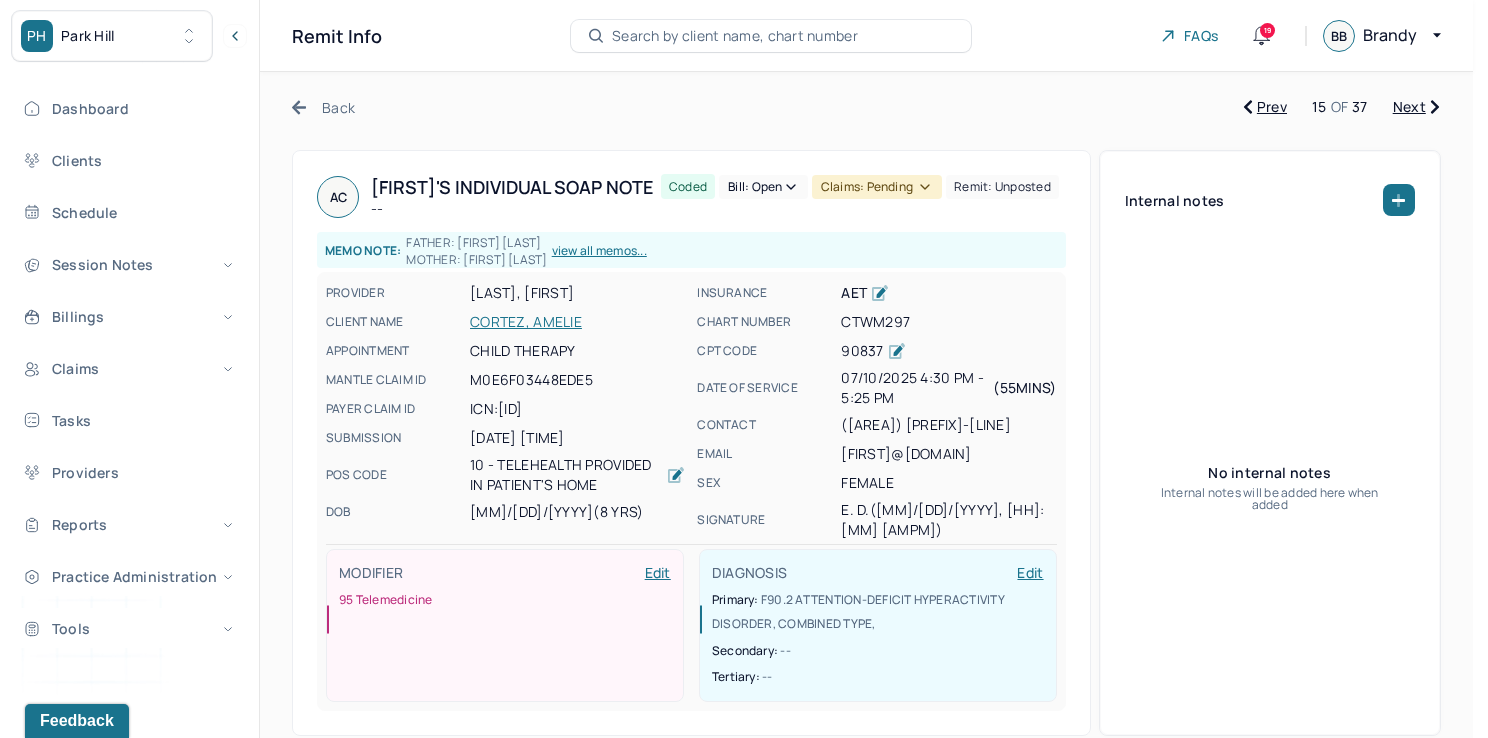 click on "Bill: Open" at bounding box center [763, 187] 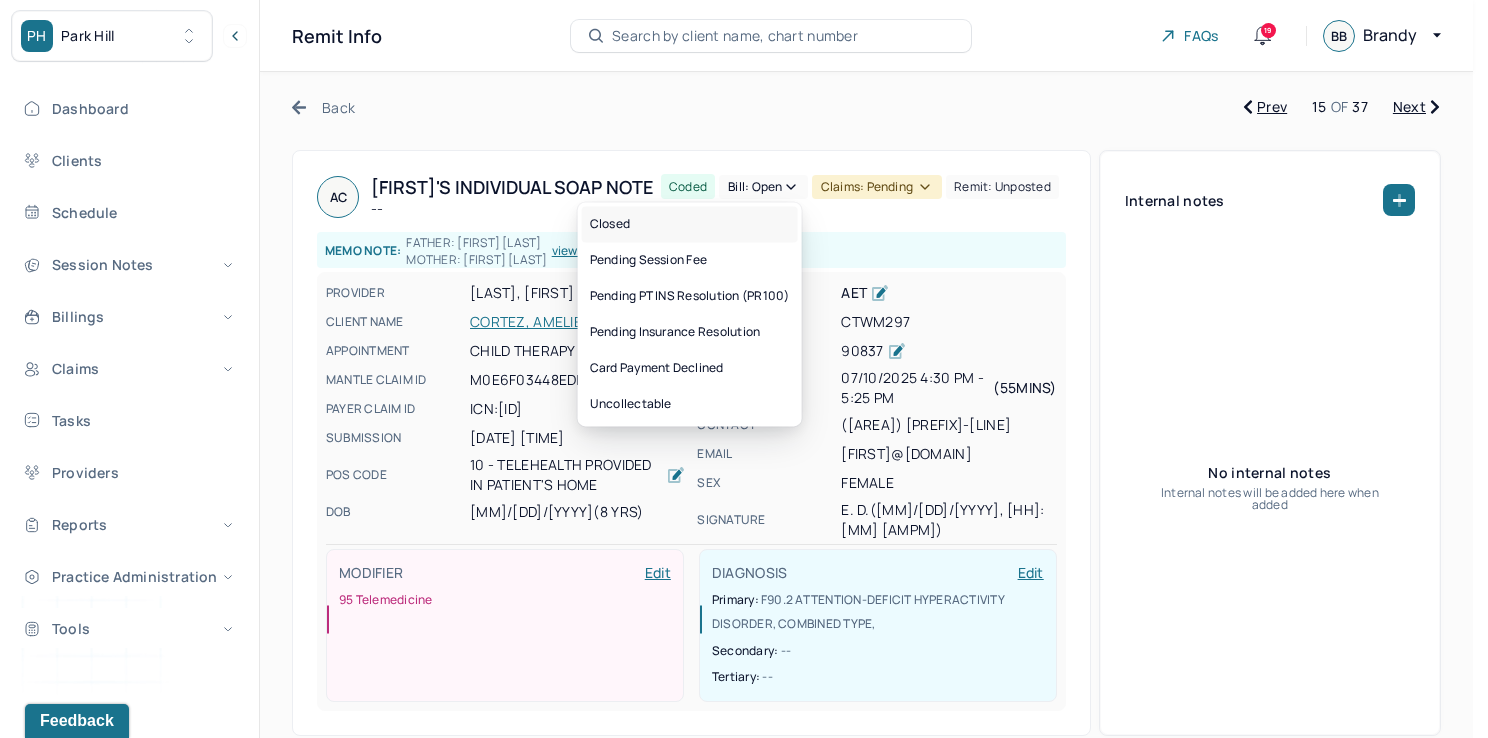 click on "Closed" at bounding box center [690, 224] 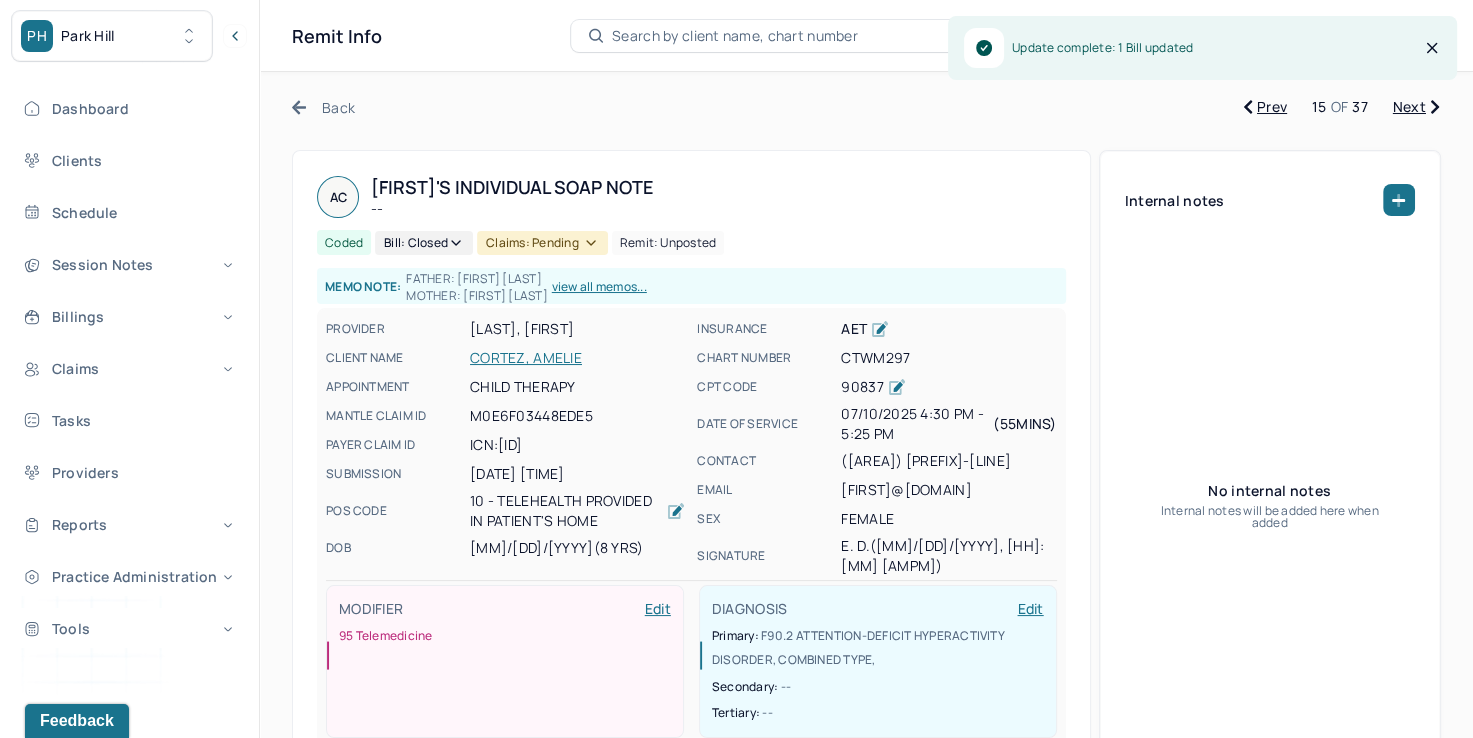 click 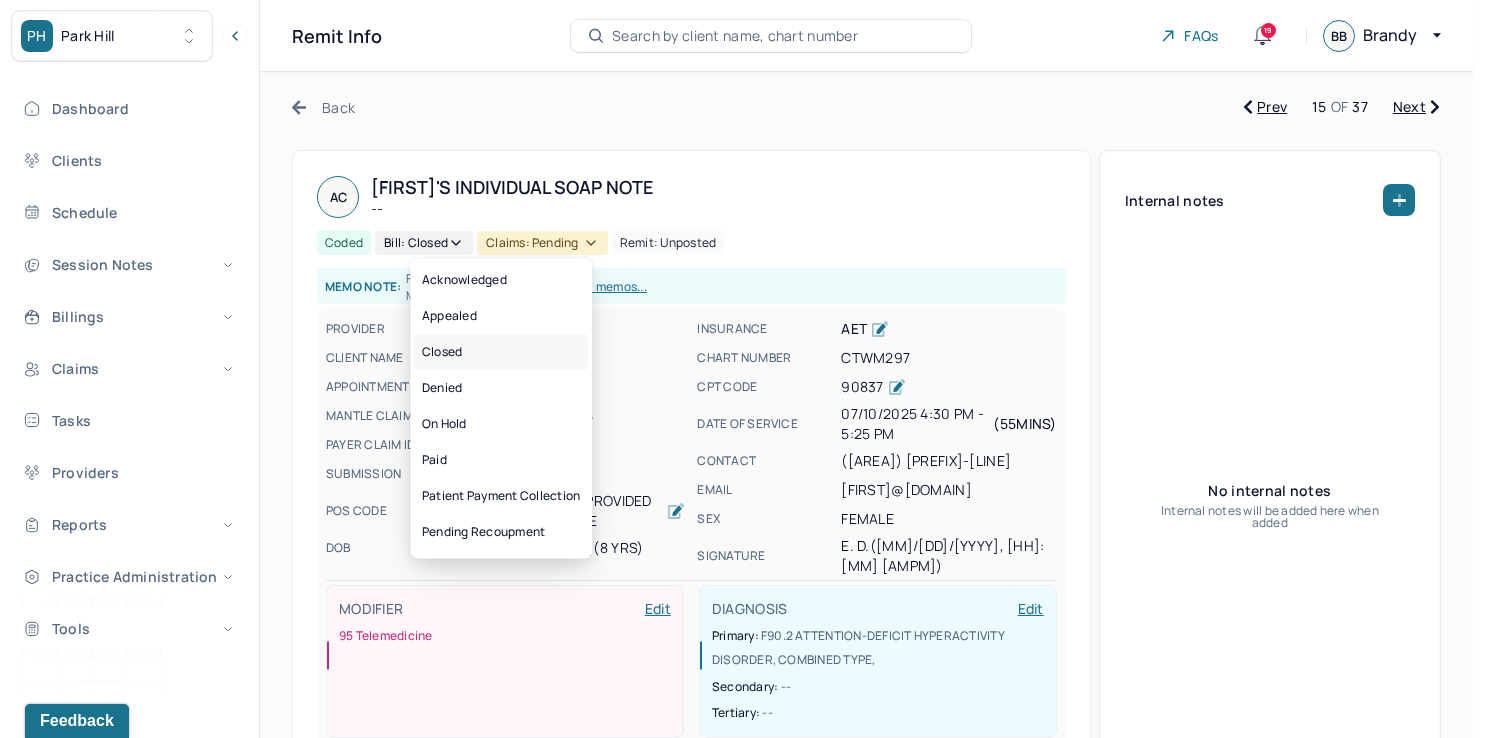 click on "Closed" at bounding box center [501, 352] 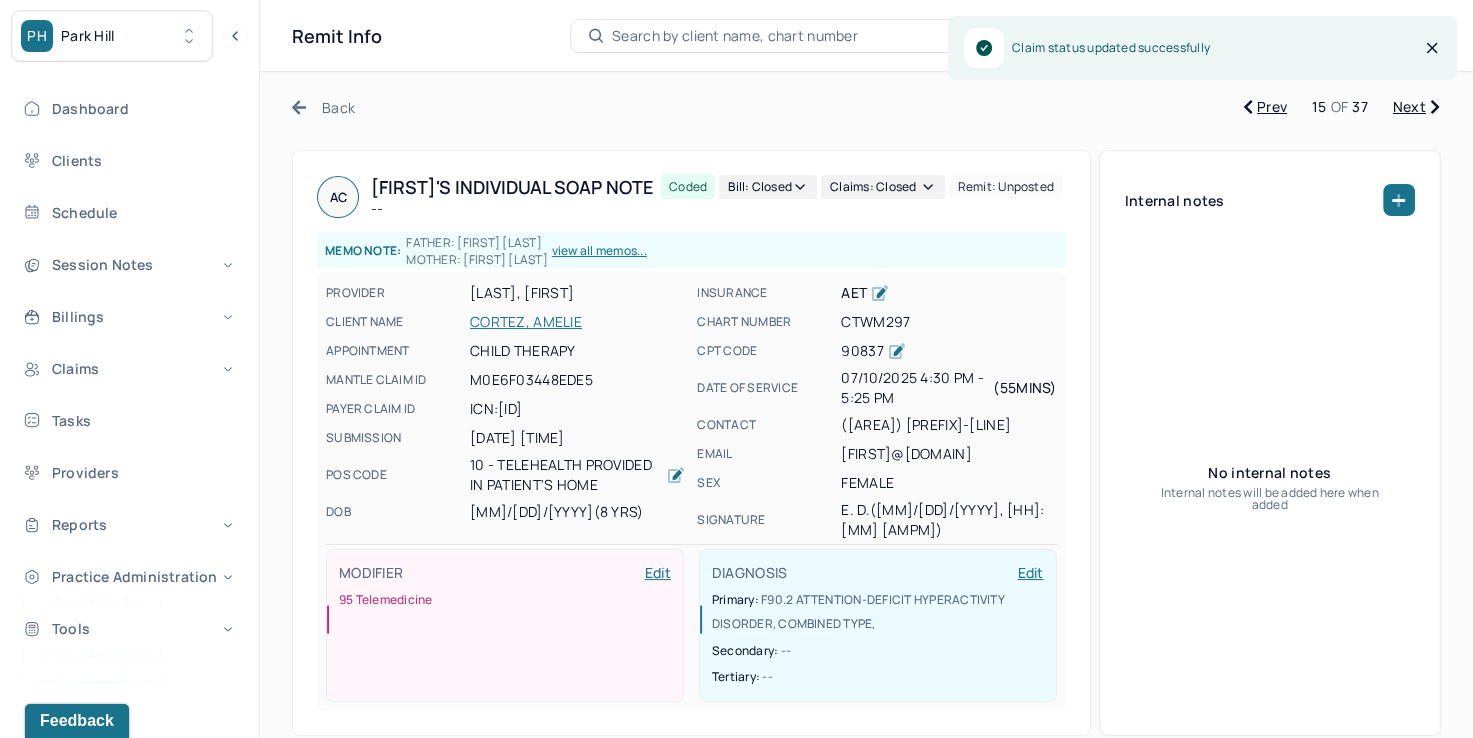click on "Next" at bounding box center (1416, 107) 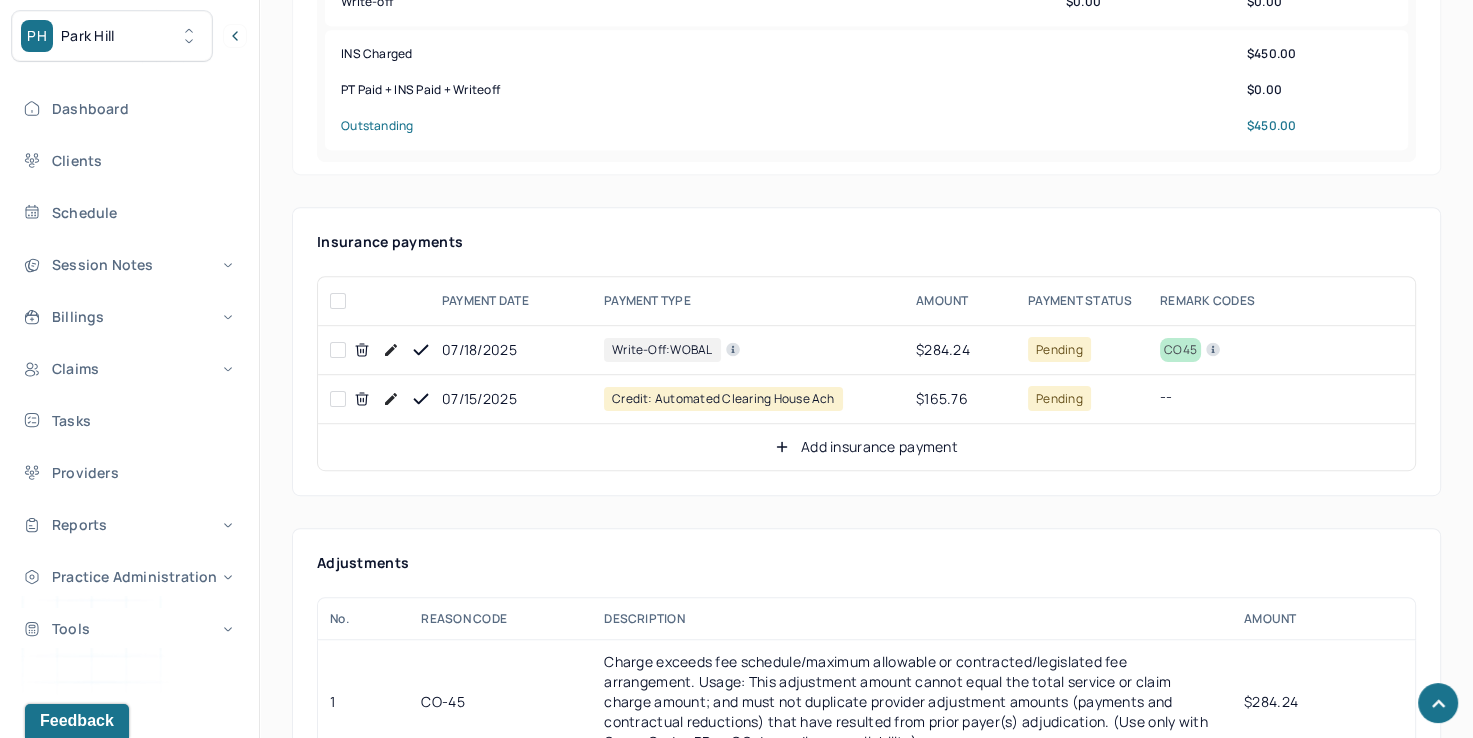 scroll, scrollTop: 1100, scrollLeft: 0, axis: vertical 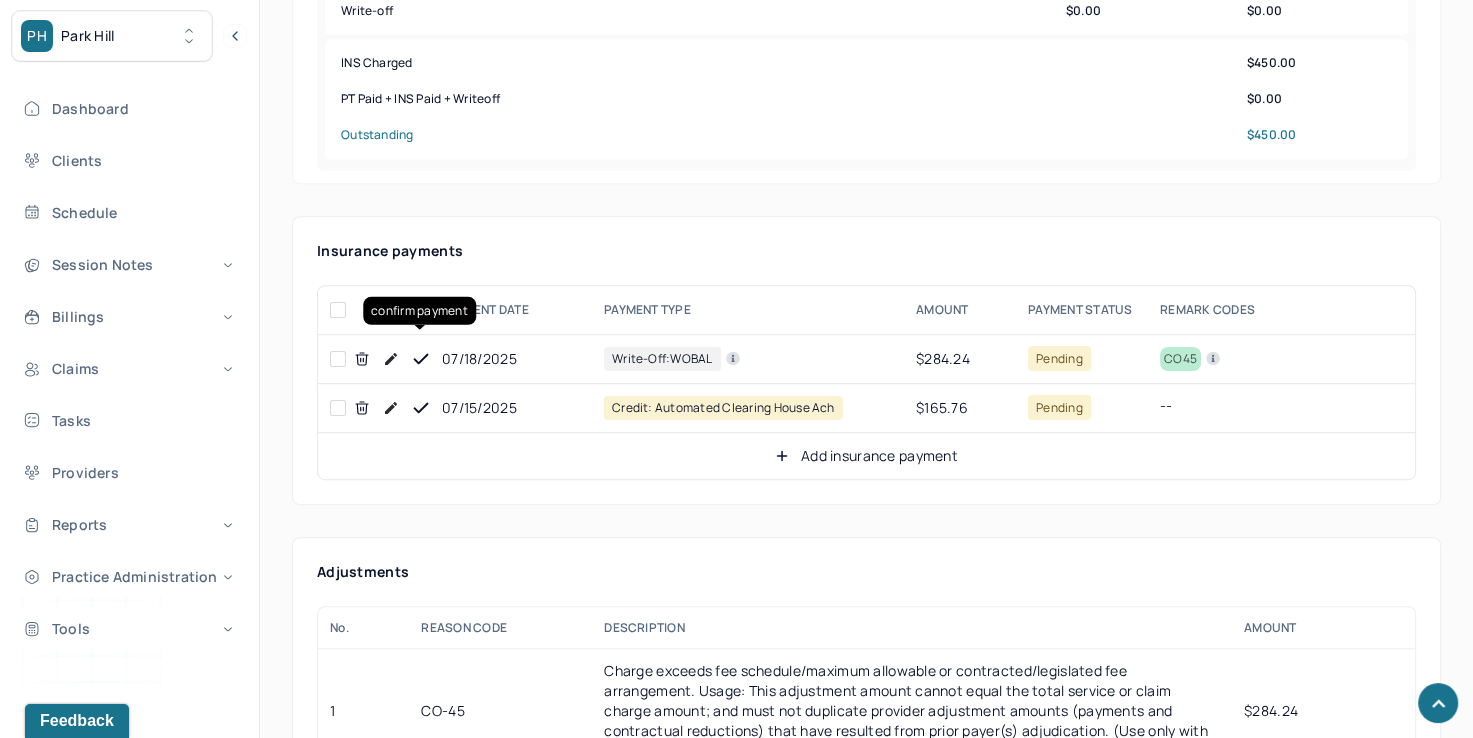 click 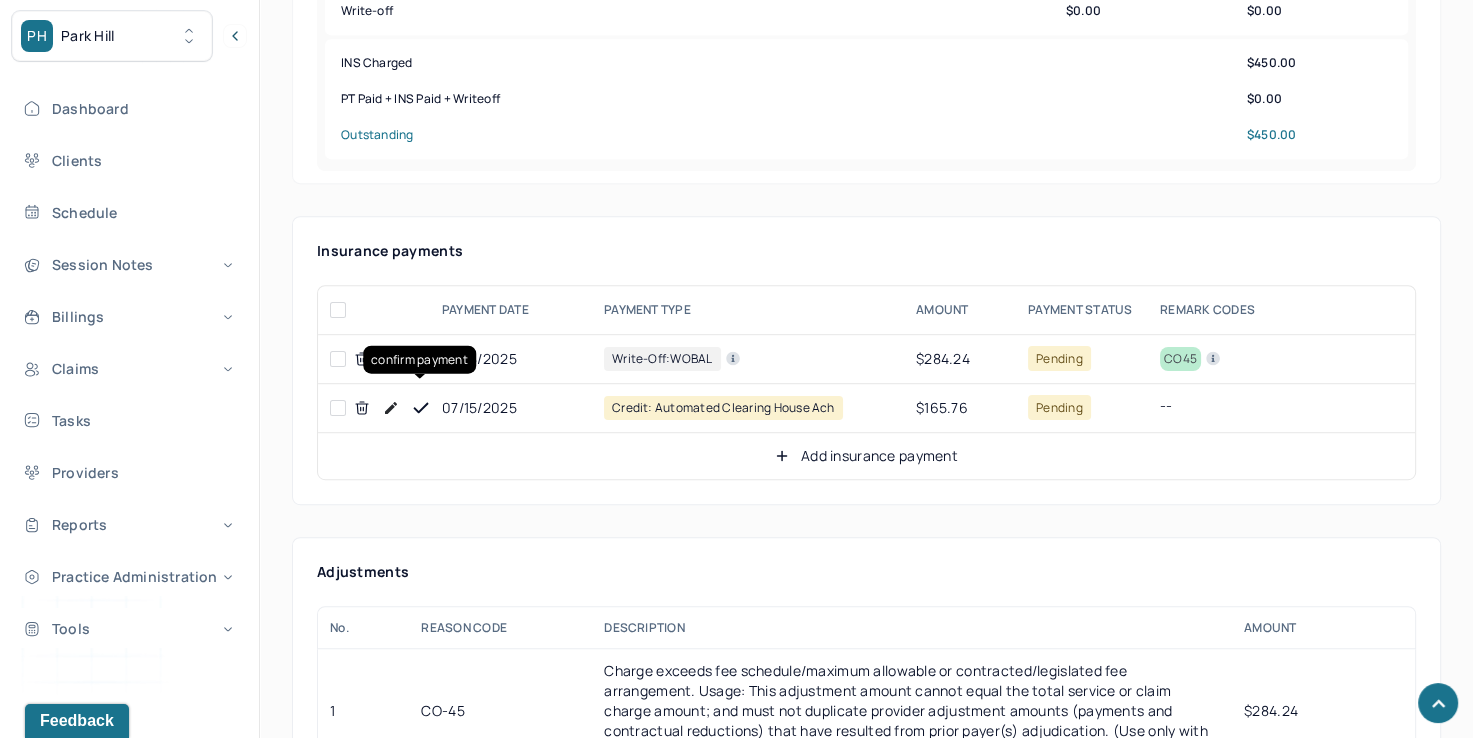 click 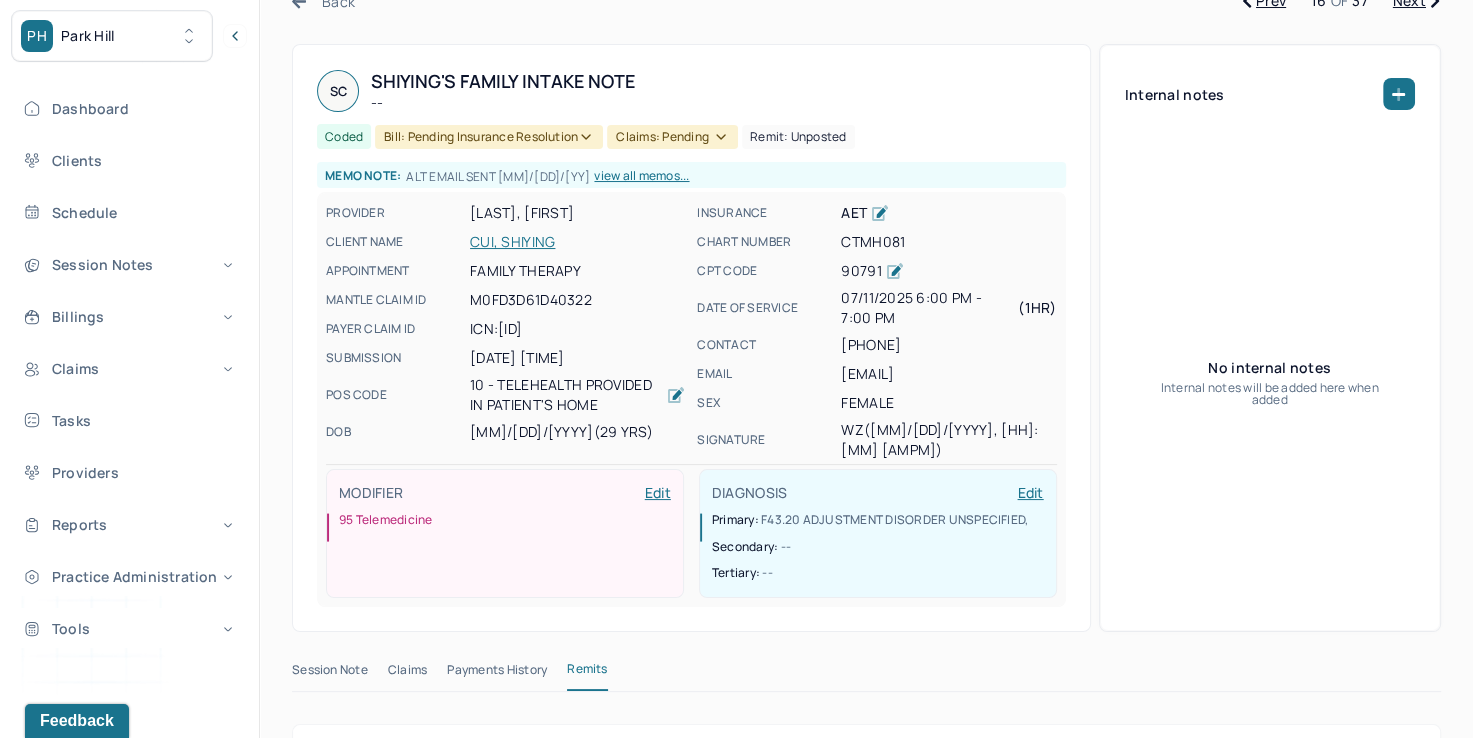 scroll, scrollTop: 0, scrollLeft: 0, axis: both 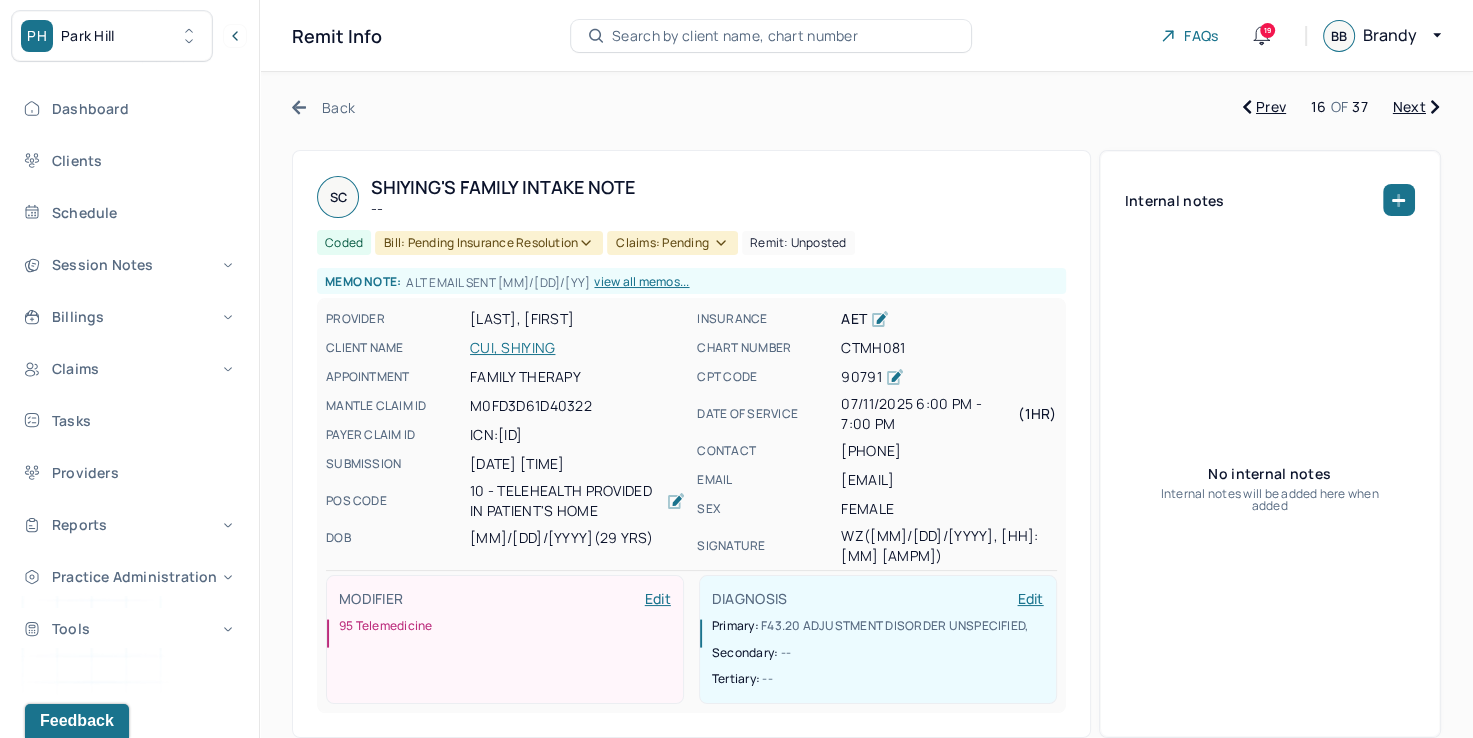 click on "Bill: Pending Insurance Resolution" at bounding box center (489, 243) 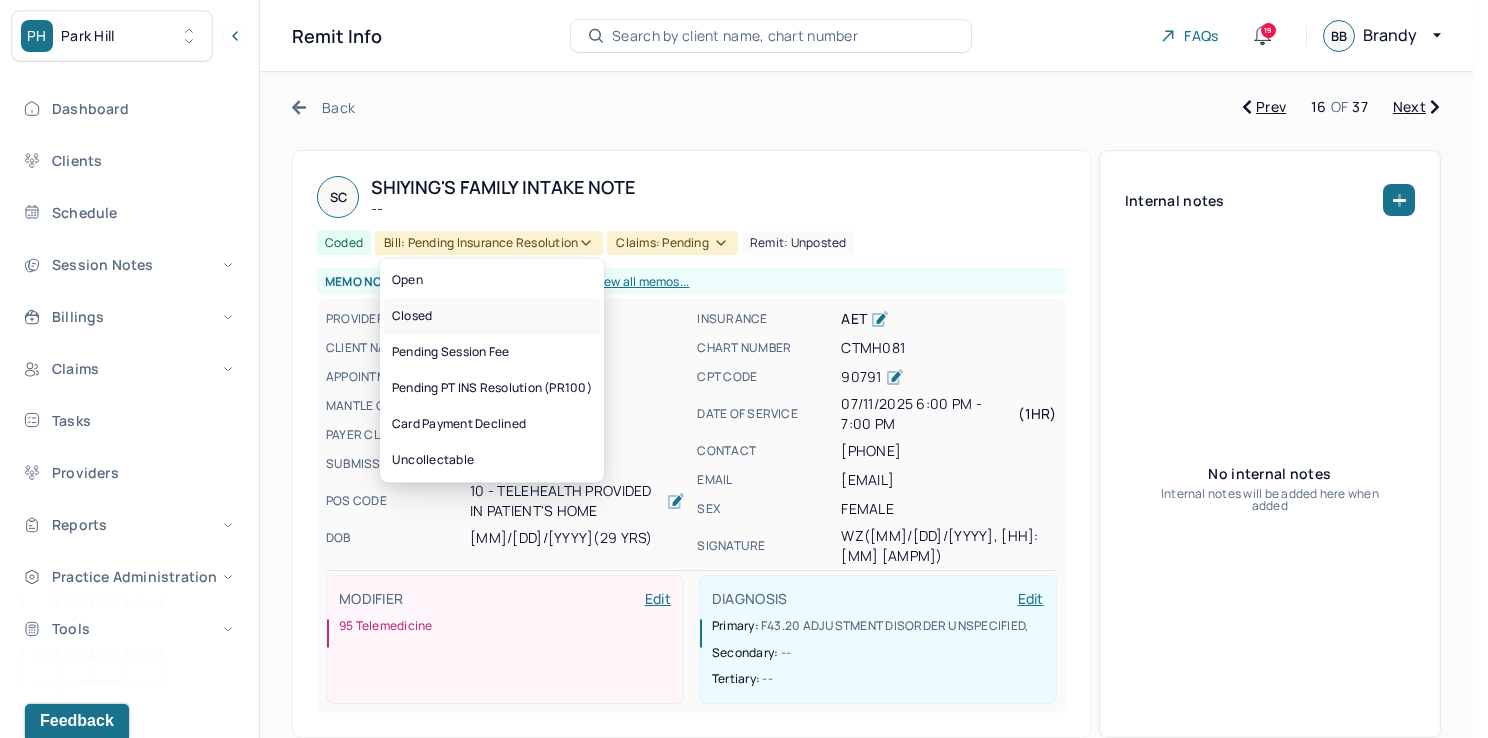 click on "Closed" at bounding box center [492, 316] 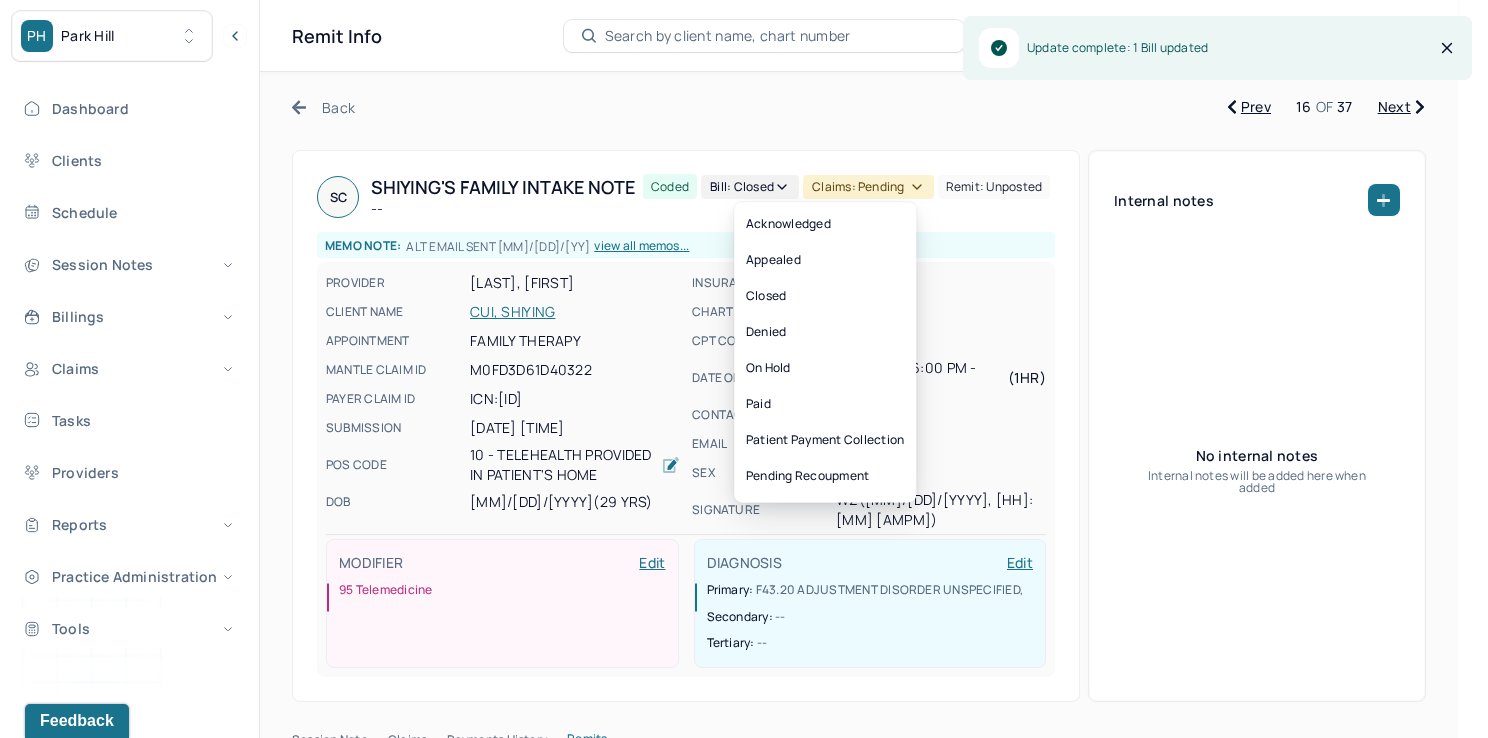 click on "Claims: pending" at bounding box center (868, 187) 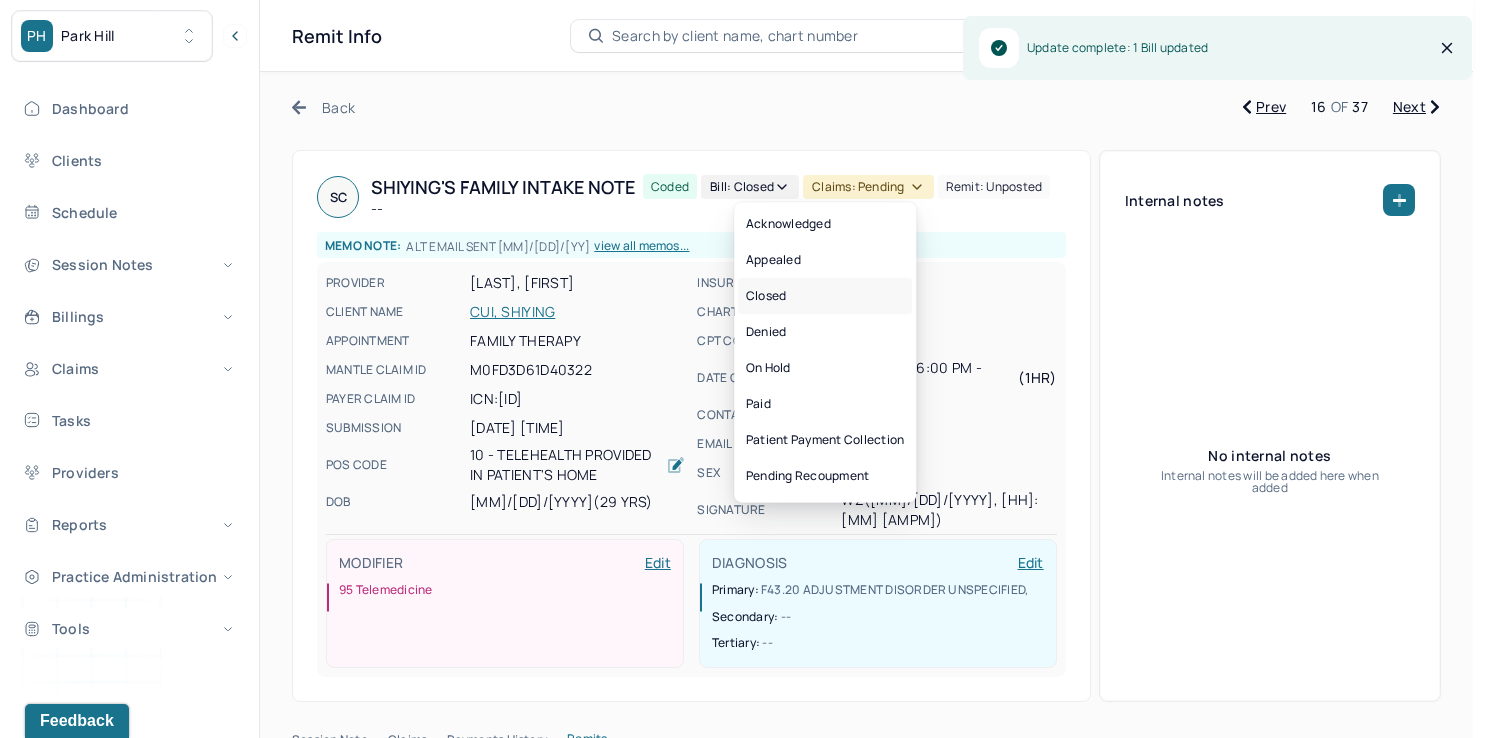 click on "Closed" at bounding box center [825, 296] 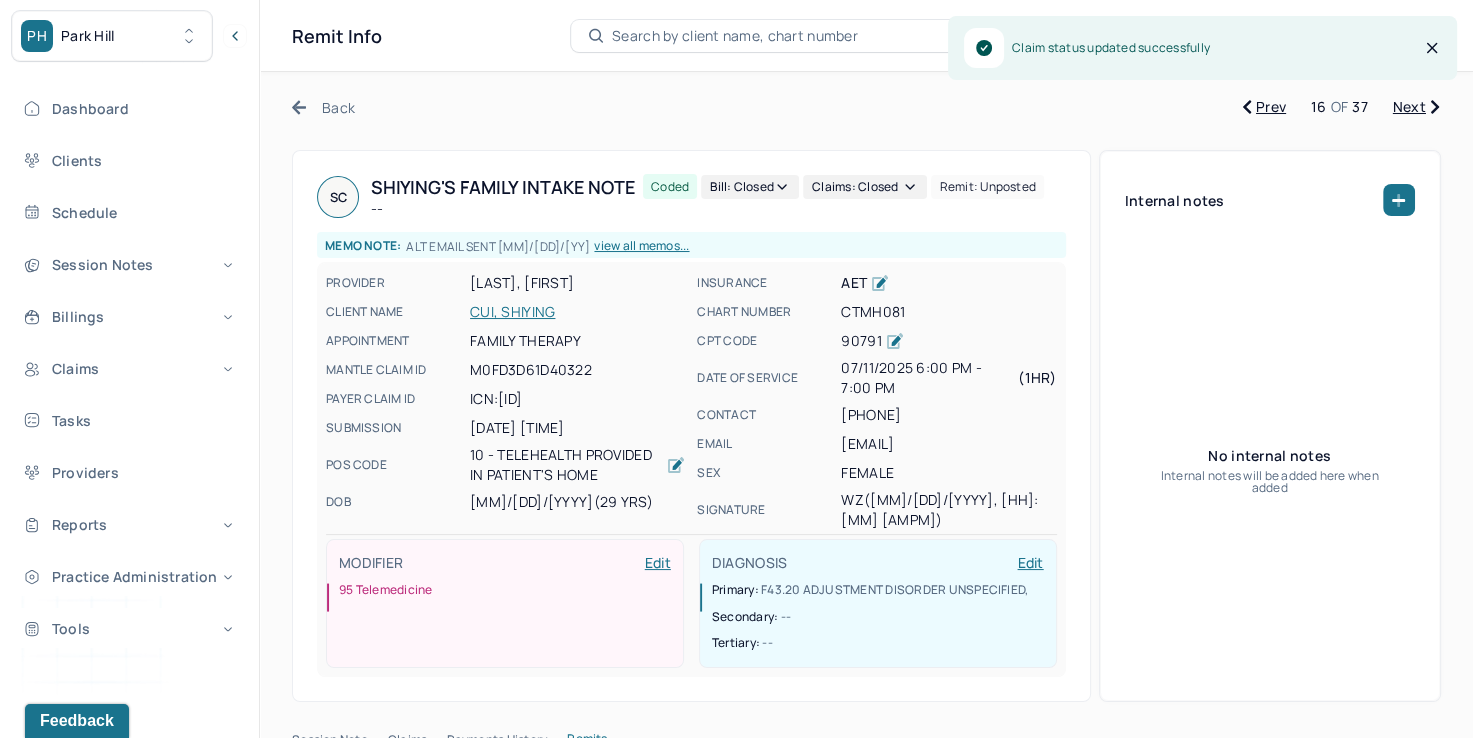 click on "Next" at bounding box center [1416, 107] 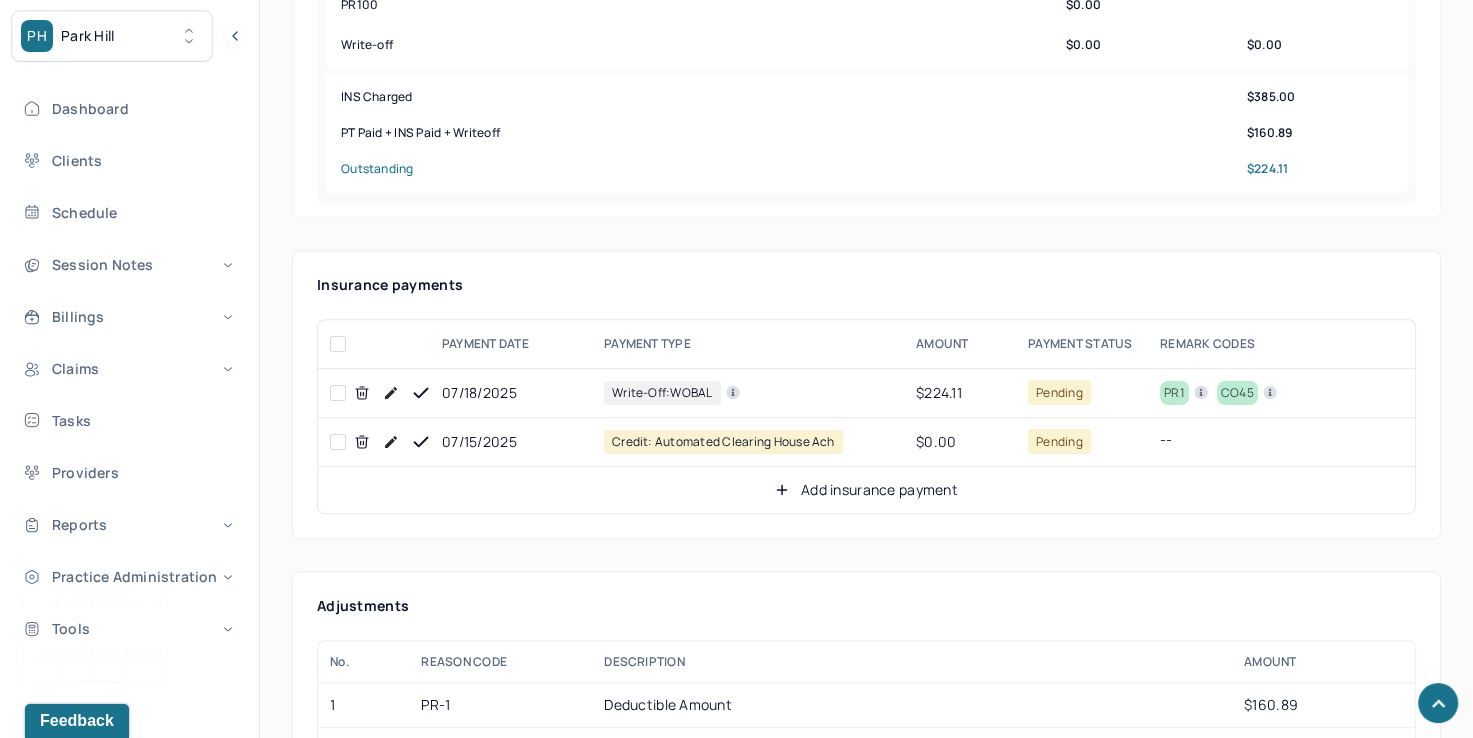scroll, scrollTop: 1000, scrollLeft: 0, axis: vertical 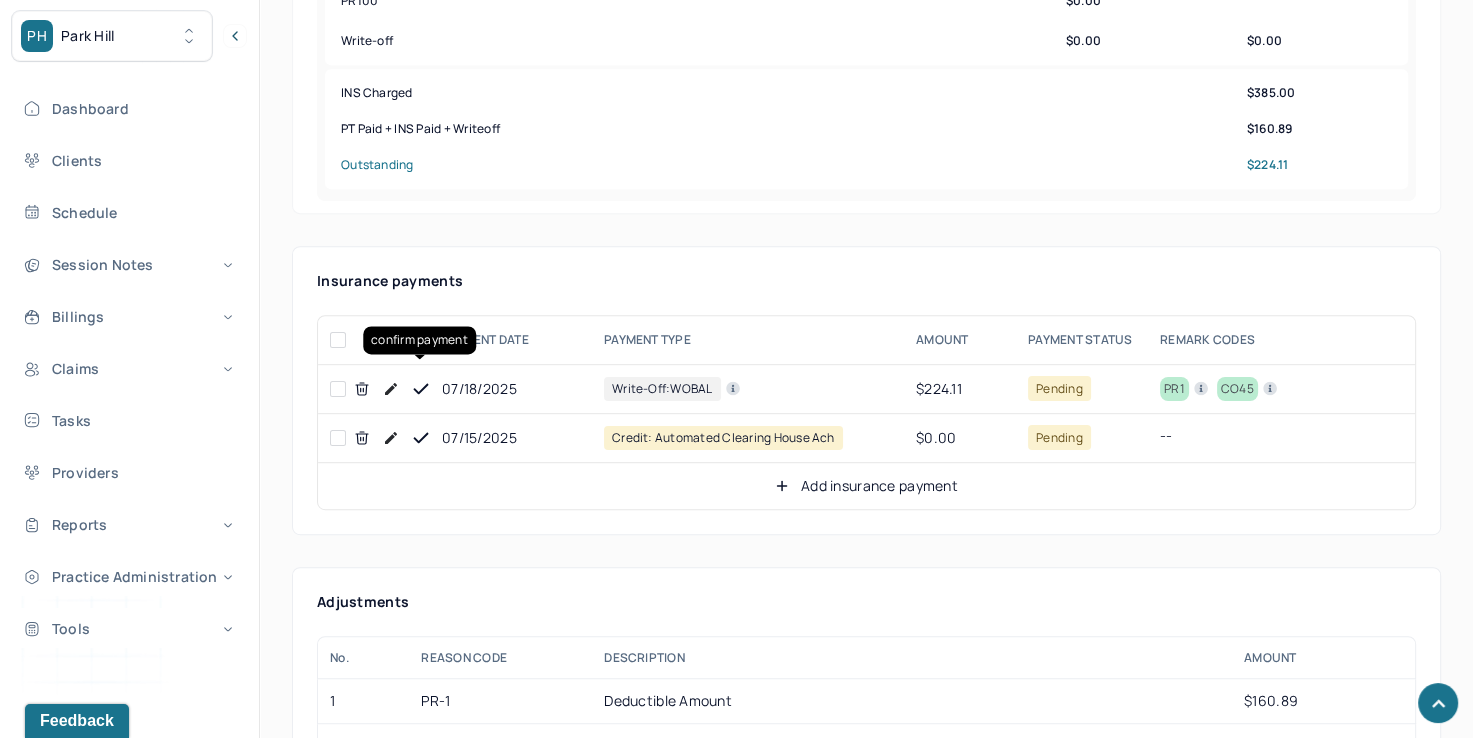 click 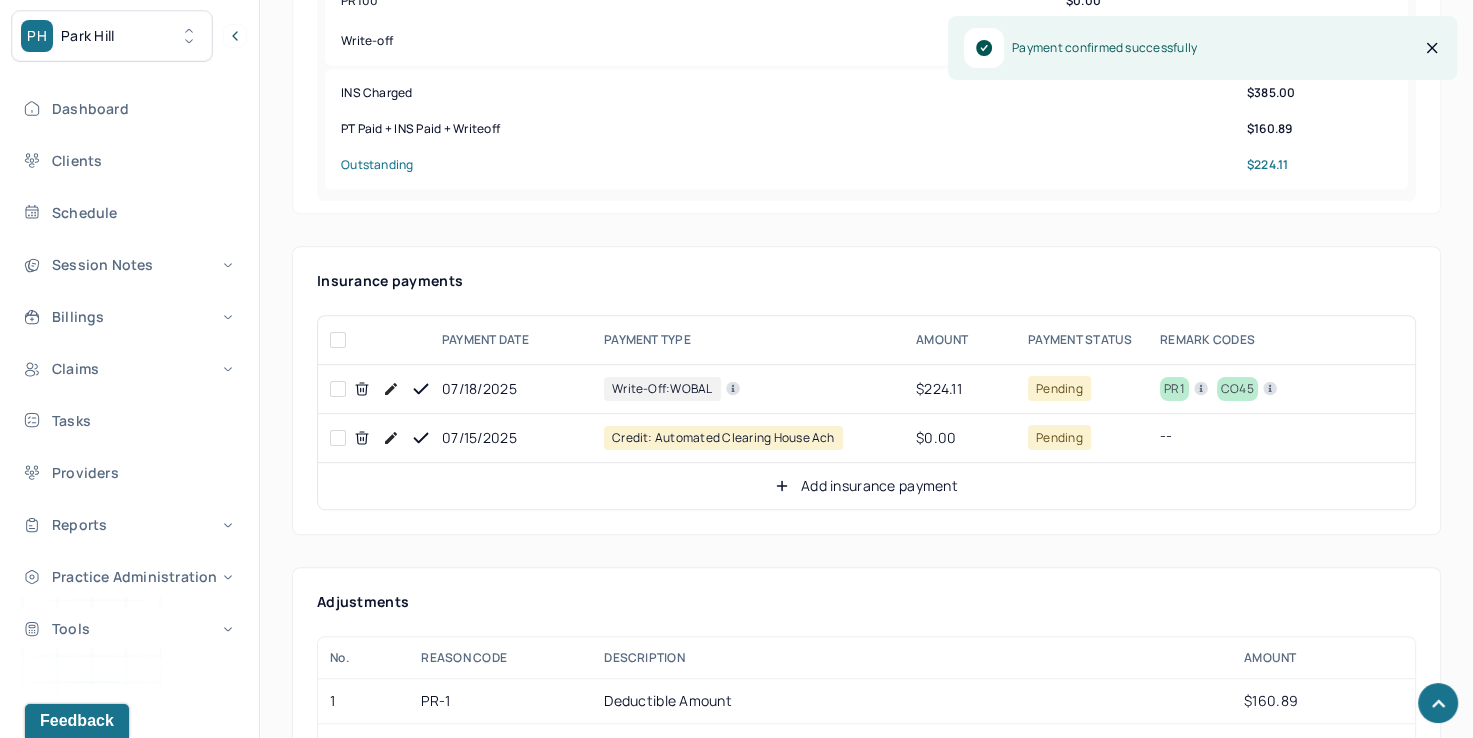 click 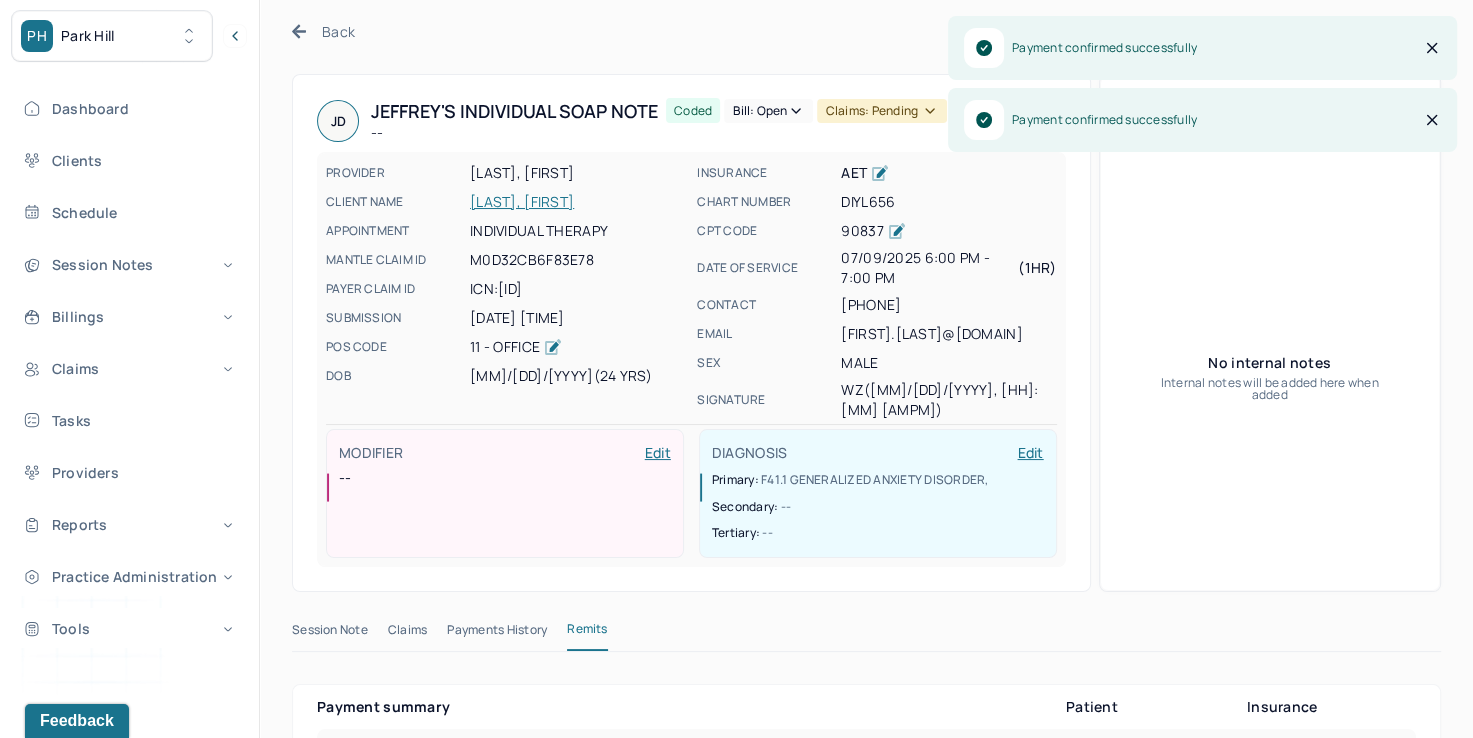 scroll, scrollTop: 0, scrollLeft: 0, axis: both 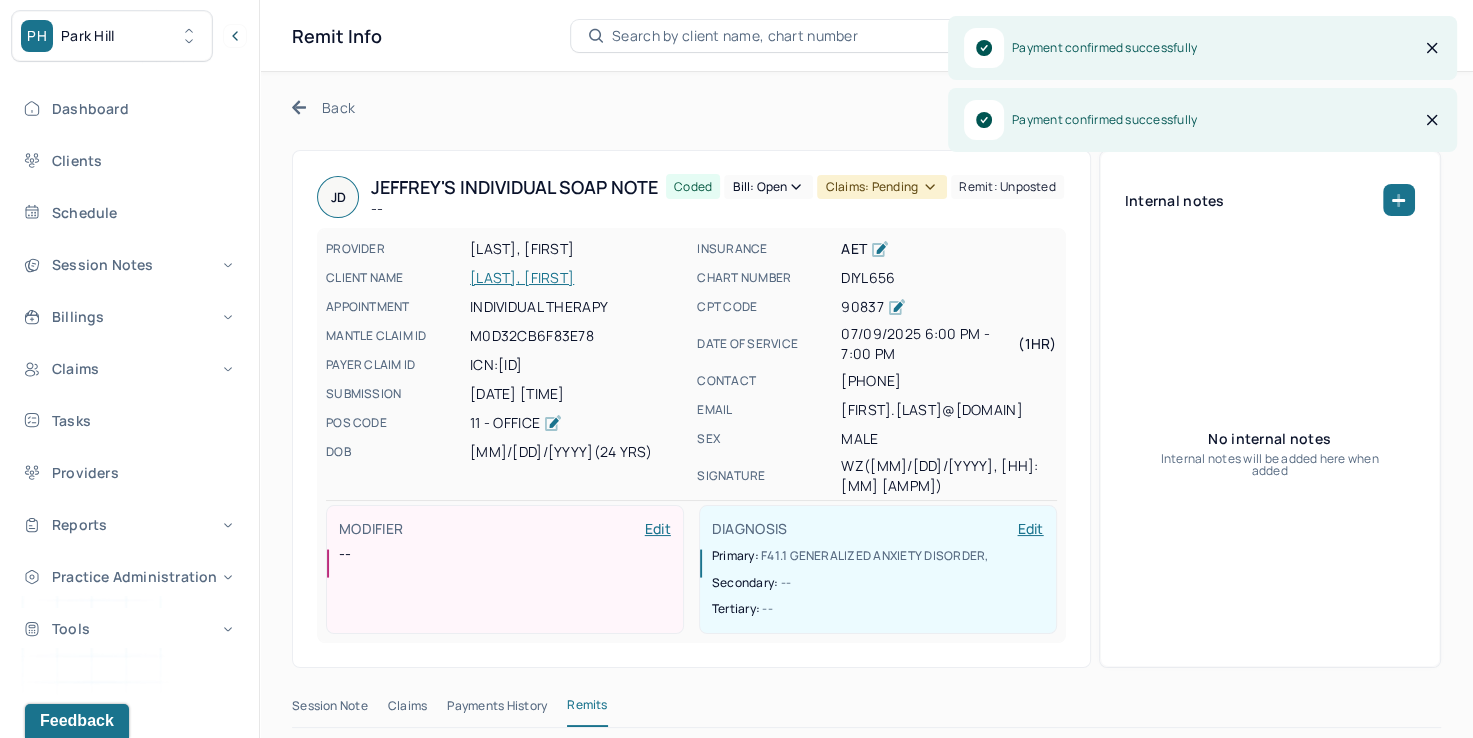 click 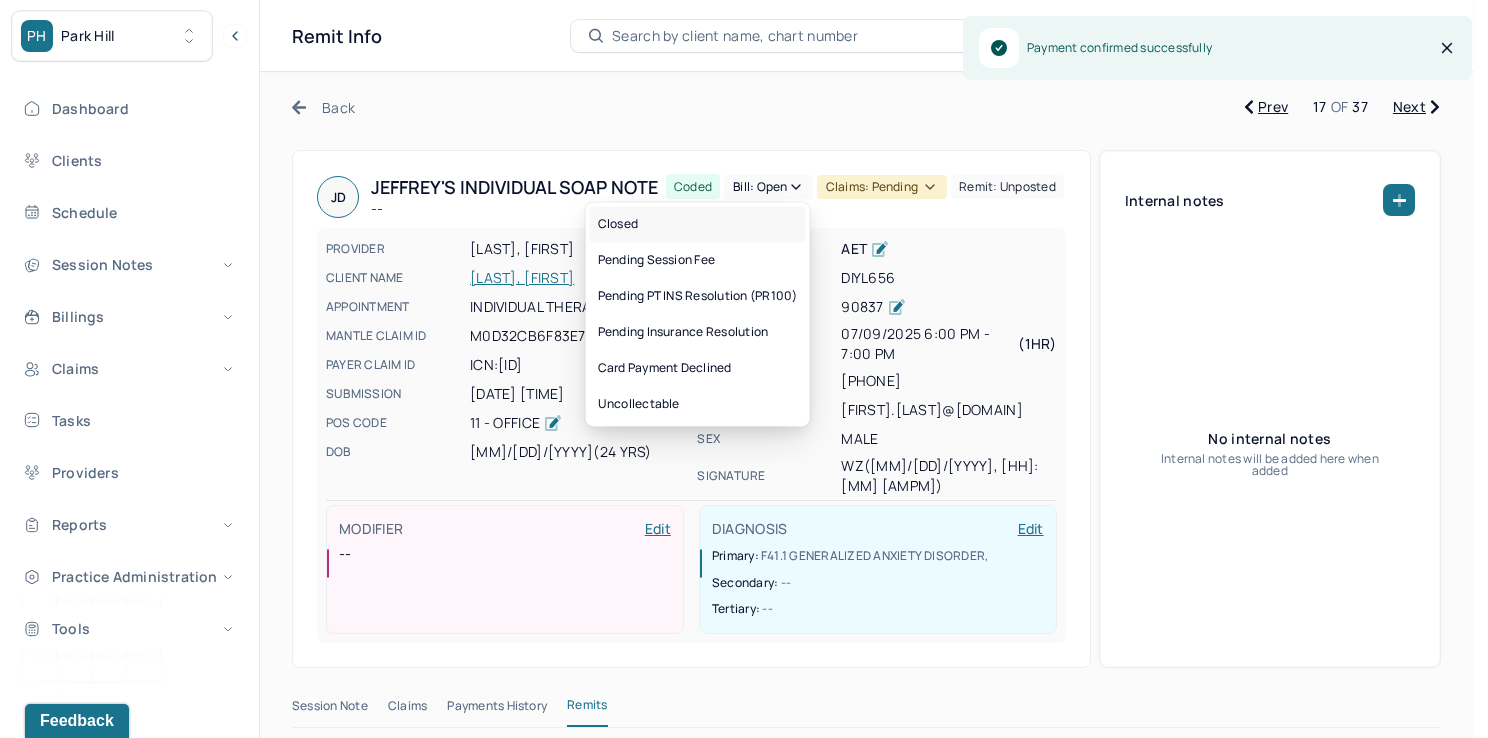 click on "Closed" at bounding box center (698, 224) 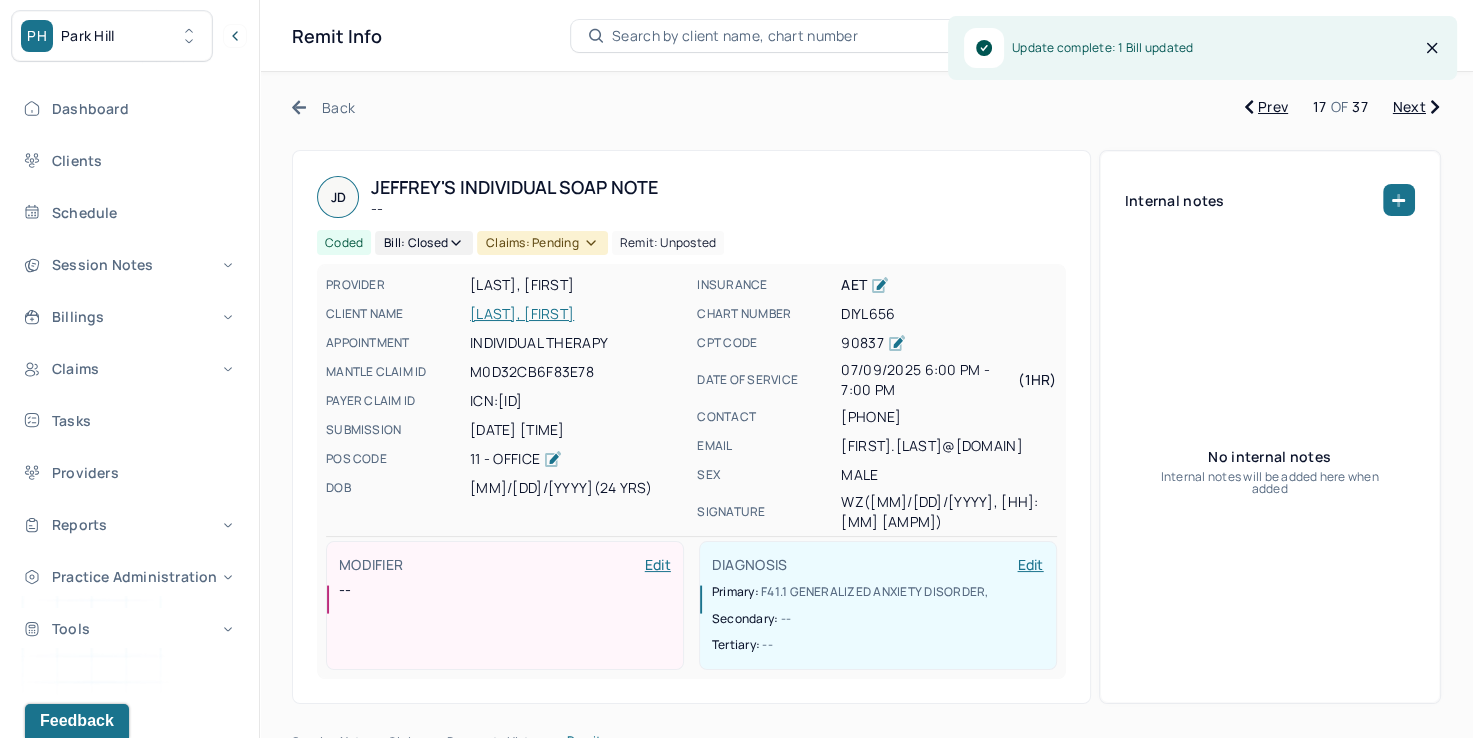click 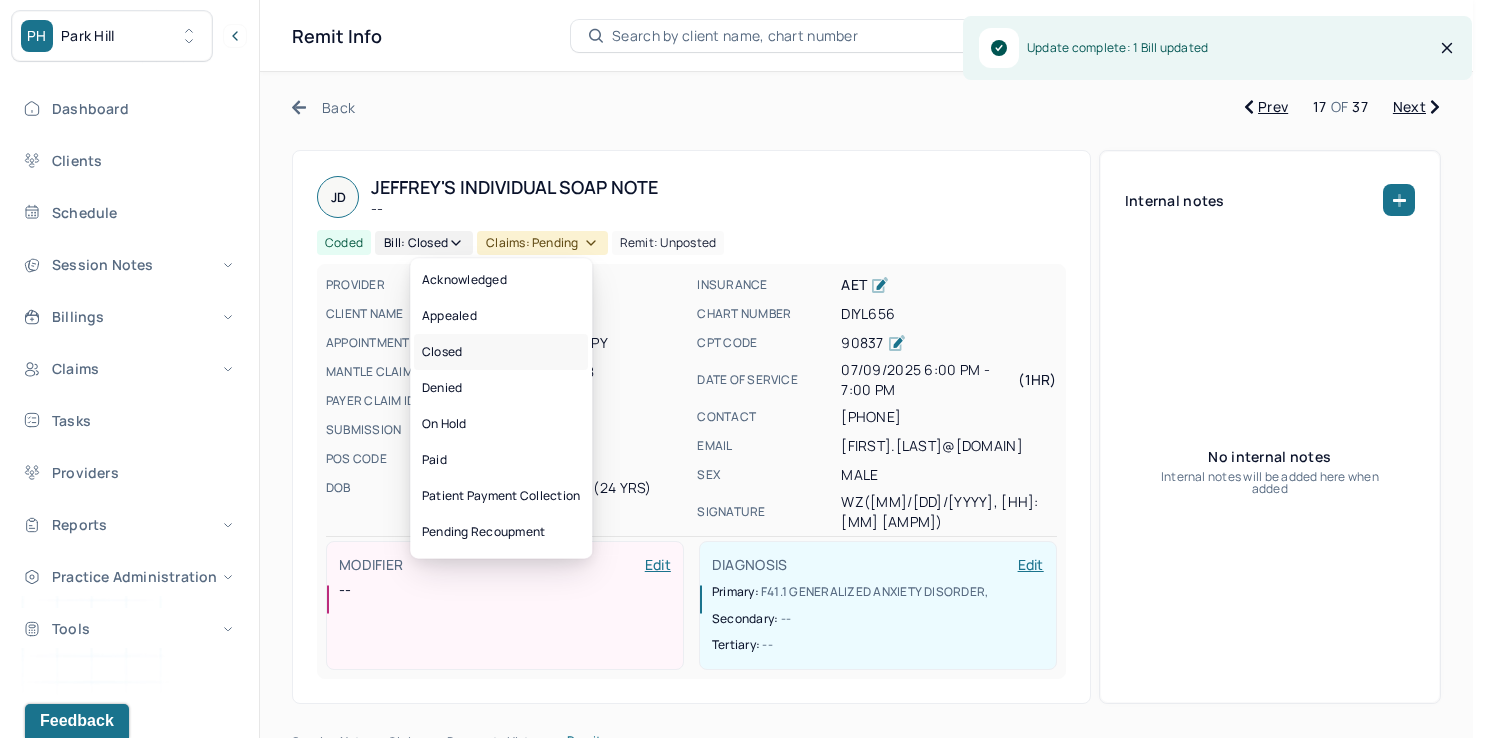 click on "Closed" at bounding box center (501, 352) 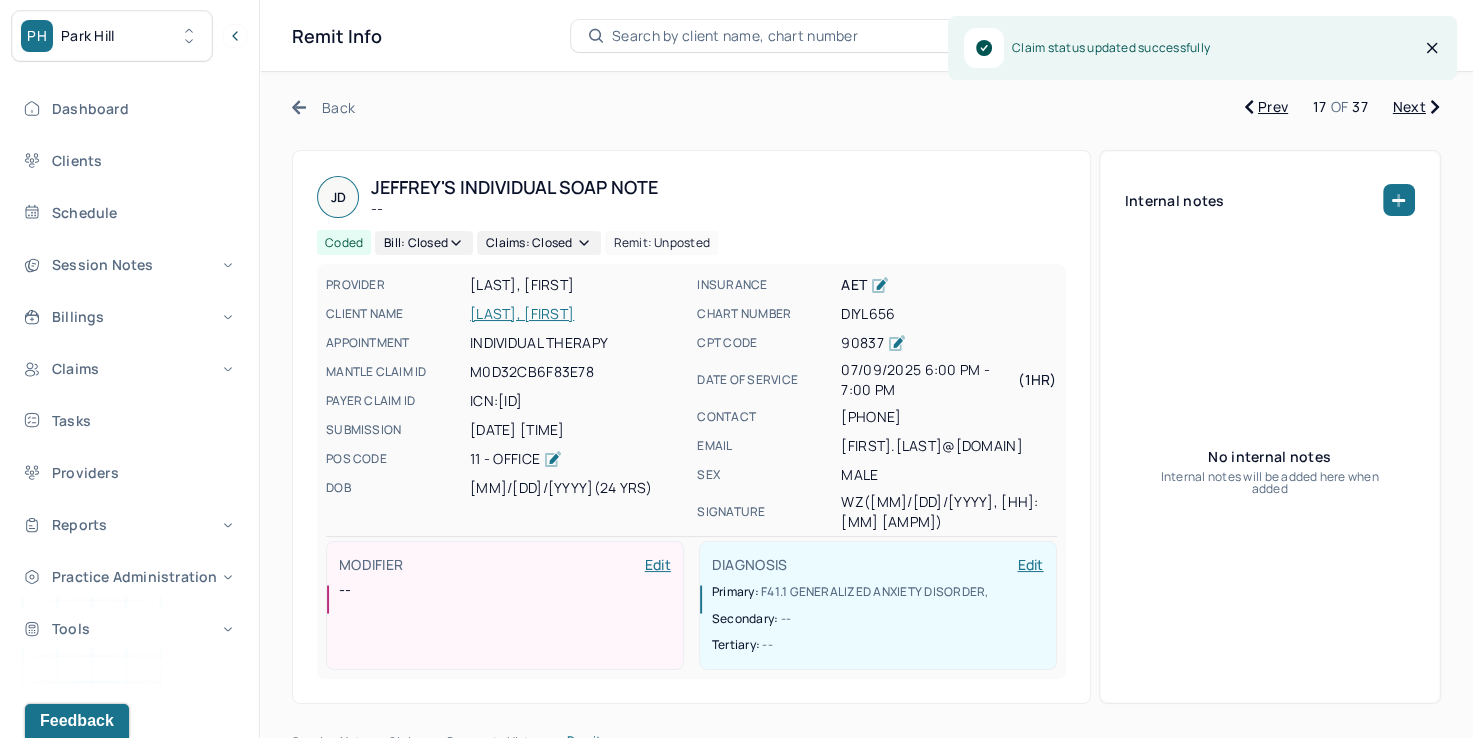 click on "Next" at bounding box center [1416, 107] 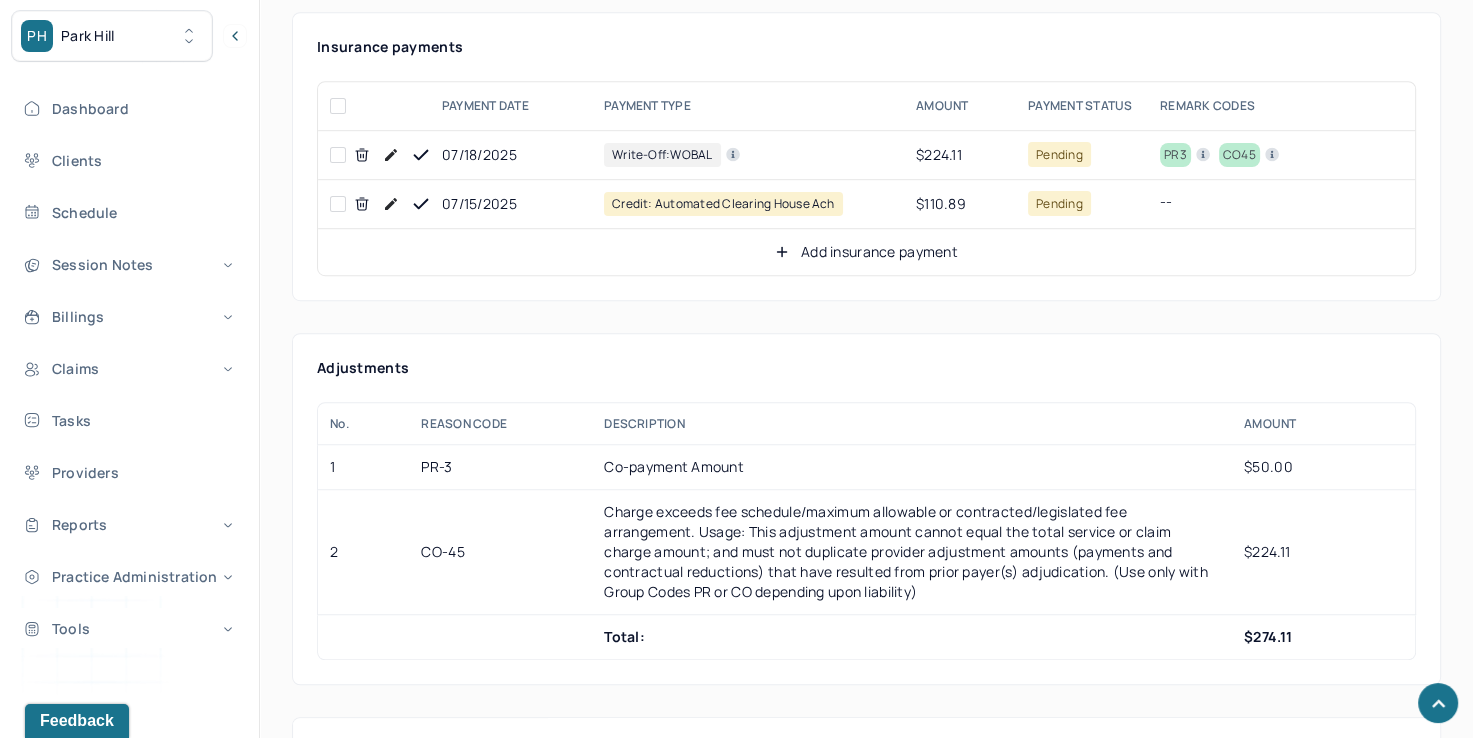 scroll, scrollTop: 1200, scrollLeft: 0, axis: vertical 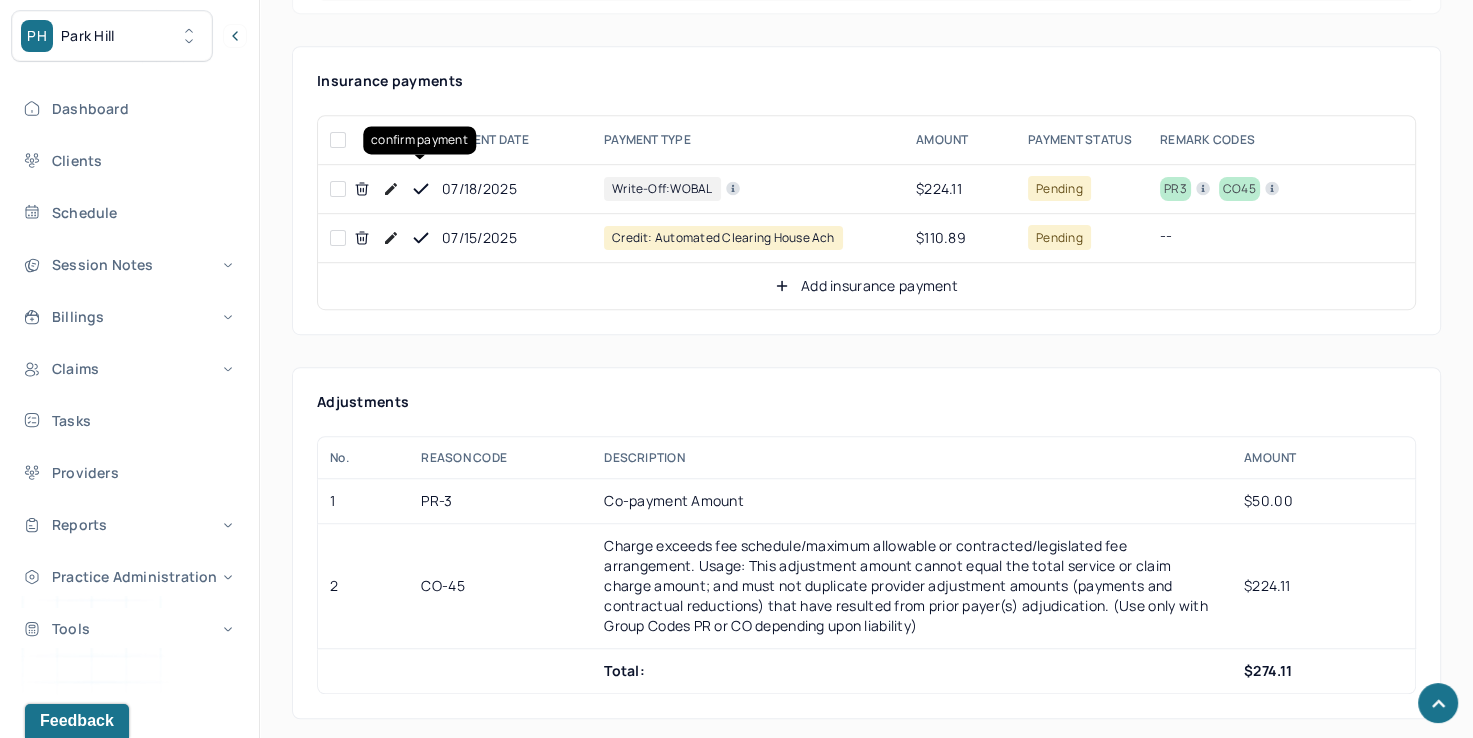 click 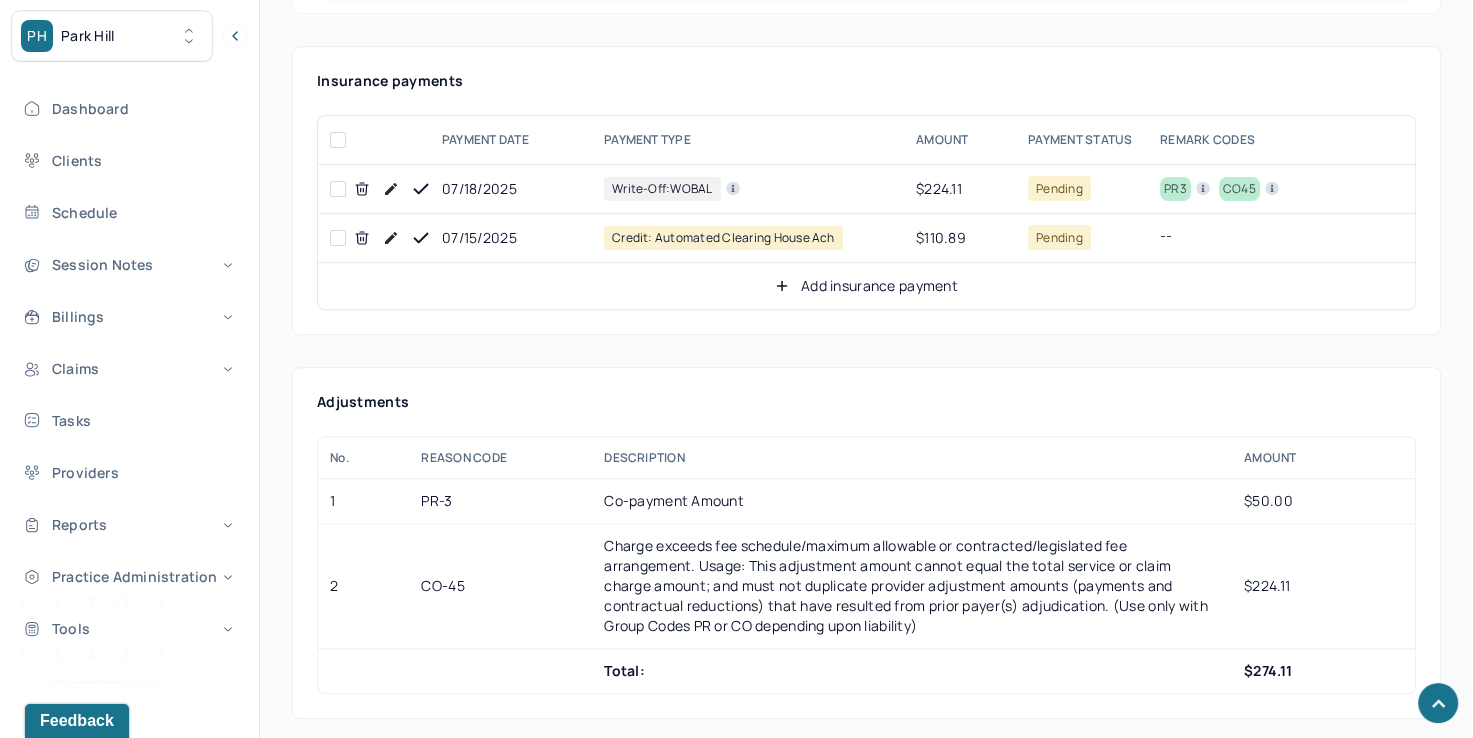 click 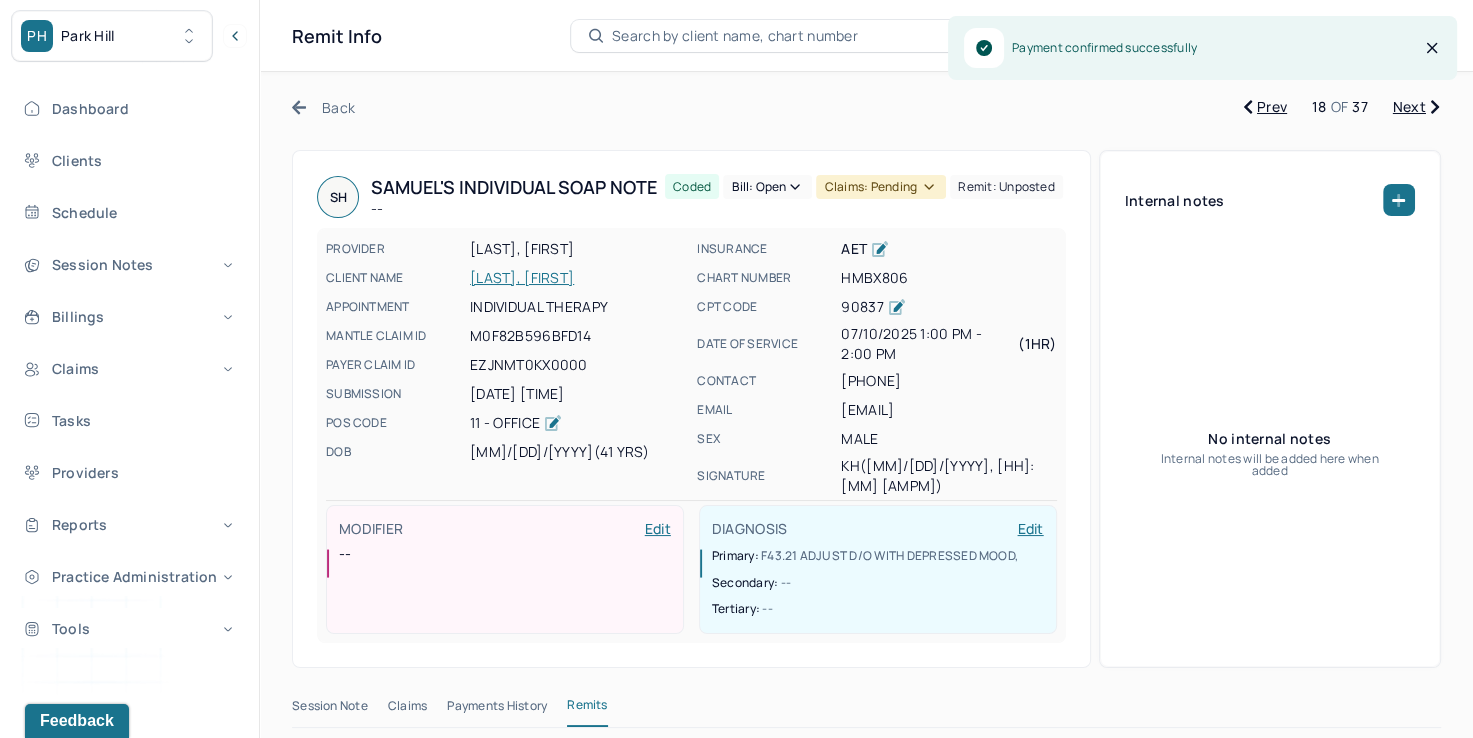 scroll, scrollTop: 0, scrollLeft: 0, axis: both 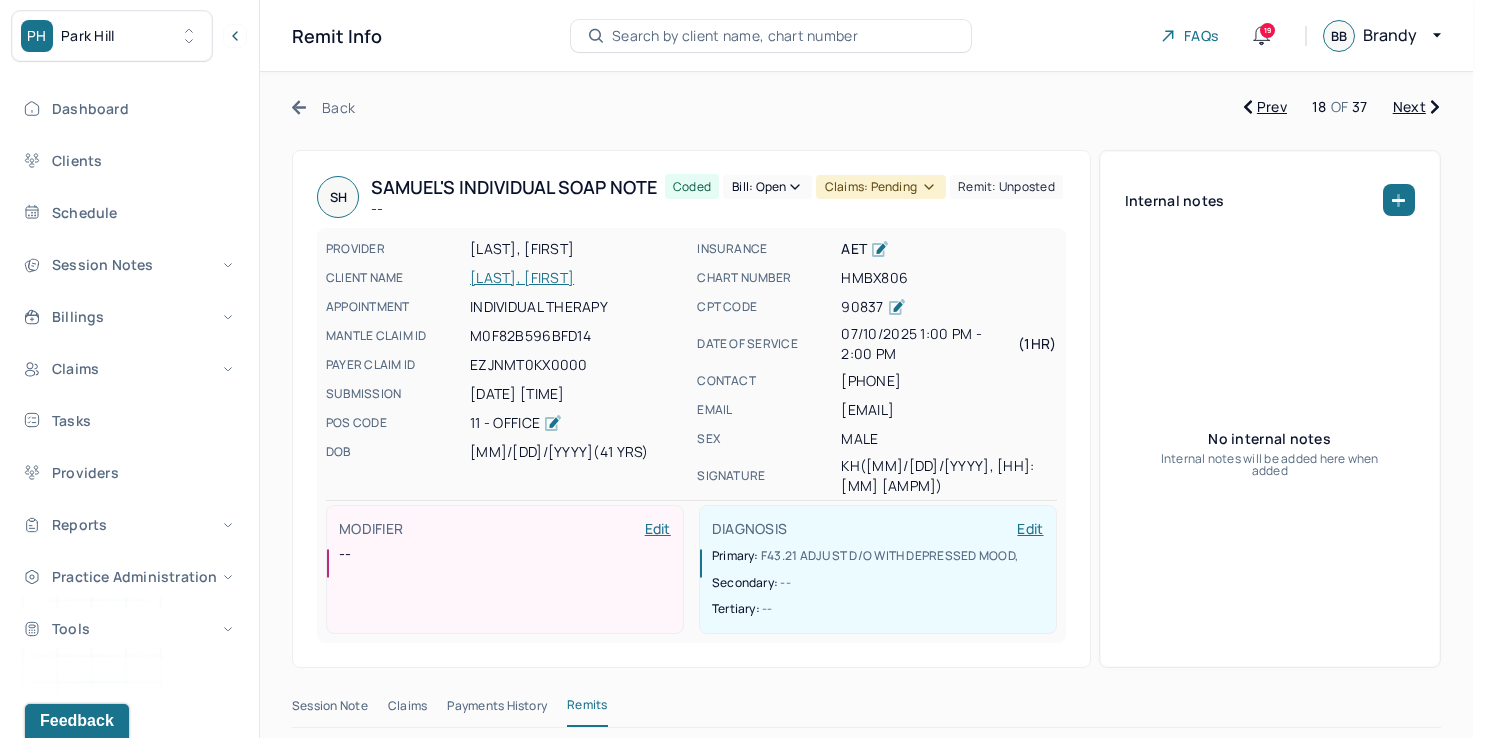 click on "Bill: Open" at bounding box center (767, 187) 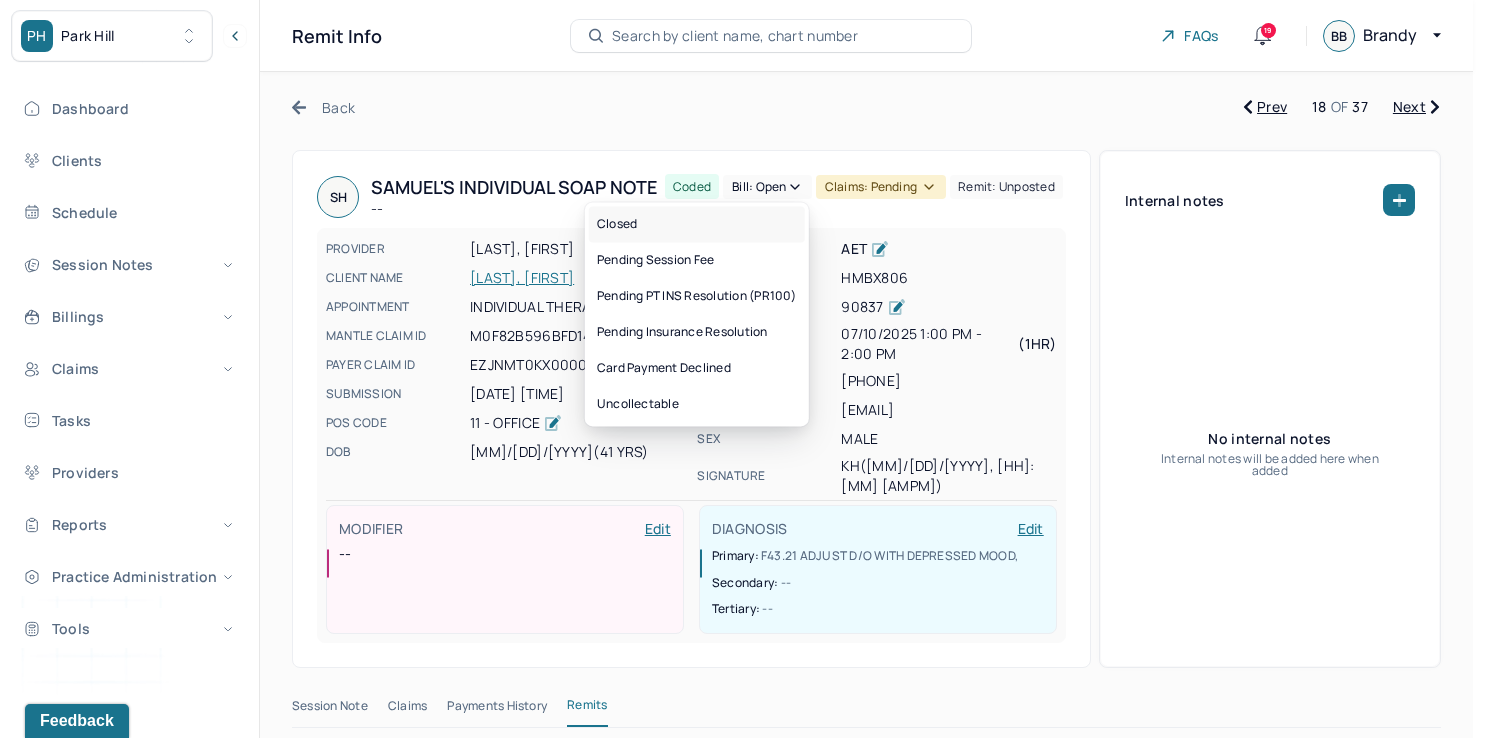 click on "Closed" at bounding box center (697, 224) 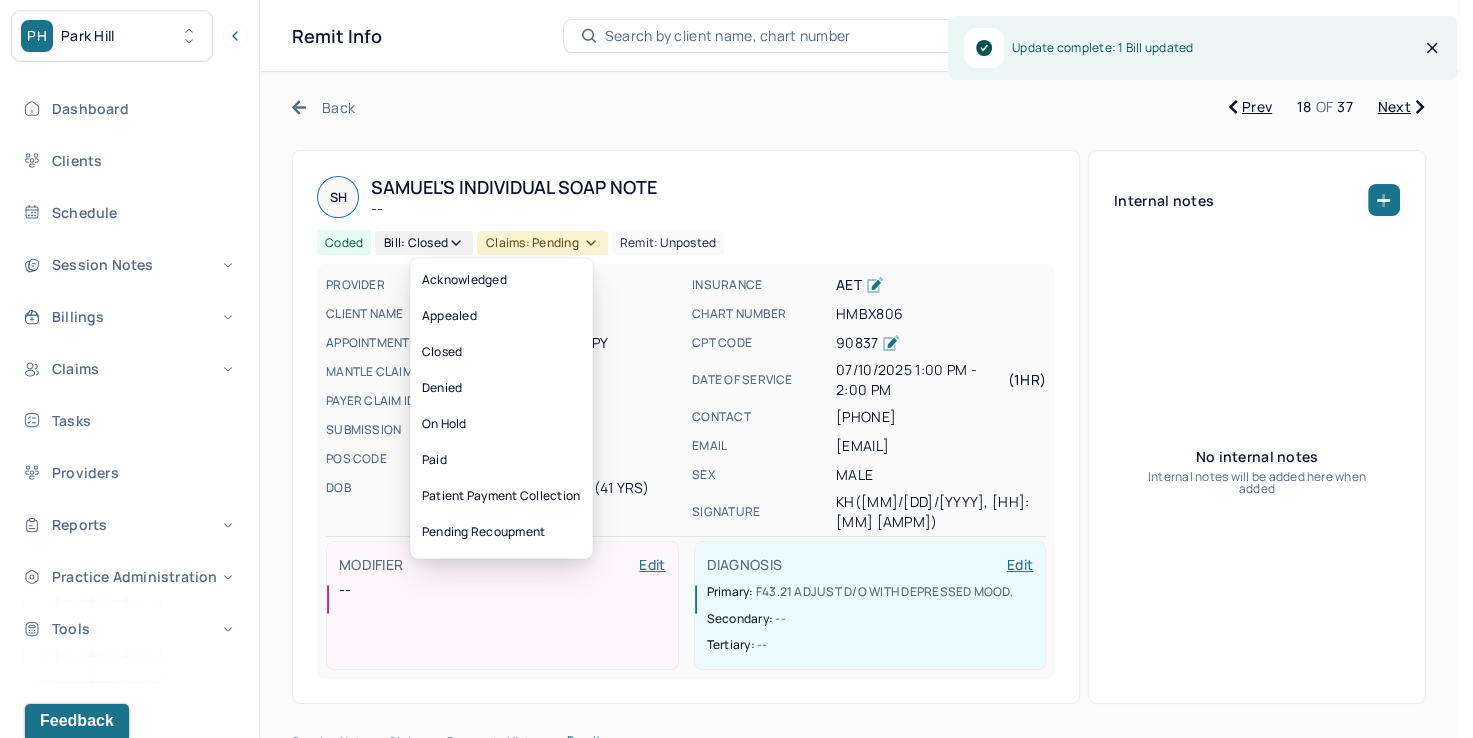 click on "Claims: pending" at bounding box center (542, 243) 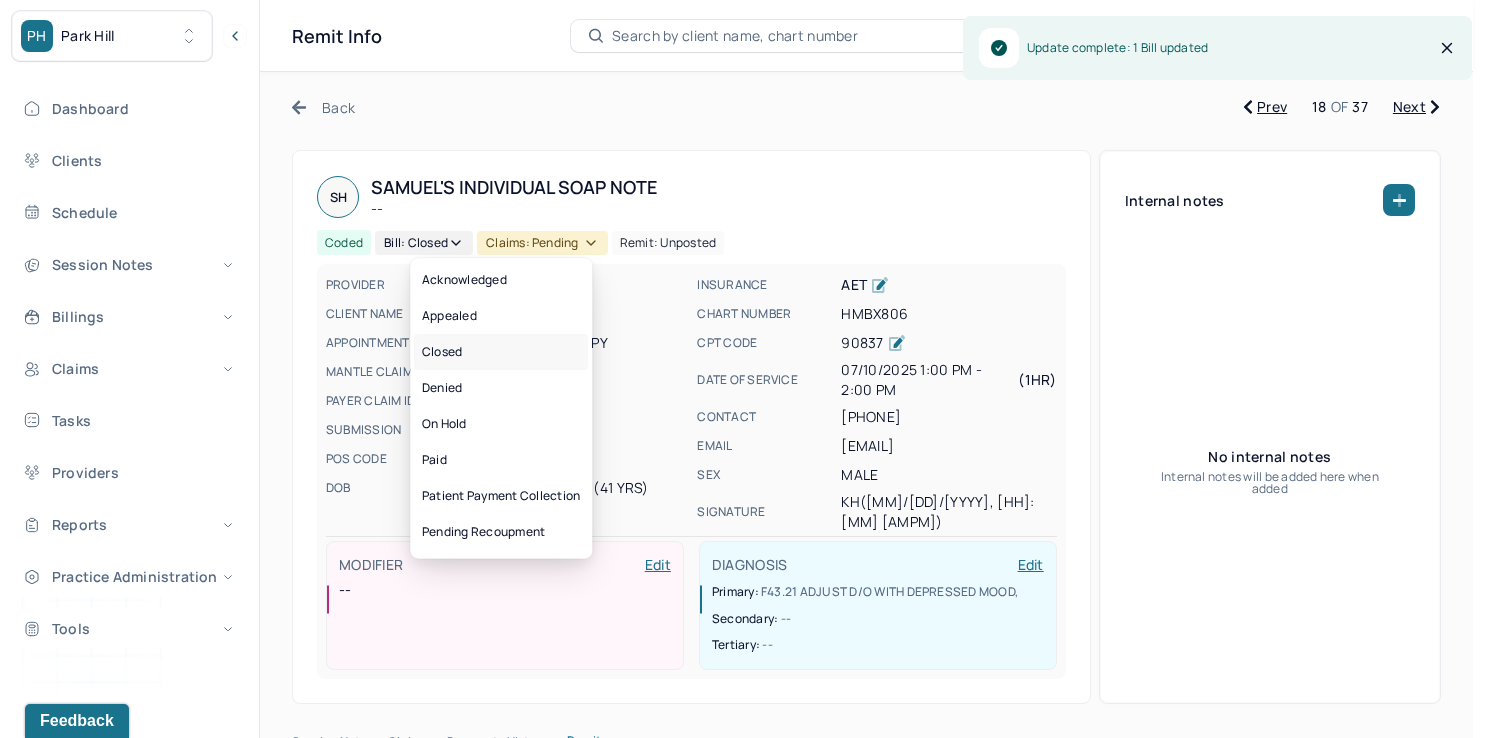 click on "Closed" at bounding box center (501, 352) 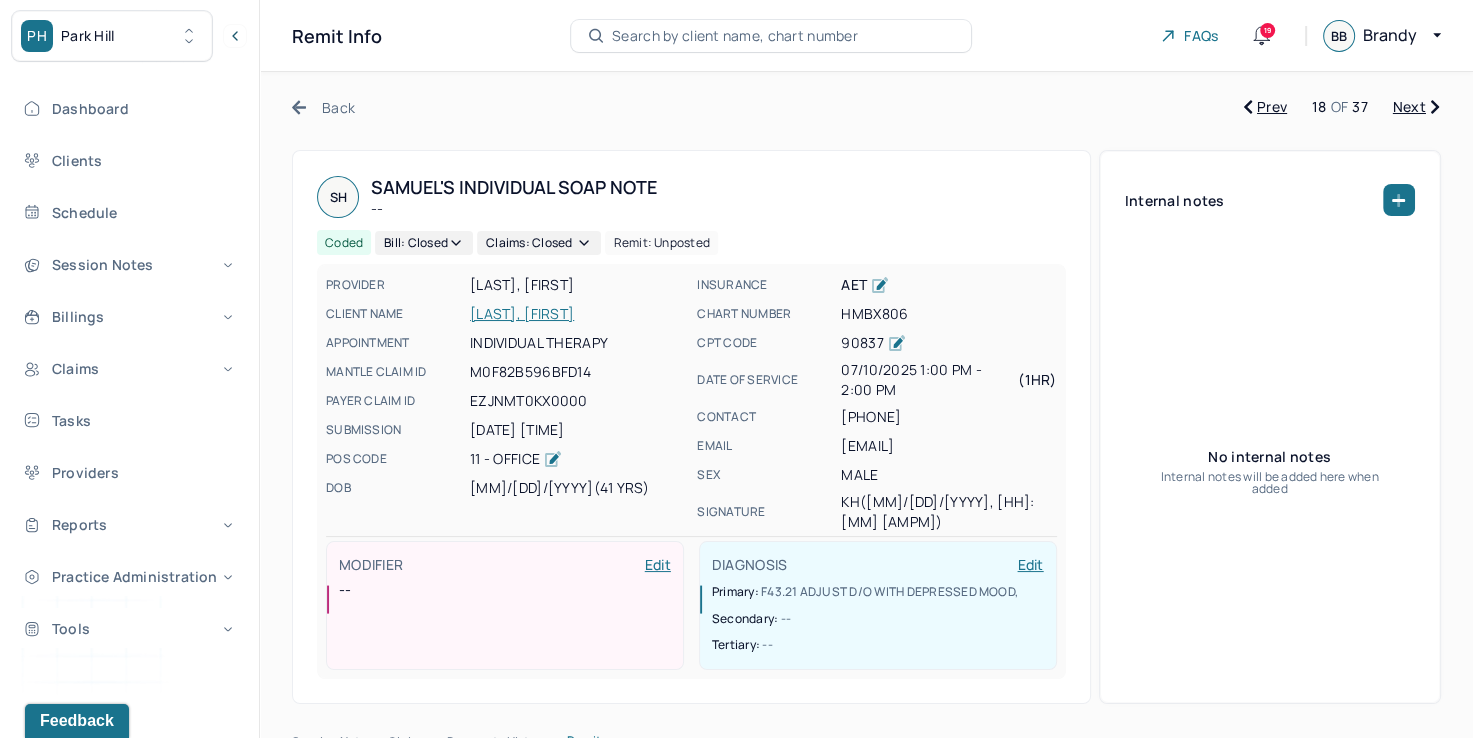 click 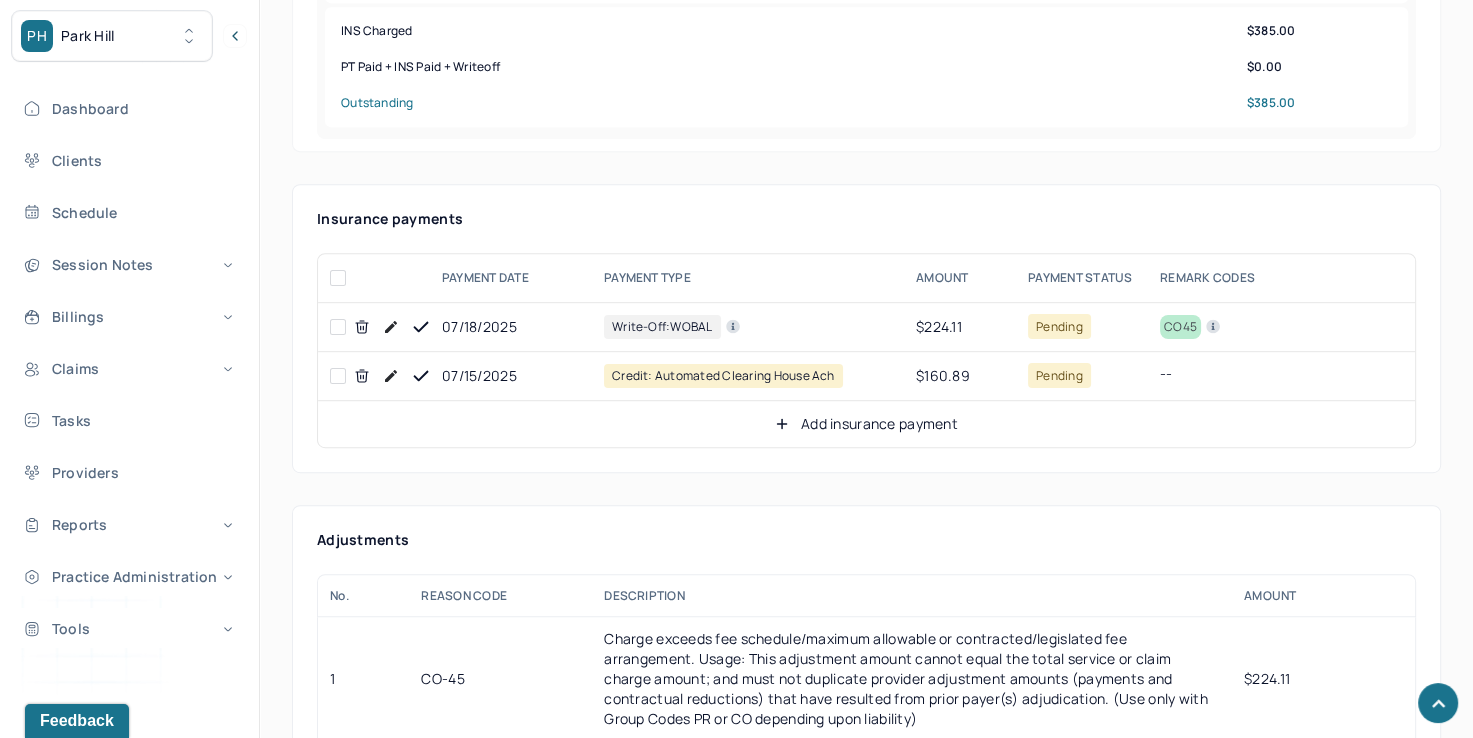 scroll, scrollTop: 900, scrollLeft: 0, axis: vertical 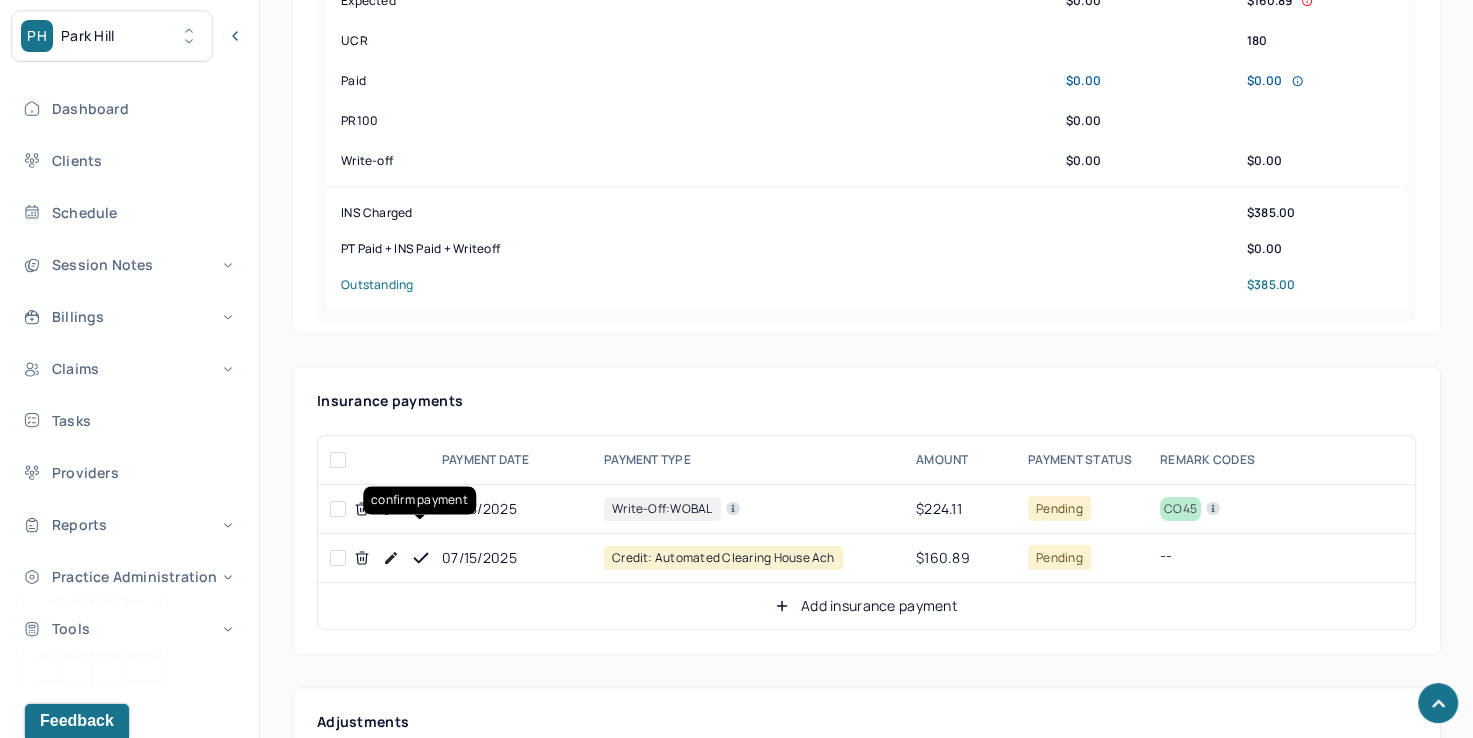 click 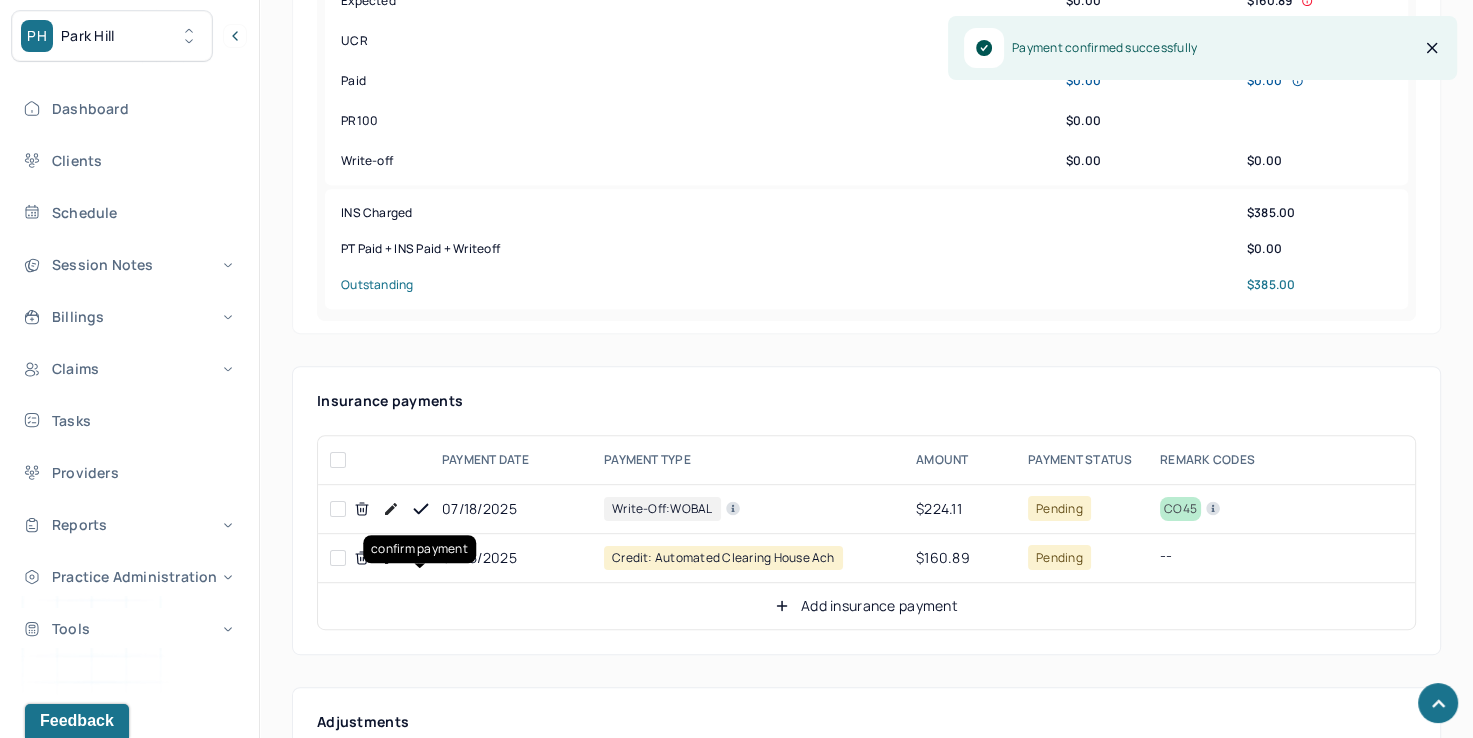 click 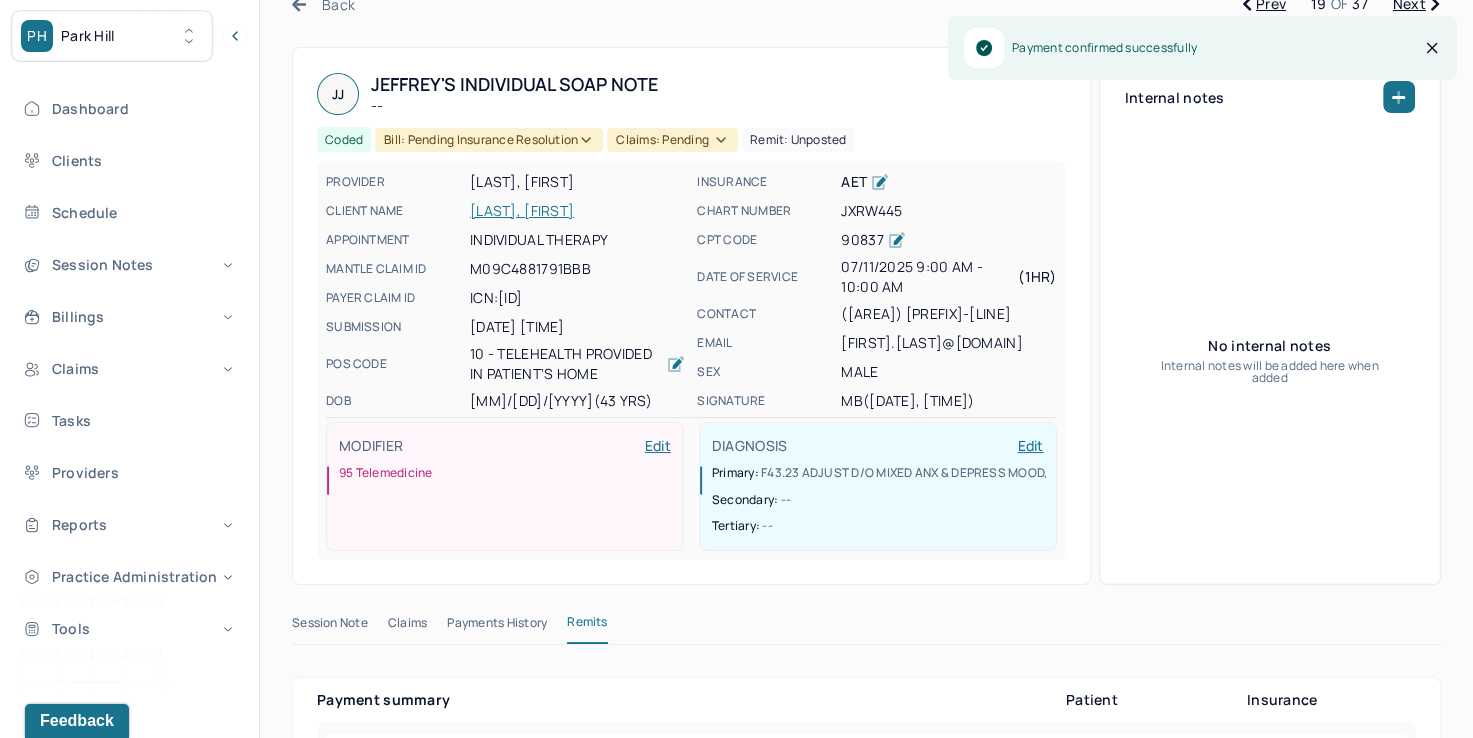 scroll, scrollTop: 100, scrollLeft: 0, axis: vertical 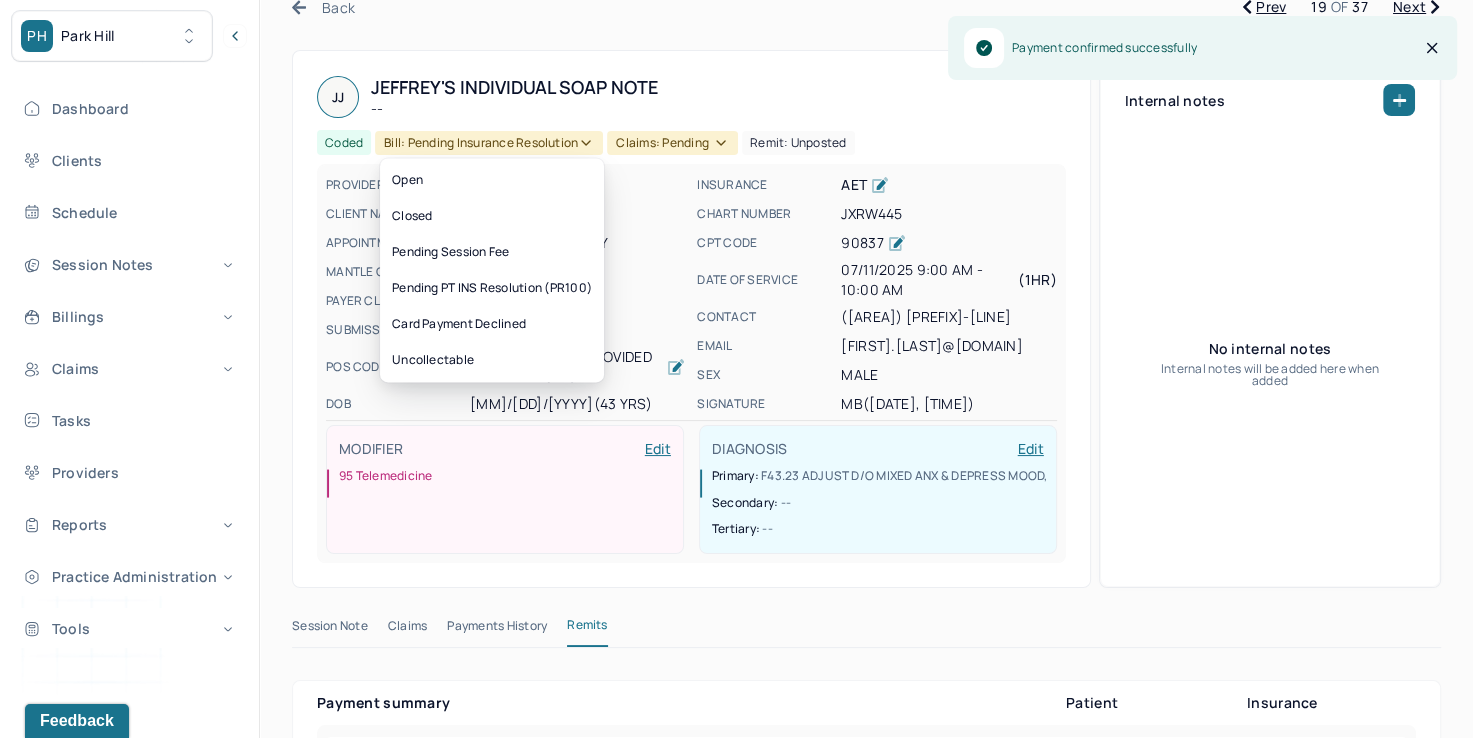 click on "Bill: Pending Insurance Resolution" at bounding box center [489, 143] 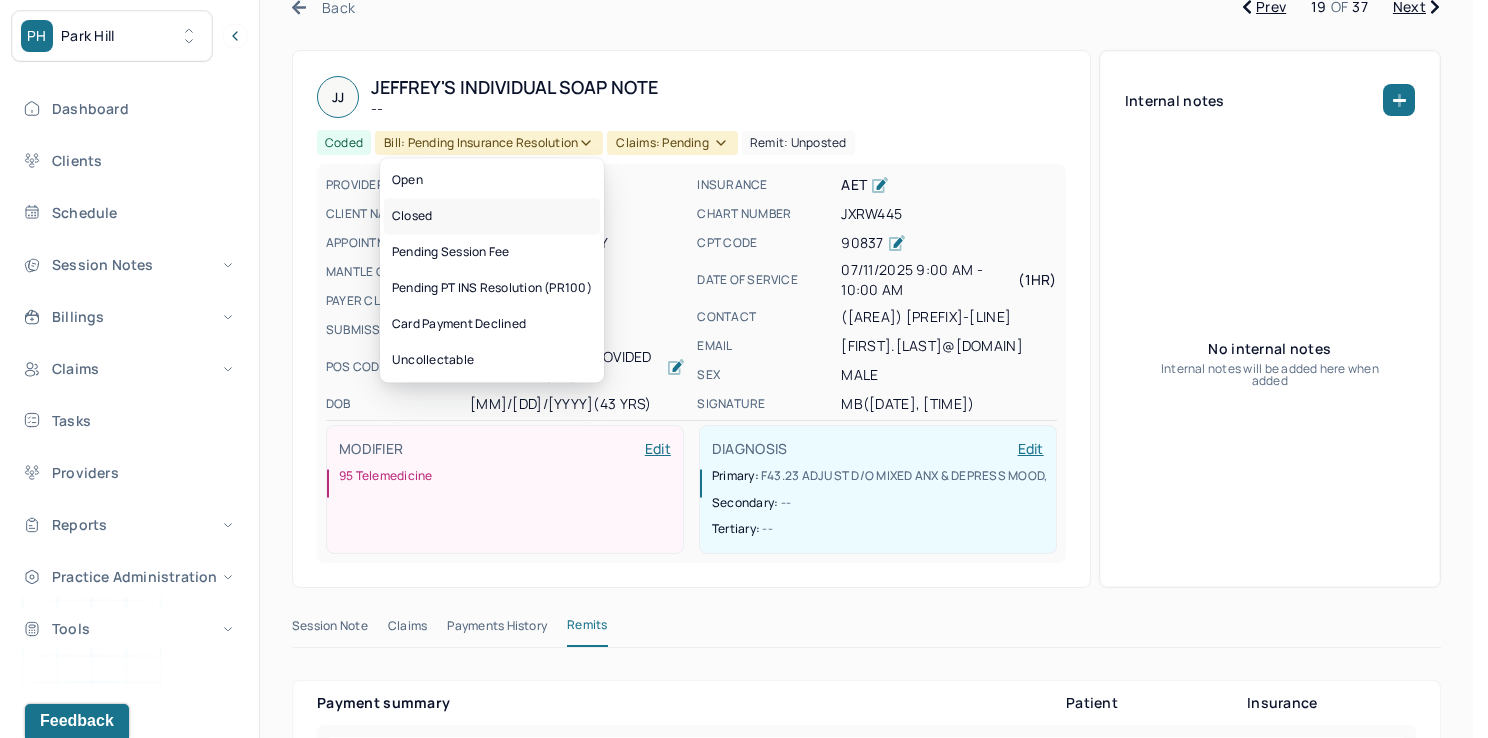 click on "Closed" at bounding box center [492, 216] 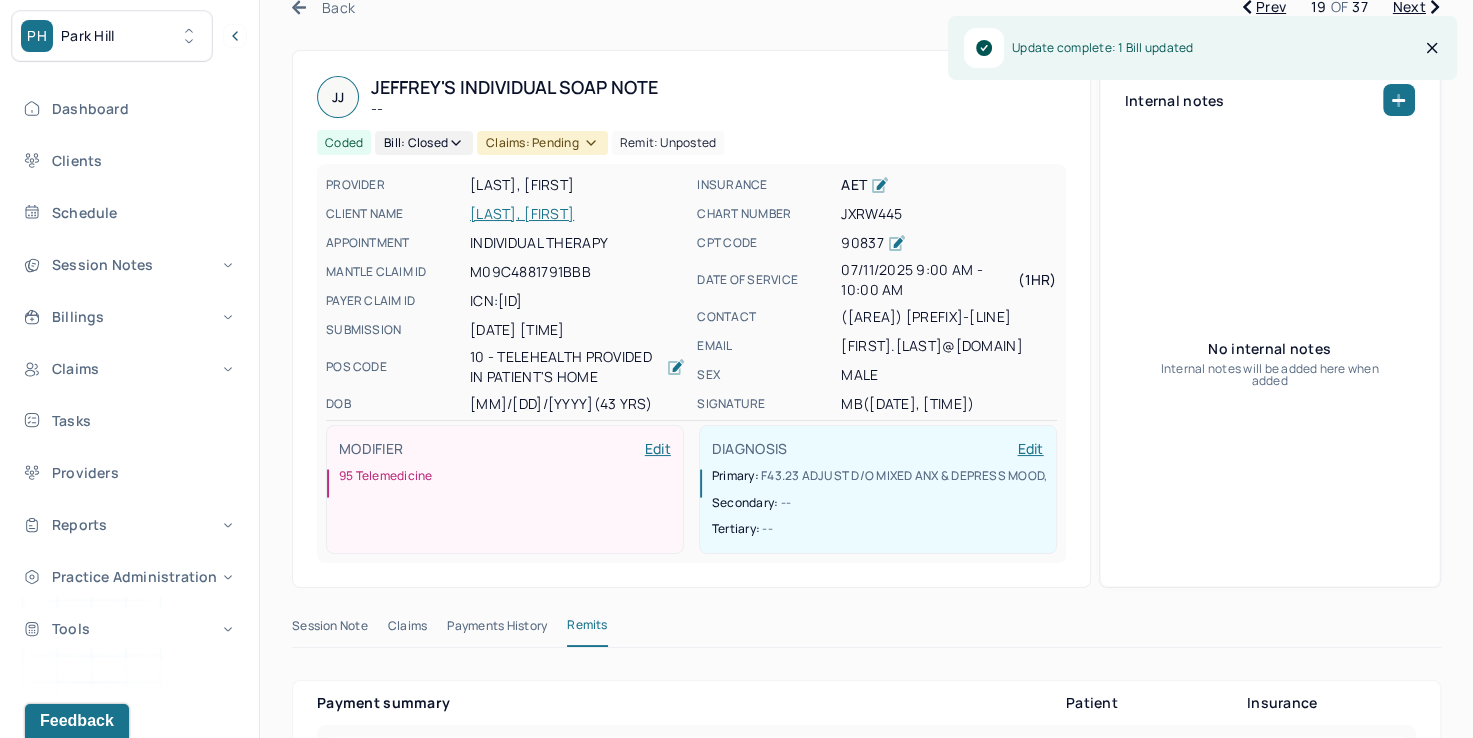 click 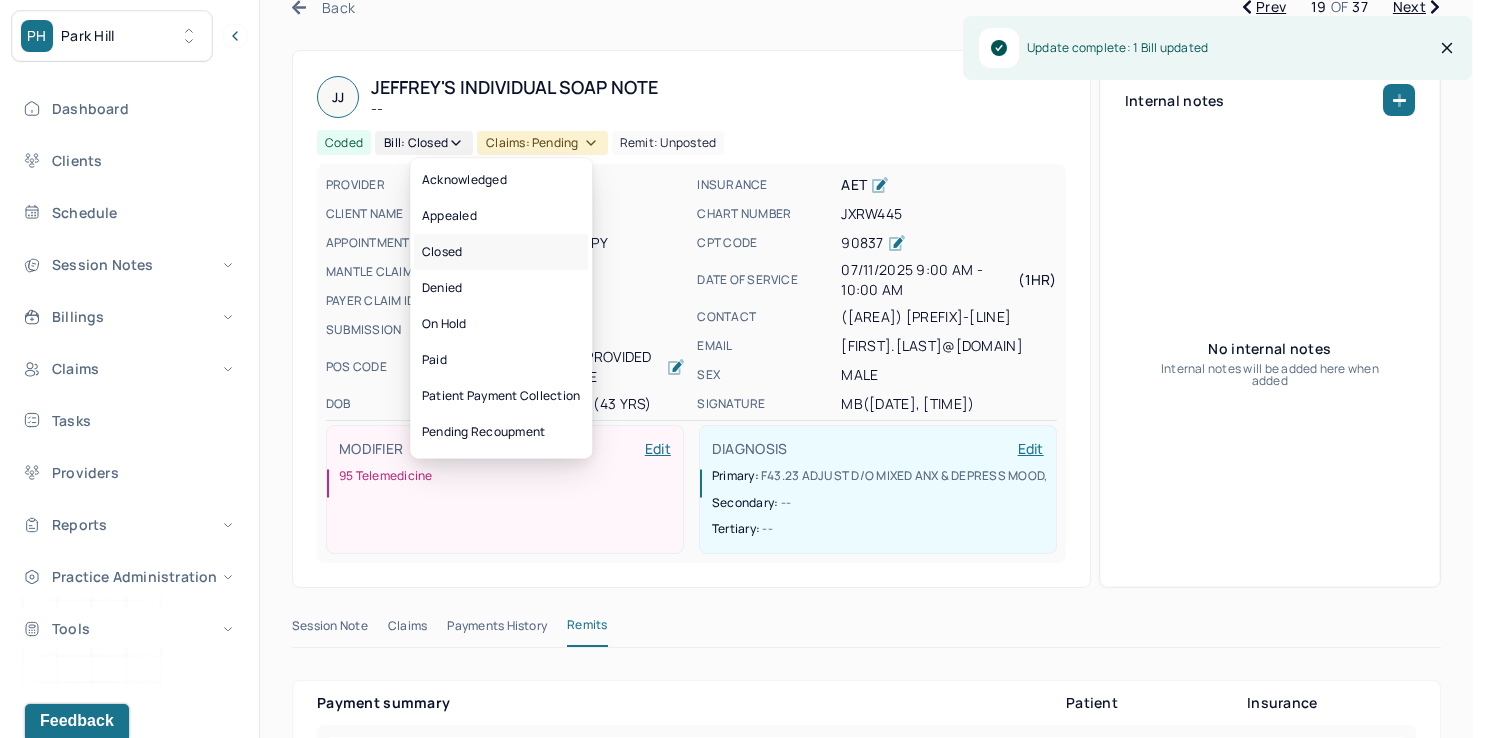 click on "Closed" at bounding box center (501, 252) 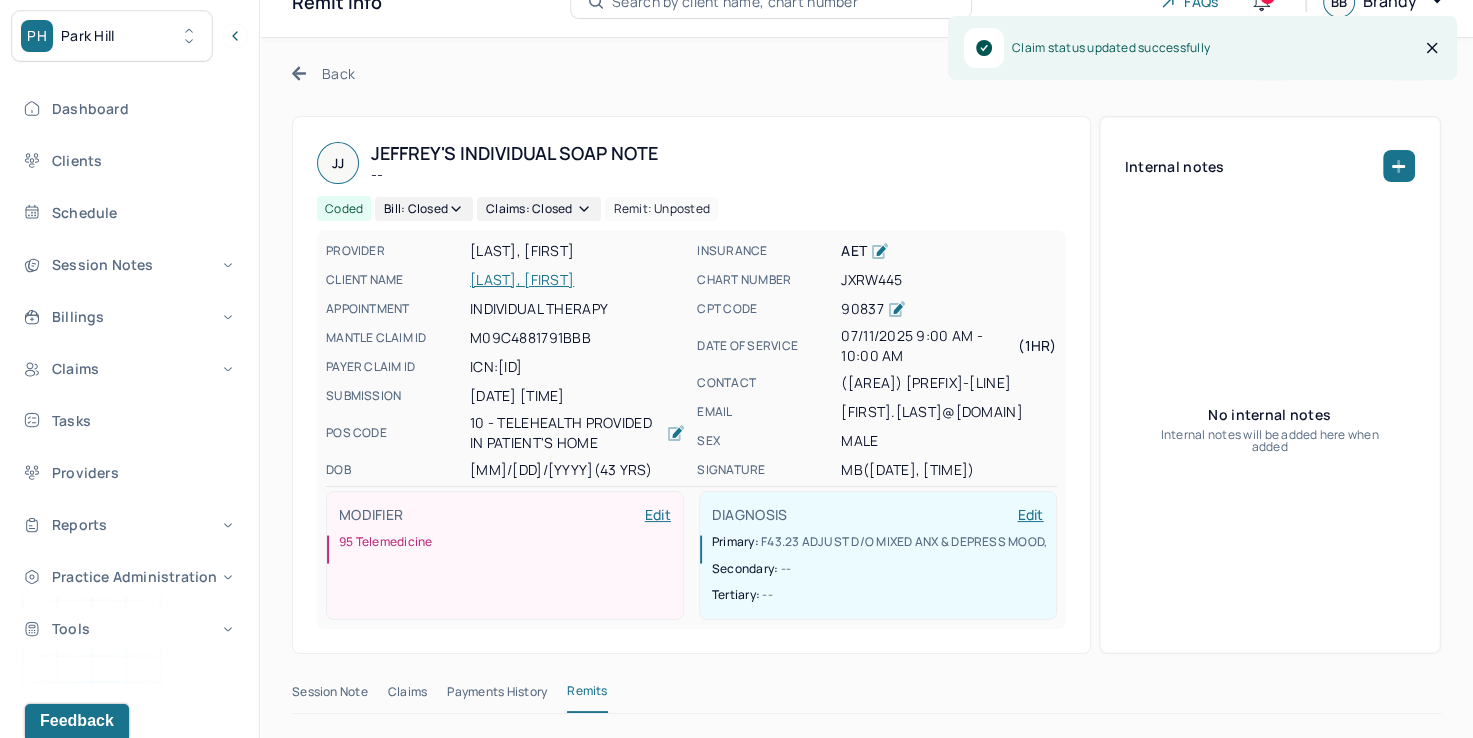 scroll, scrollTop: 0, scrollLeft: 0, axis: both 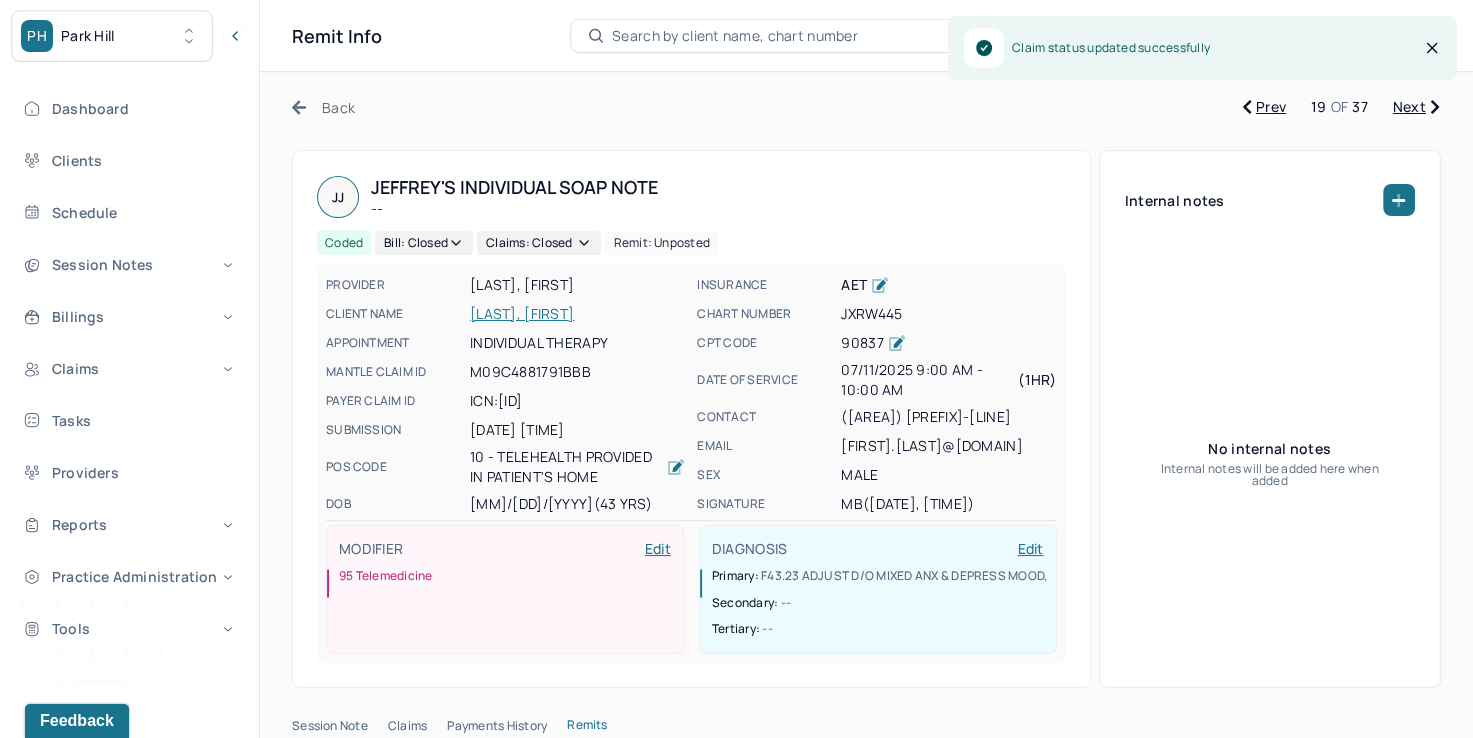 click on "Next" at bounding box center [1416, 107] 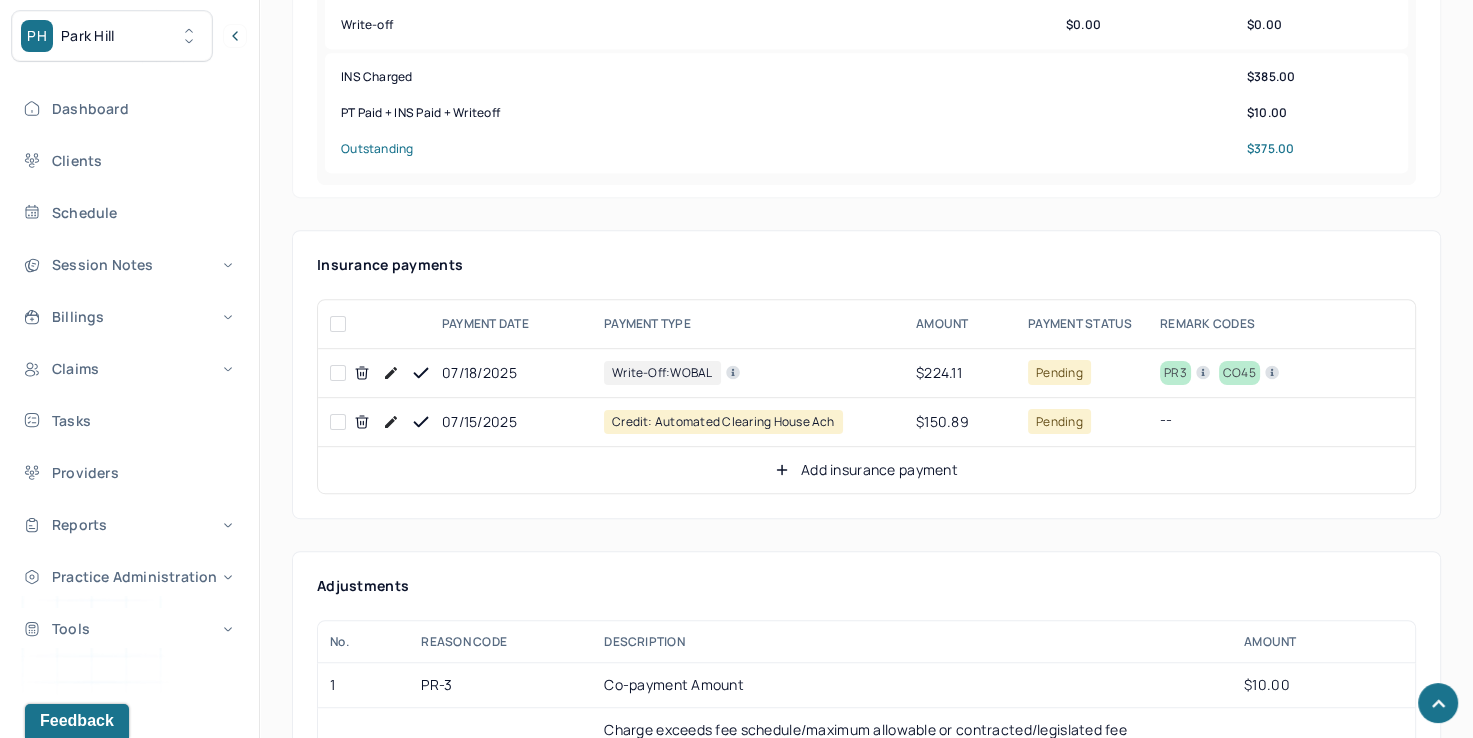 scroll, scrollTop: 1100, scrollLeft: 0, axis: vertical 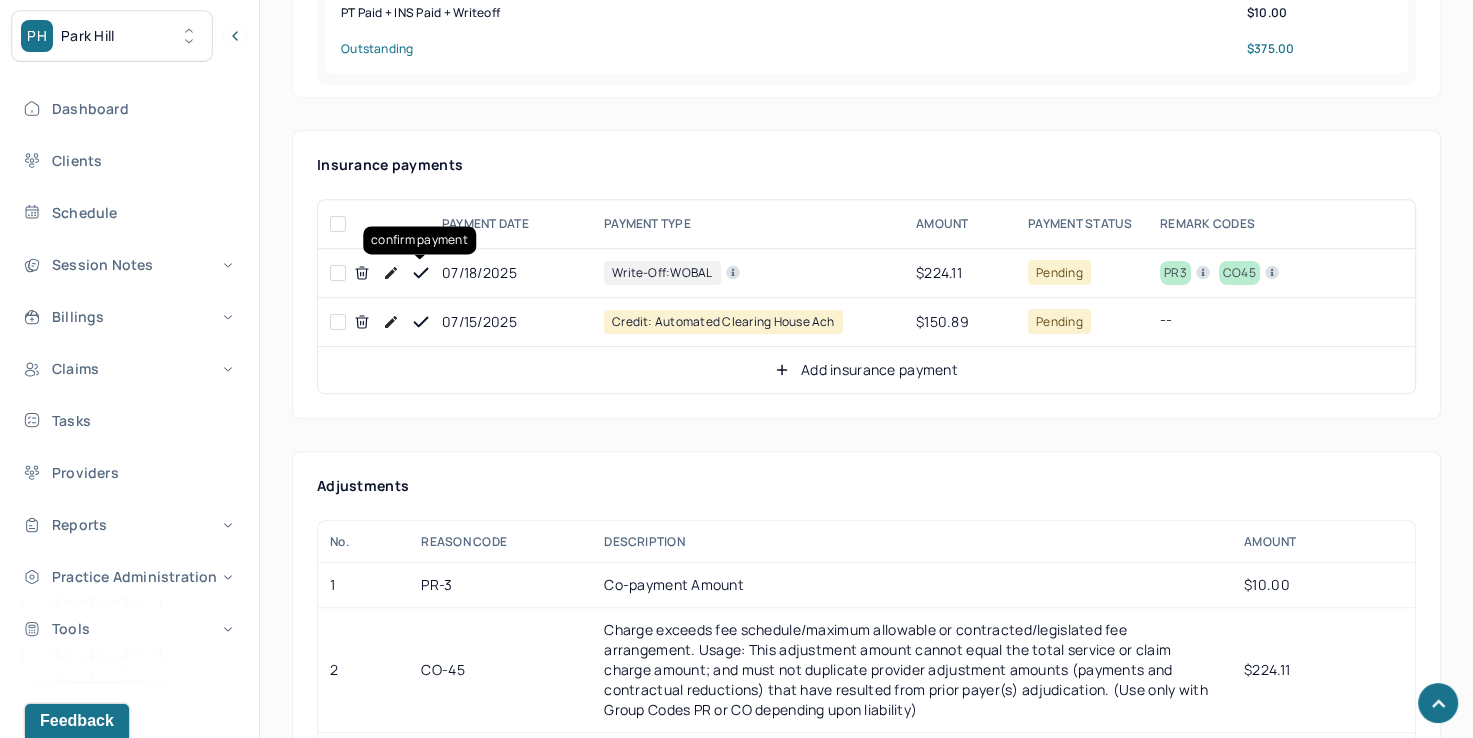 click 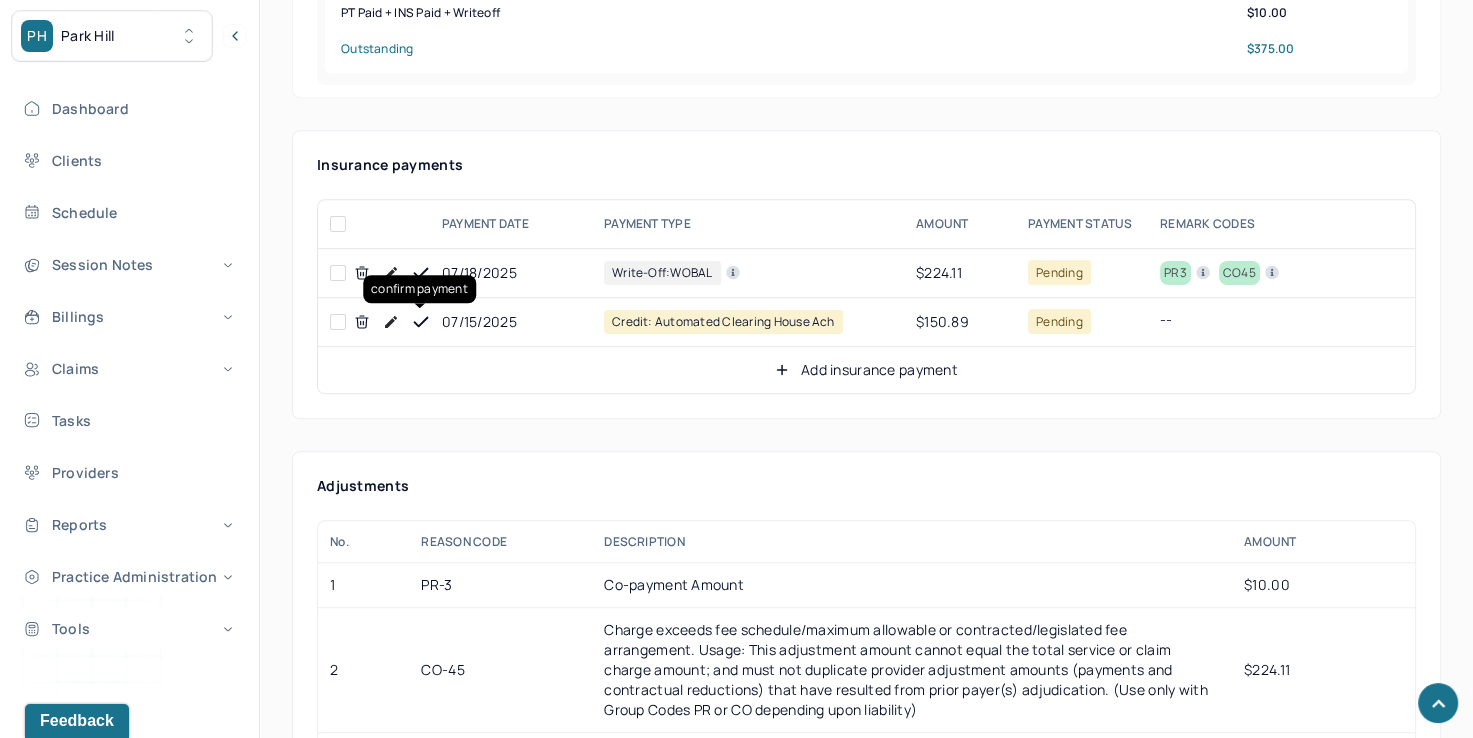 click 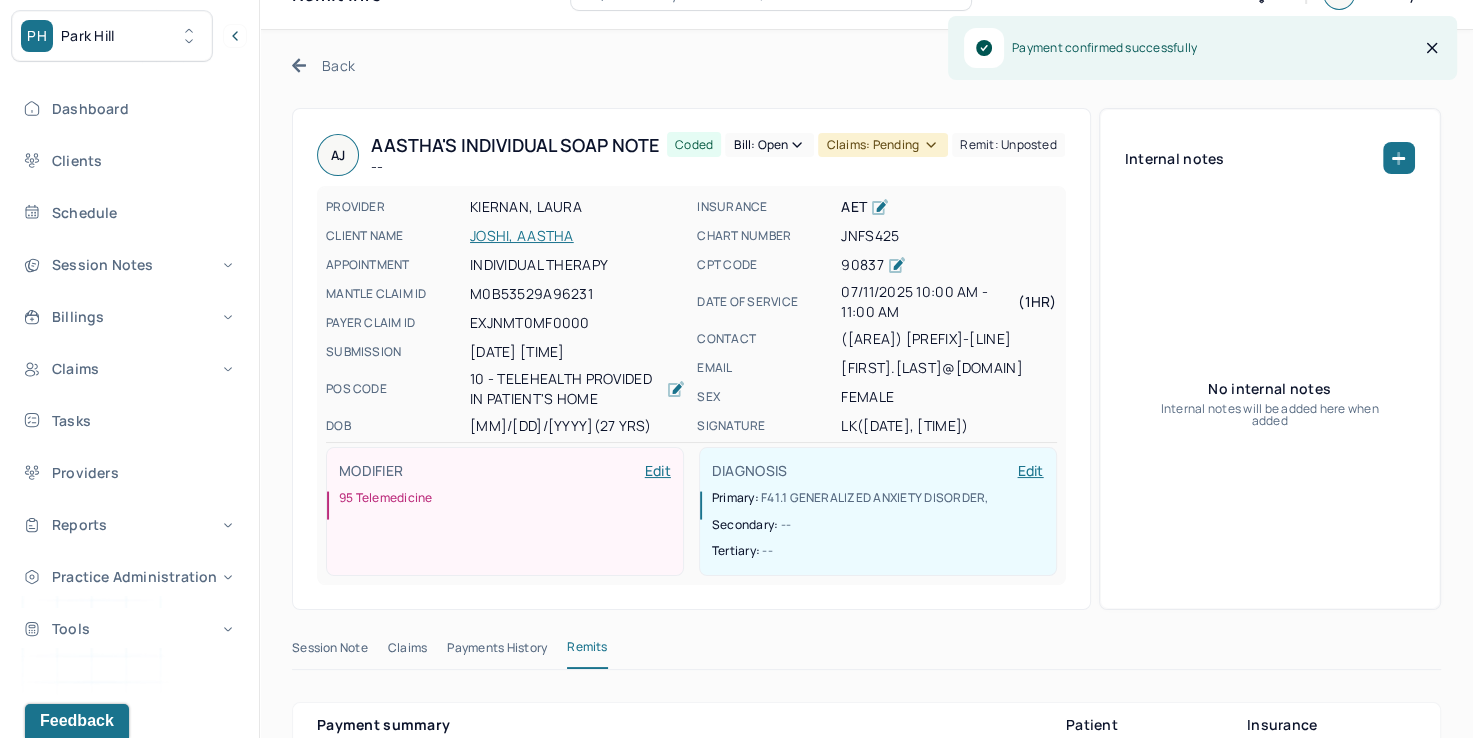 scroll, scrollTop: 0, scrollLeft: 0, axis: both 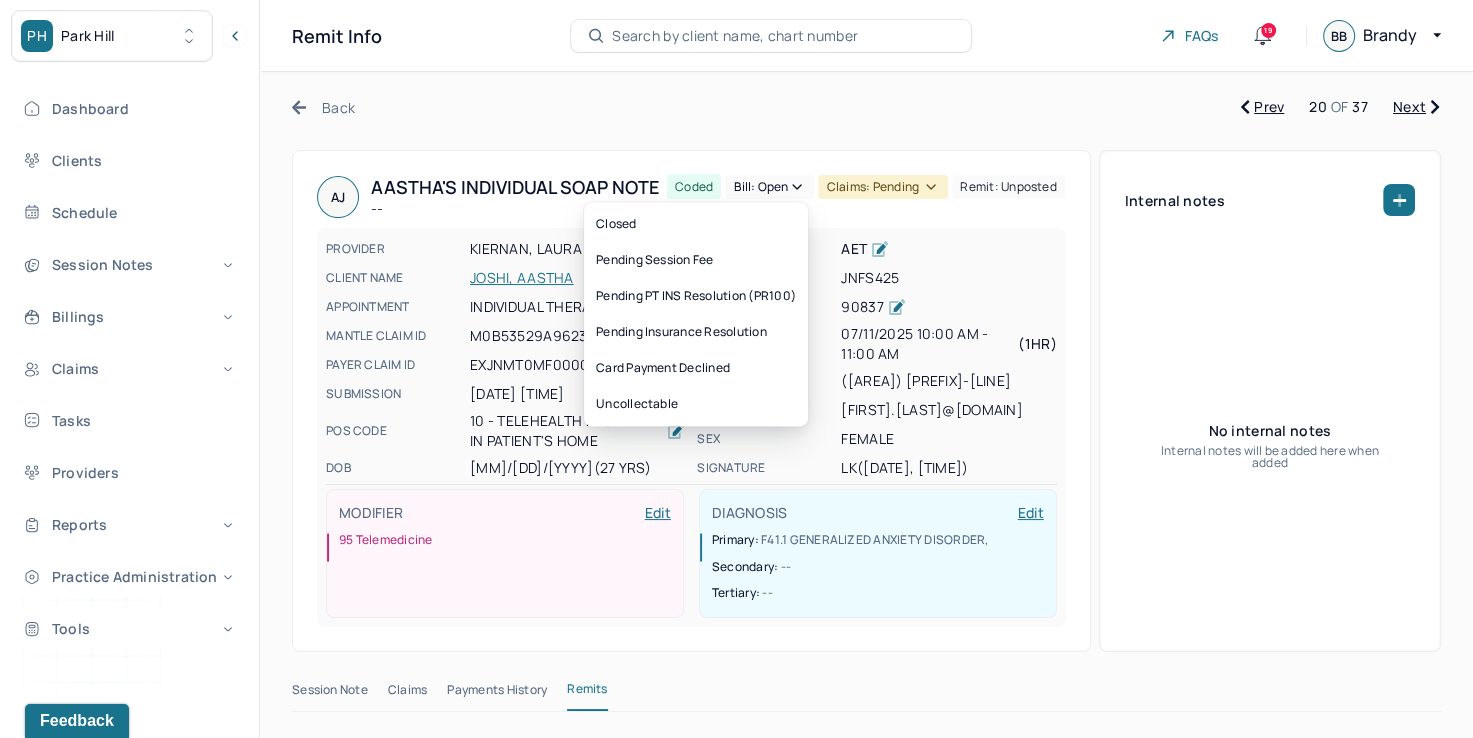 click on "Bill: Open" at bounding box center (769, 187) 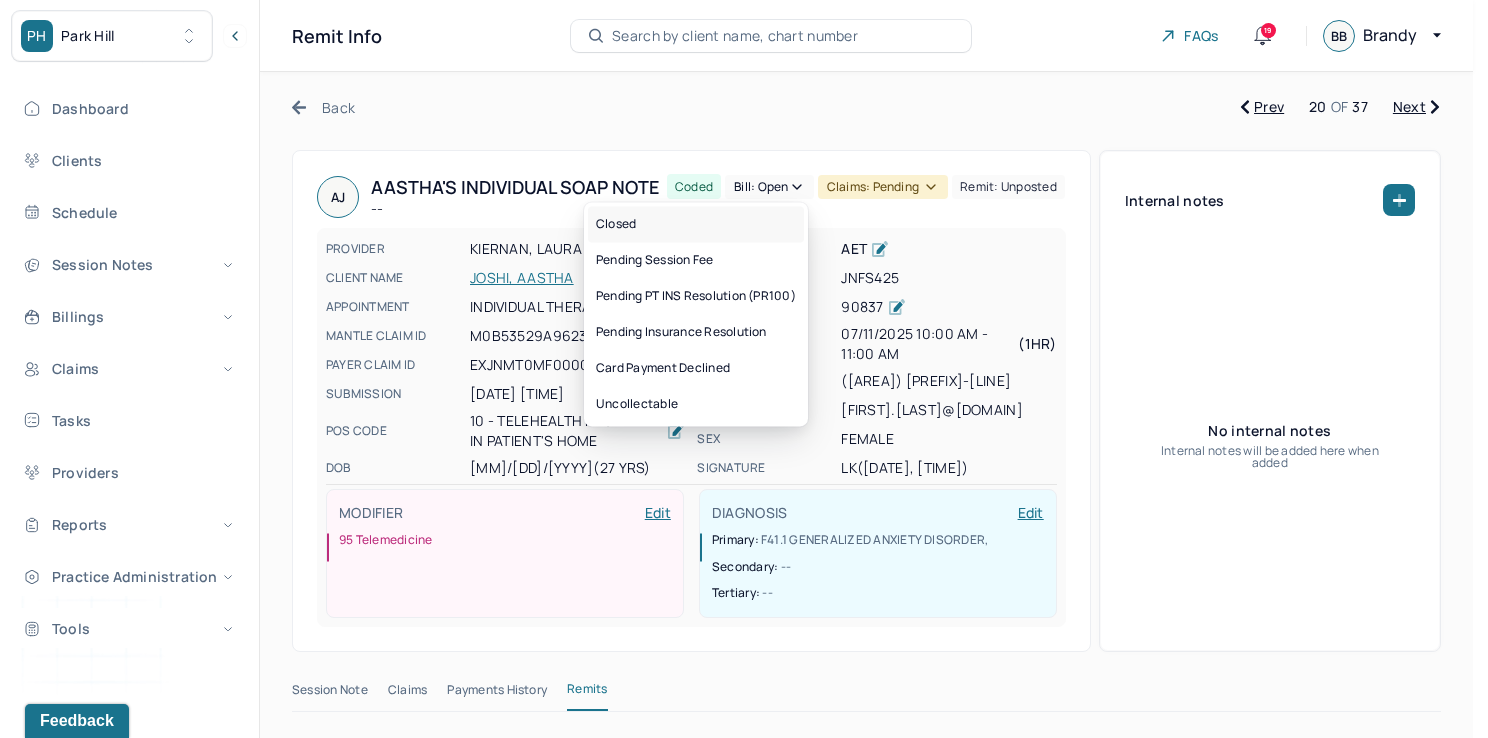 click on "Closed" at bounding box center [696, 224] 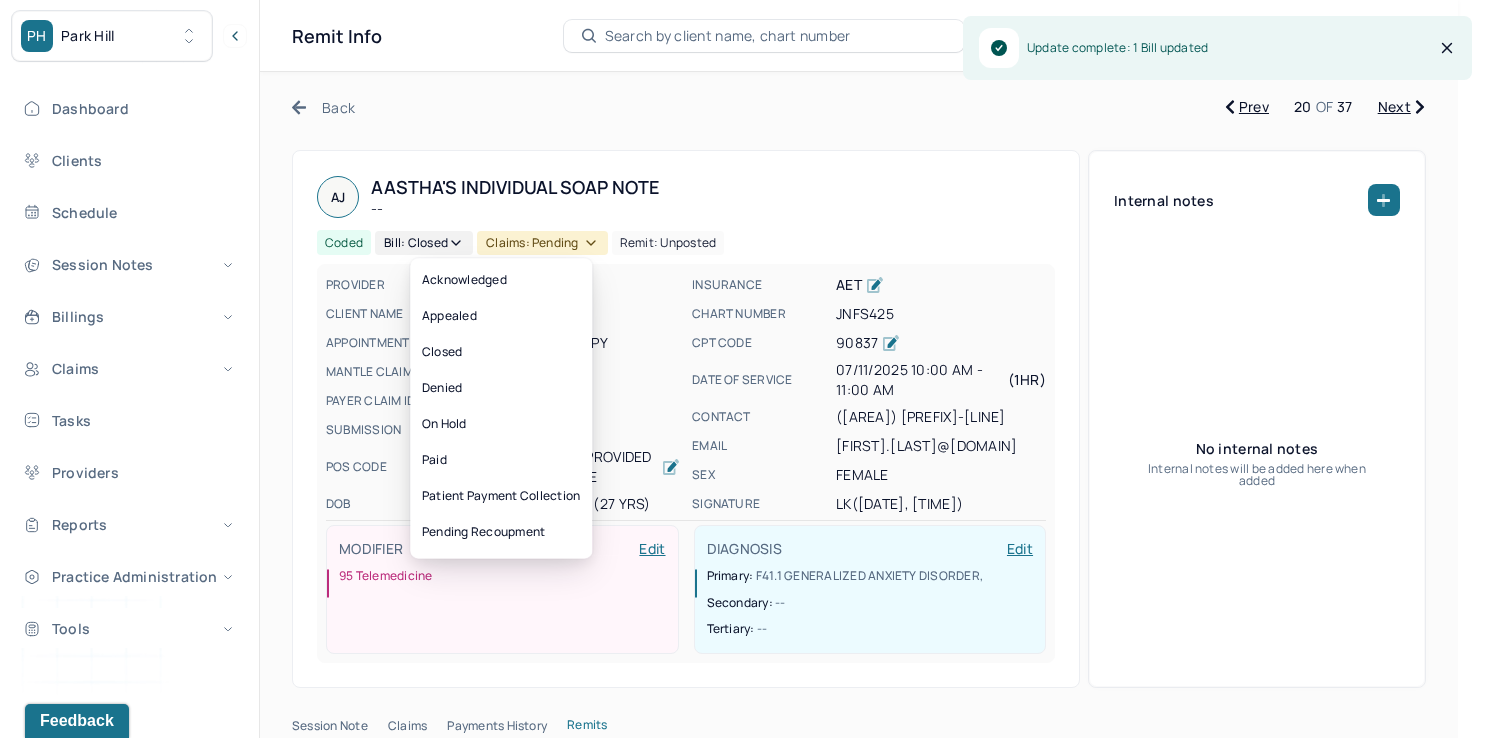 click 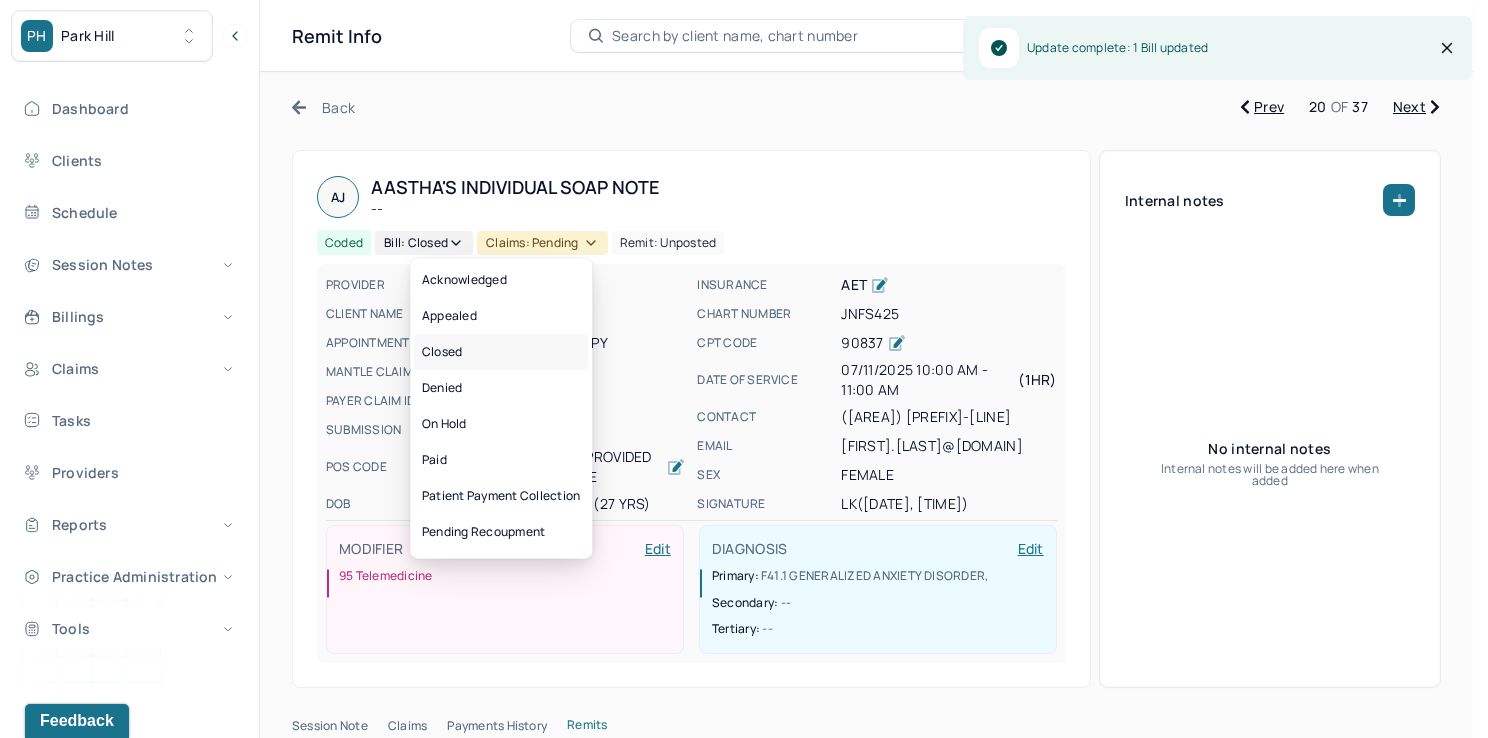 click on "Closed" at bounding box center [501, 352] 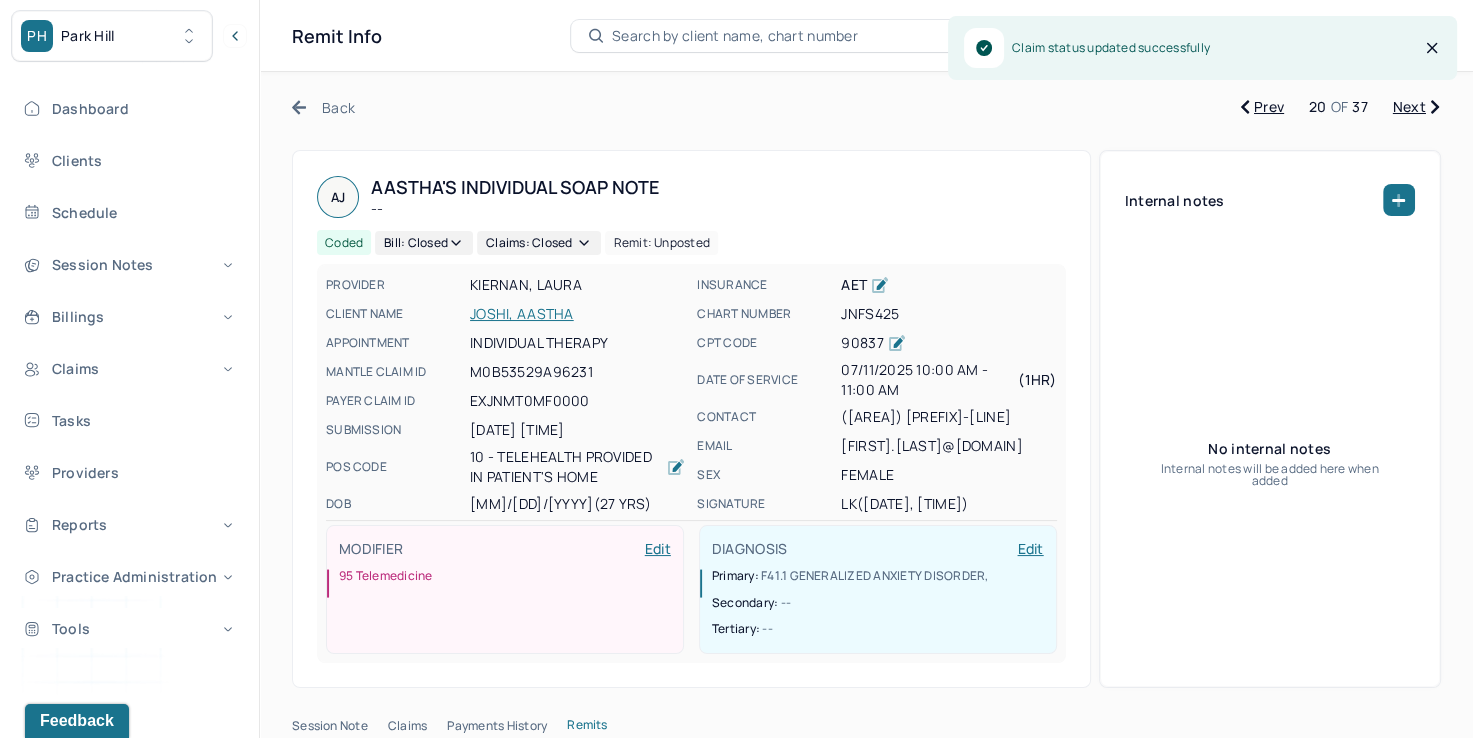 click on "Next" at bounding box center [1416, 107] 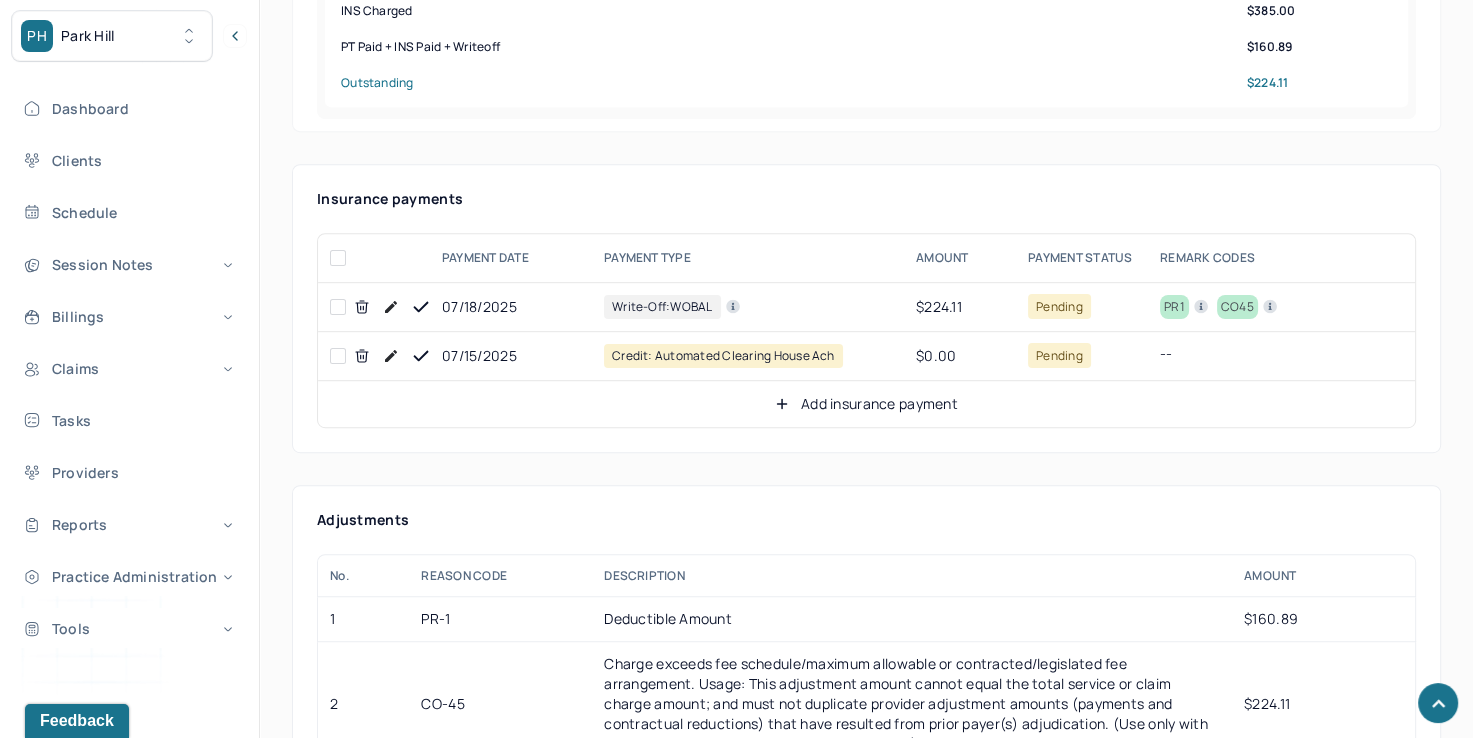 scroll, scrollTop: 1100, scrollLeft: 0, axis: vertical 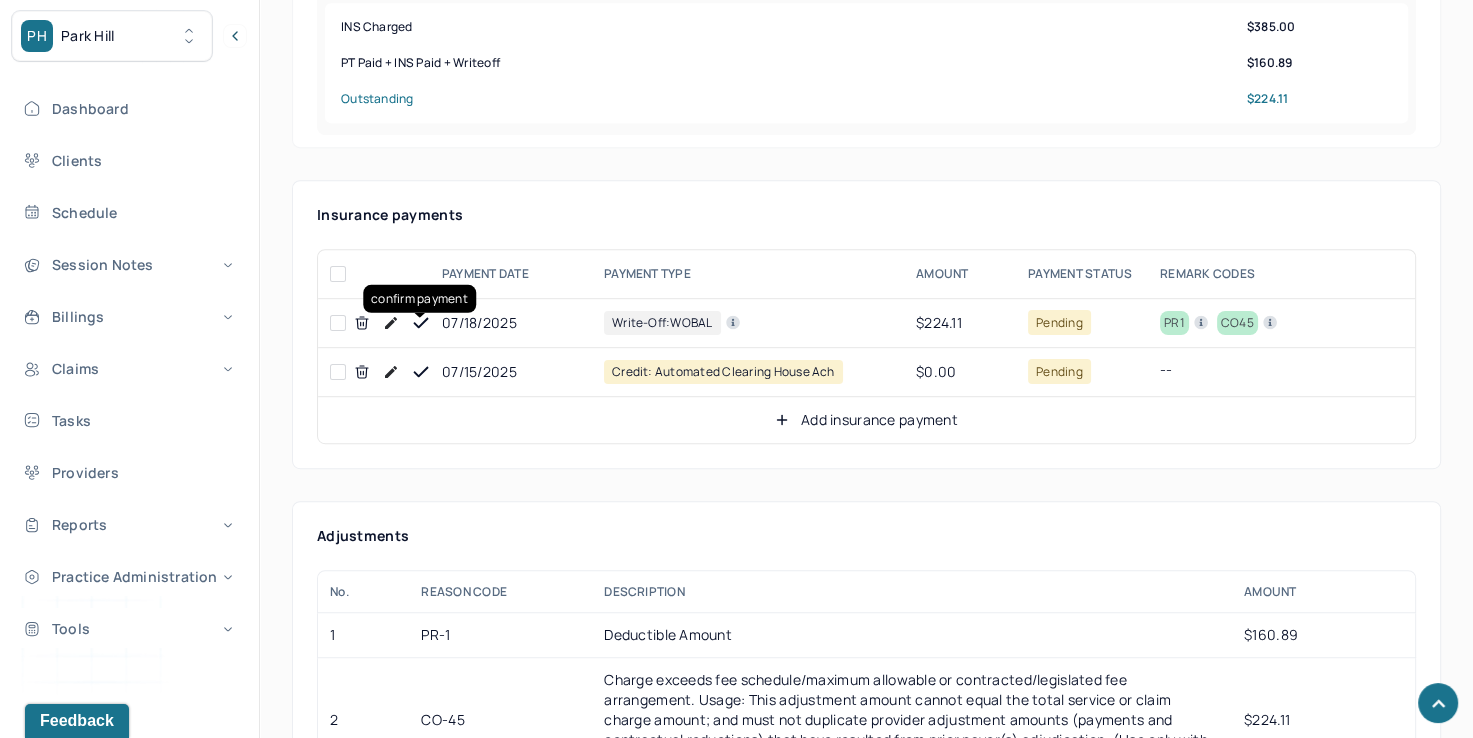 click 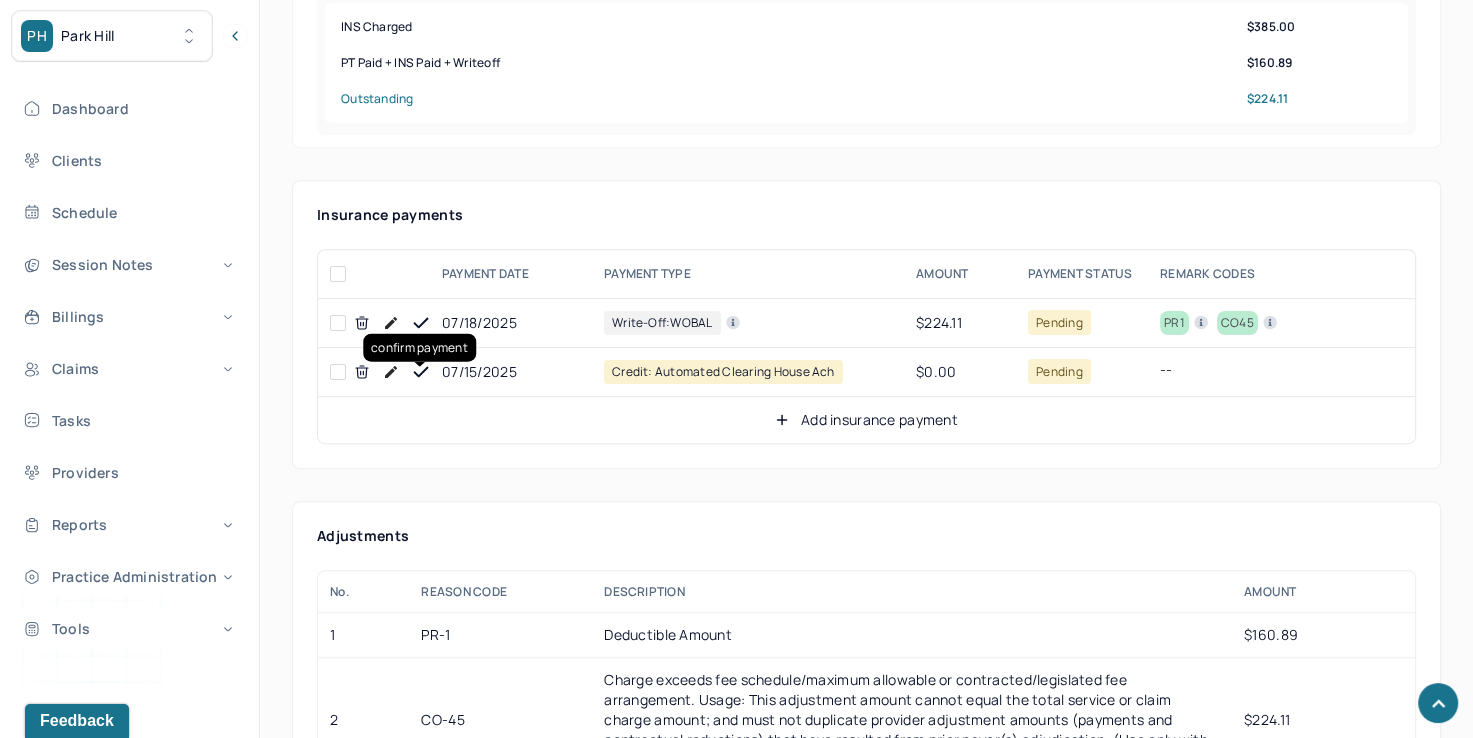 click 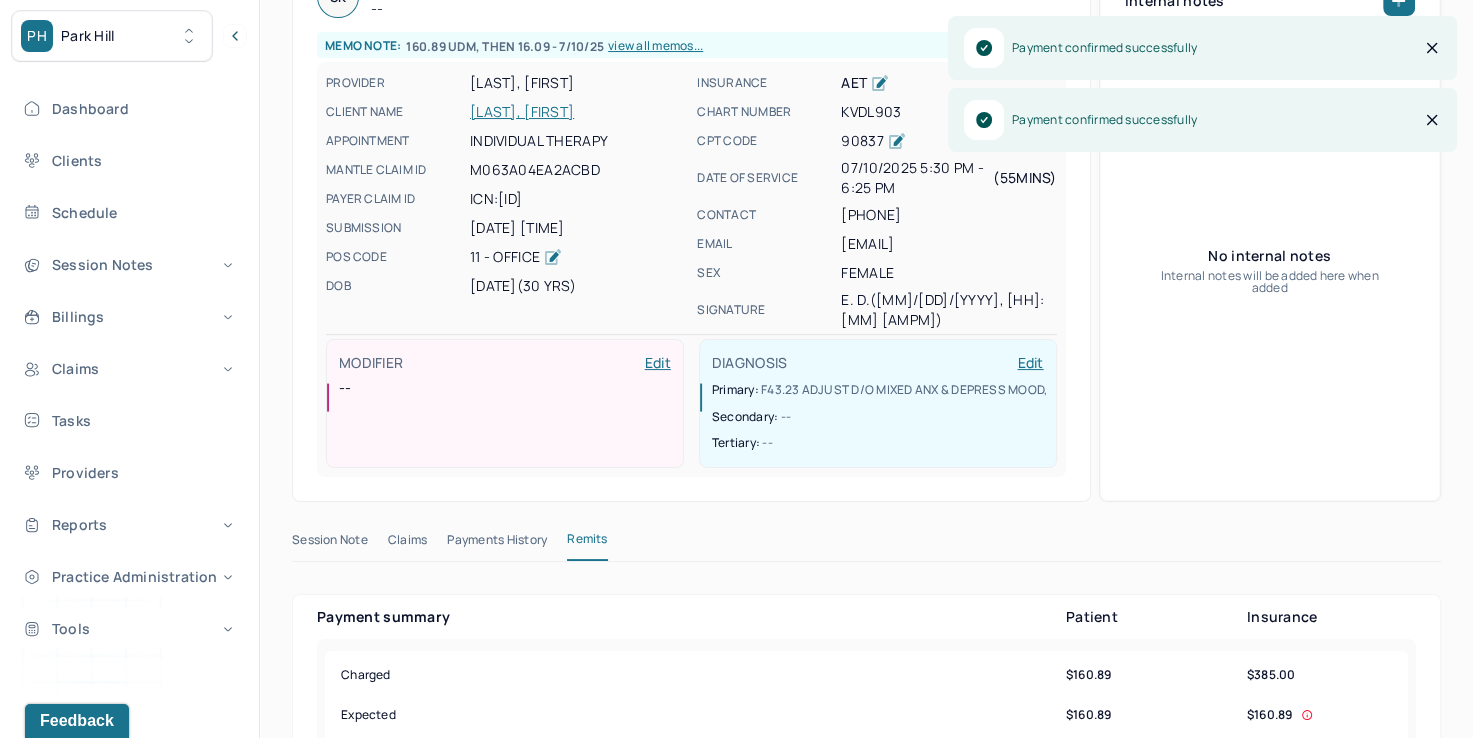 scroll, scrollTop: 0, scrollLeft: 0, axis: both 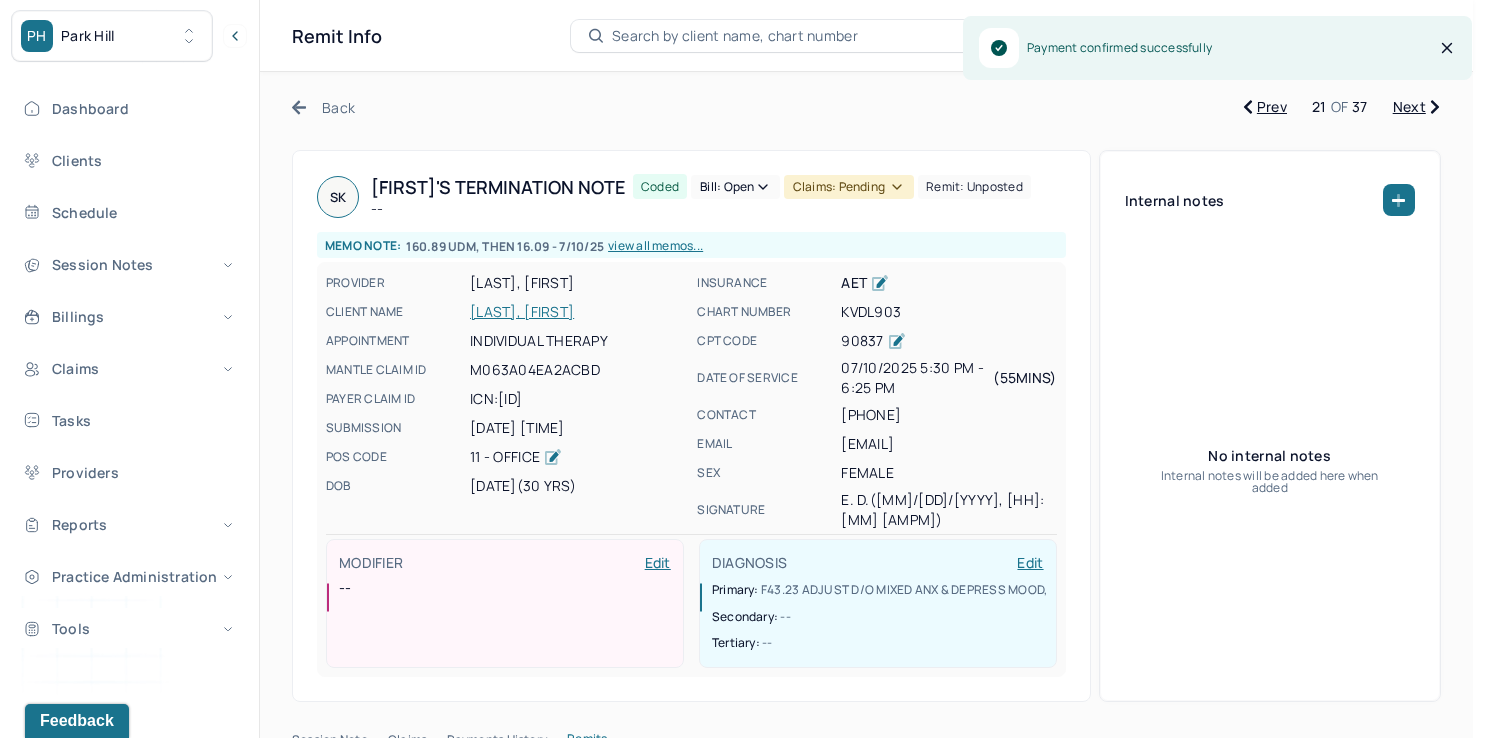 click on "Bill: Open" at bounding box center (735, 187) 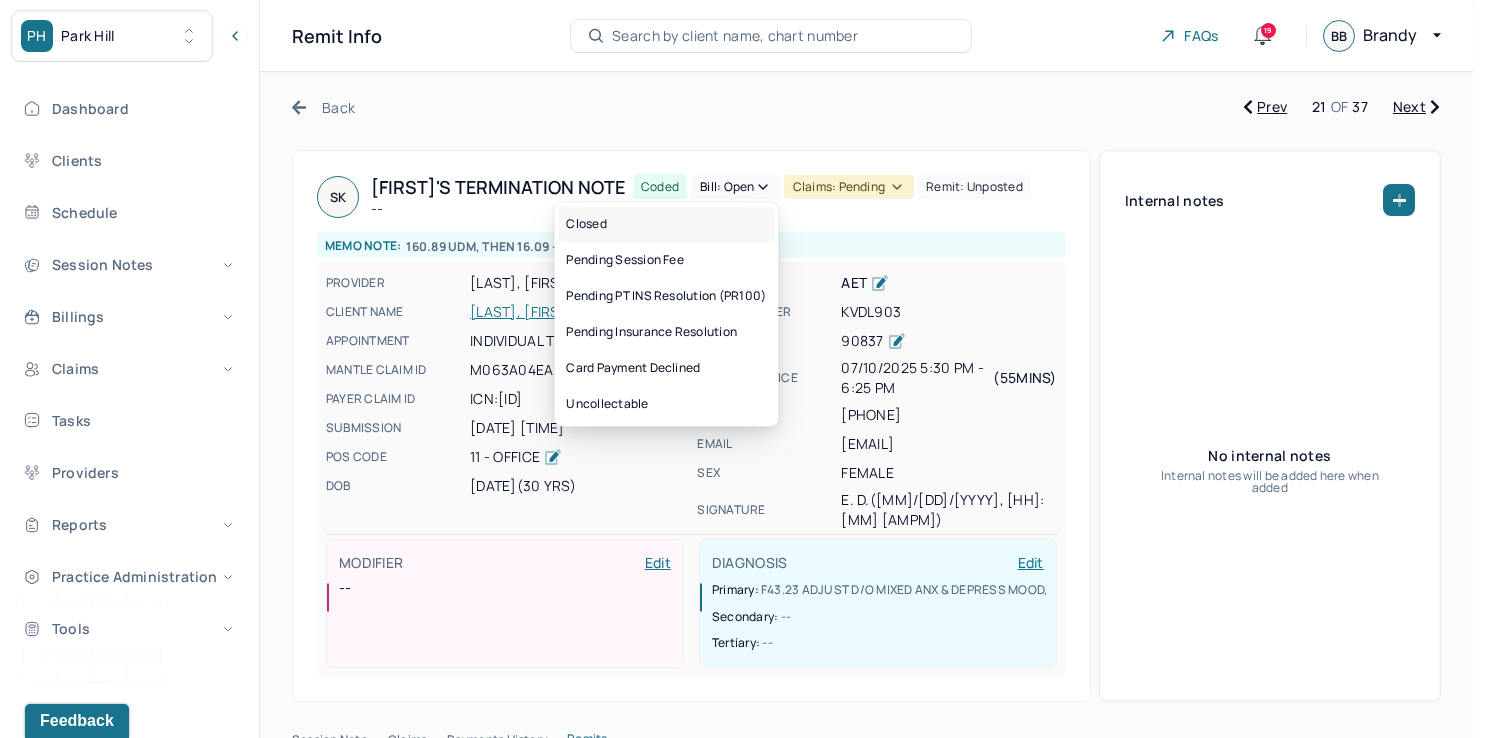 click on "Closed" at bounding box center (666, 224) 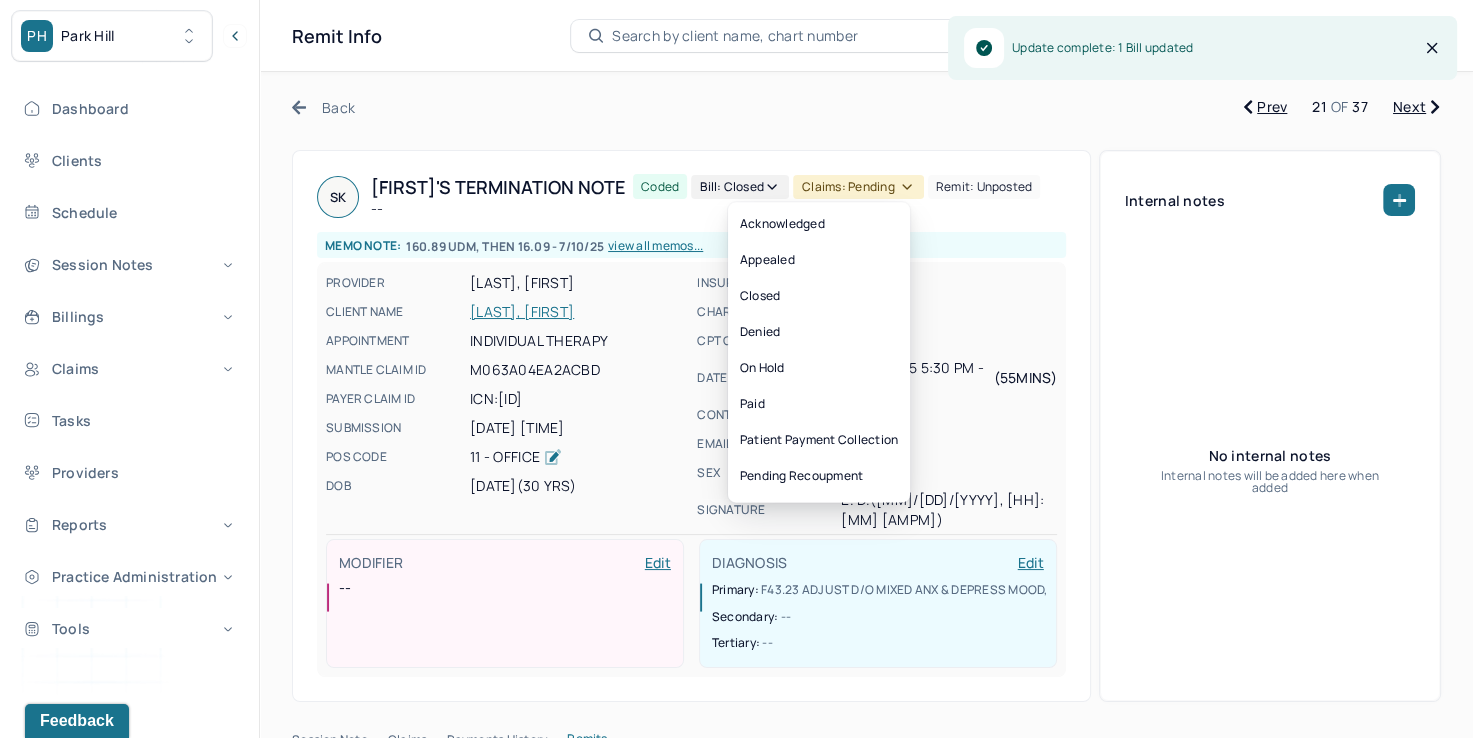 click on "Claims: pending" at bounding box center (858, 187) 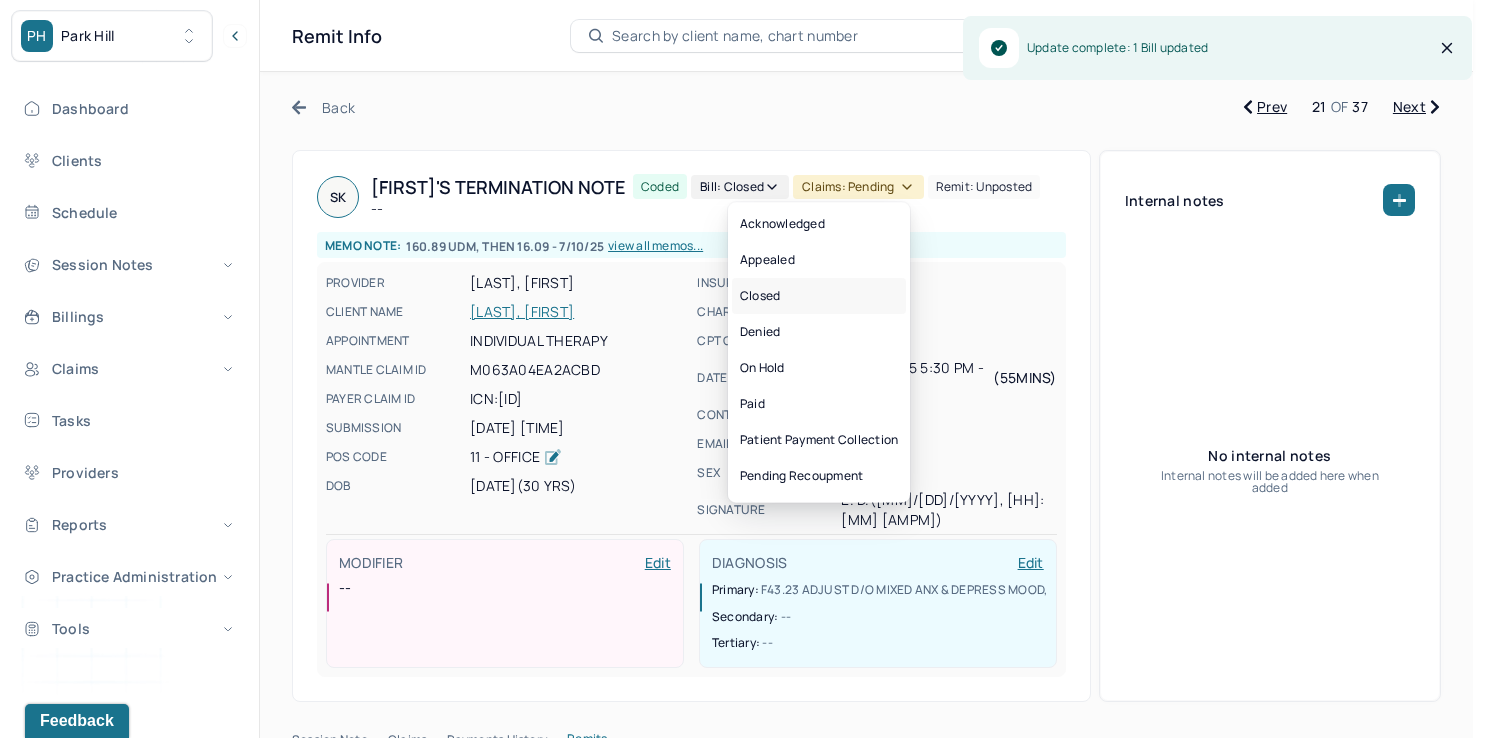 click on "Closed" at bounding box center [819, 296] 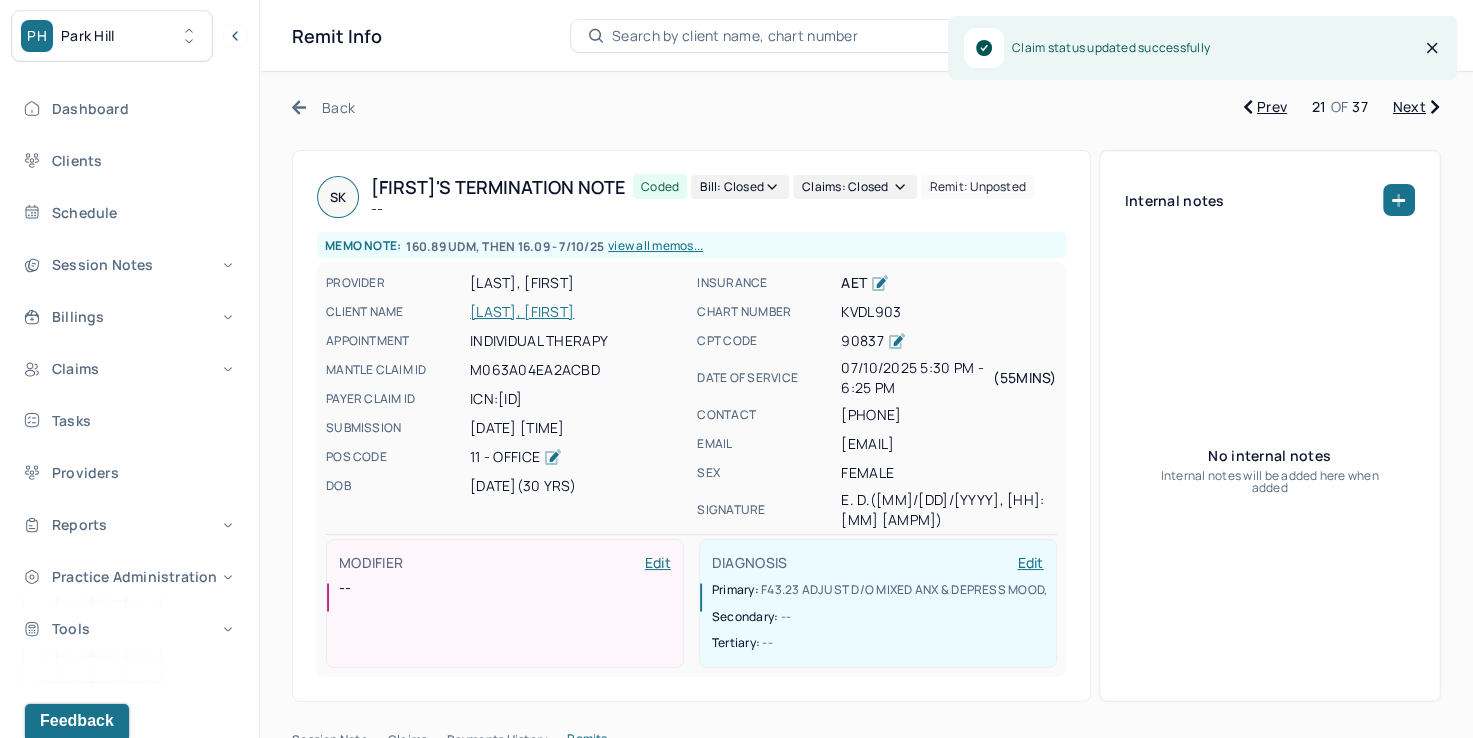 click on "Next" at bounding box center [1416, 107] 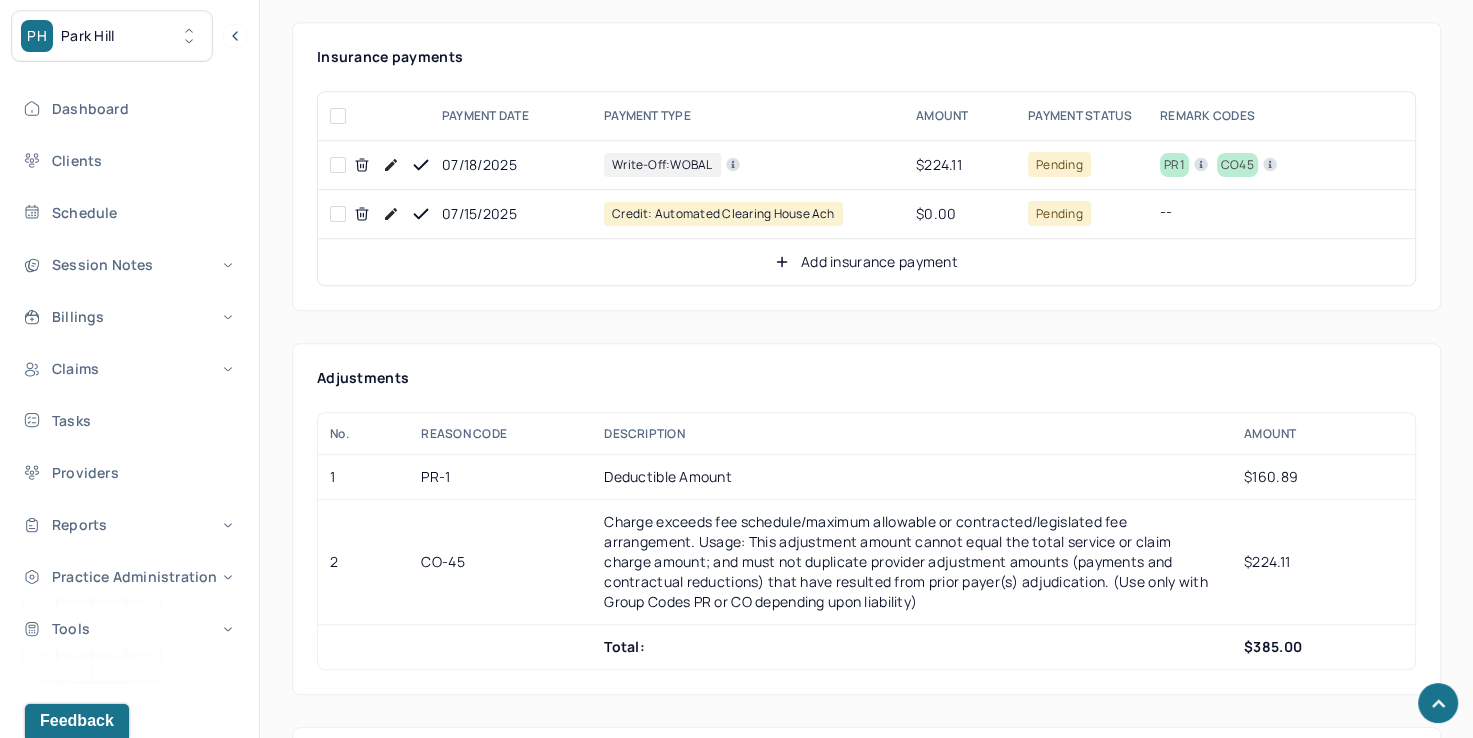 scroll, scrollTop: 1300, scrollLeft: 0, axis: vertical 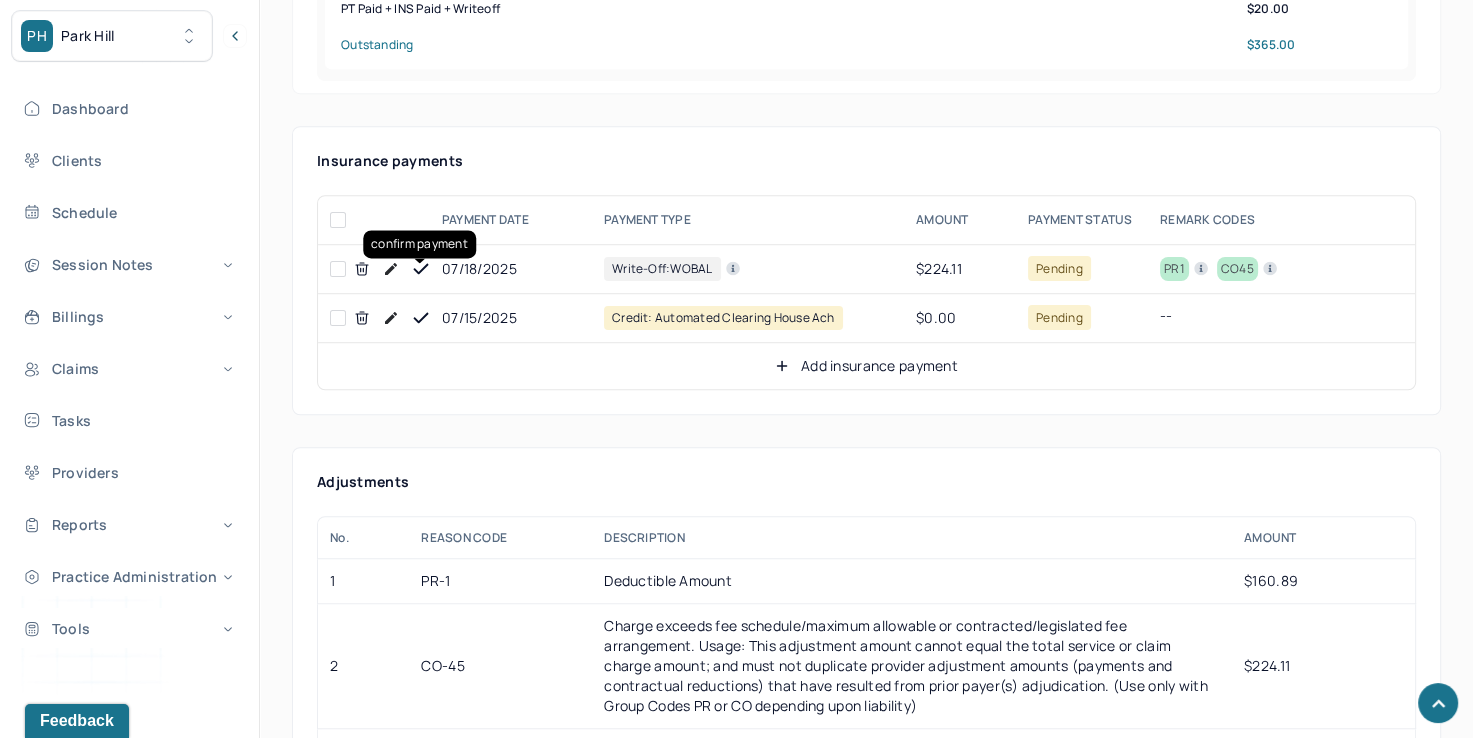 click 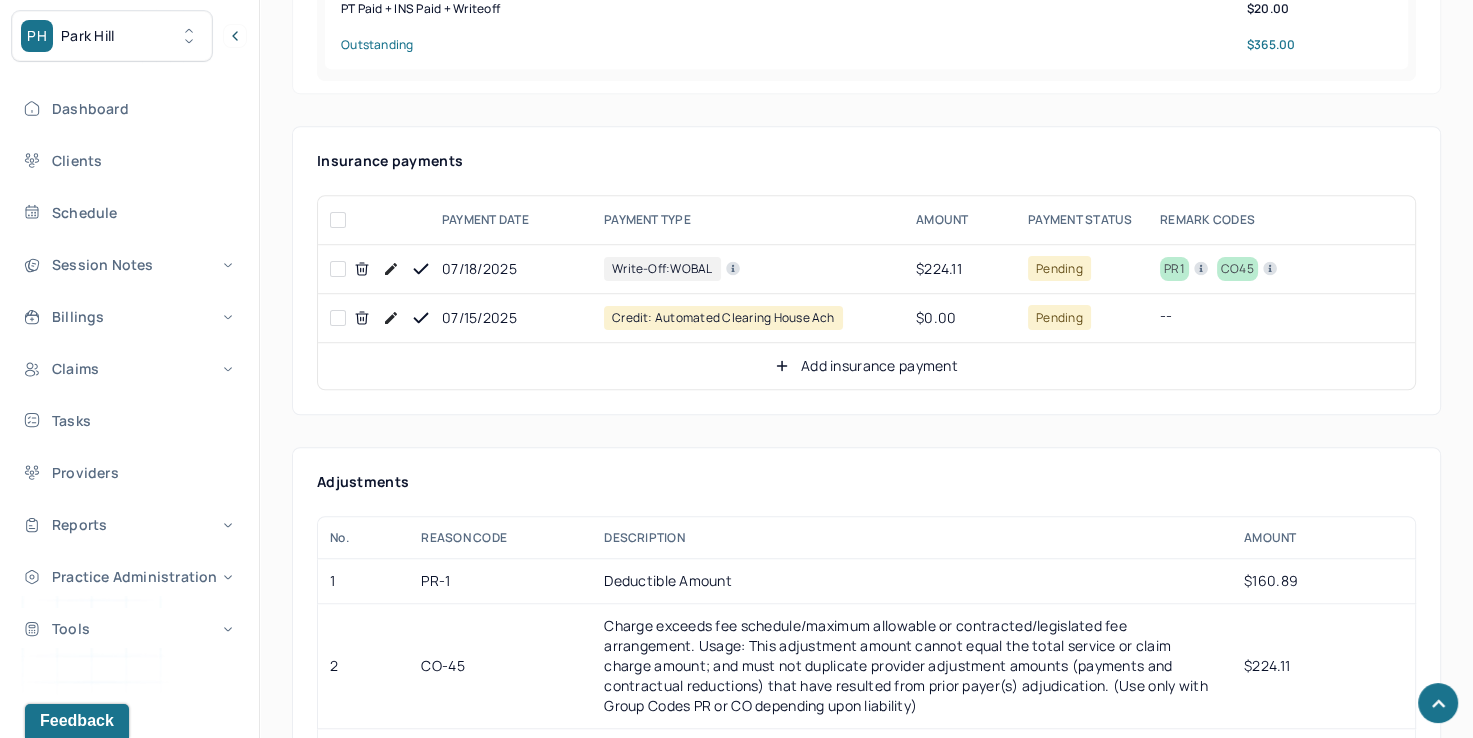 click 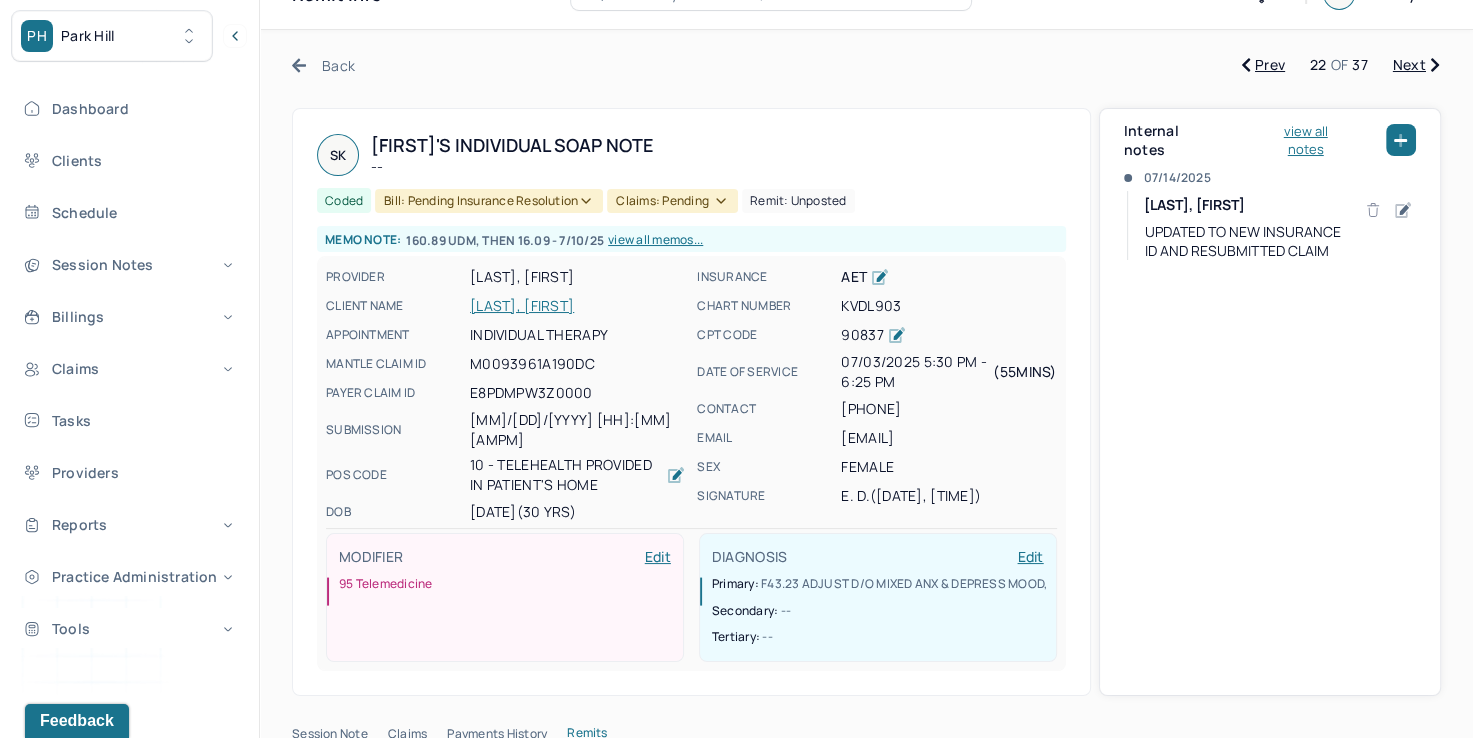 scroll, scrollTop: 0, scrollLeft: 0, axis: both 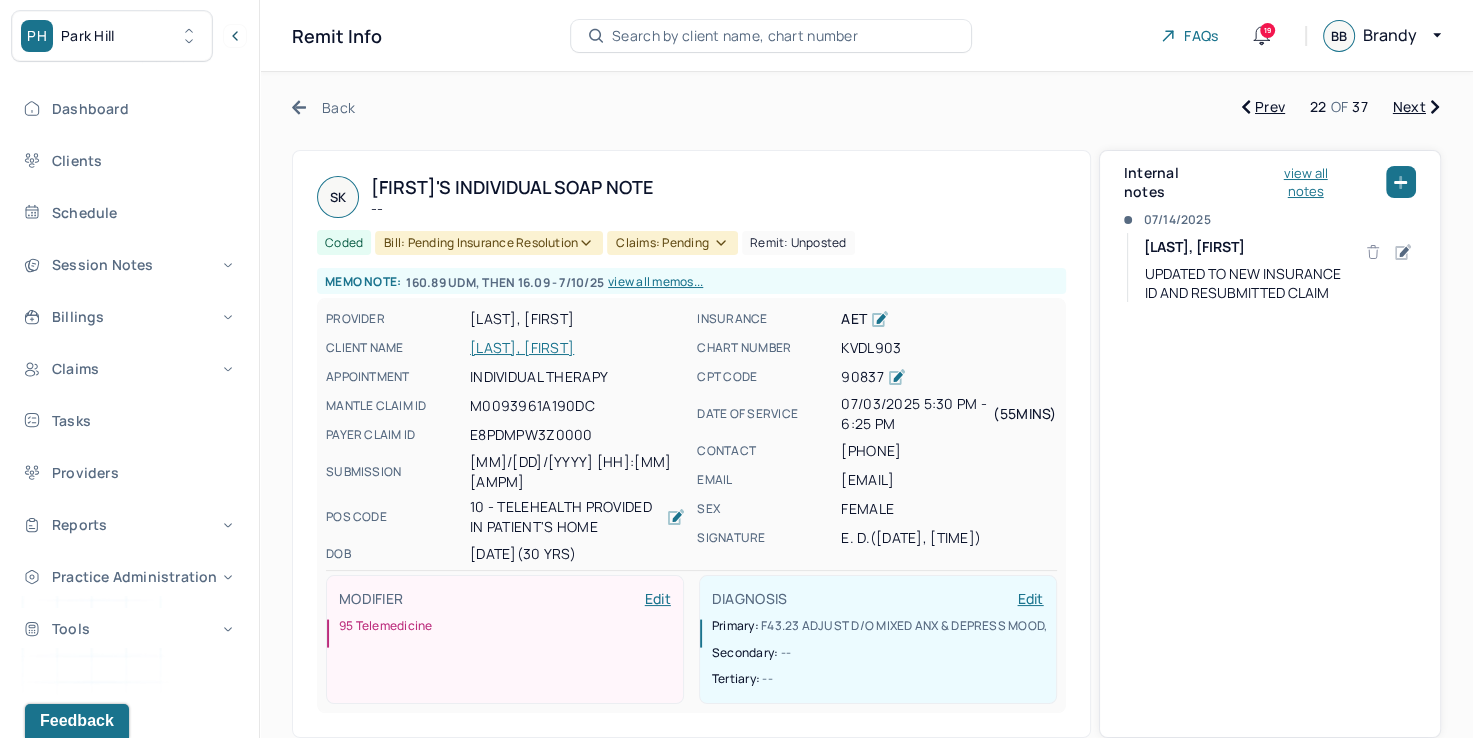 click on "Next" at bounding box center (1416, 107) 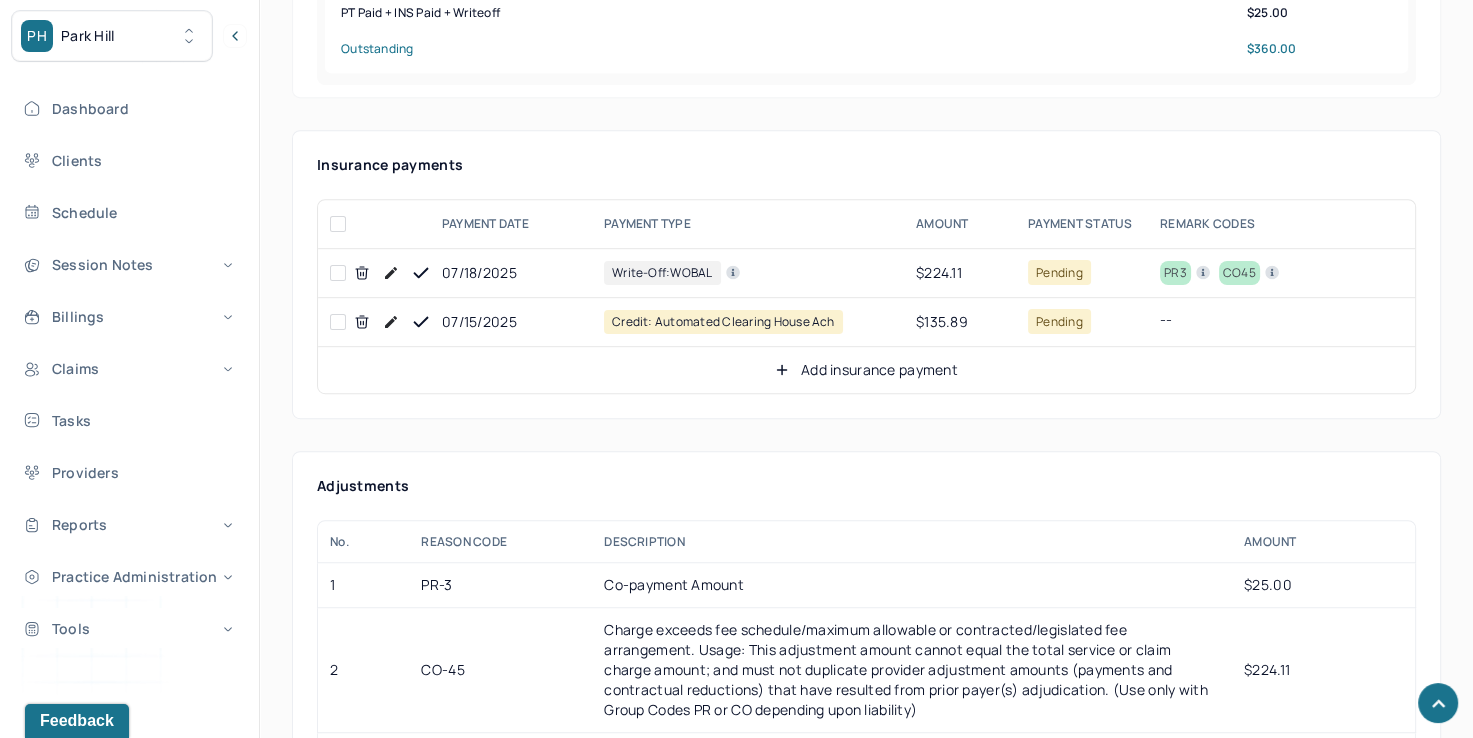 scroll, scrollTop: 800, scrollLeft: 0, axis: vertical 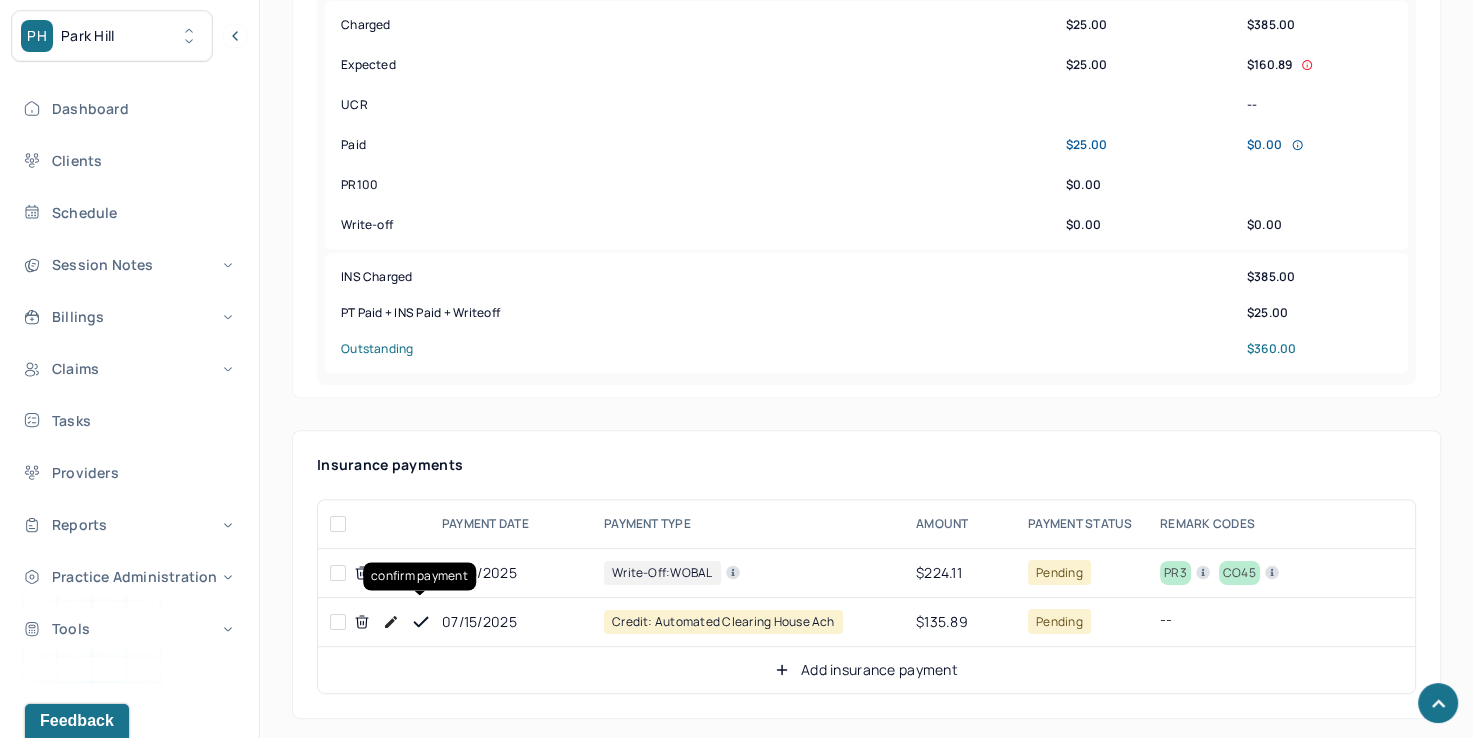 click 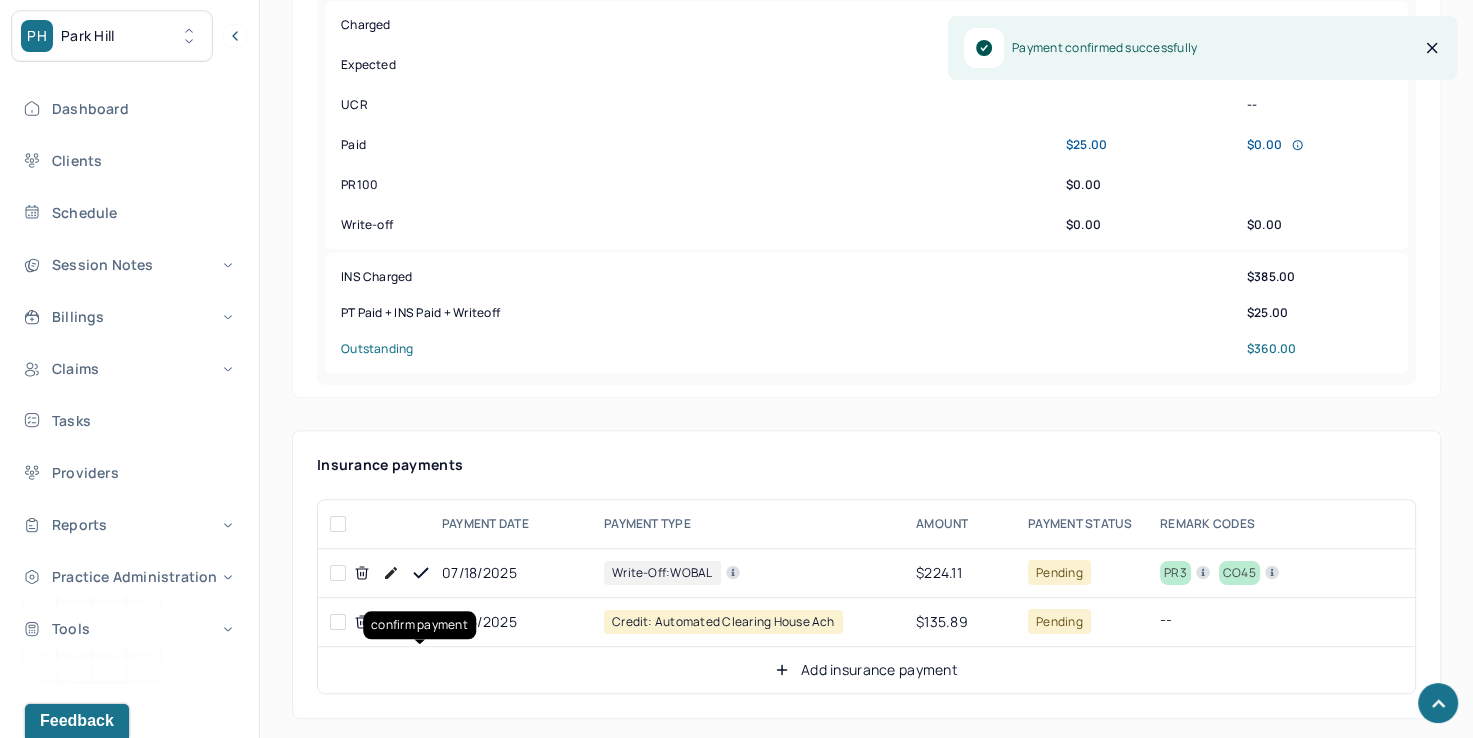click 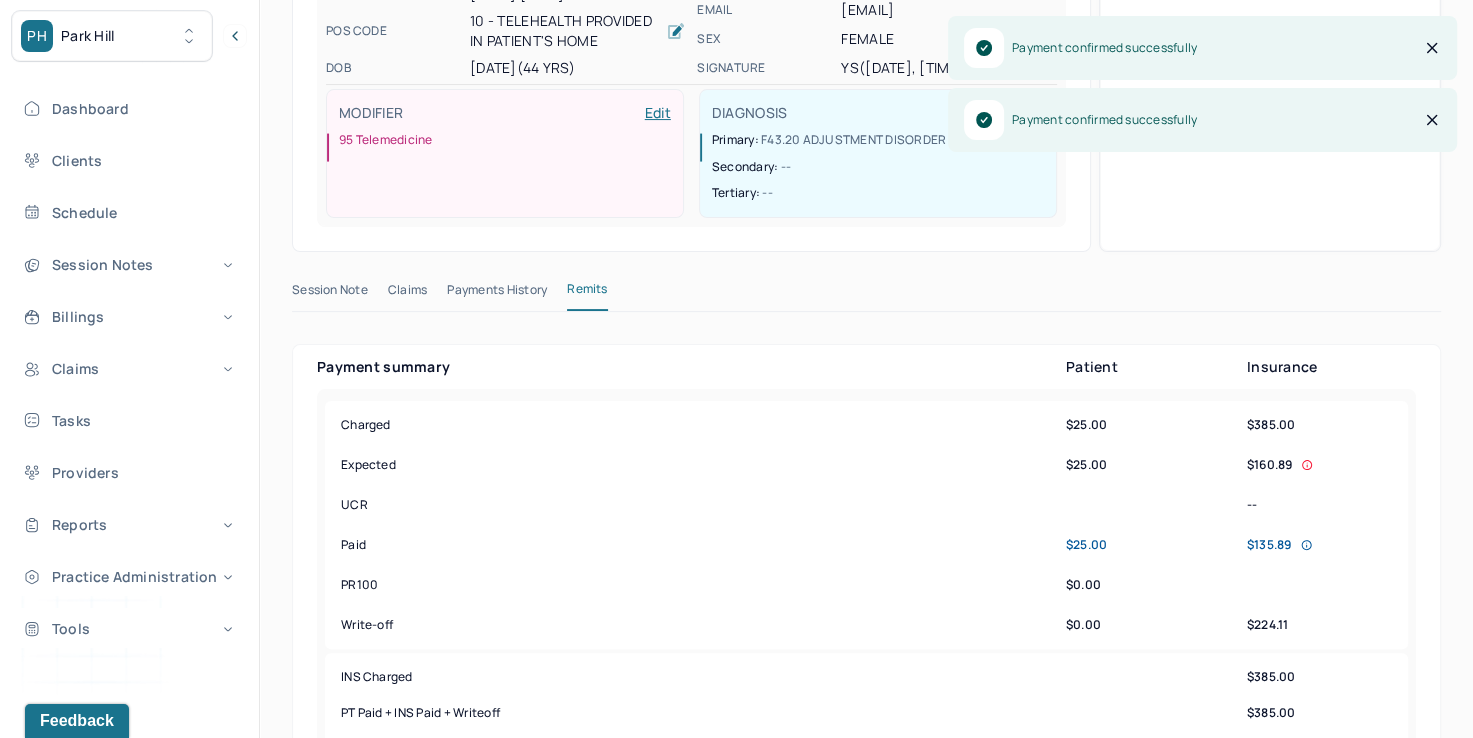 scroll, scrollTop: 0, scrollLeft: 0, axis: both 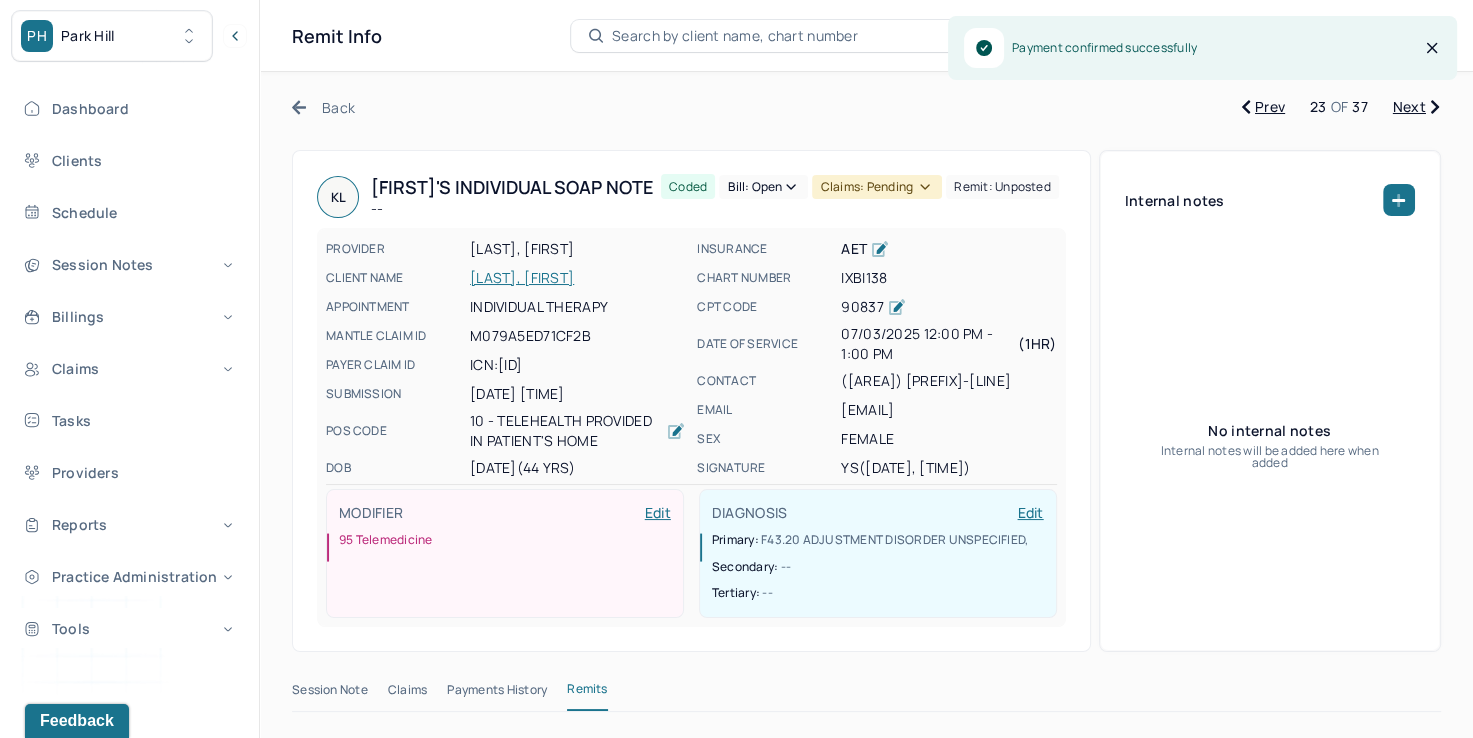 click 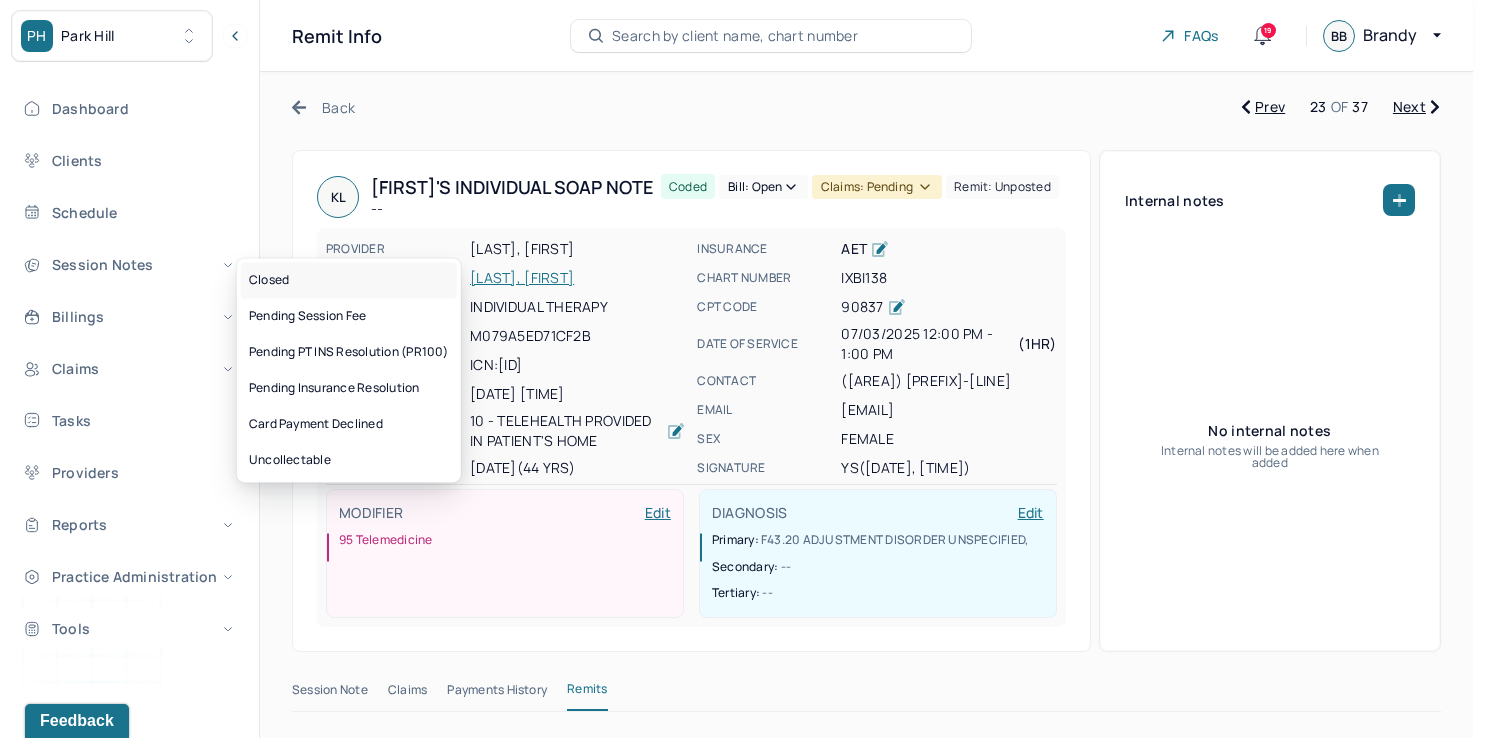 click on "Closed" at bounding box center (349, 280) 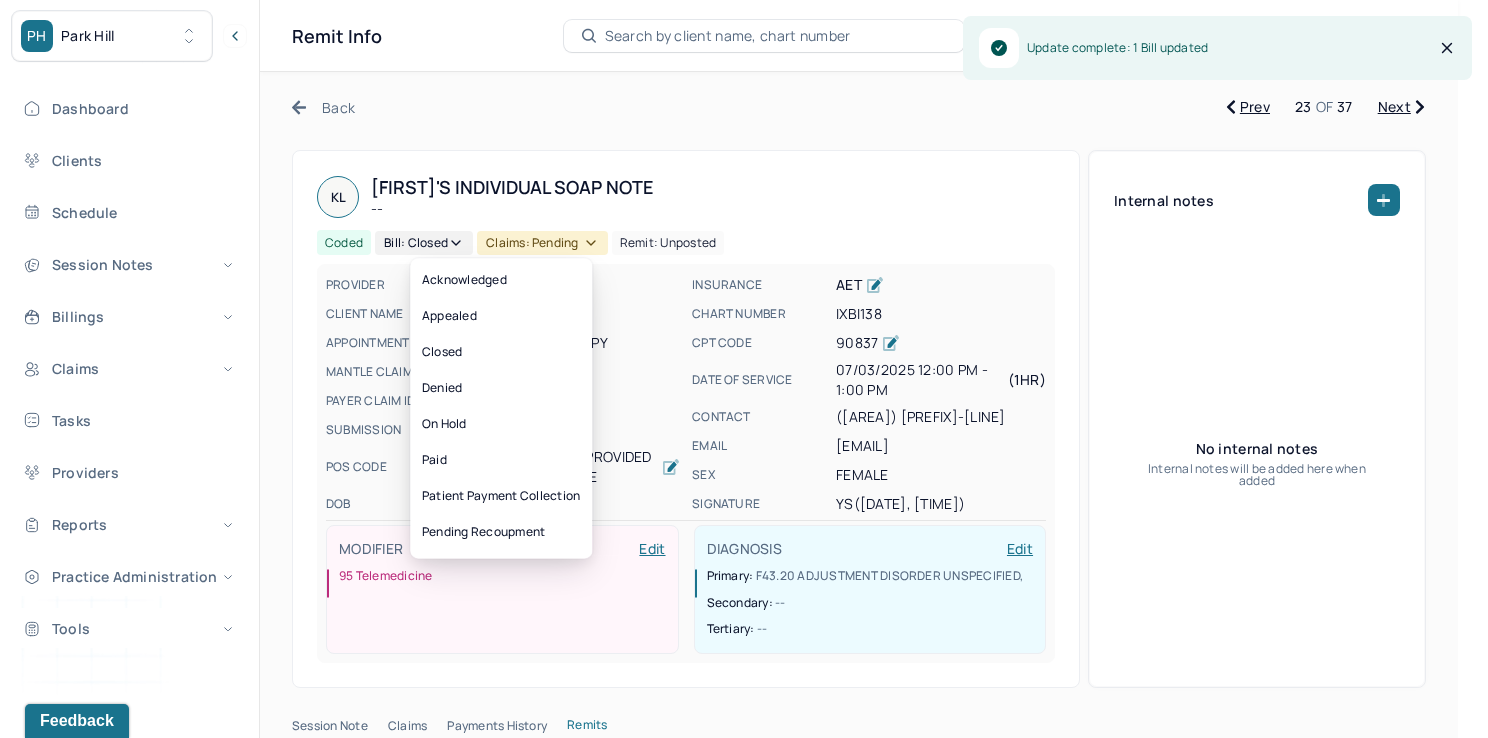 click on "Claims: pending" at bounding box center [542, 243] 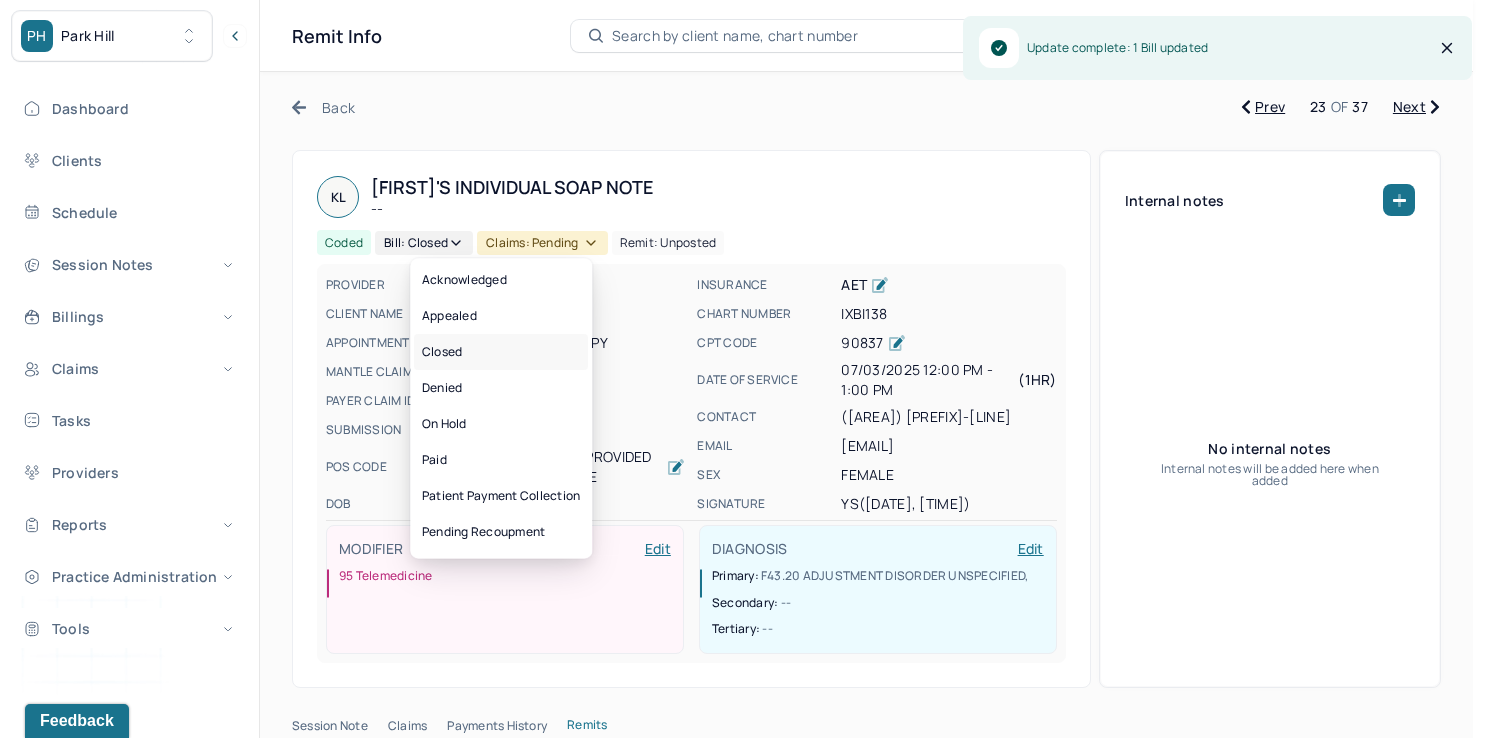 click on "Closed" at bounding box center [501, 352] 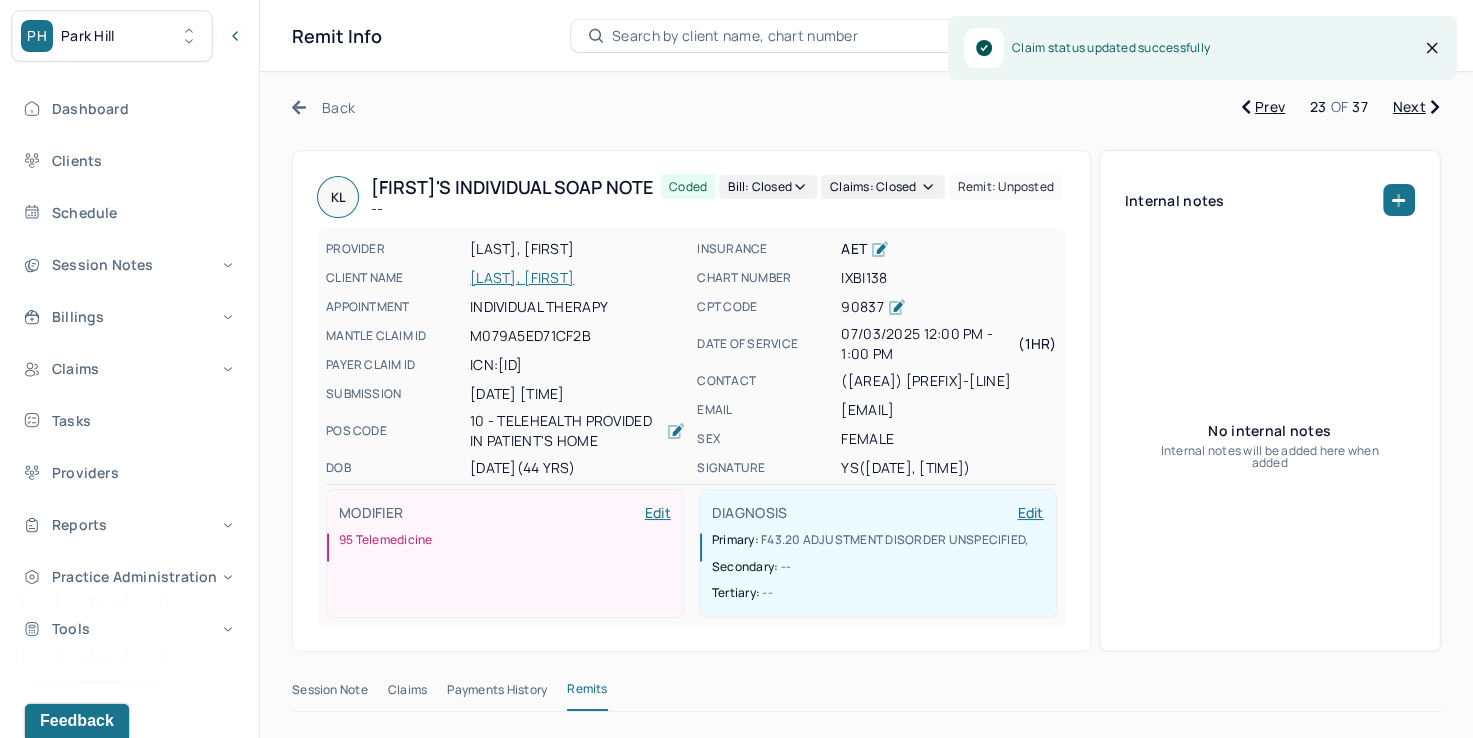 click on "Next" at bounding box center [1416, 107] 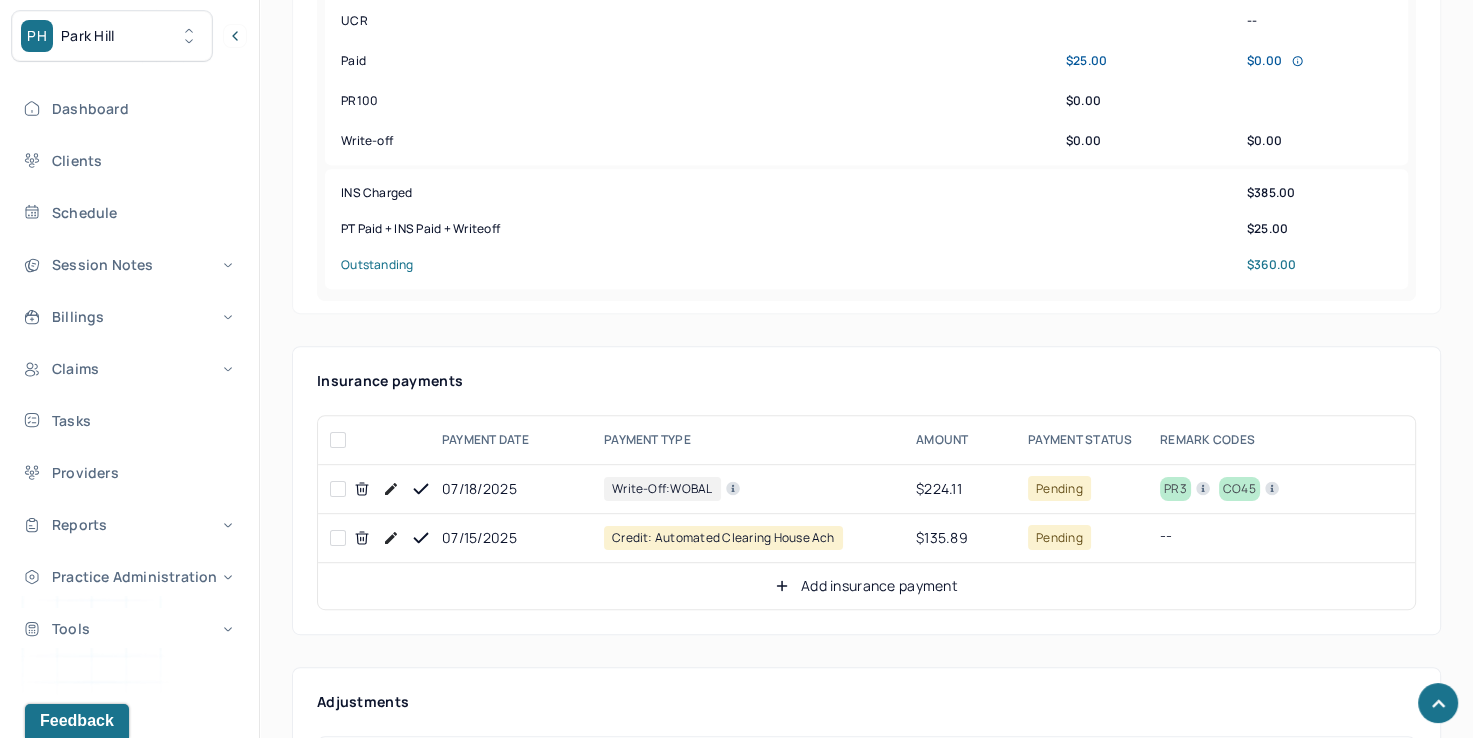 scroll, scrollTop: 1000, scrollLeft: 0, axis: vertical 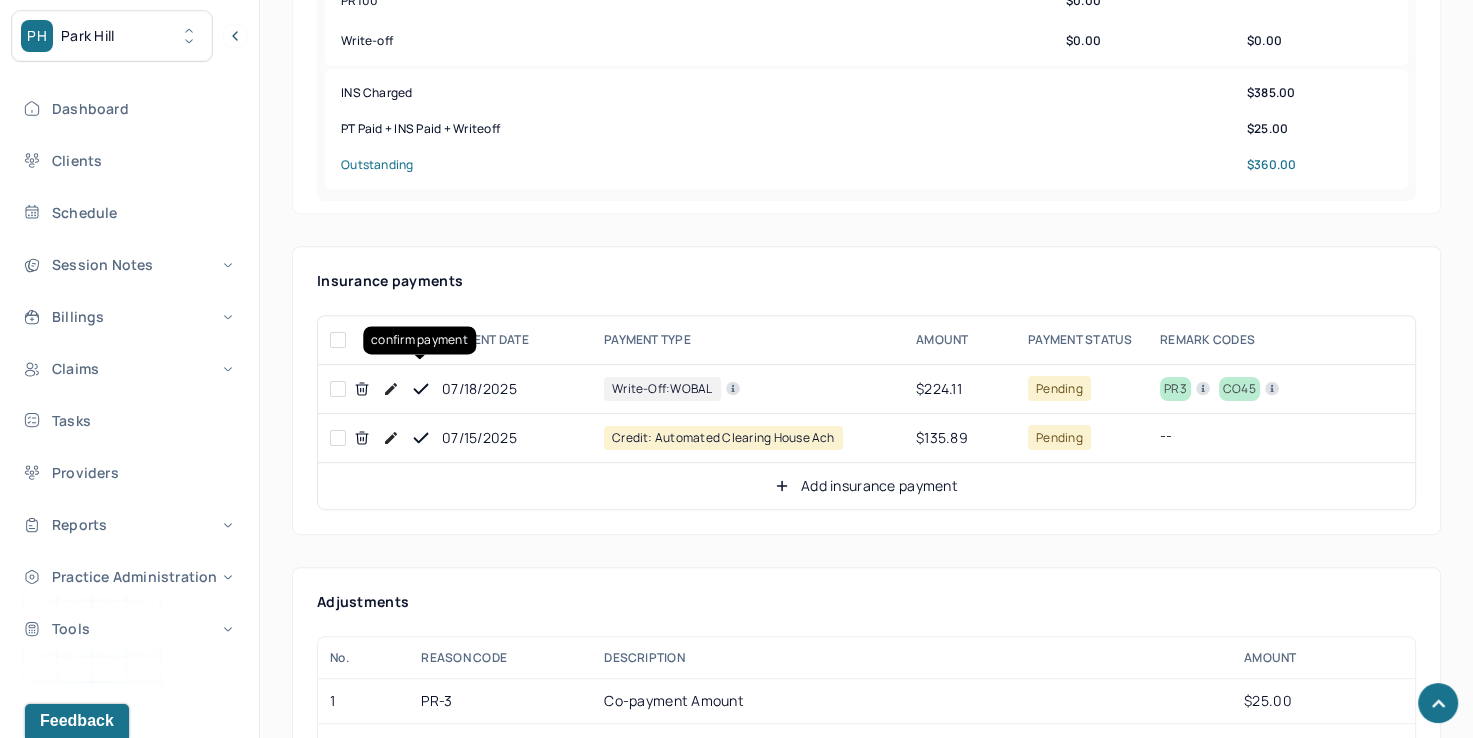 click 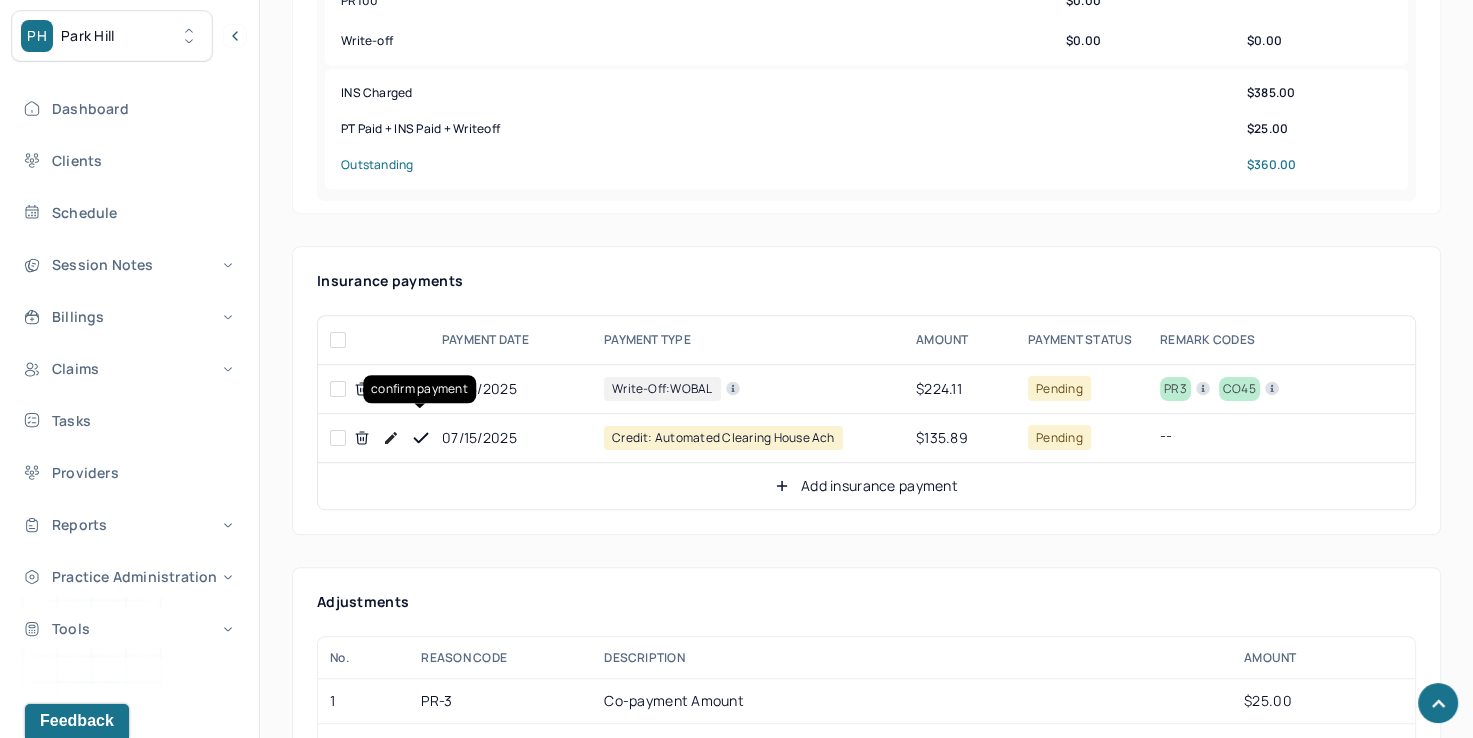 click 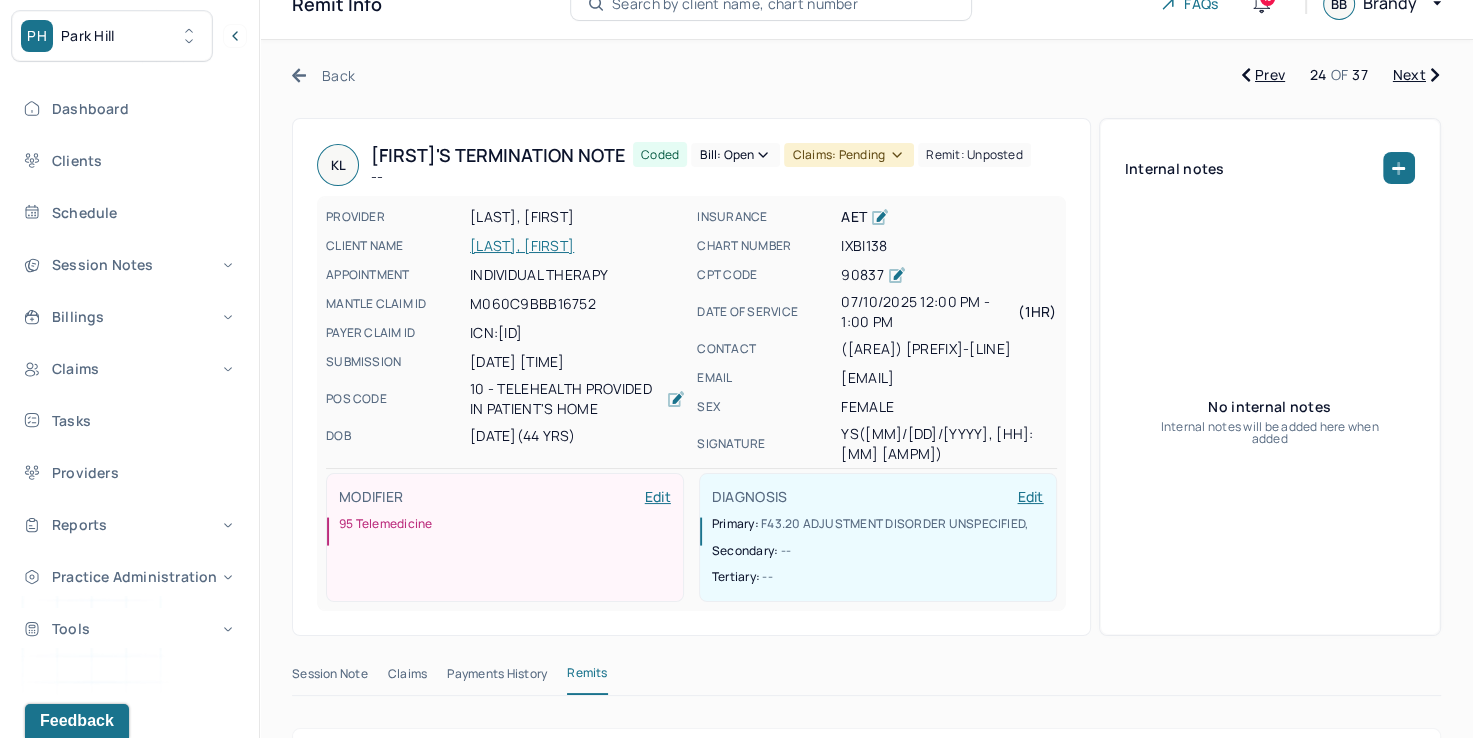 scroll, scrollTop: 0, scrollLeft: 0, axis: both 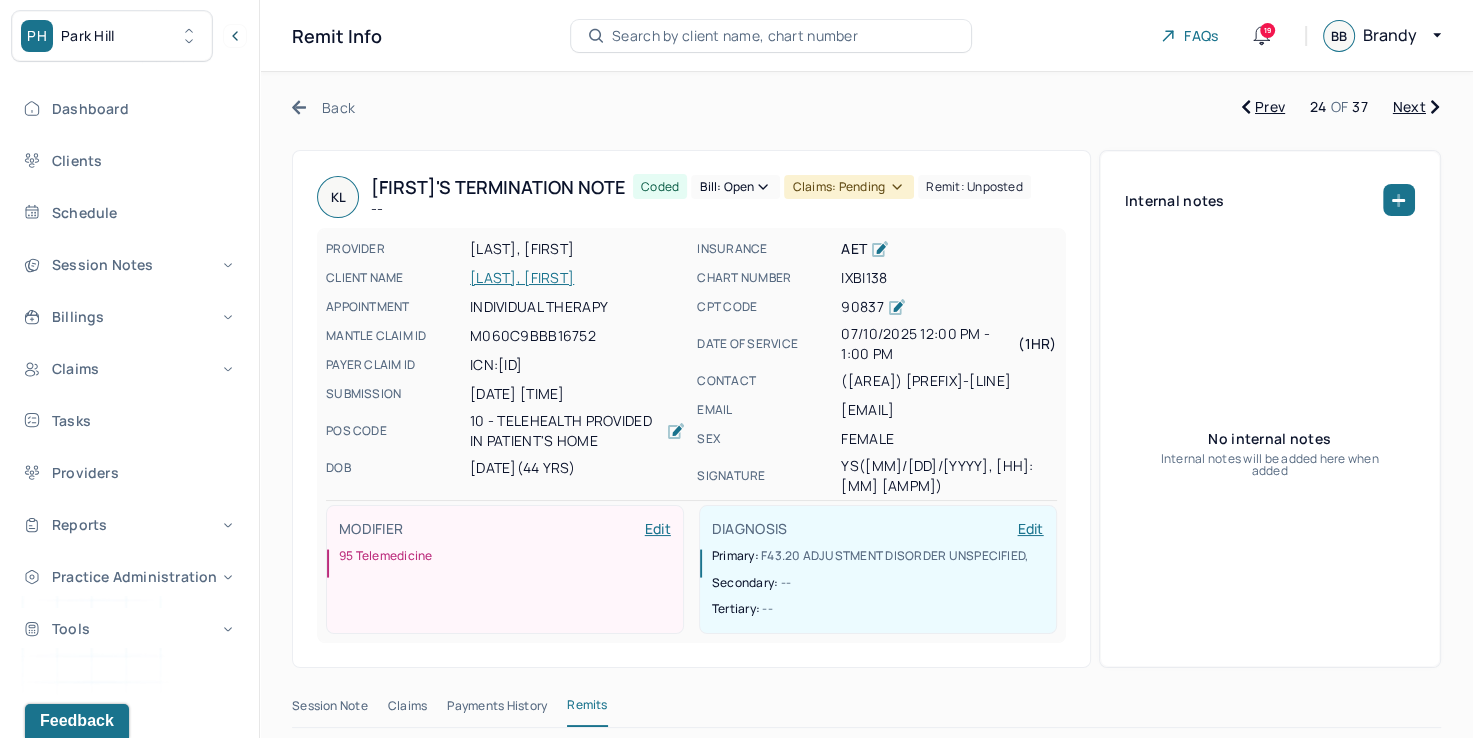 click 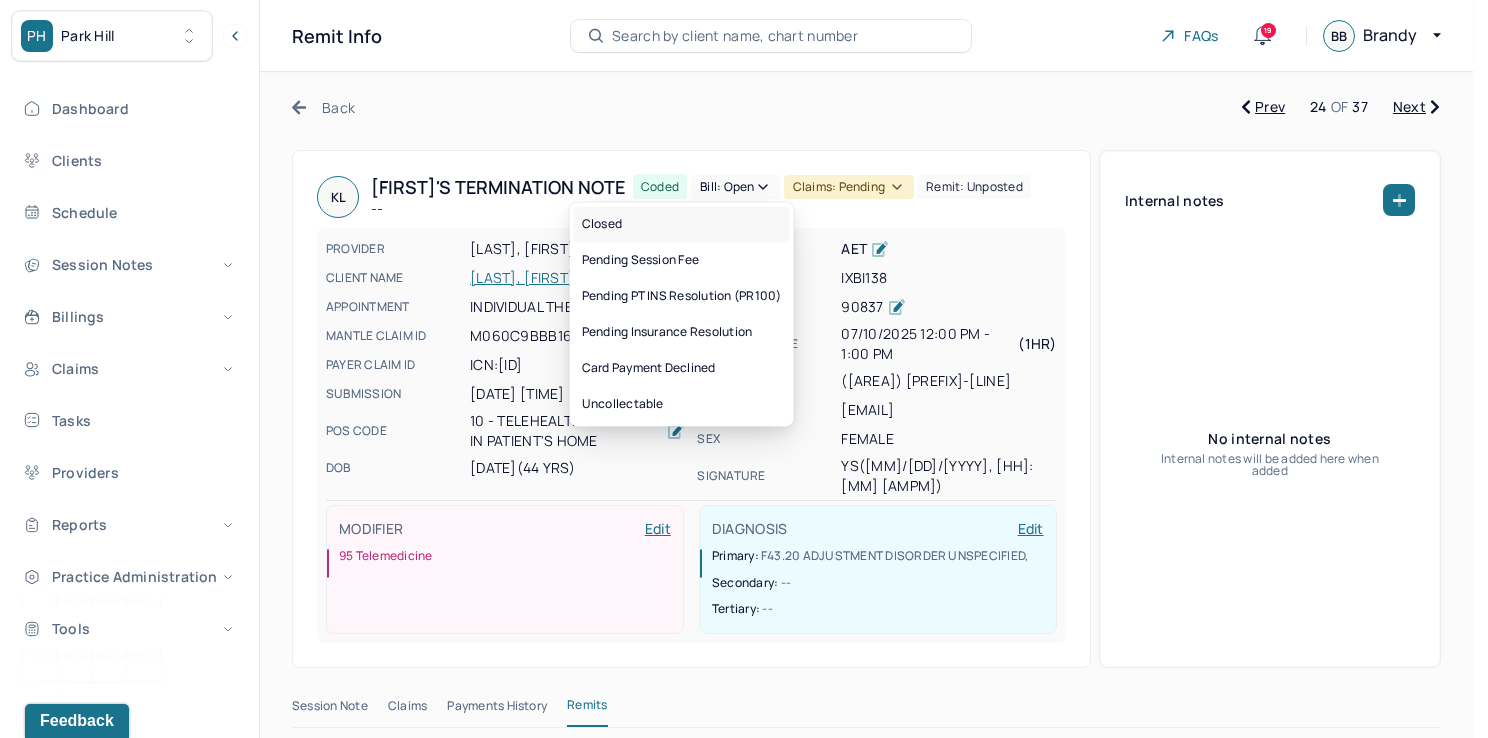 click on "Closed" at bounding box center [682, 224] 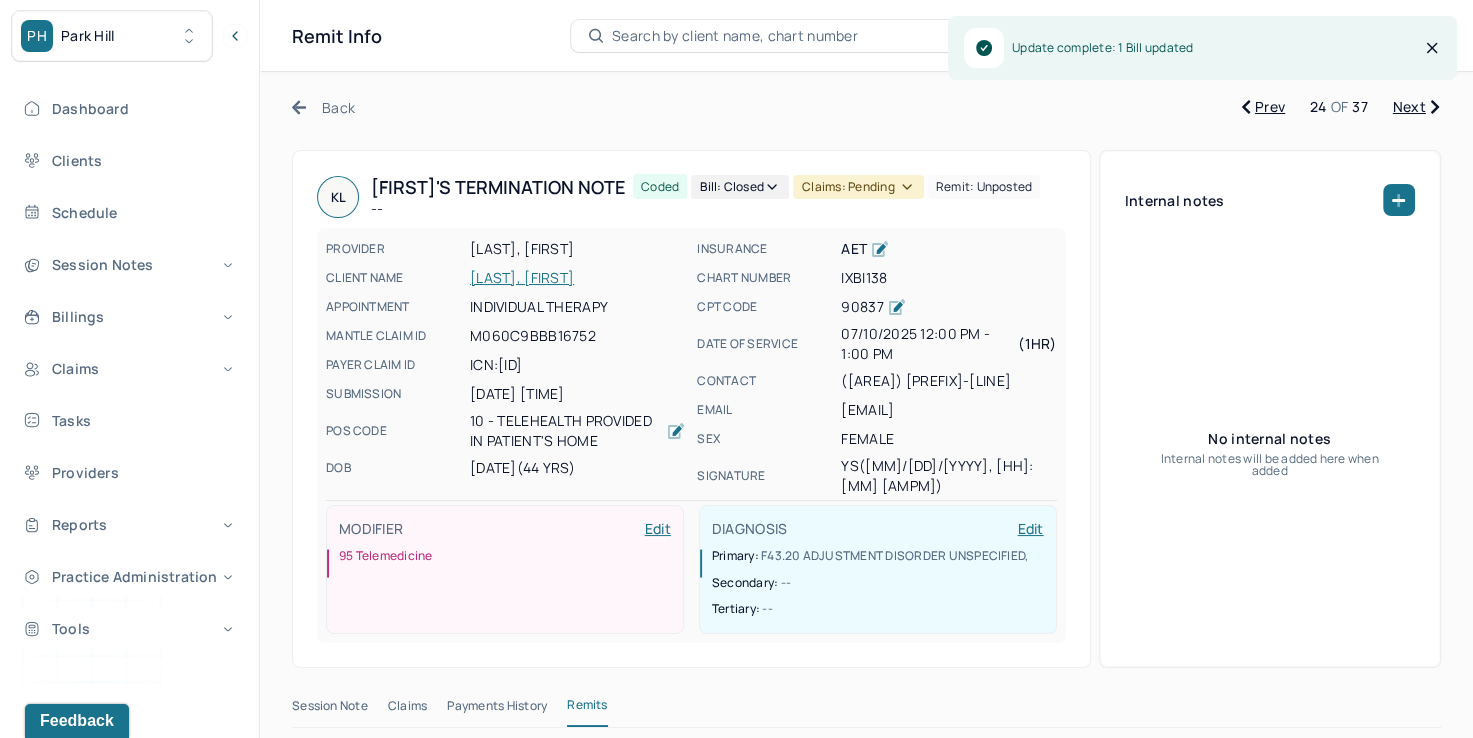 click on "Claims: pending" at bounding box center [858, 187] 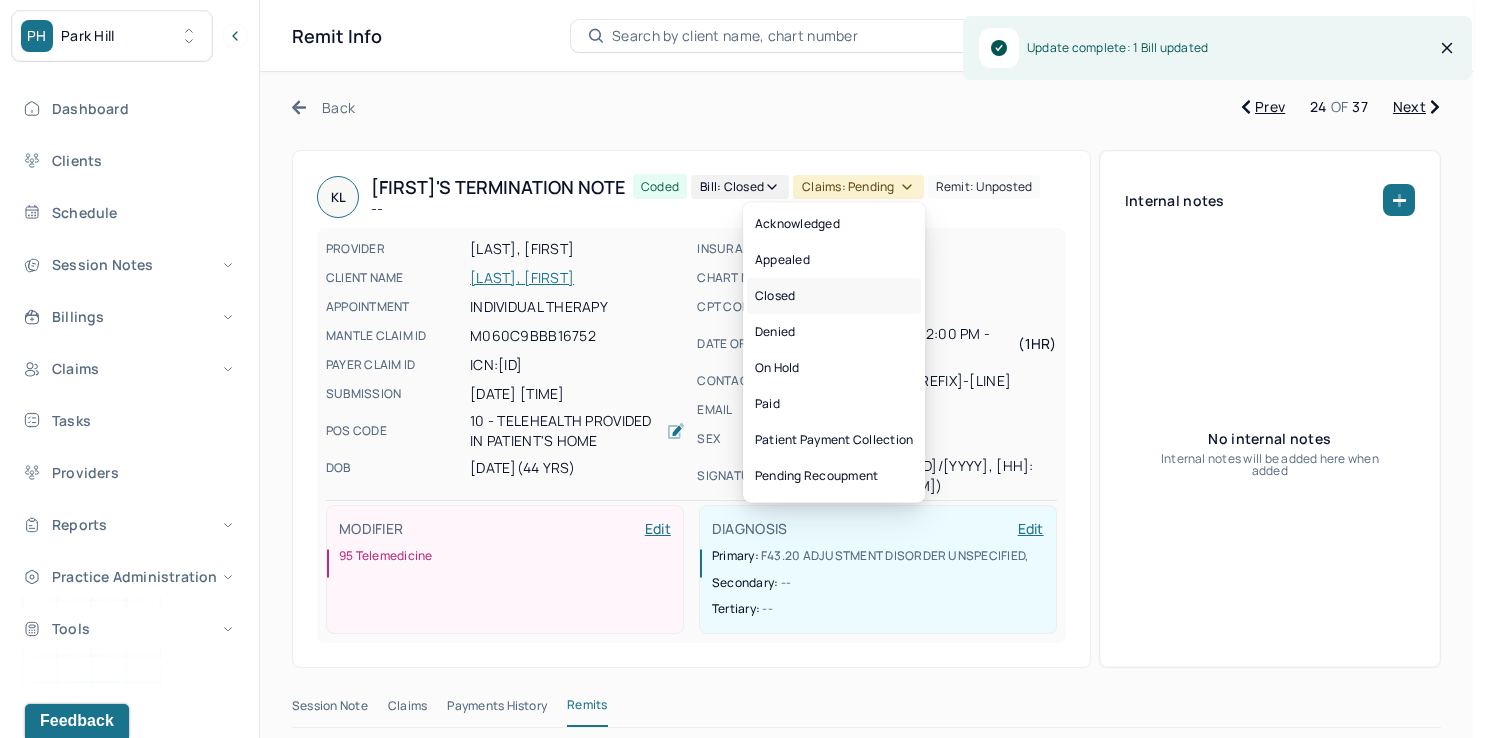 click on "Closed" at bounding box center [834, 296] 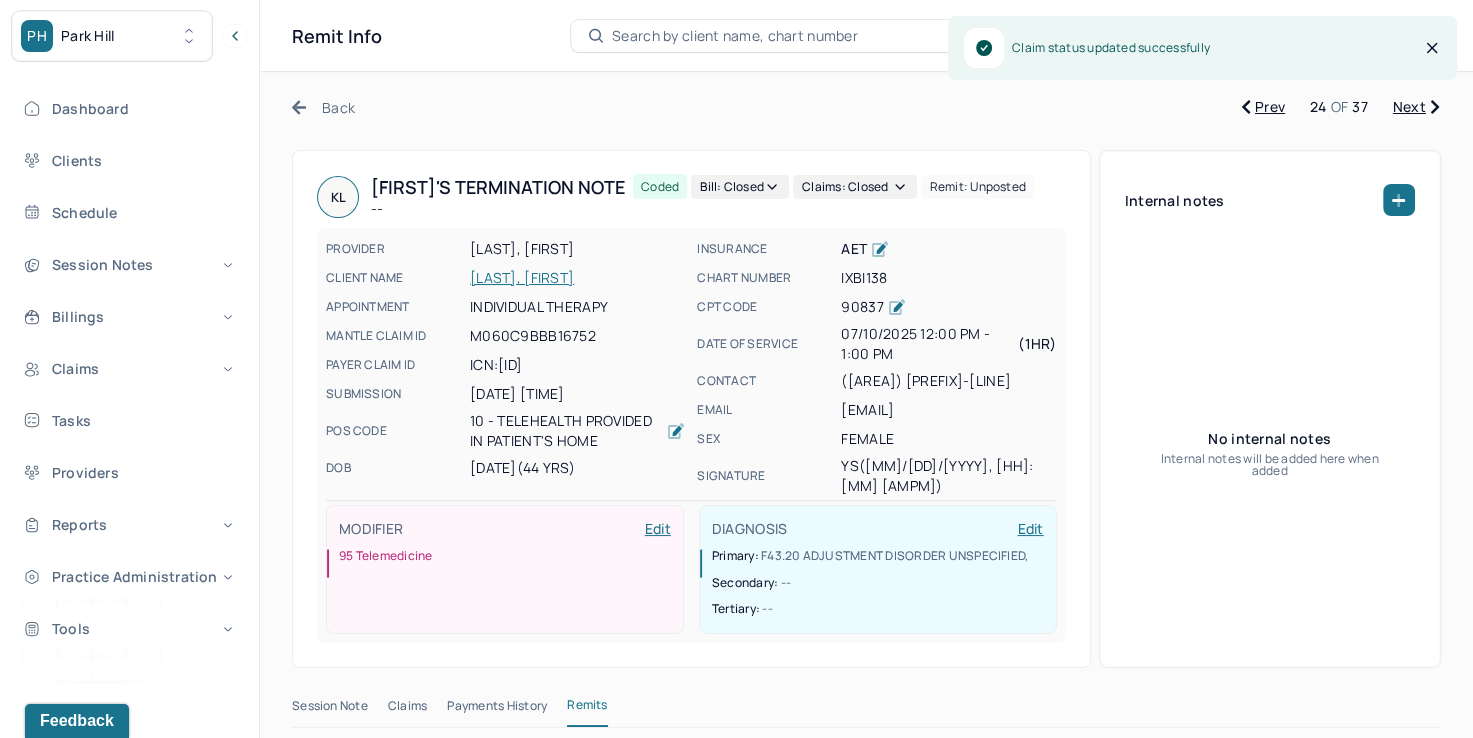 click on "Next" at bounding box center (1416, 107) 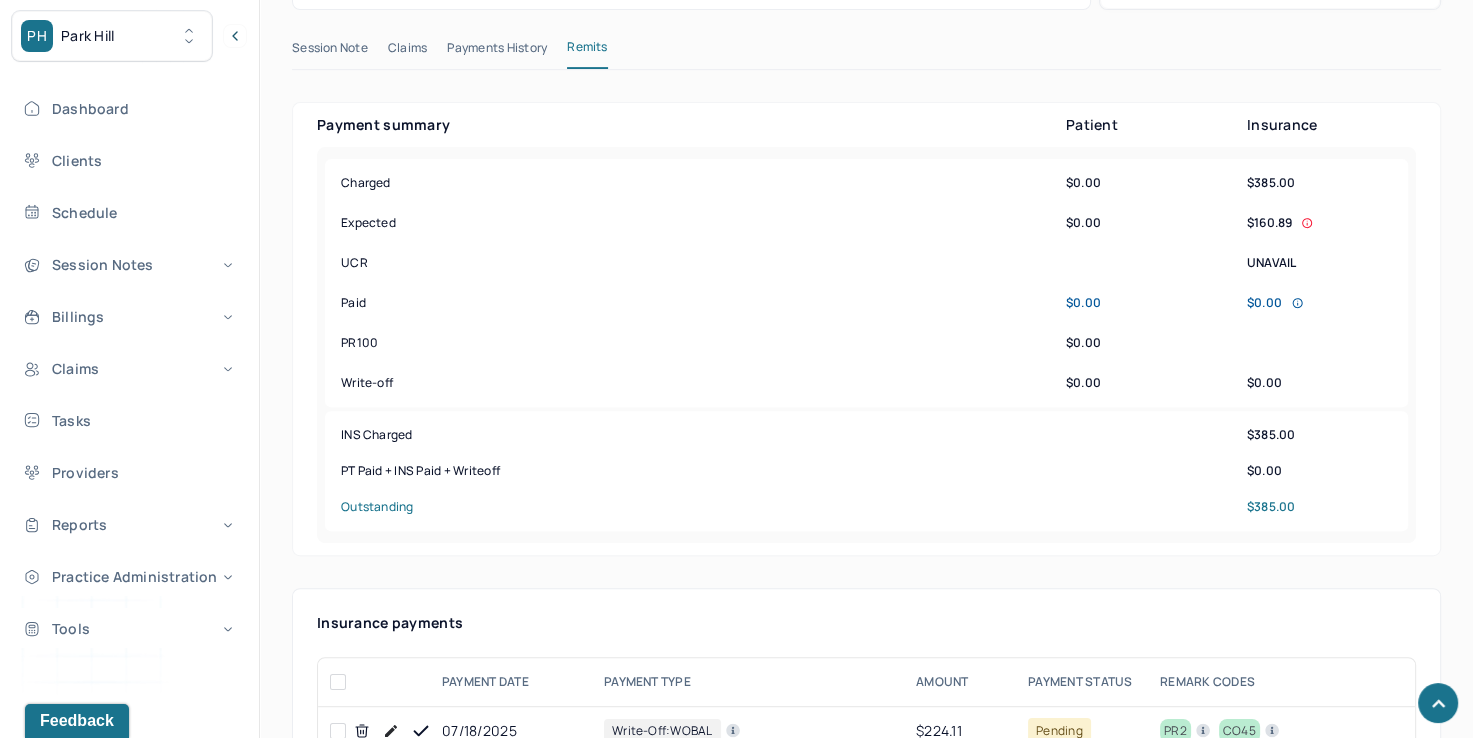 scroll, scrollTop: 1100, scrollLeft: 0, axis: vertical 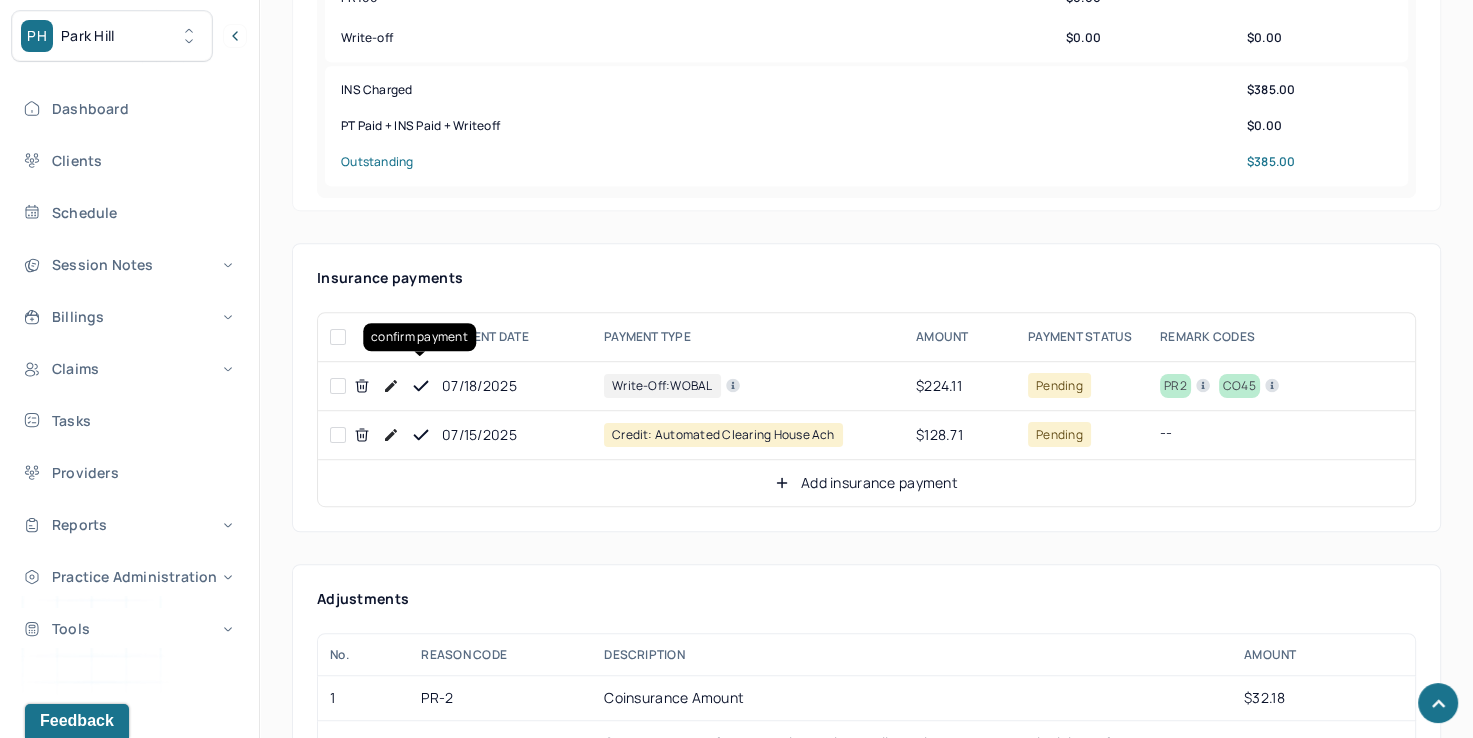 click 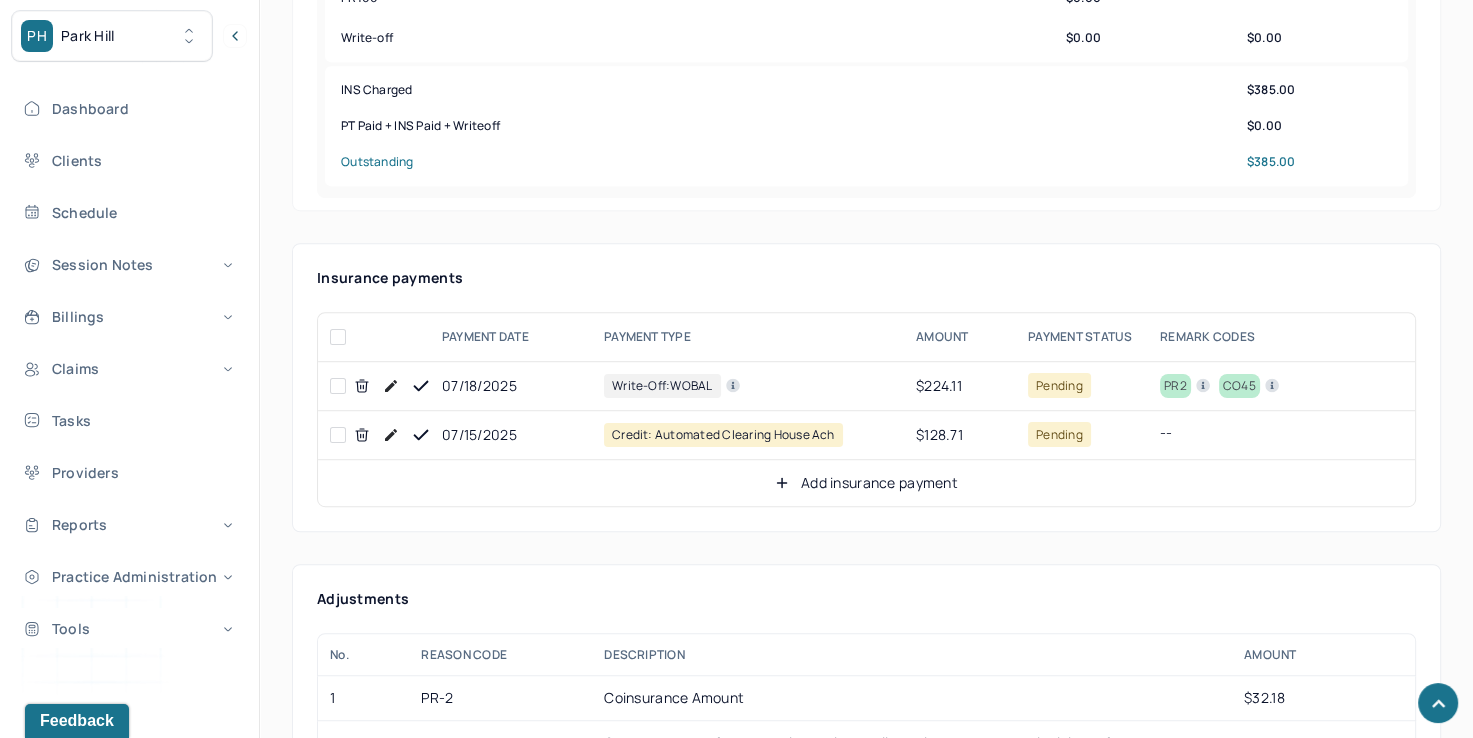 click 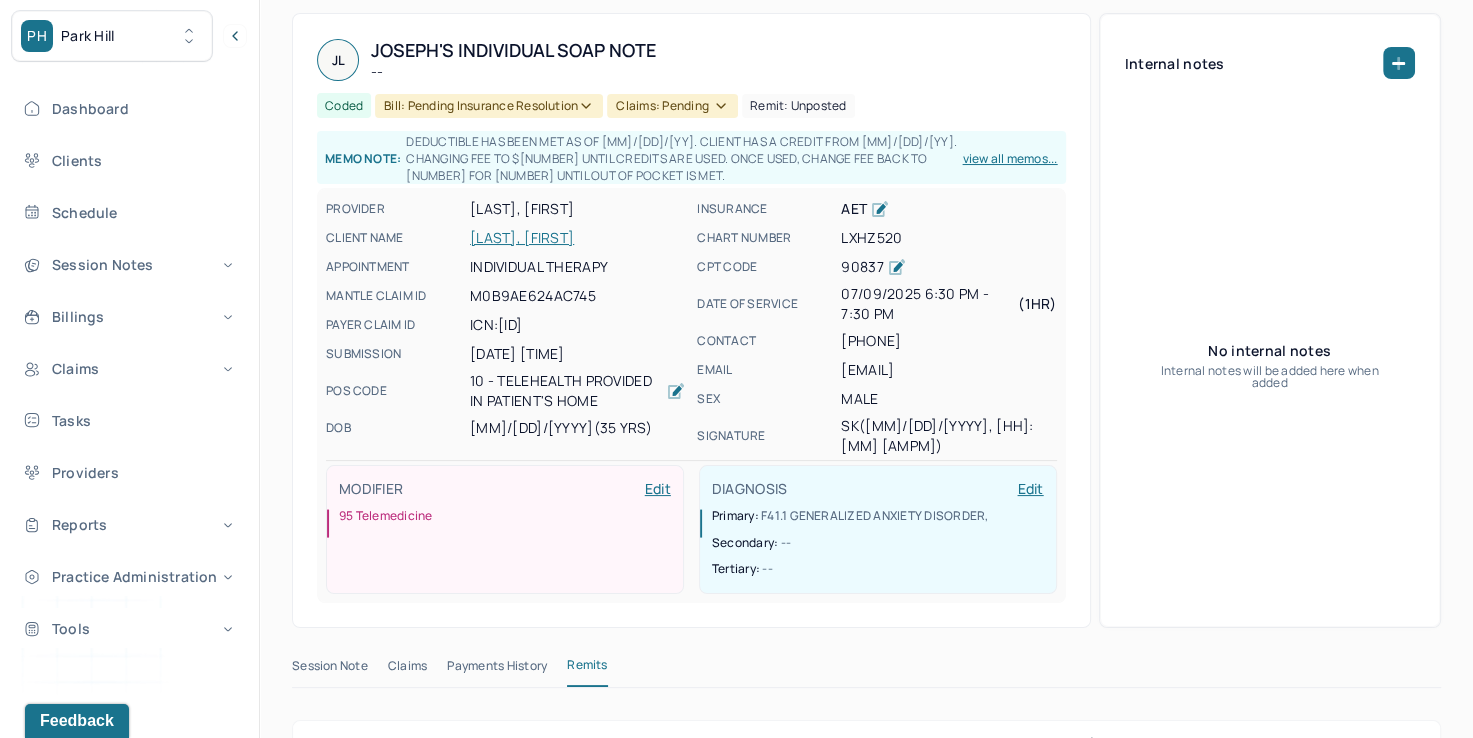 scroll, scrollTop: 0, scrollLeft: 0, axis: both 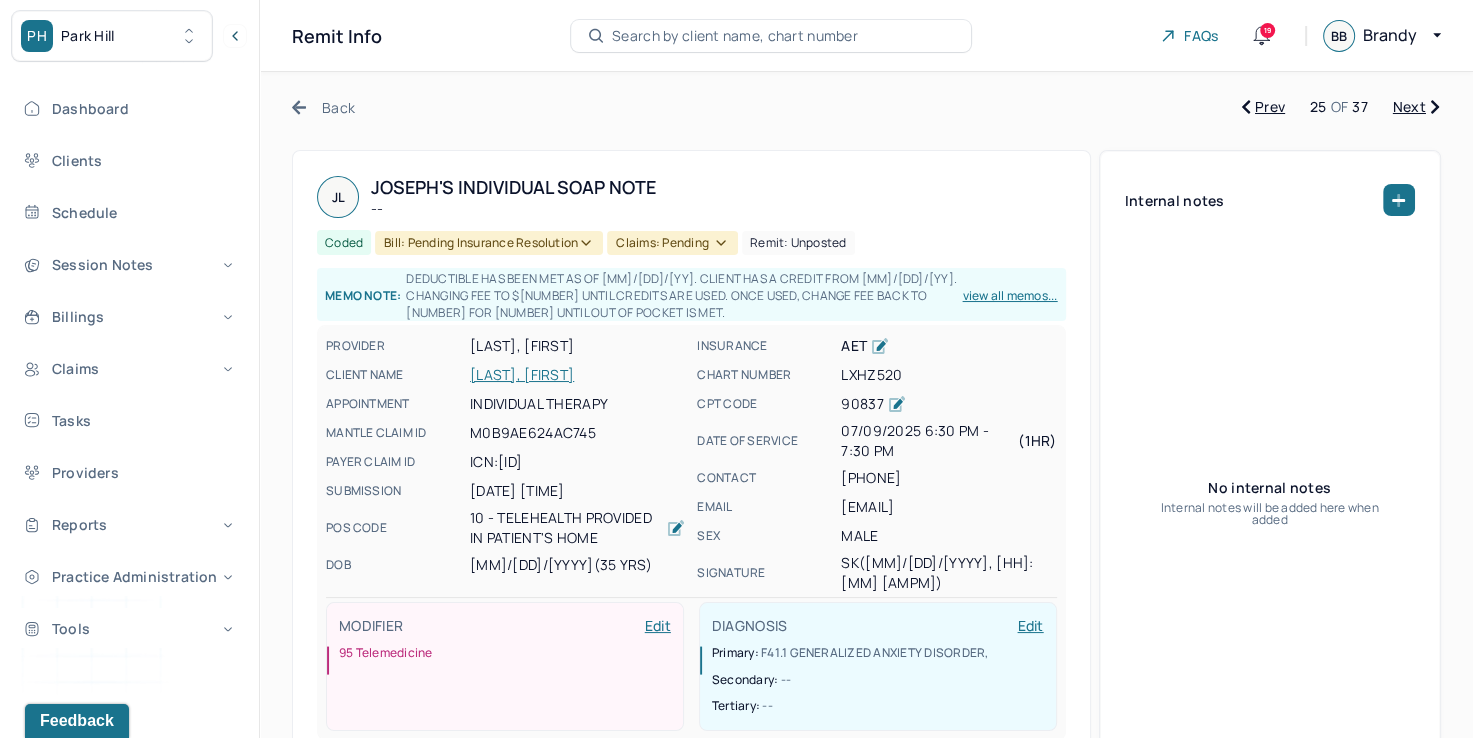 click on "Next" at bounding box center [1416, 107] 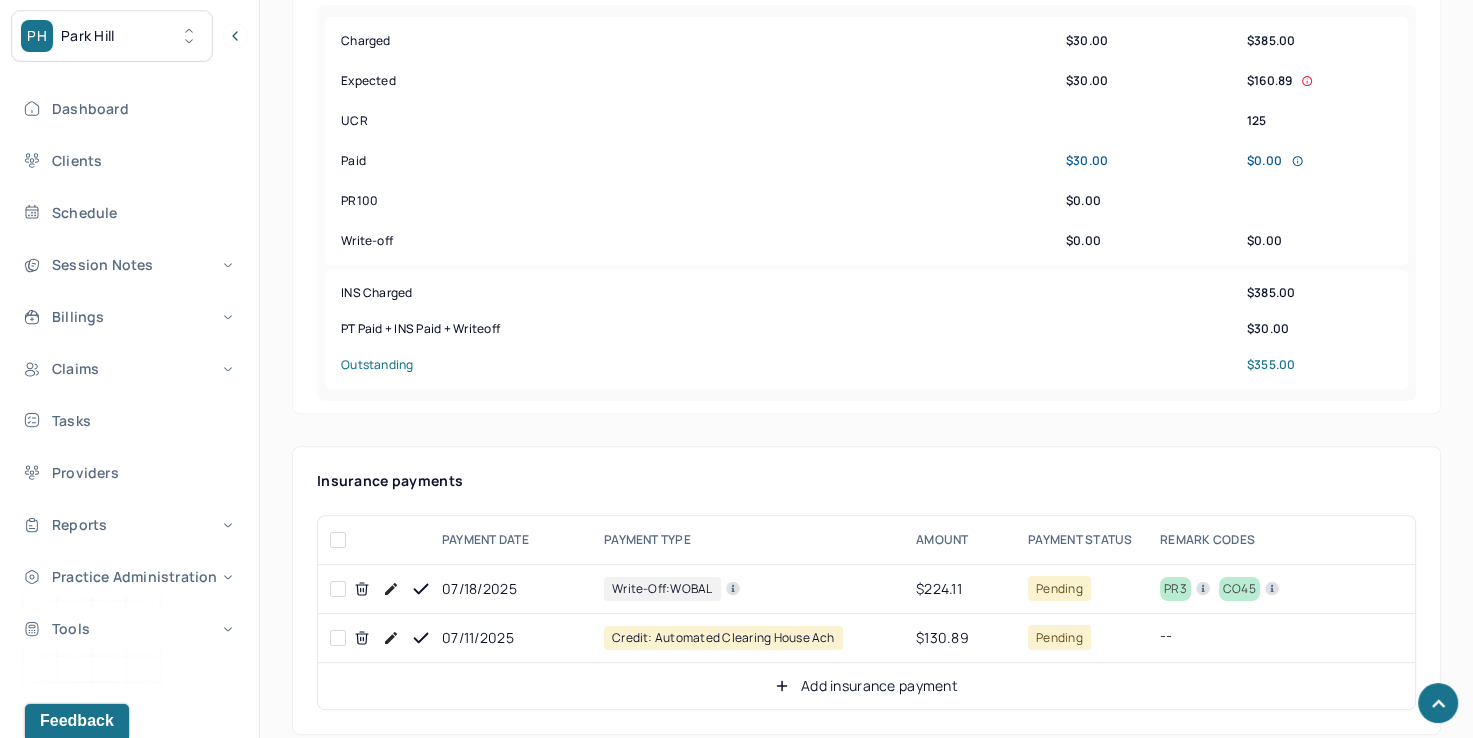 scroll, scrollTop: 1100, scrollLeft: 0, axis: vertical 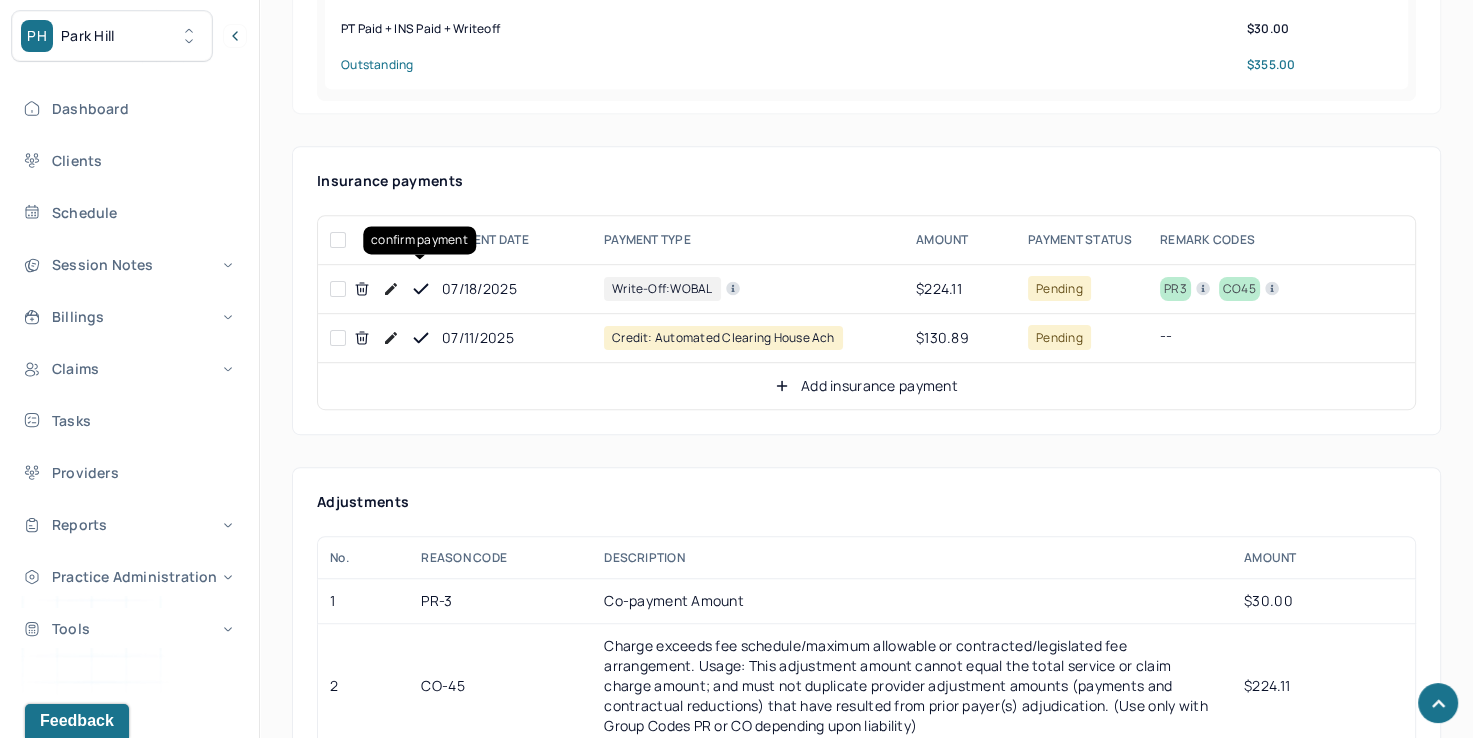click at bounding box center [421, 289] 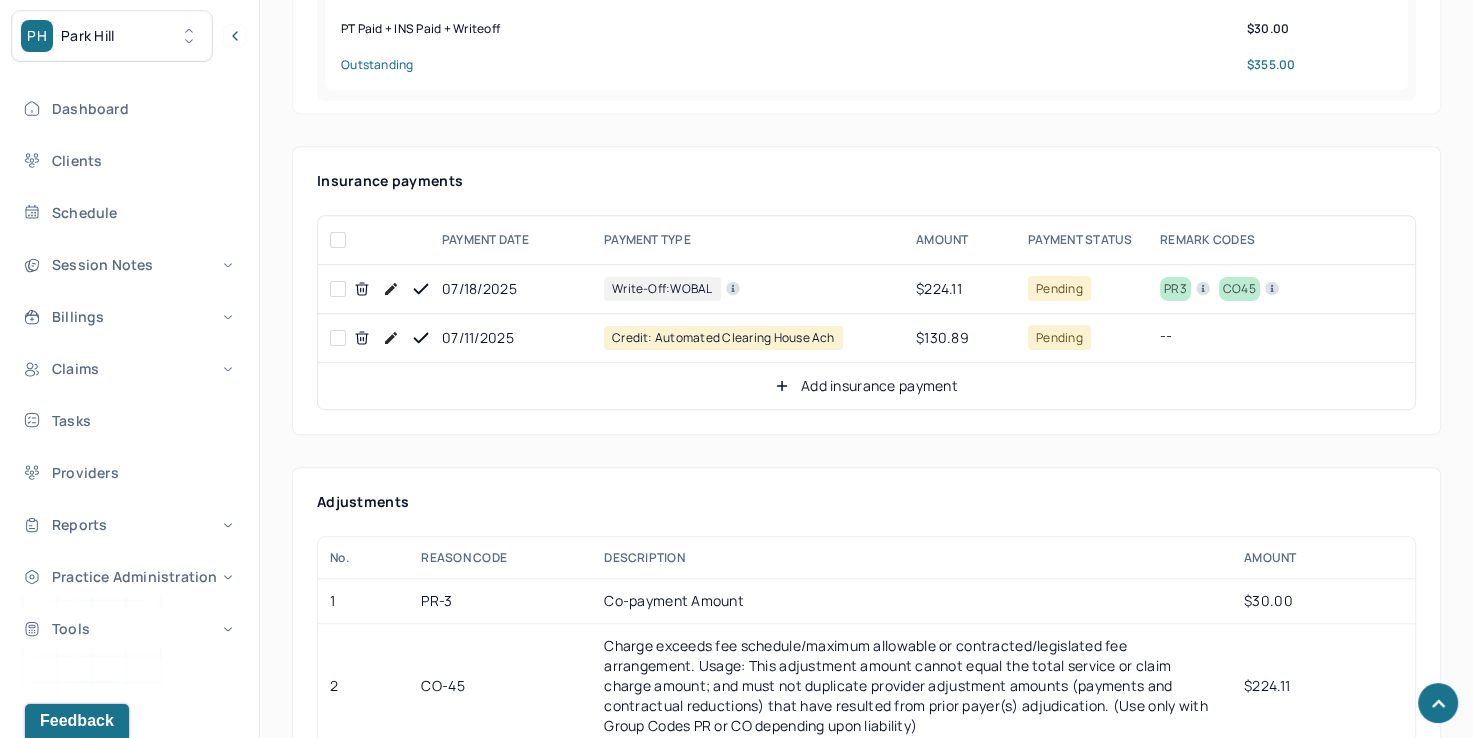 click on "[MM]/[DD]/[YYYY] Credit:   automated clearing house ach $[NUMBER] Pending -- [NUMBER] [MM]/[DD]/[YYYY] Mantle --" at bounding box center (1174, 338) 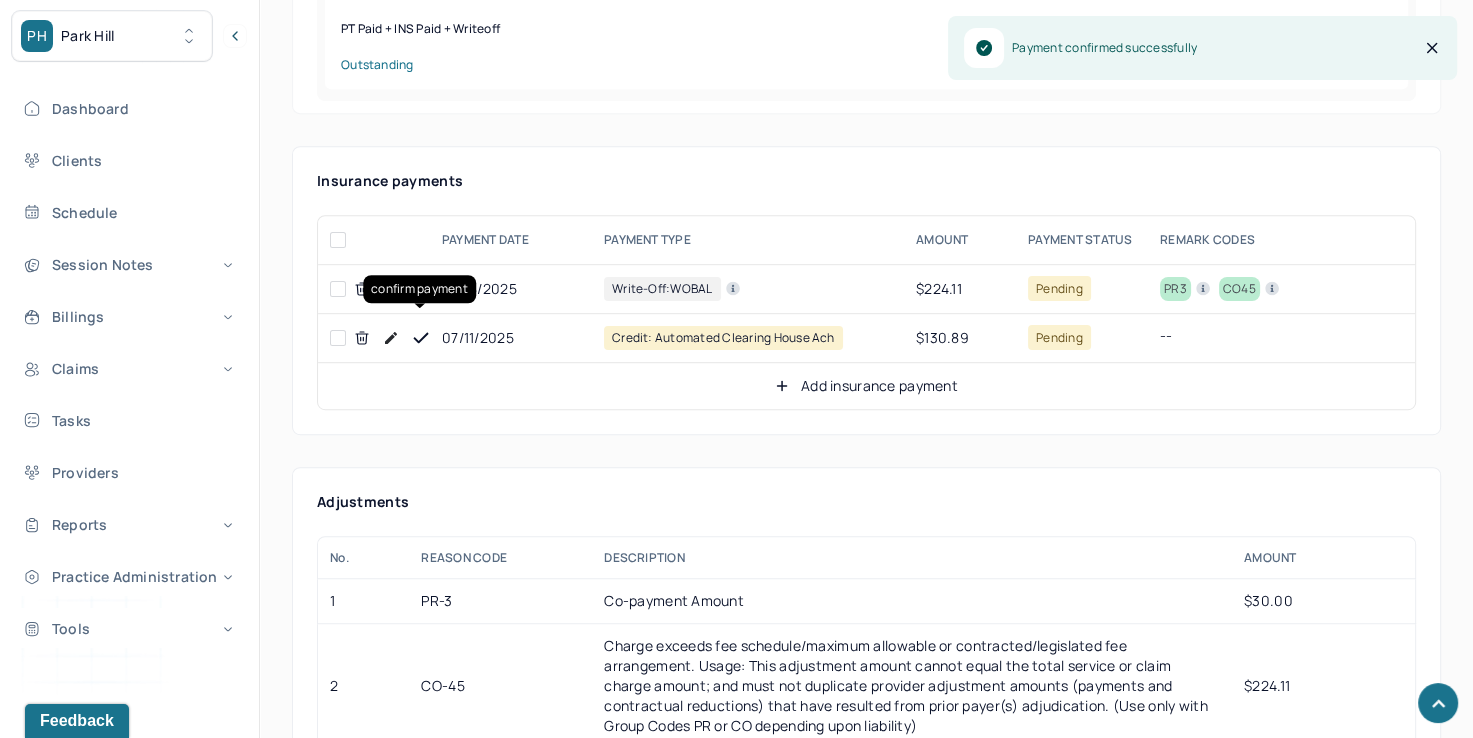click 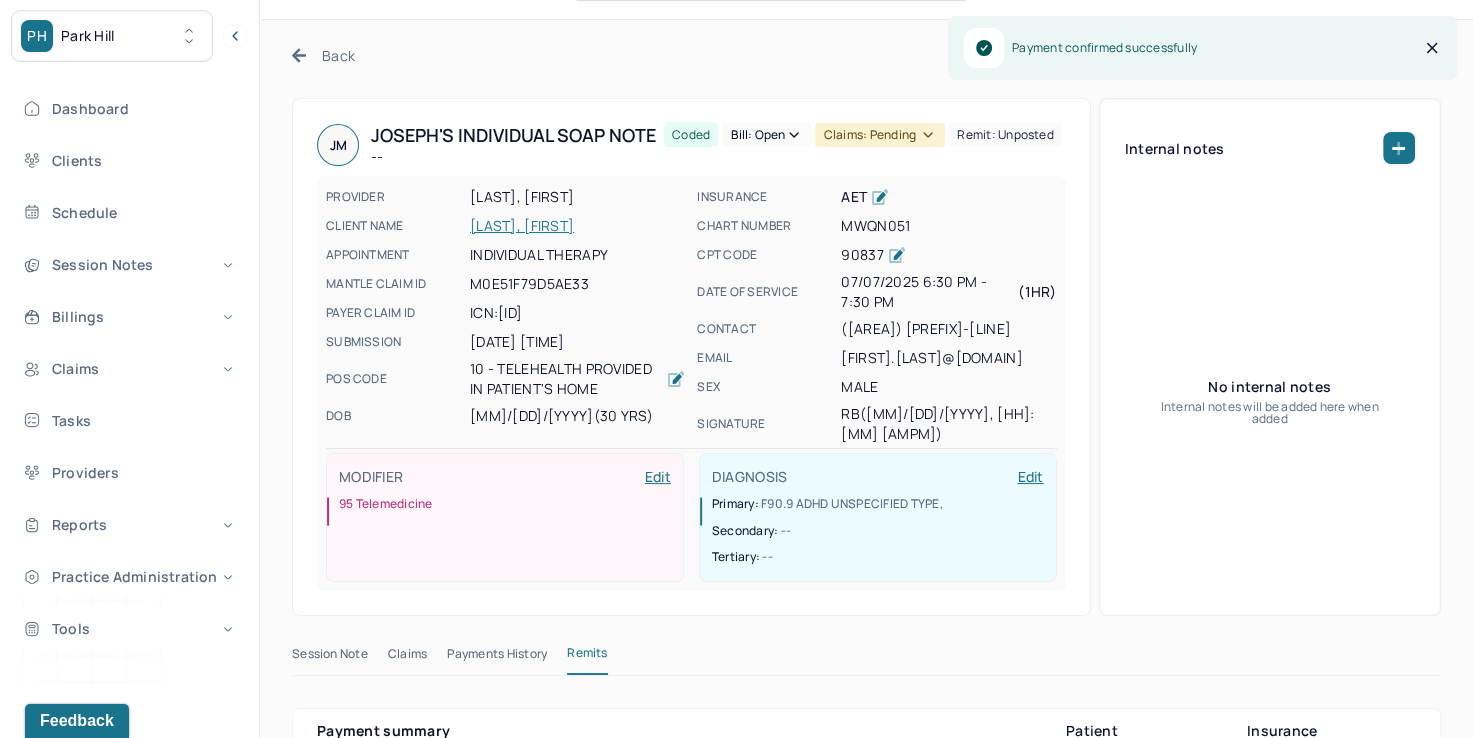 scroll, scrollTop: 0, scrollLeft: 0, axis: both 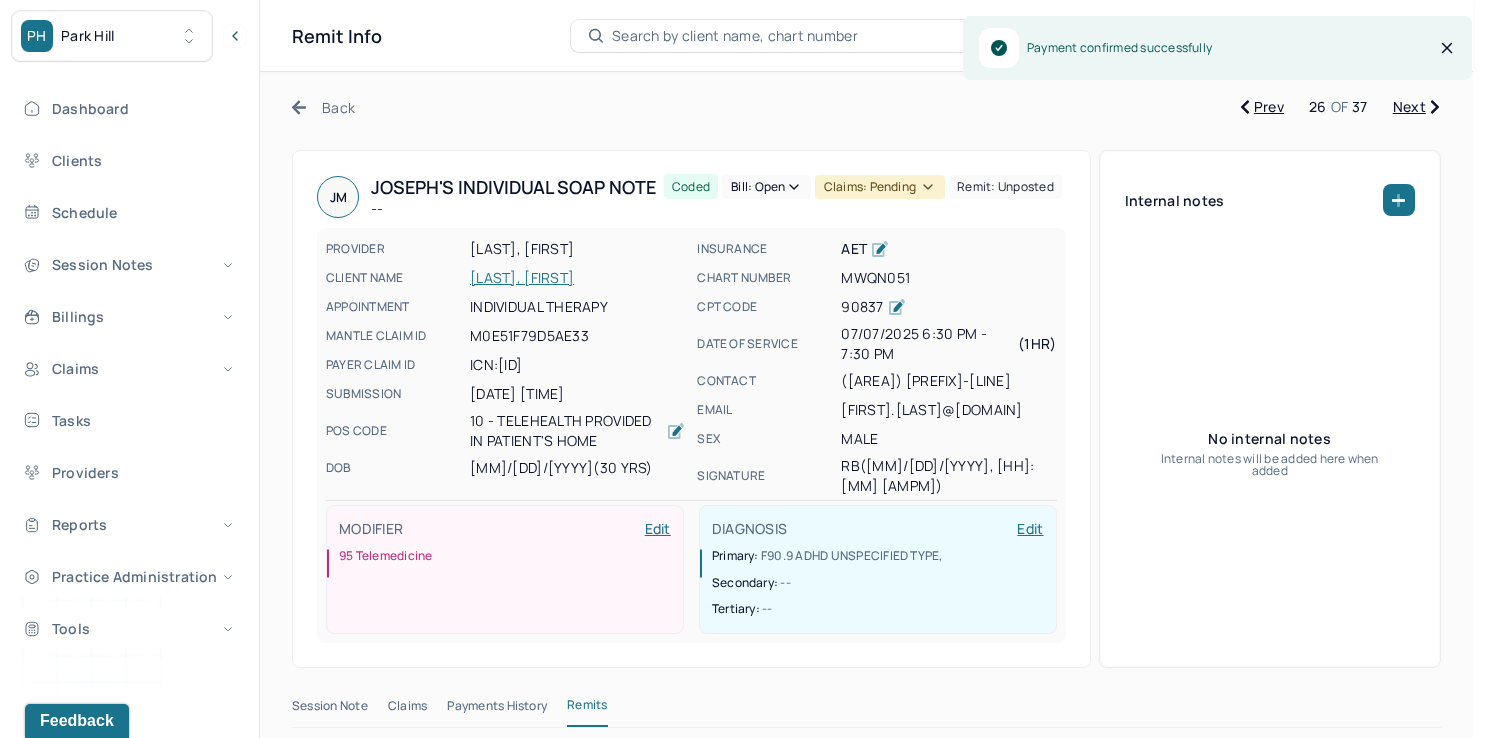 click on "Bill: Open" at bounding box center (766, 187) 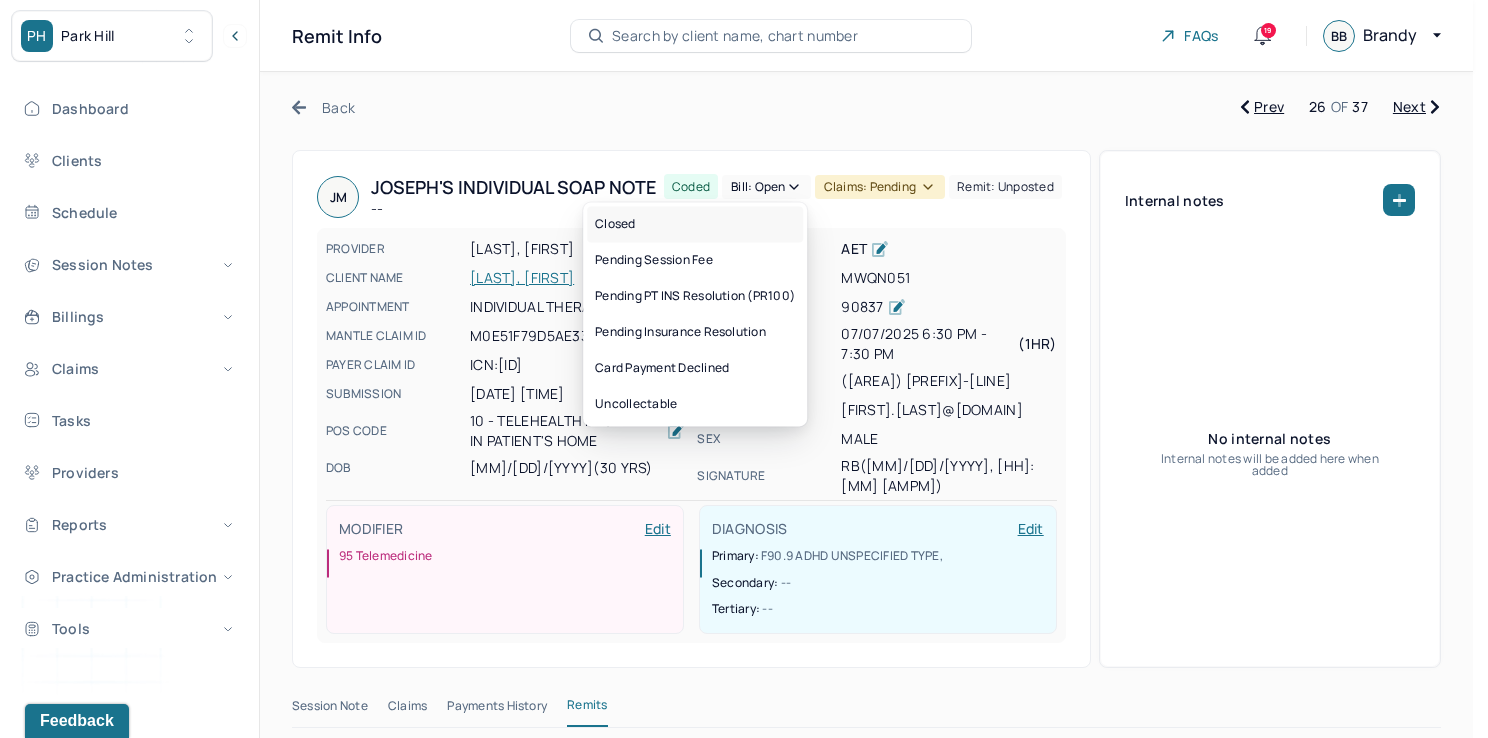 click on "Closed" at bounding box center (695, 224) 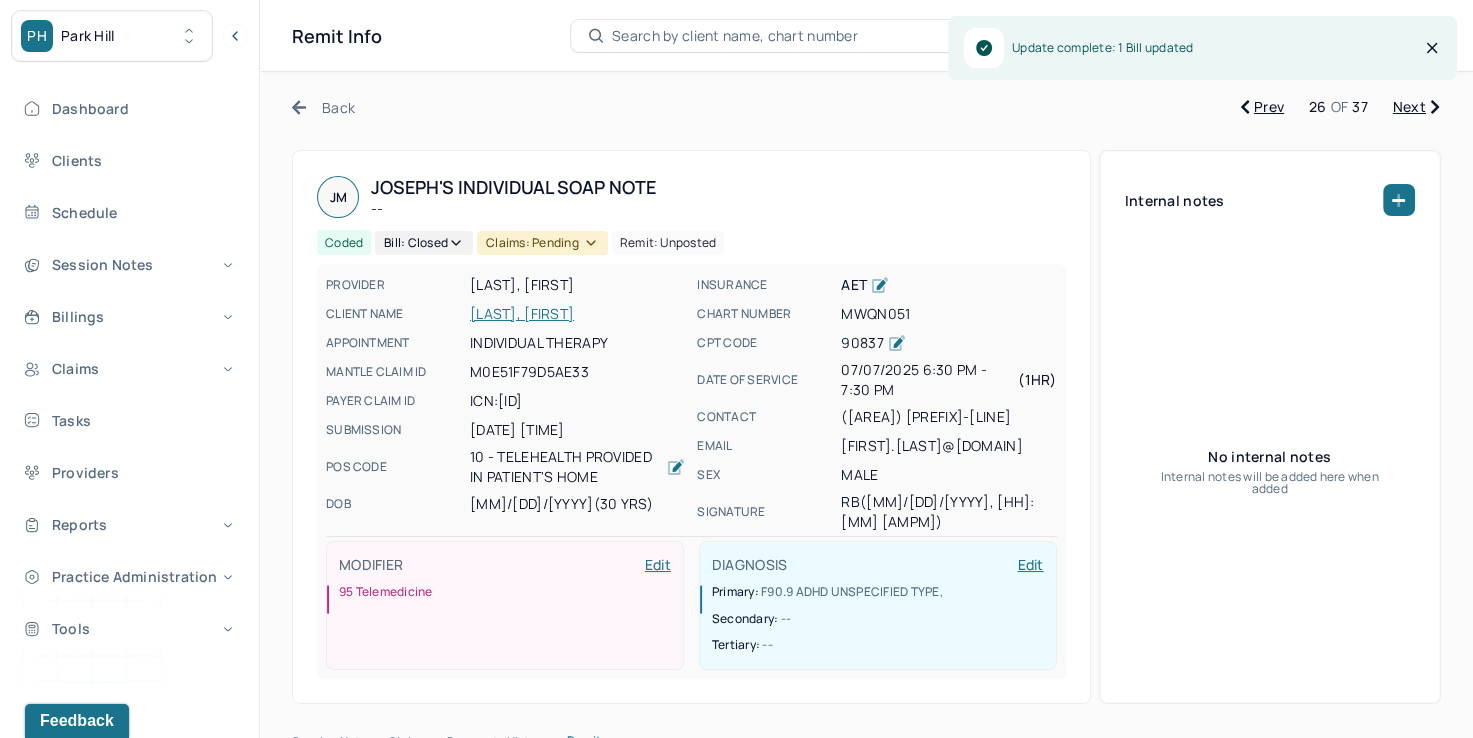 click on "Claims: pending" at bounding box center [542, 243] 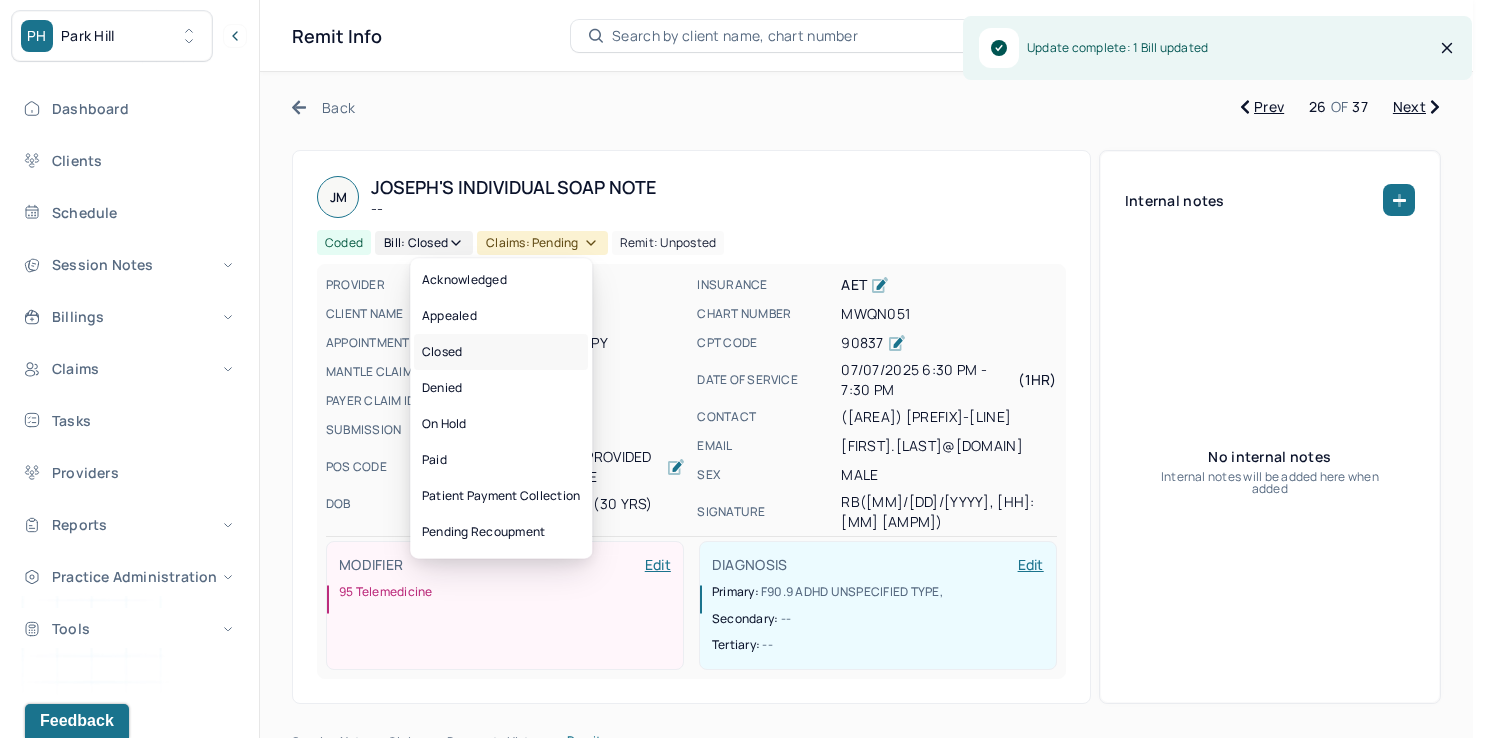click on "Closed" at bounding box center [501, 352] 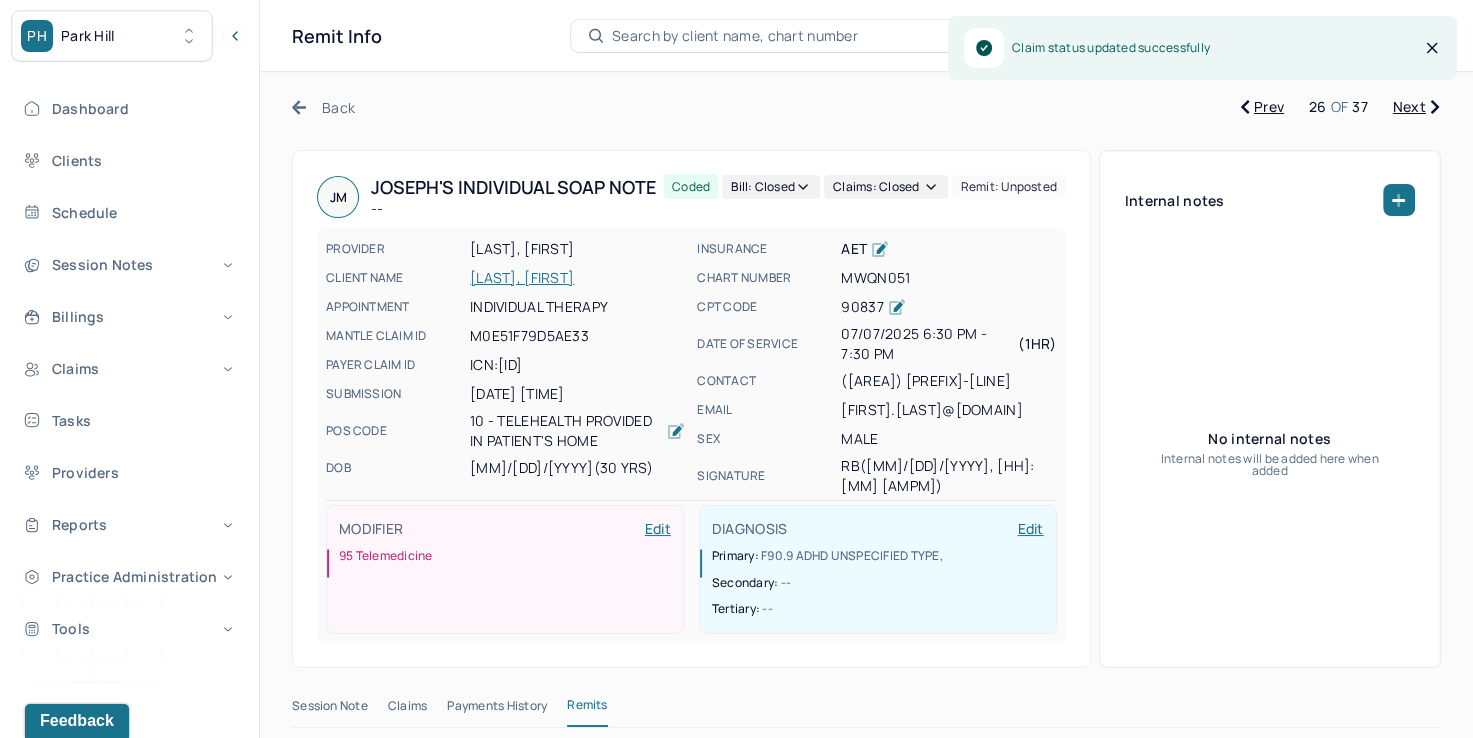 click on "Next" at bounding box center (1416, 107) 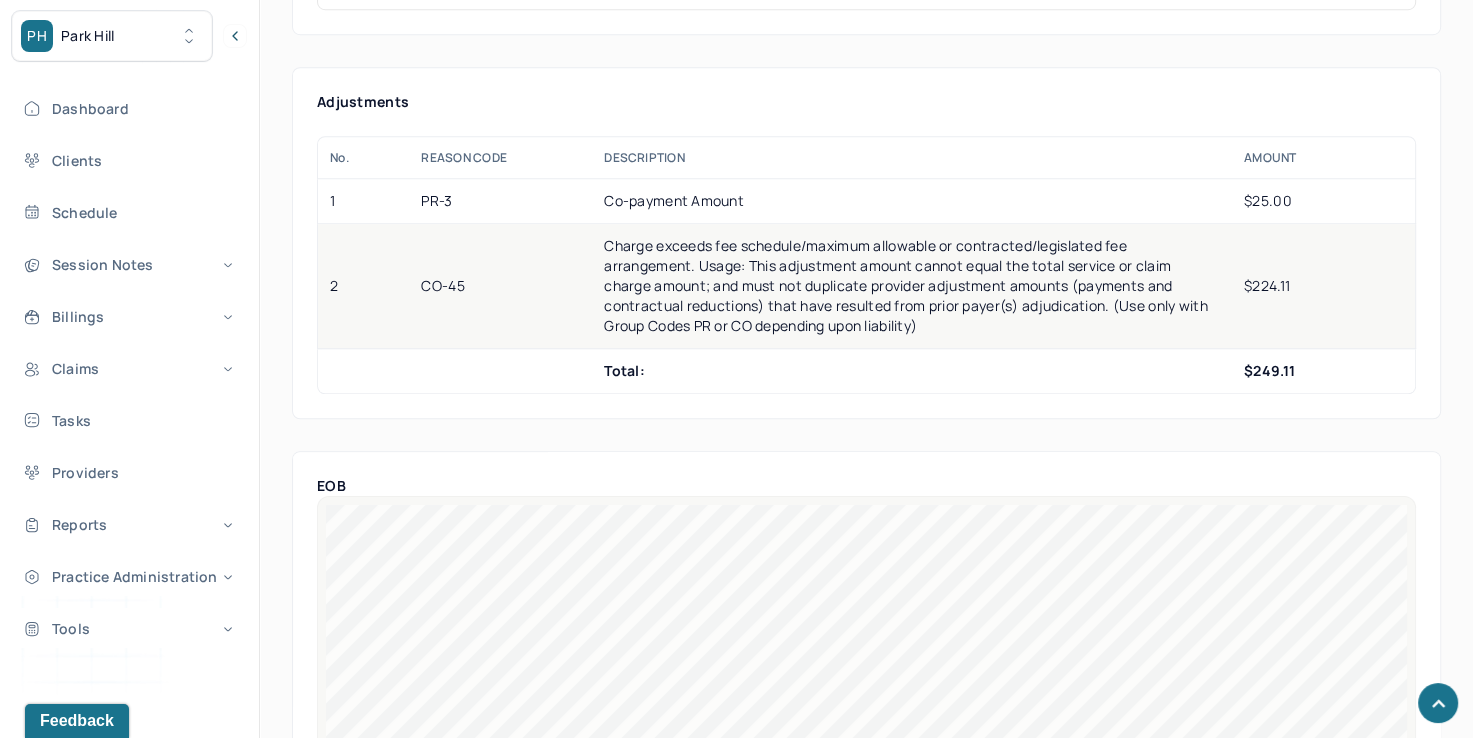 scroll, scrollTop: 1200, scrollLeft: 0, axis: vertical 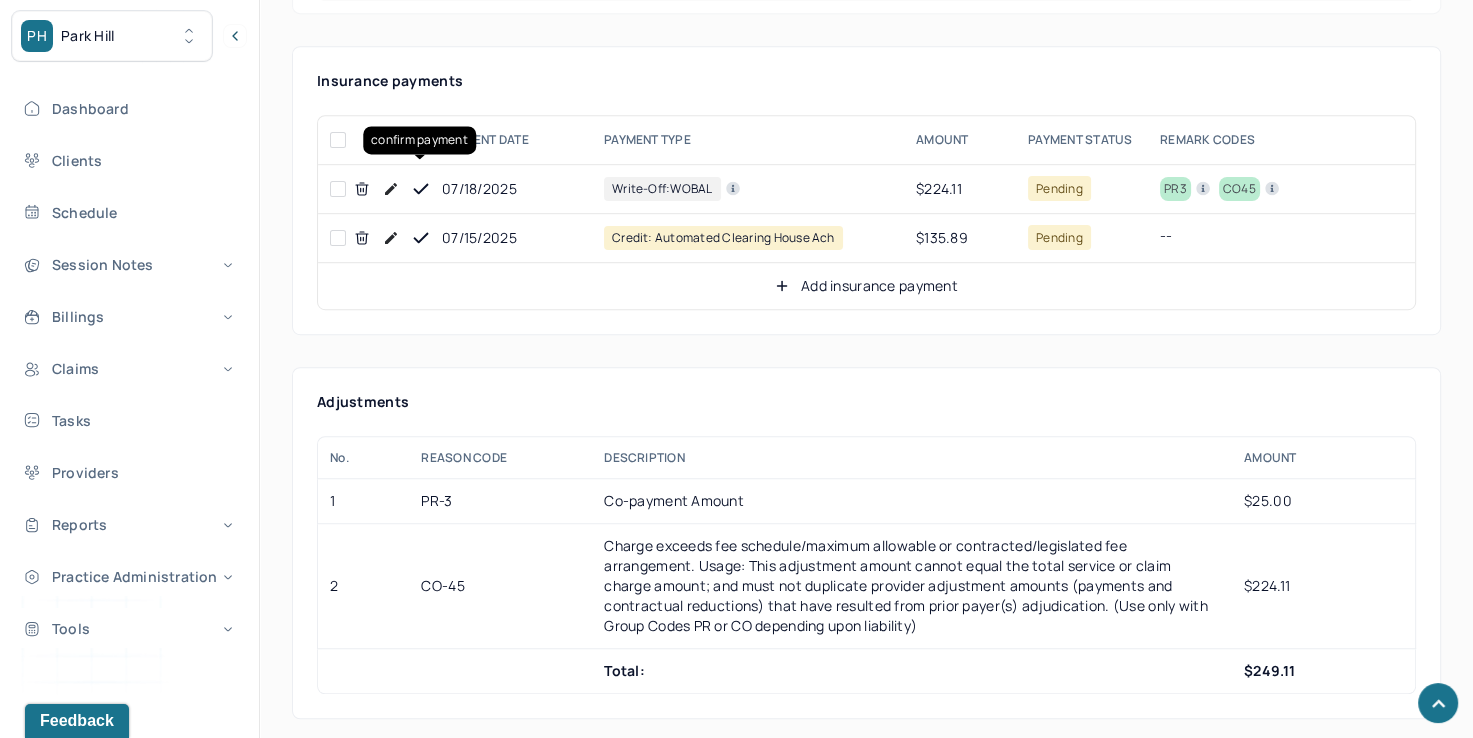 click 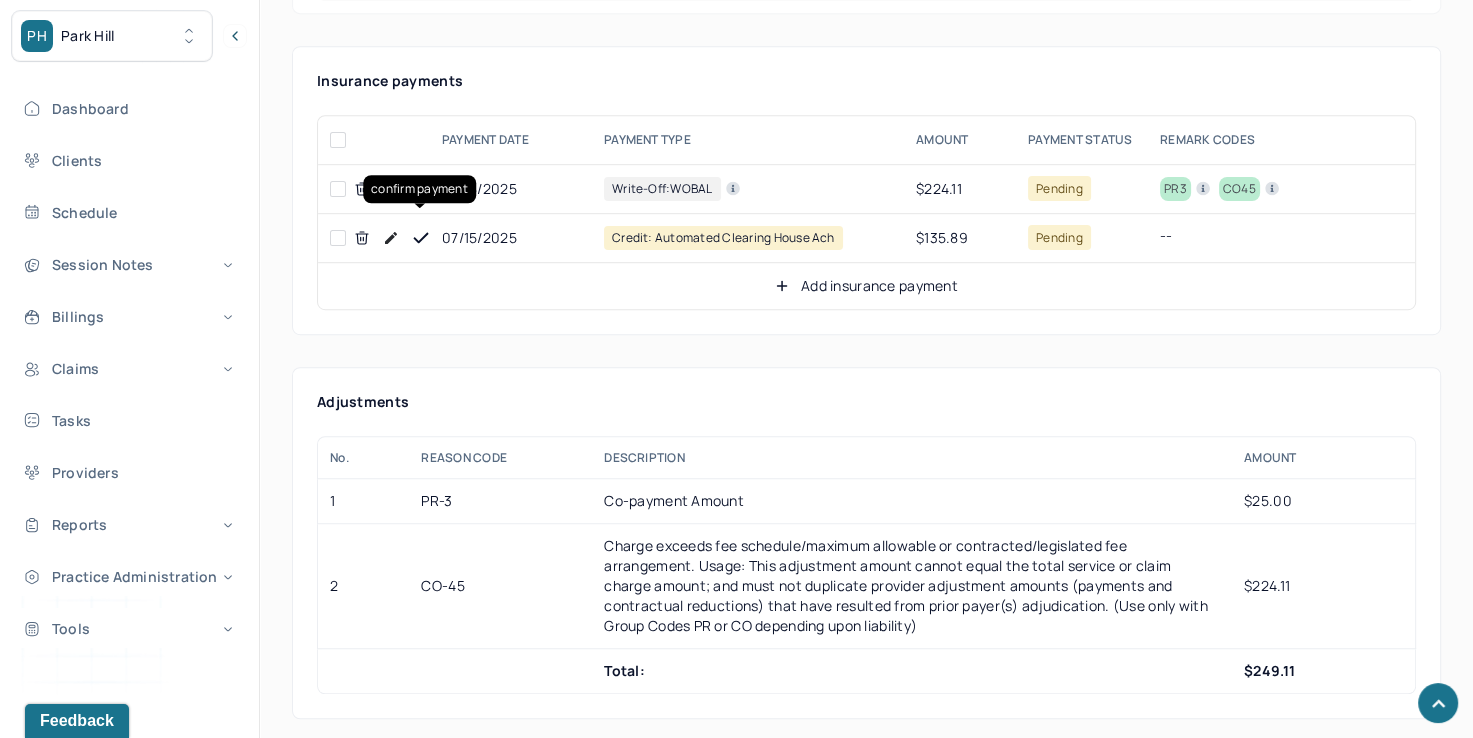click 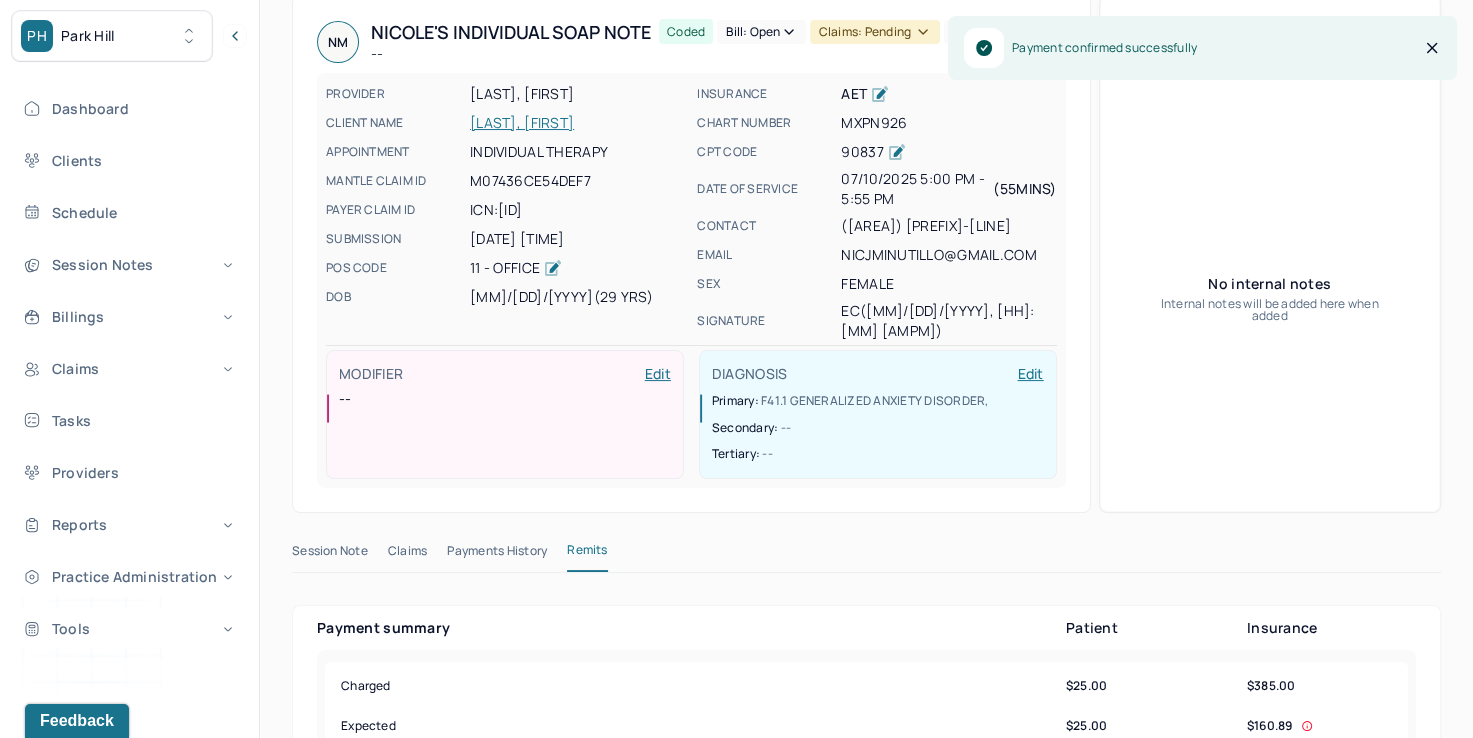 scroll, scrollTop: 100, scrollLeft: 0, axis: vertical 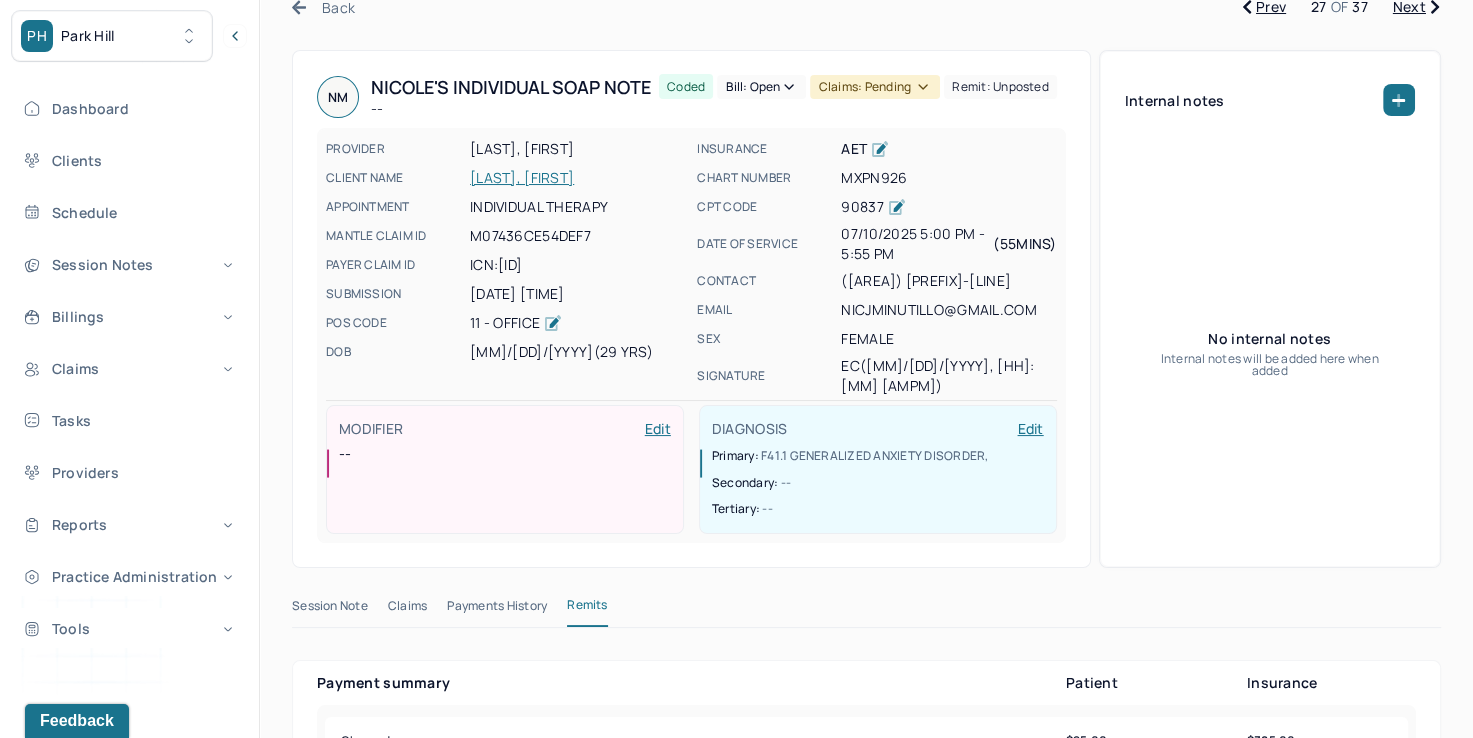 click 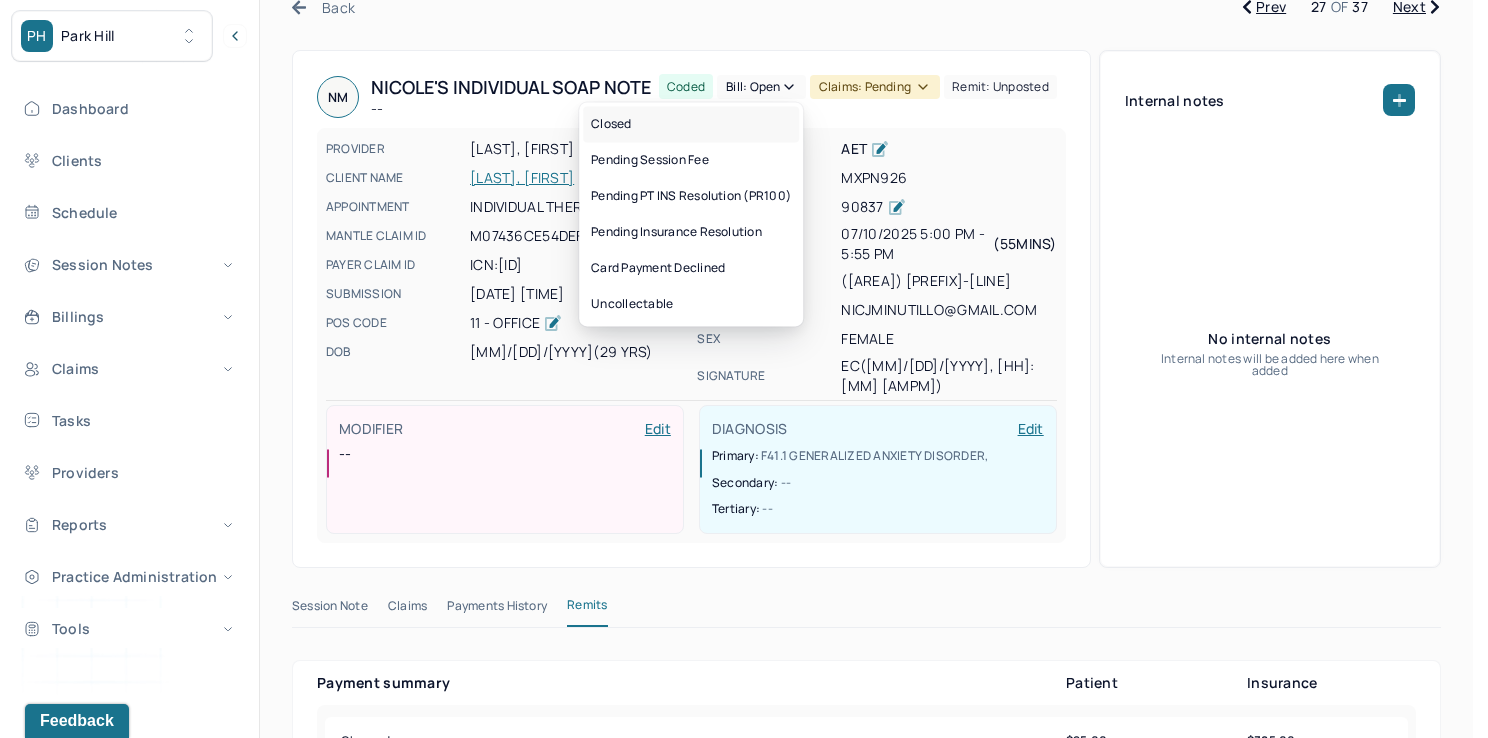 click on "Closed" at bounding box center [691, 124] 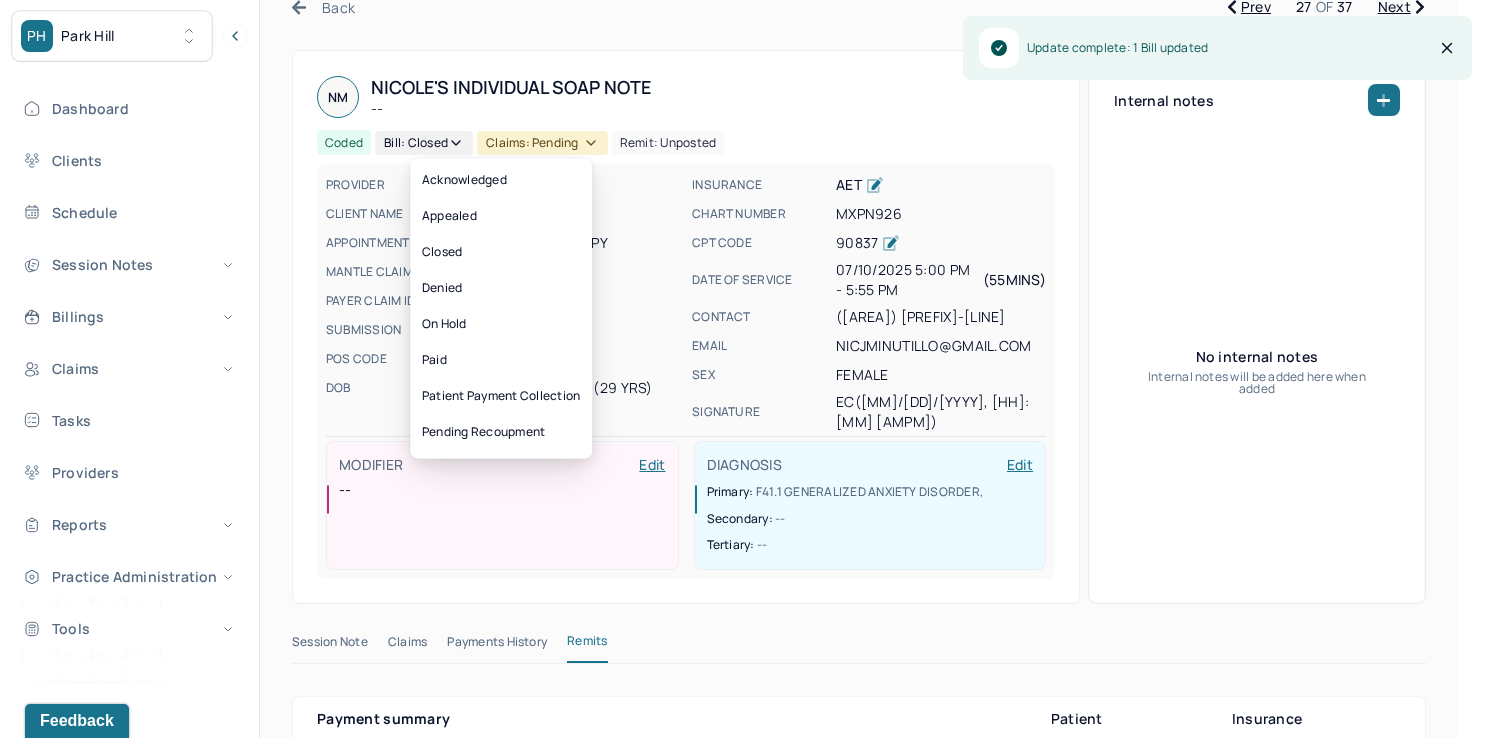click on "Claims: pending" at bounding box center [542, 143] 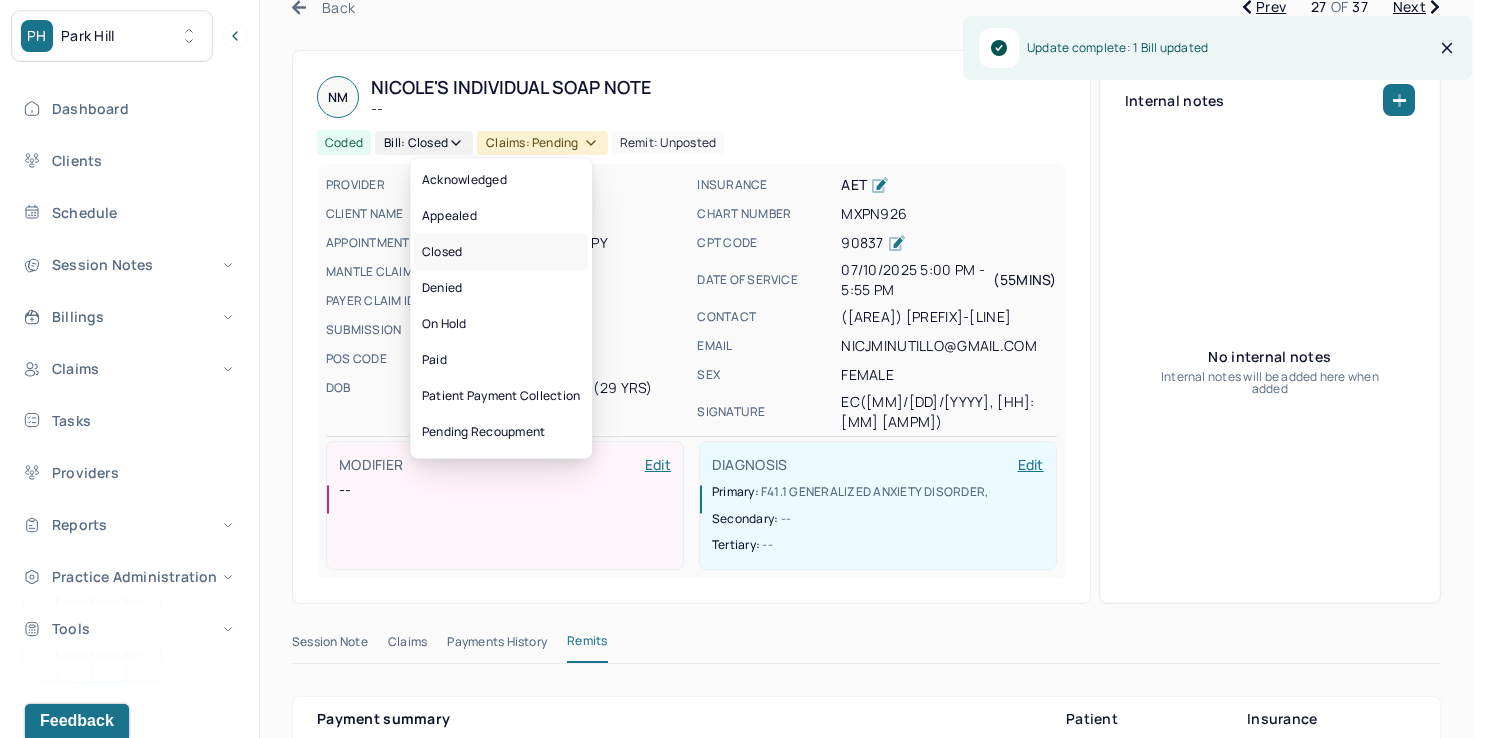 click on "Closed" at bounding box center [501, 252] 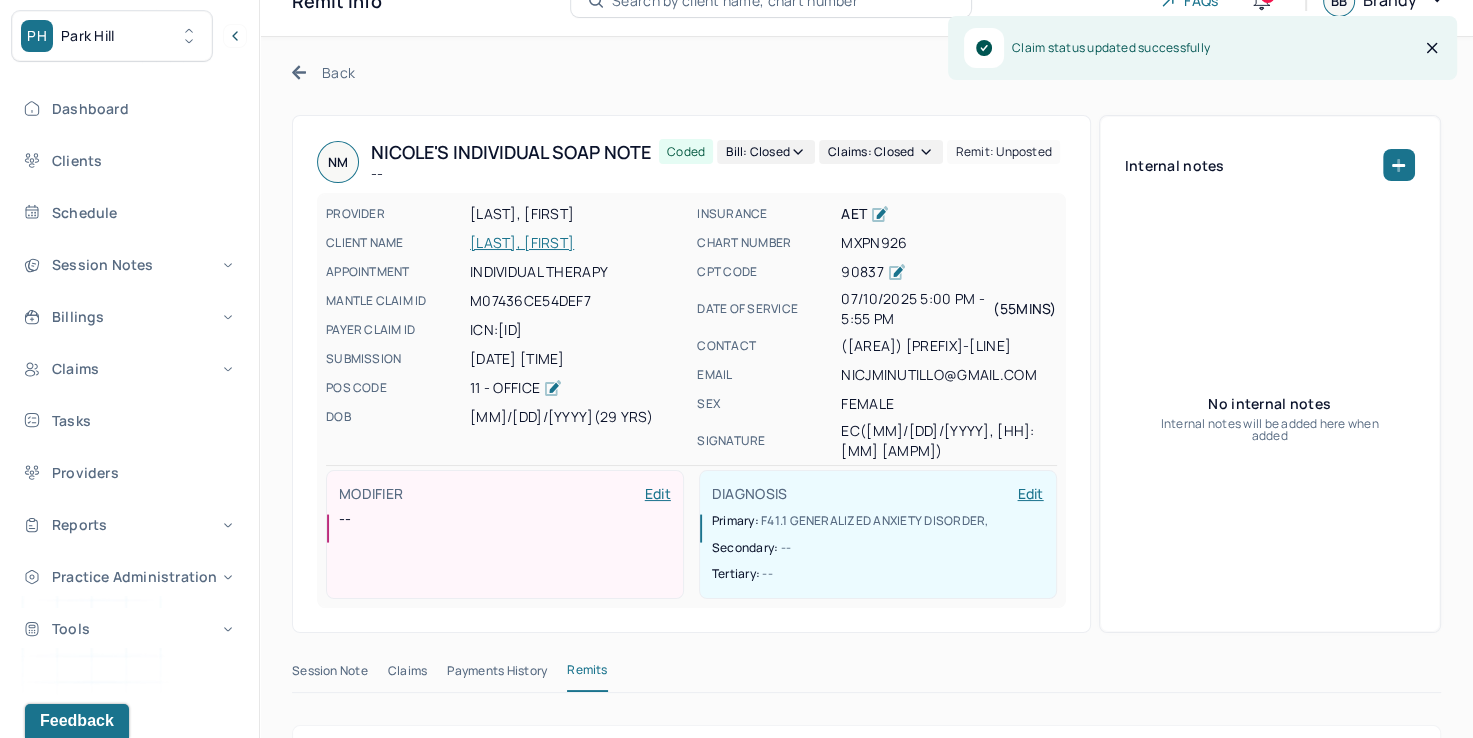 scroll, scrollTop: 0, scrollLeft: 0, axis: both 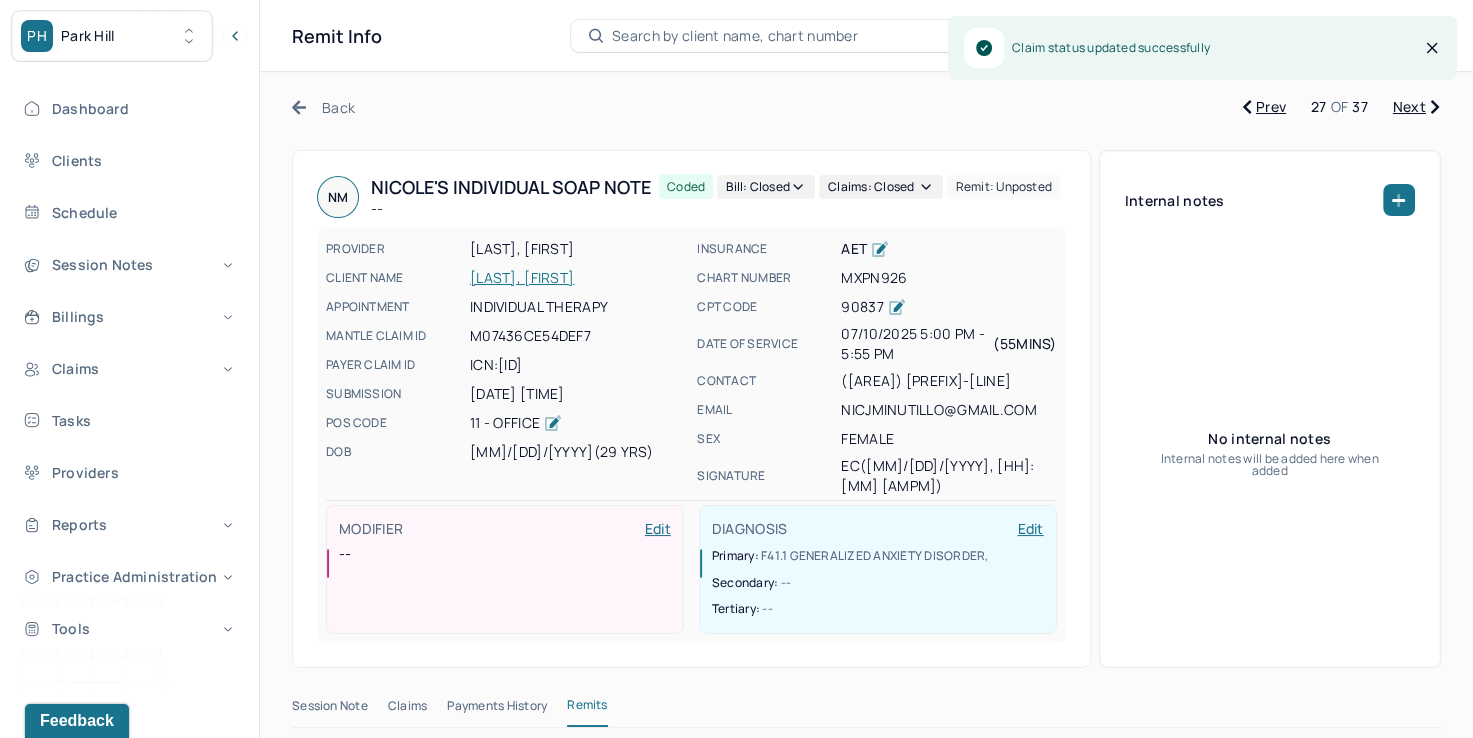 click on "Next" at bounding box center [1416, 107] 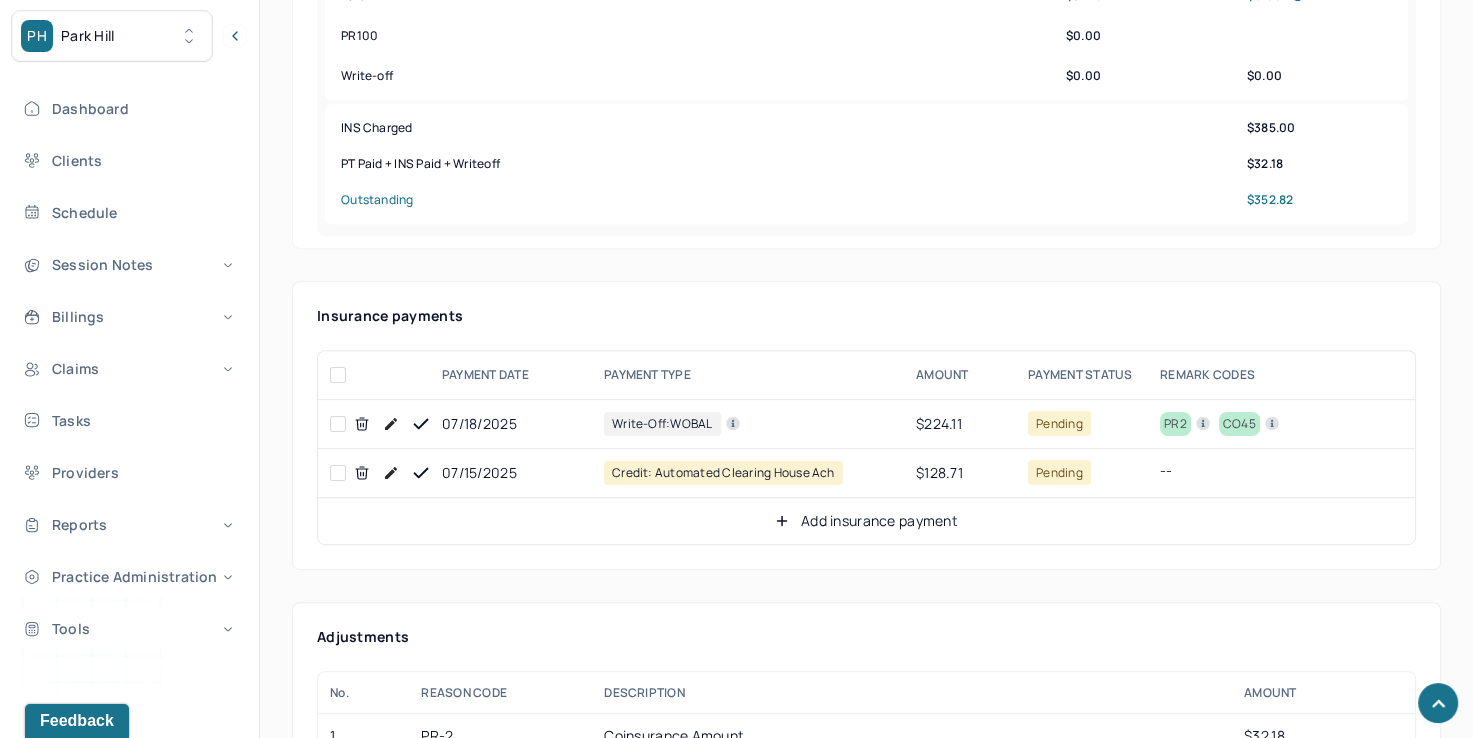 scroll, scrollTop: 1000, scrollLeft: 0, axis: vertical 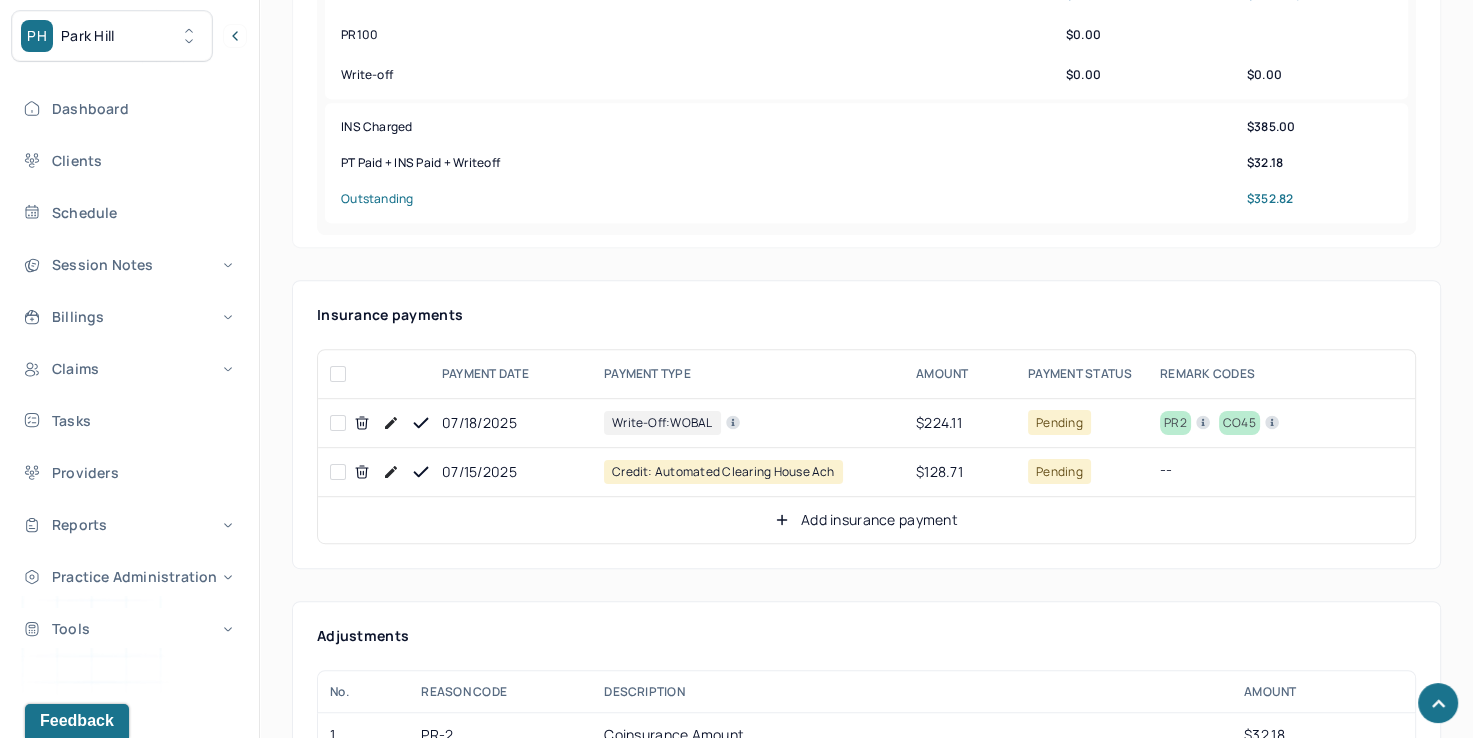 click 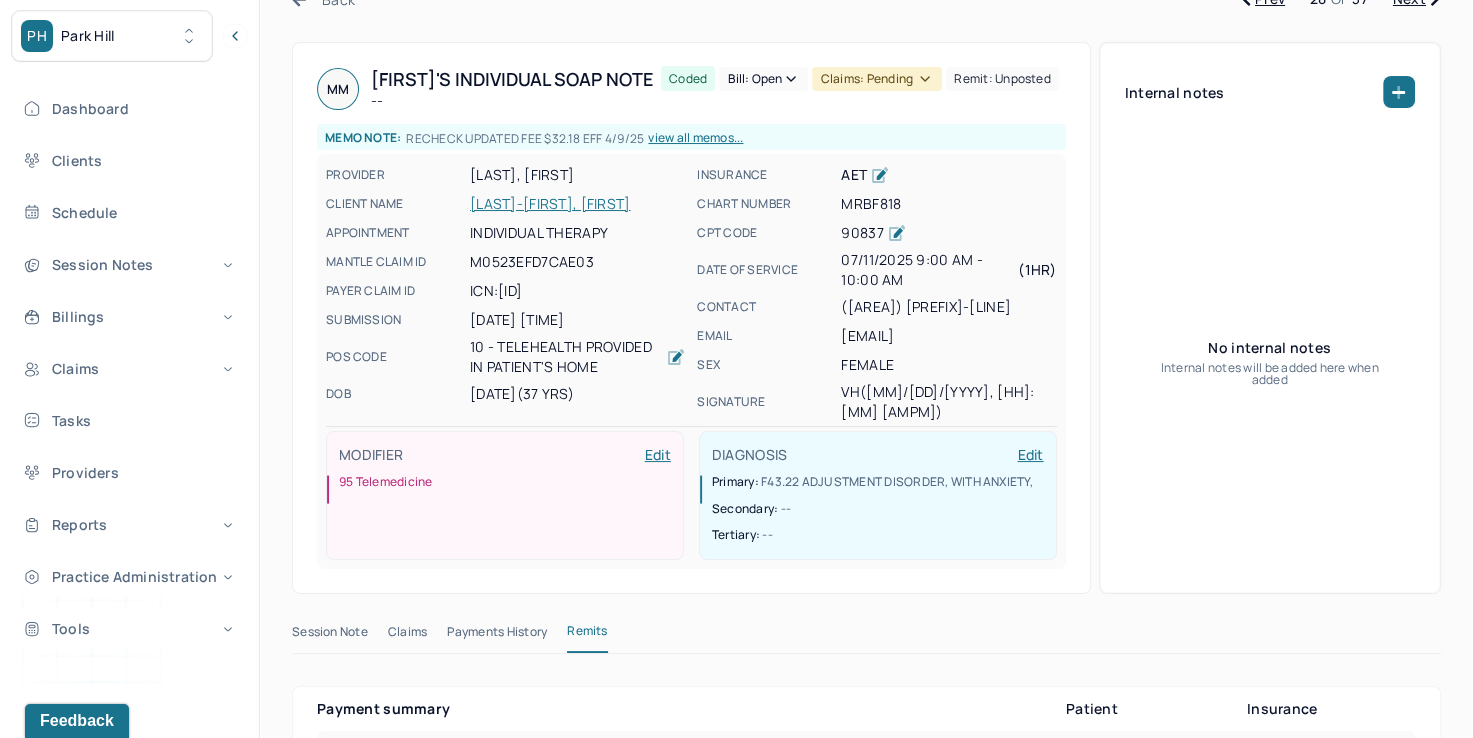 scroll, scrollTop: 0, scrollLeft: 0, axis: both 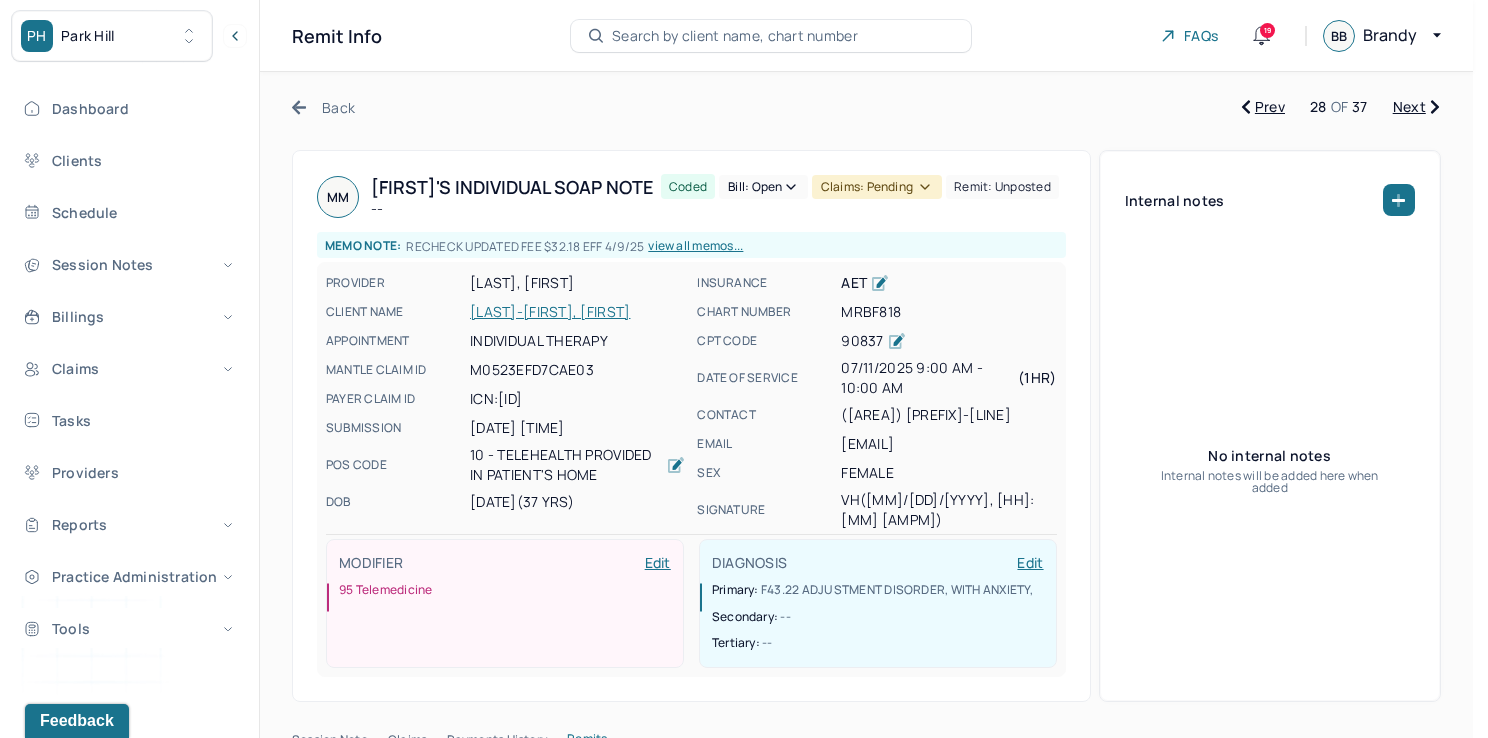 click on "Claims: pending" at bounding box center (877, 187) 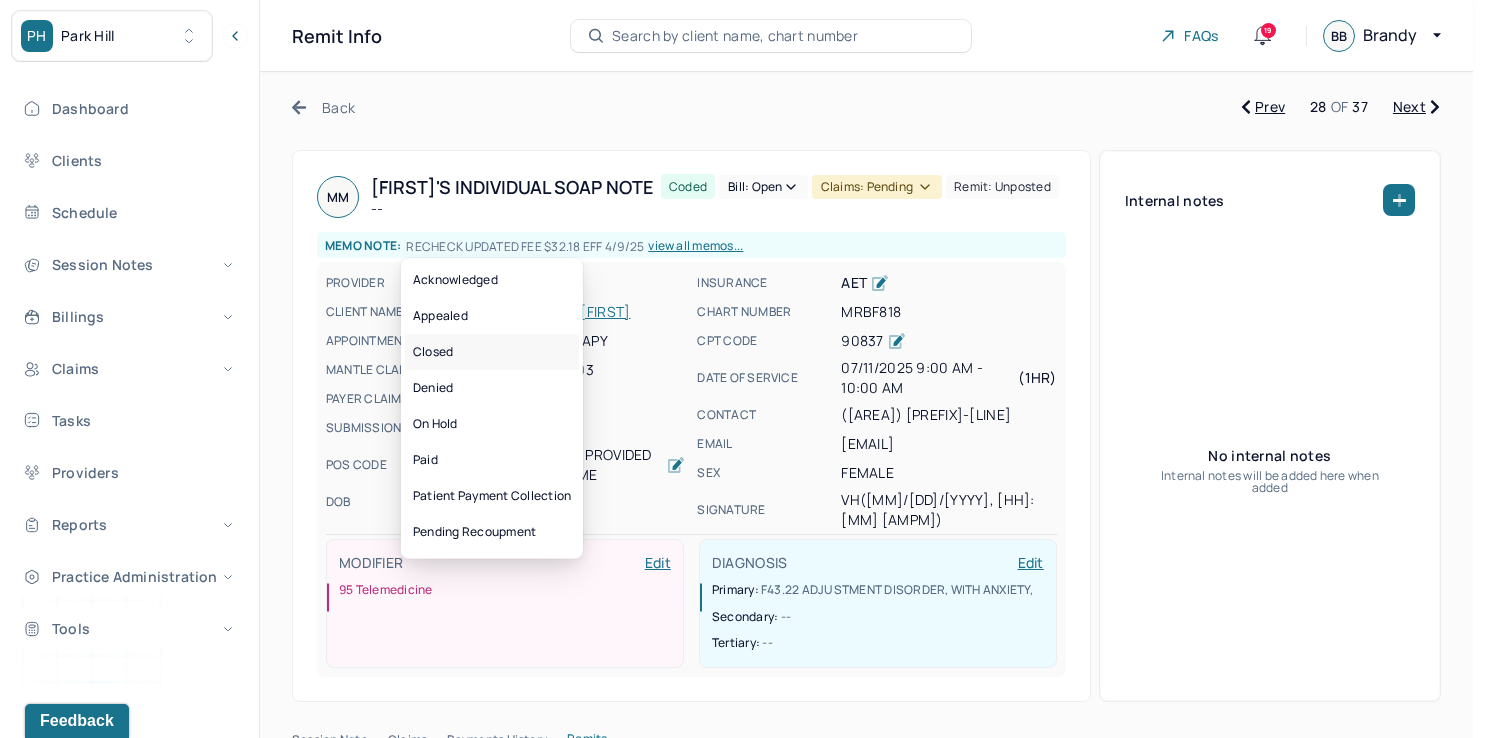 click on "Closed" at bounding box center [492, 352] 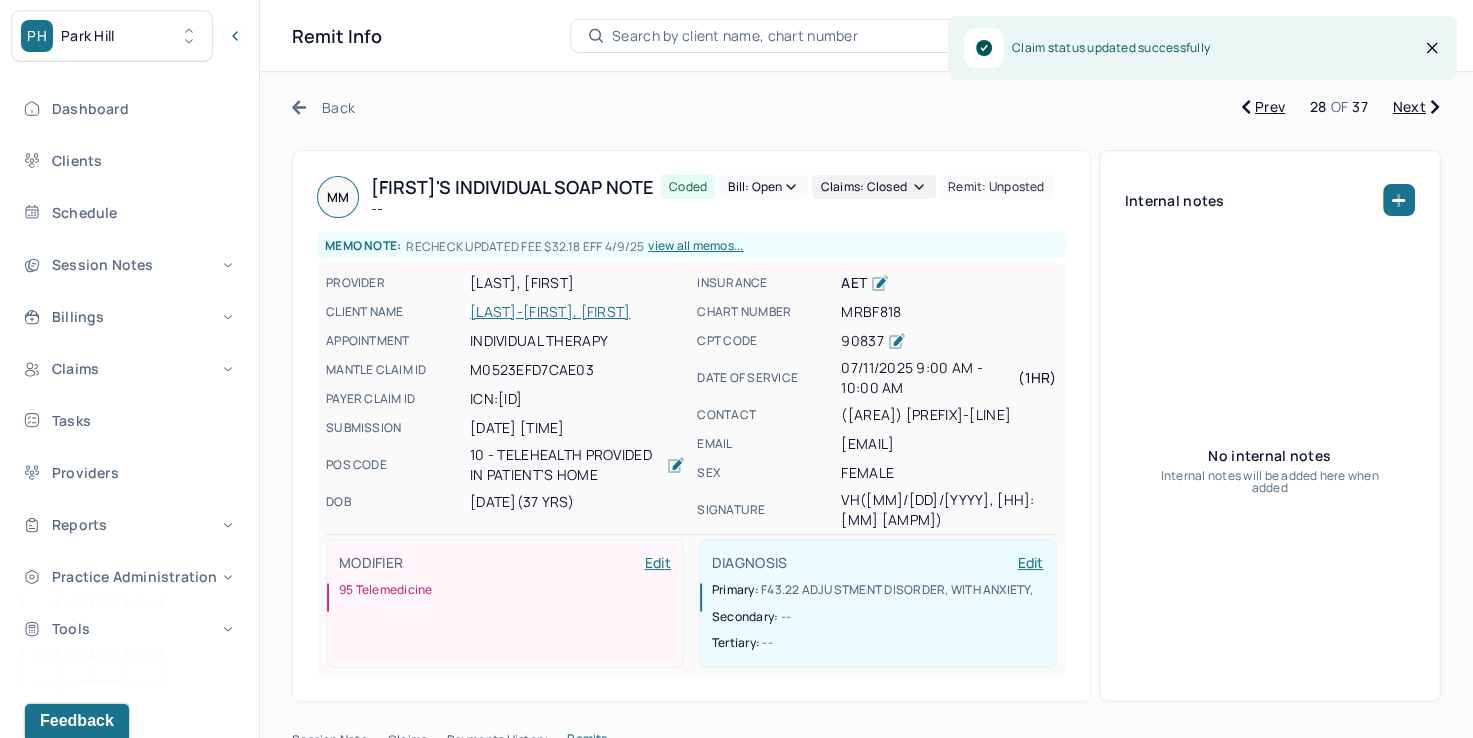 click on "RECHECK UPDATED FEE $32.18 EFF 4/9/25" at bounding box center [525, 246] 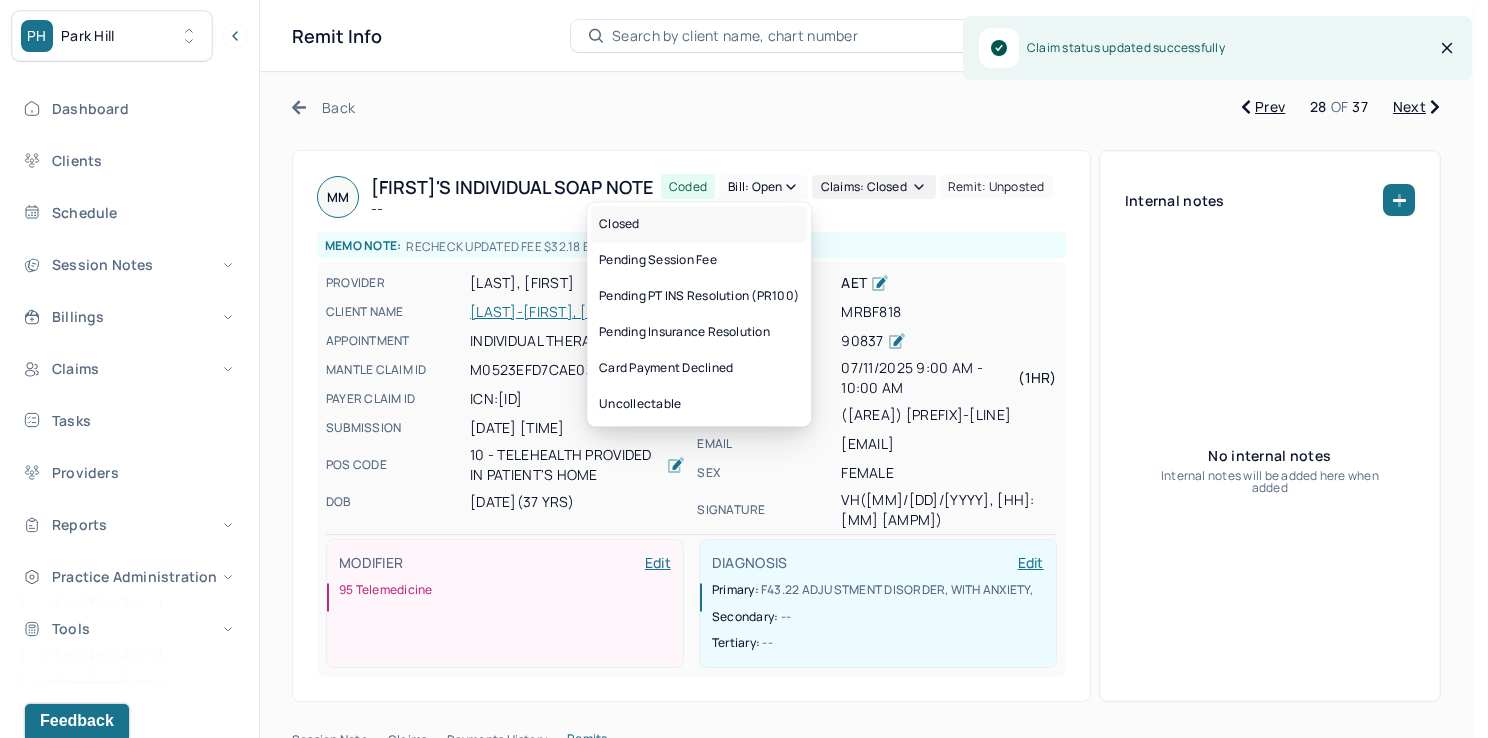 click on "Closed" at bounding box center [699, 224] 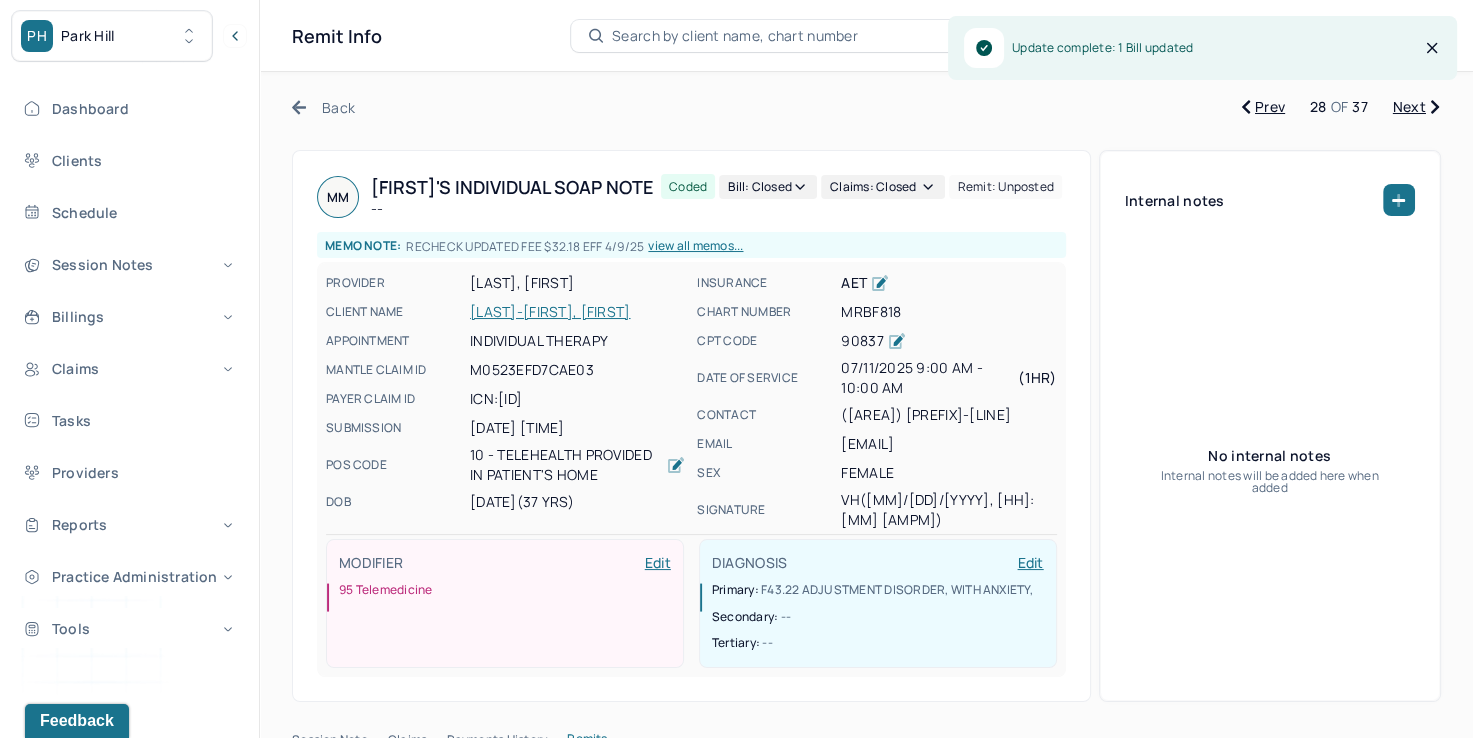 click on "Next" at bounding box center (1416, 107) 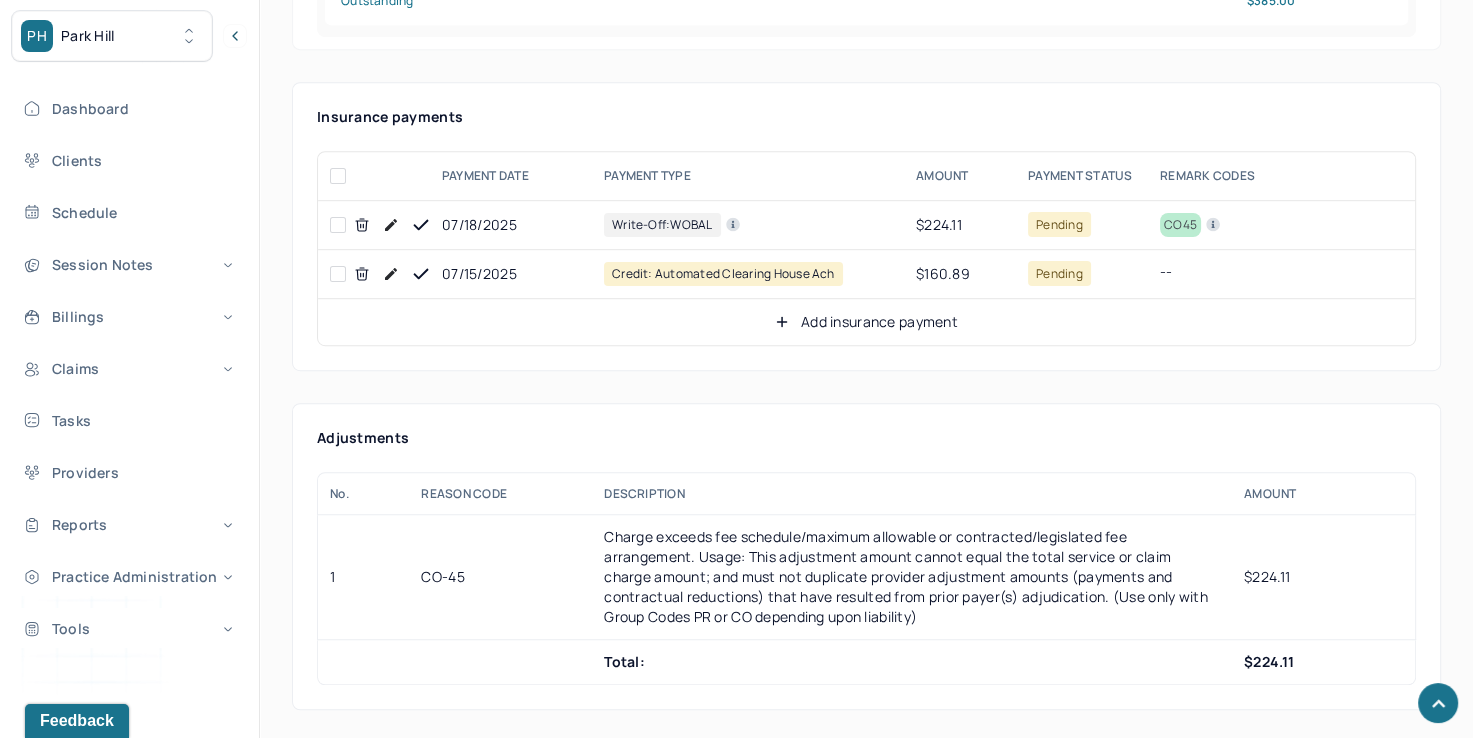 scroll, scrollTop: 1200, scrollLeft: 0, axis: vertical 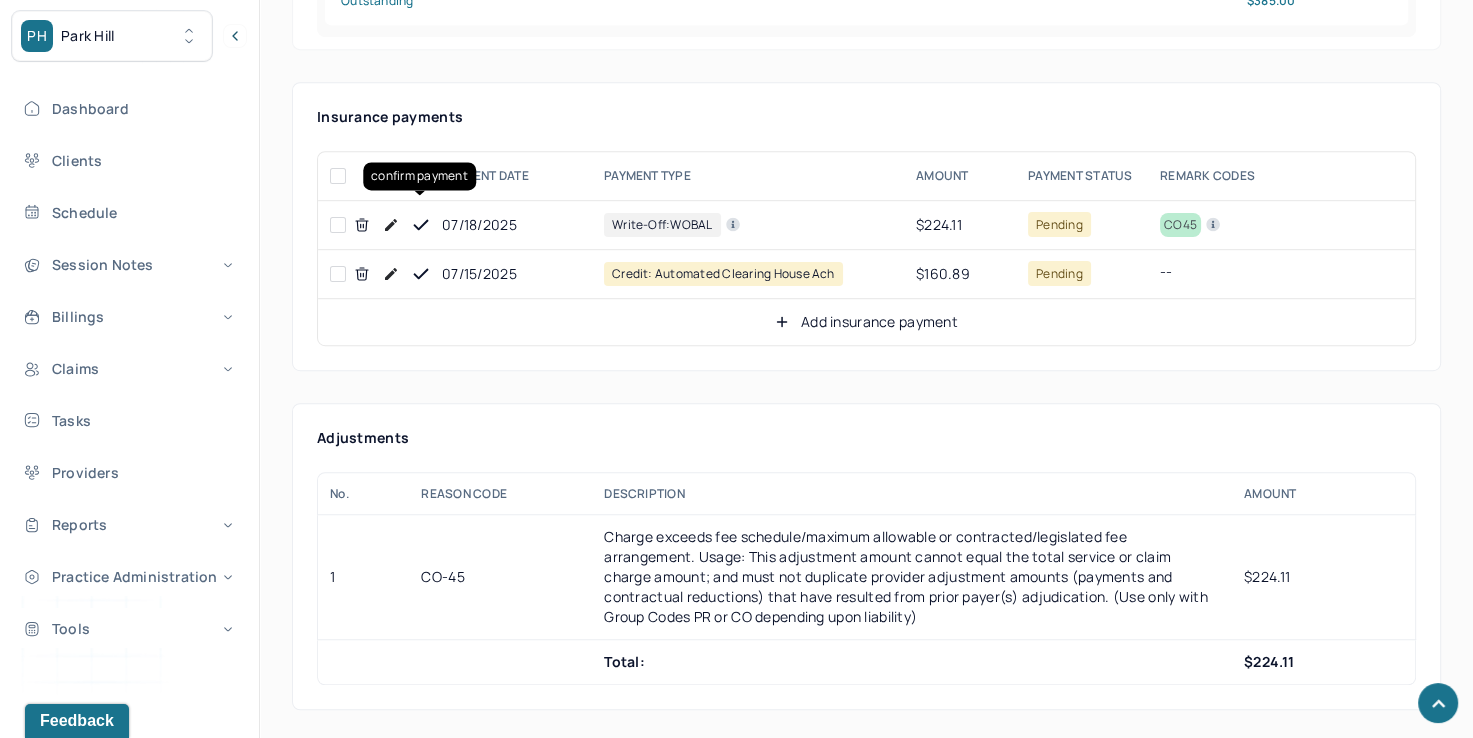 click 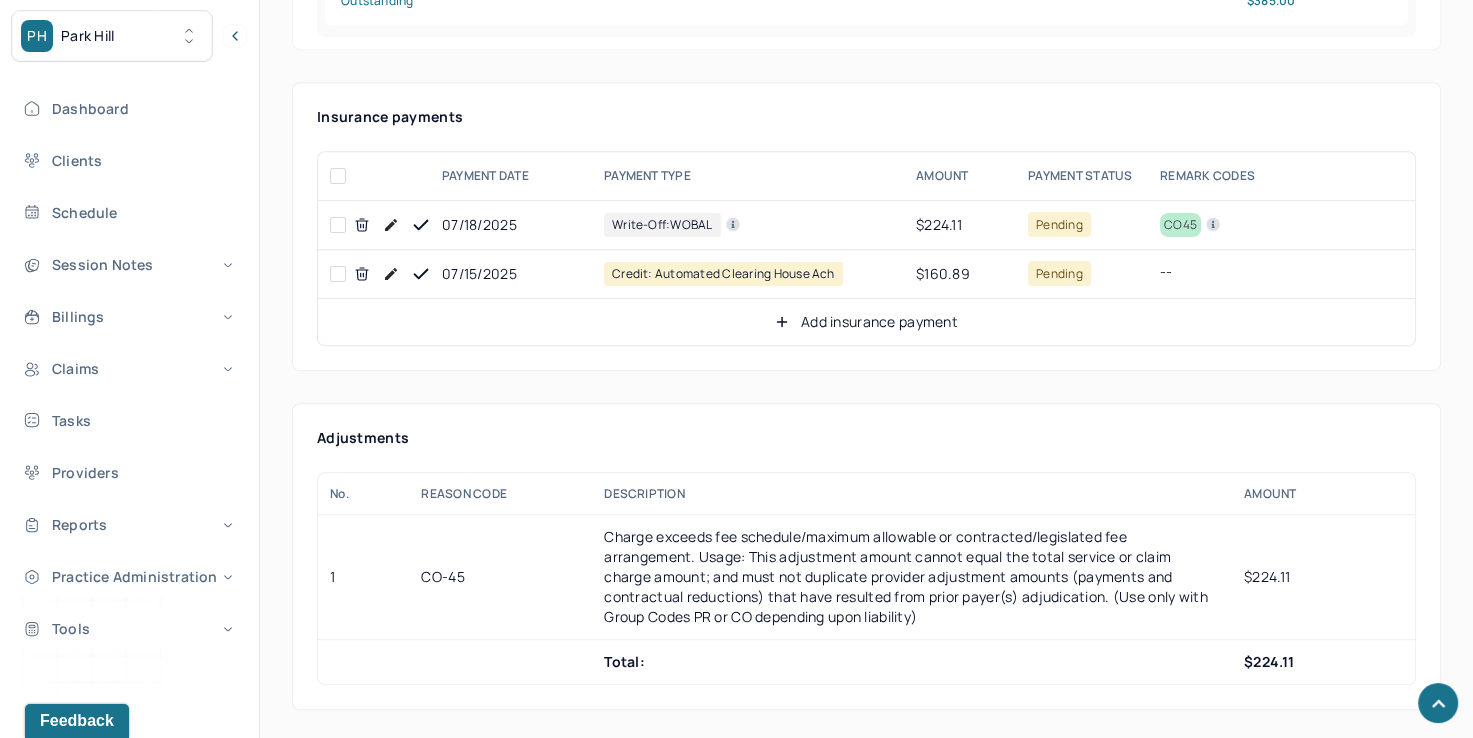 click 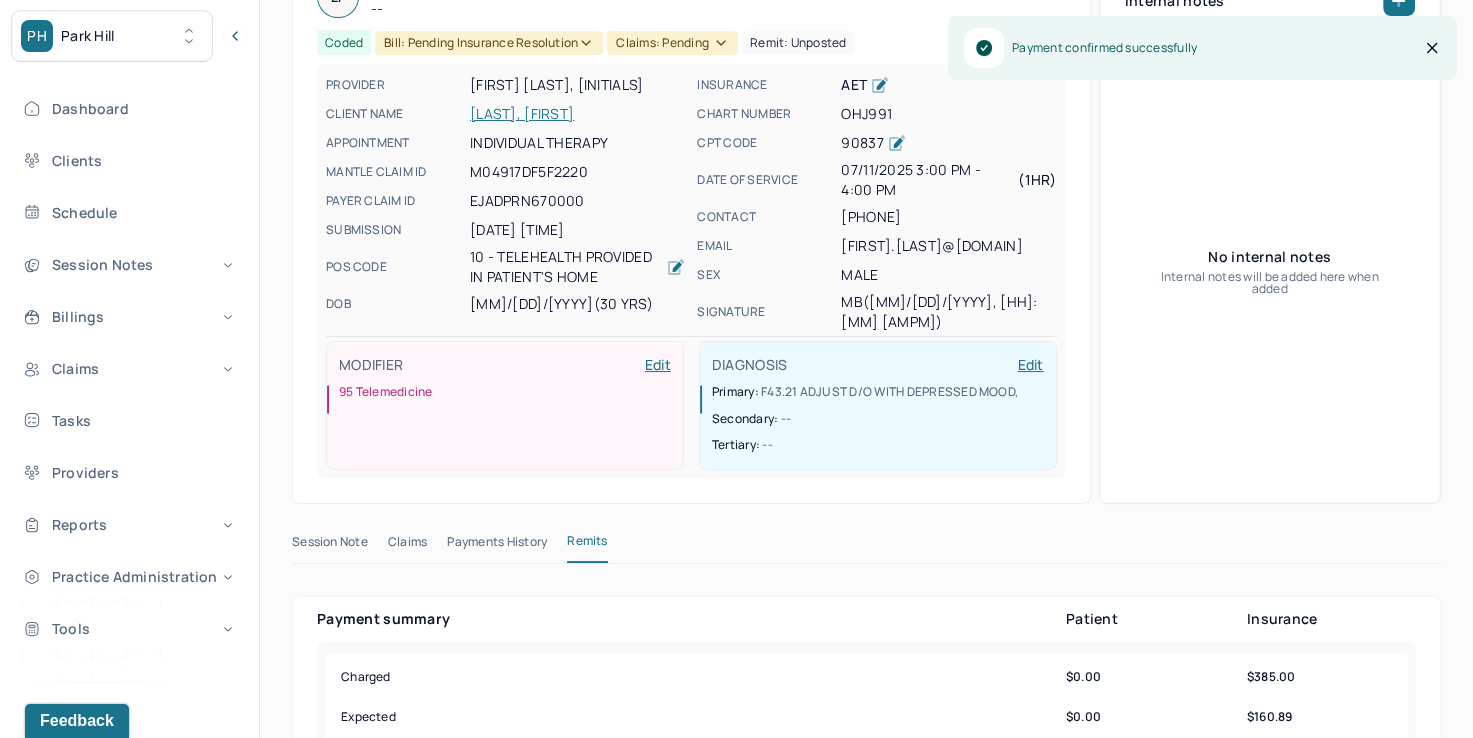scroll, scrollTop: 0, scrollLeft: 0, axis: both 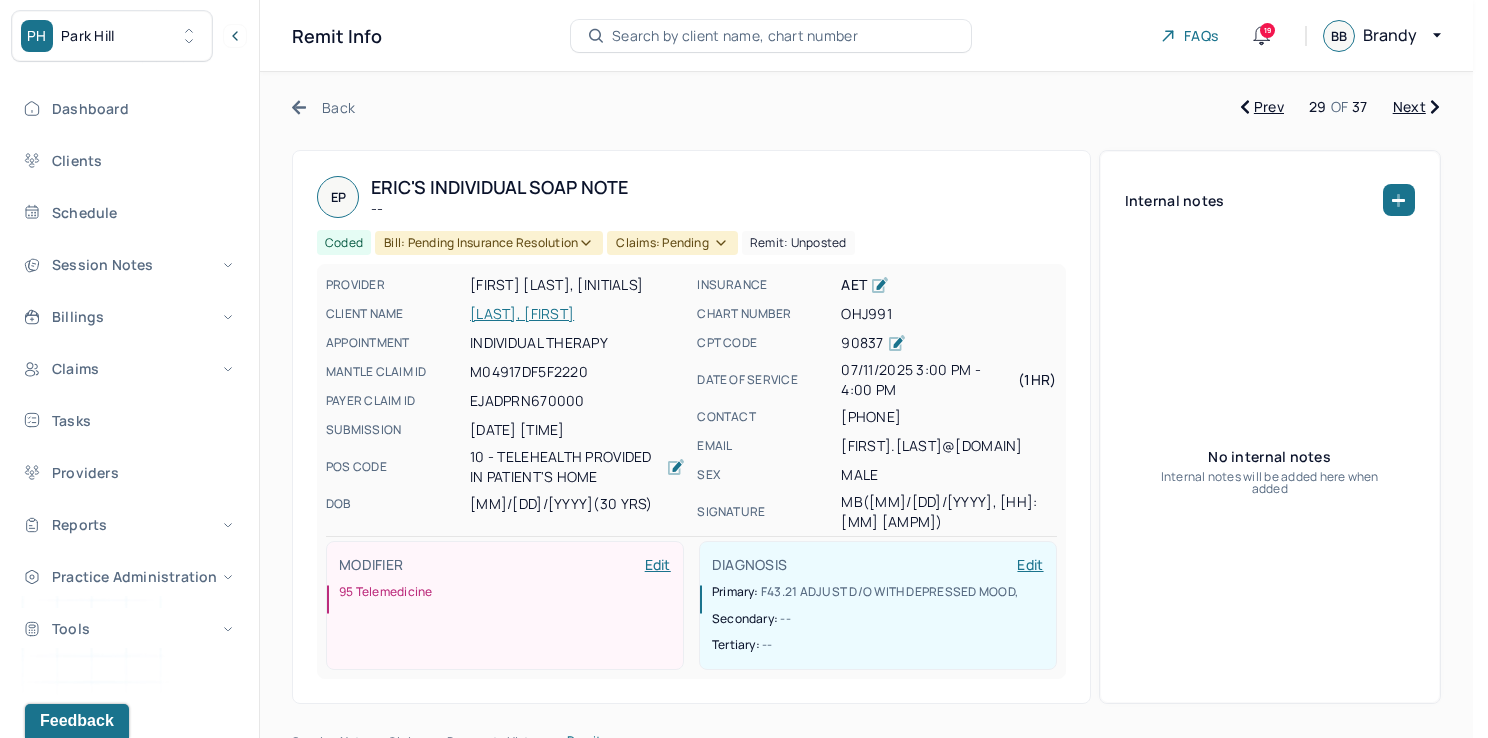 click on "Bill: Pending Insurance Resolution" at bounding box center [489, 243] 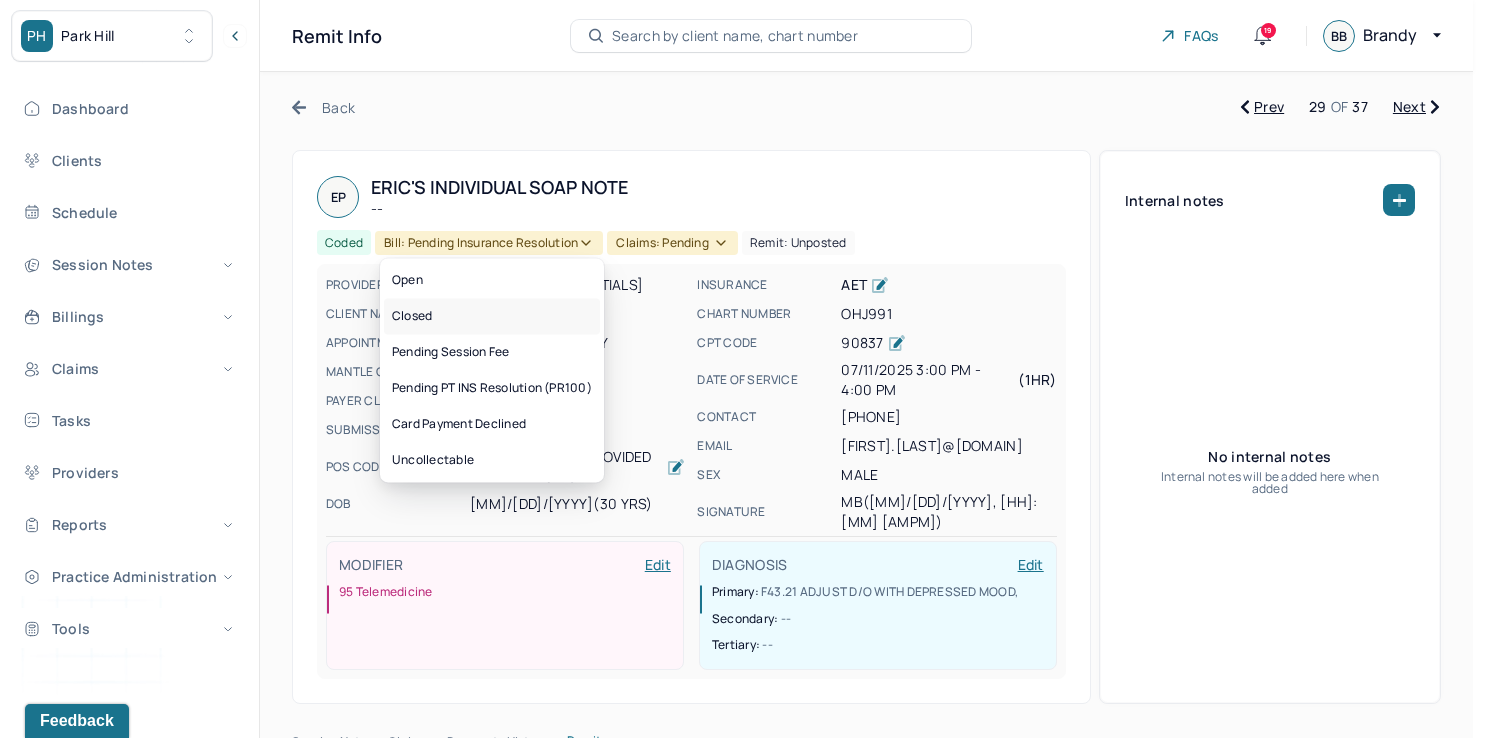 click on "Closed" at bounding box center [492, 316] 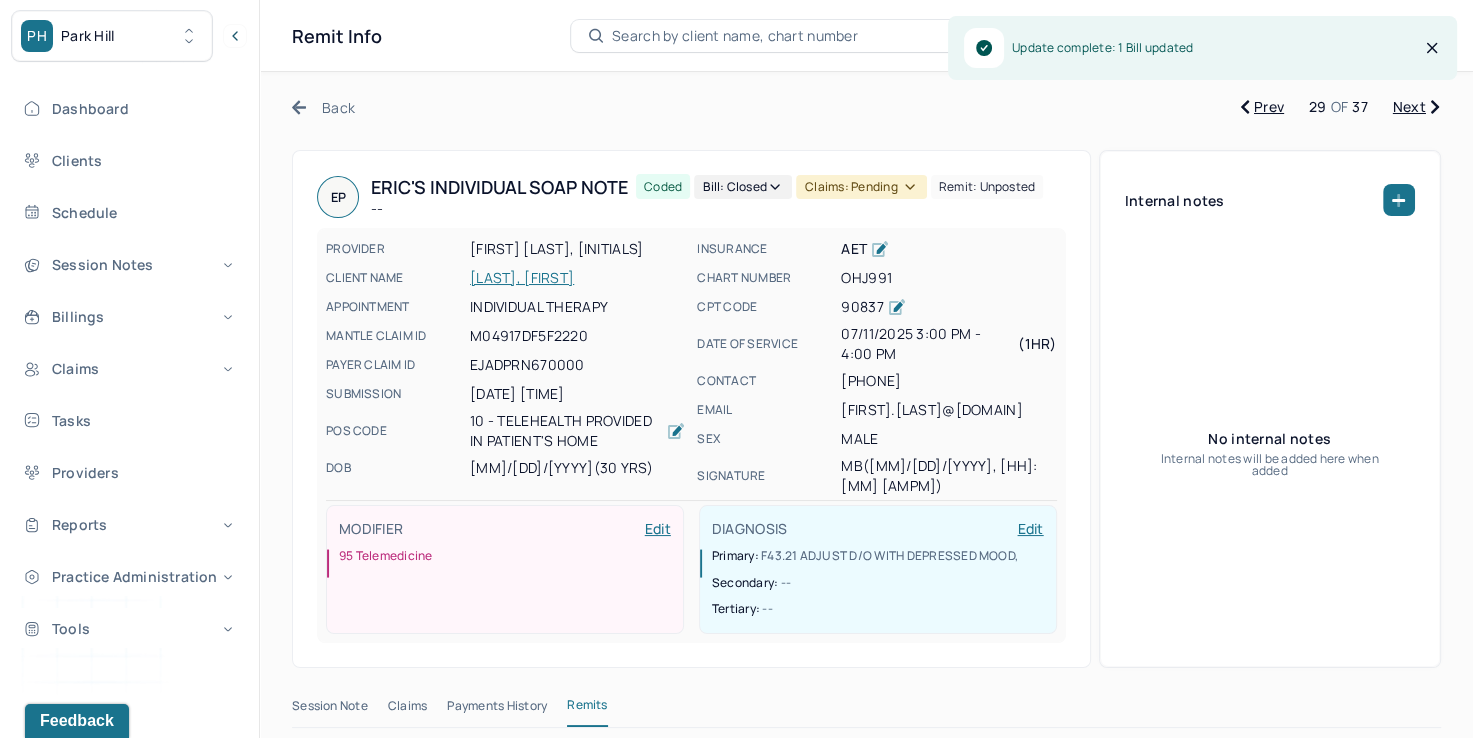 click on "Claims: pending" at bounding box center [861, 187] 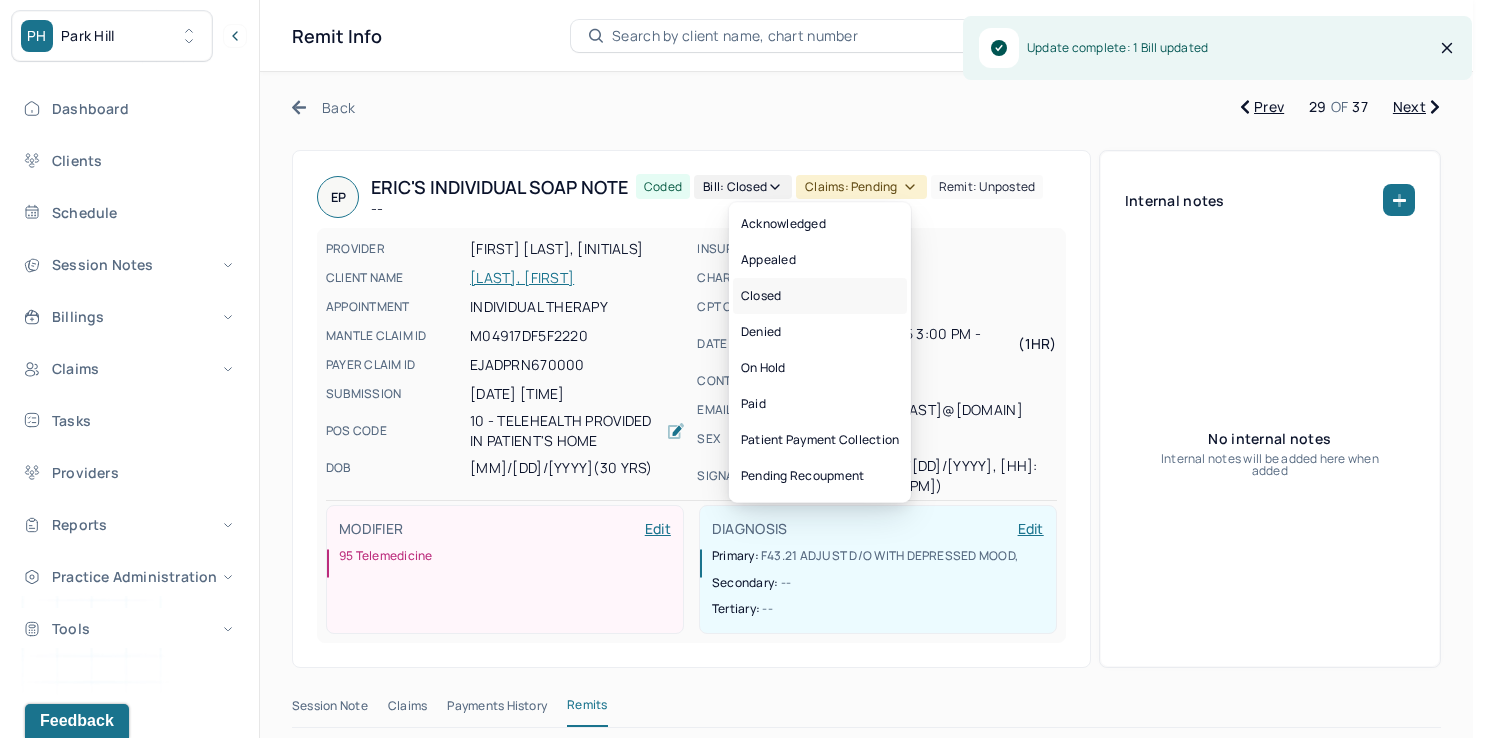 click on "Closed" at bounding box center (820, 296) 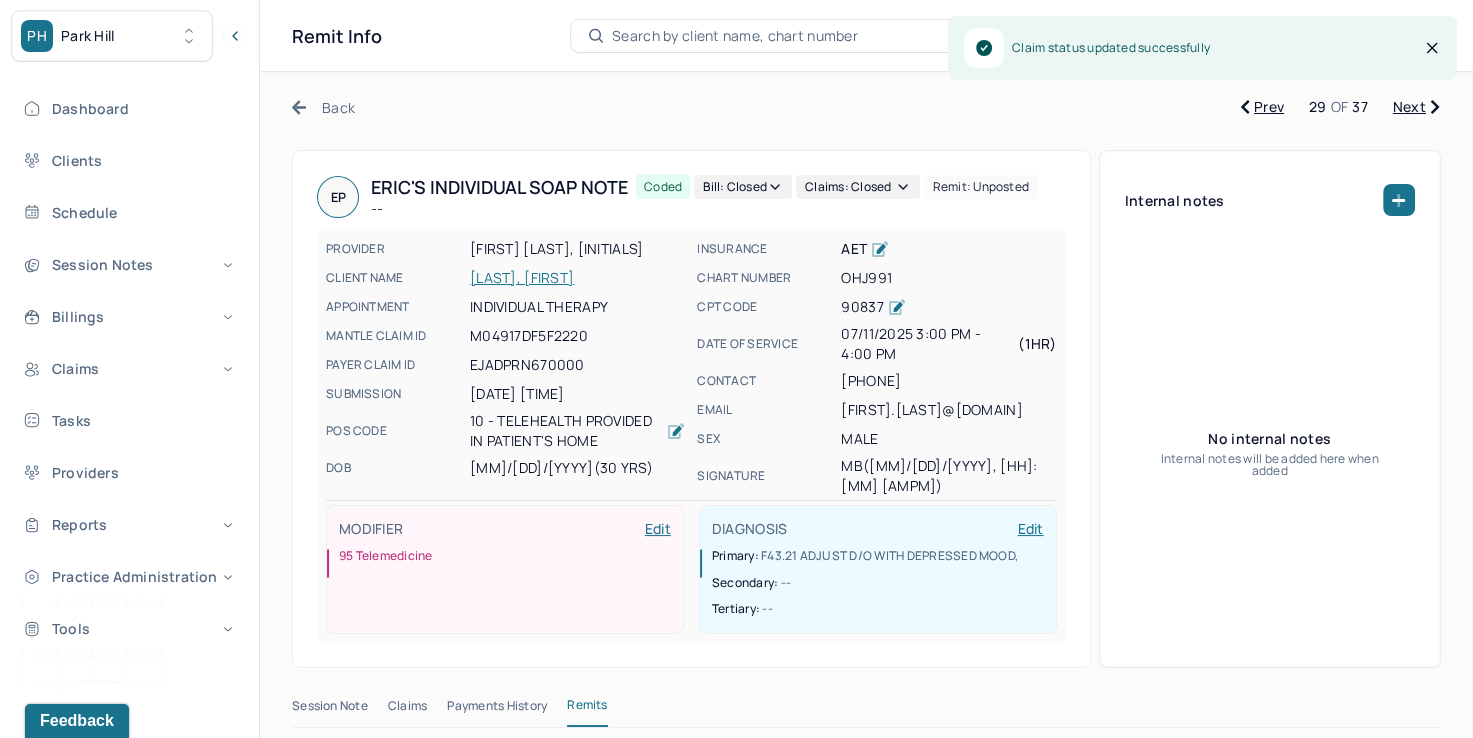 click on "Next" at bounding box center (1416, 107) 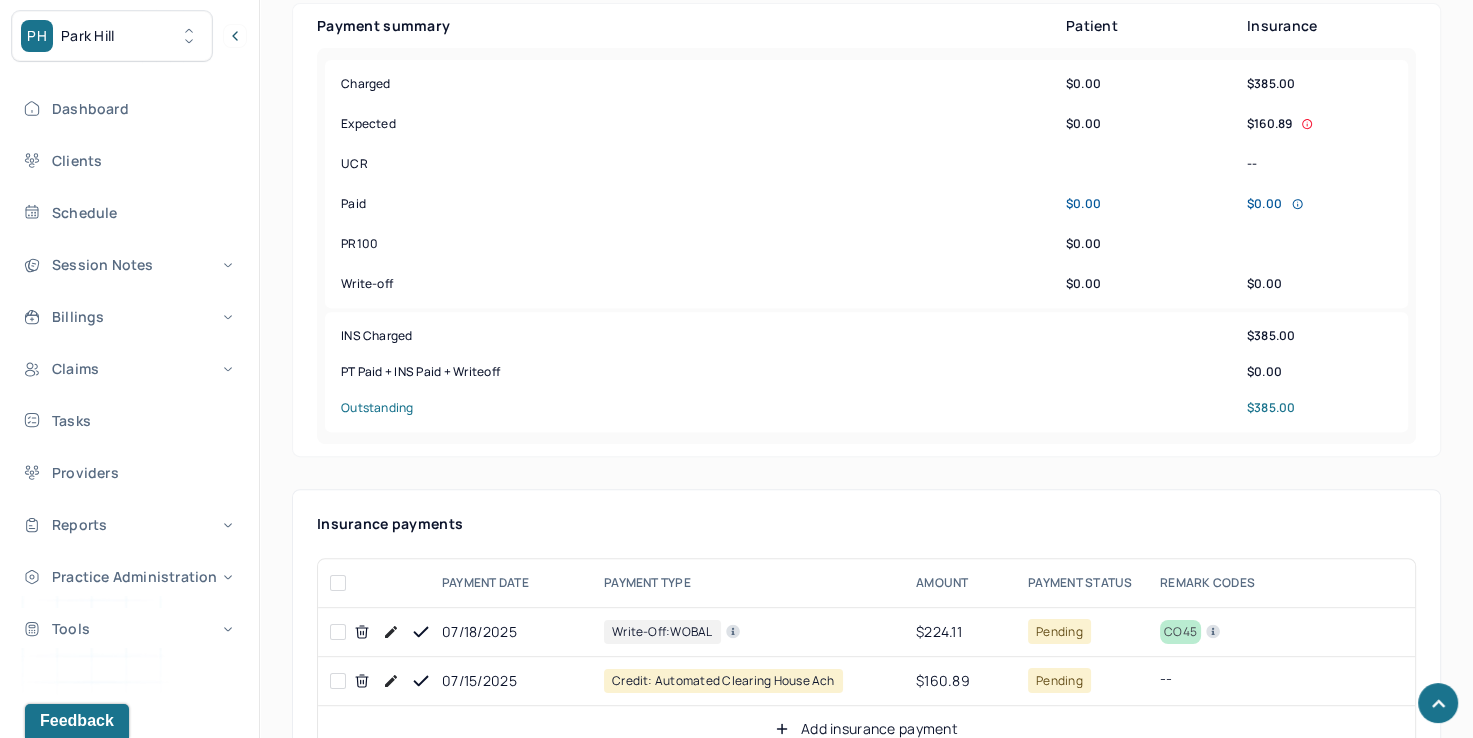 scroll, scrollTop: 1000, scrollLeft: 0, axis: vertical 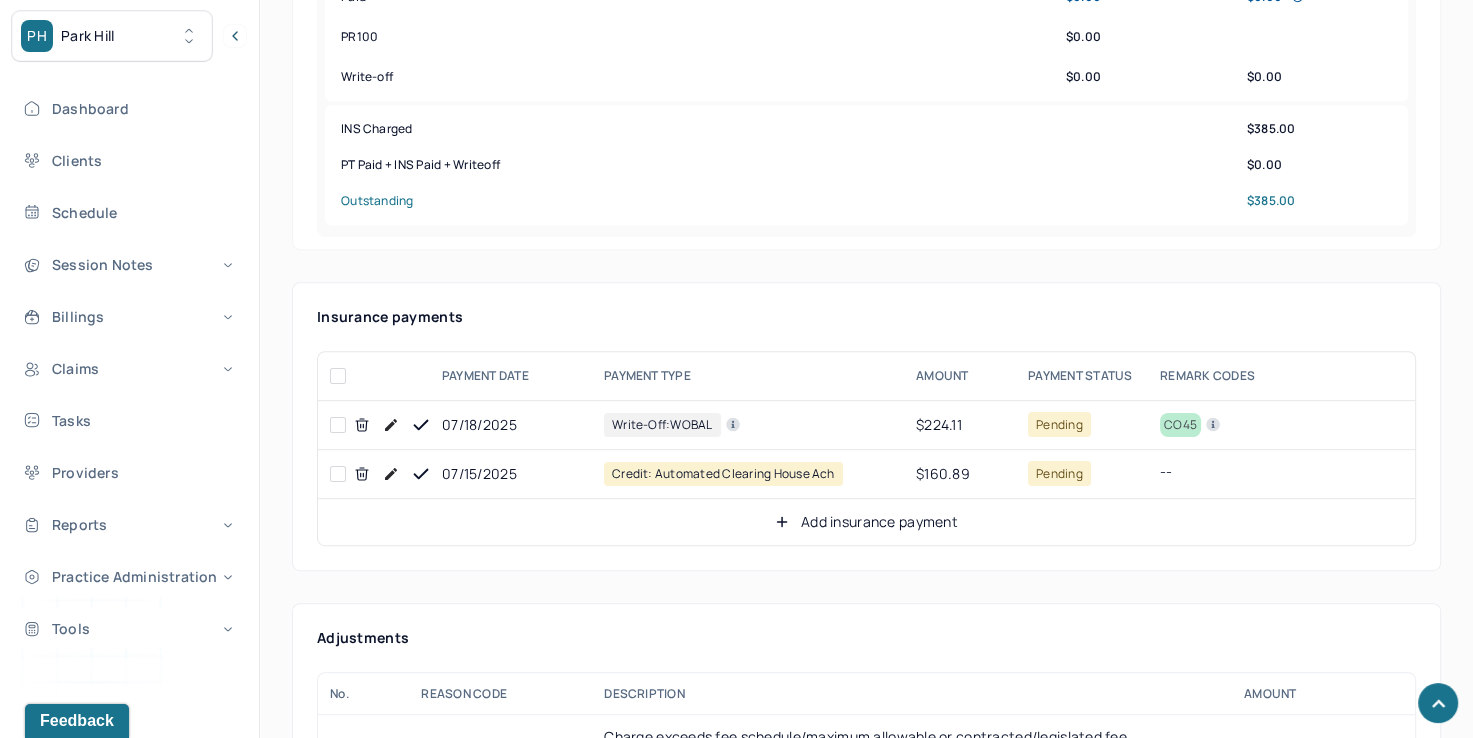 click 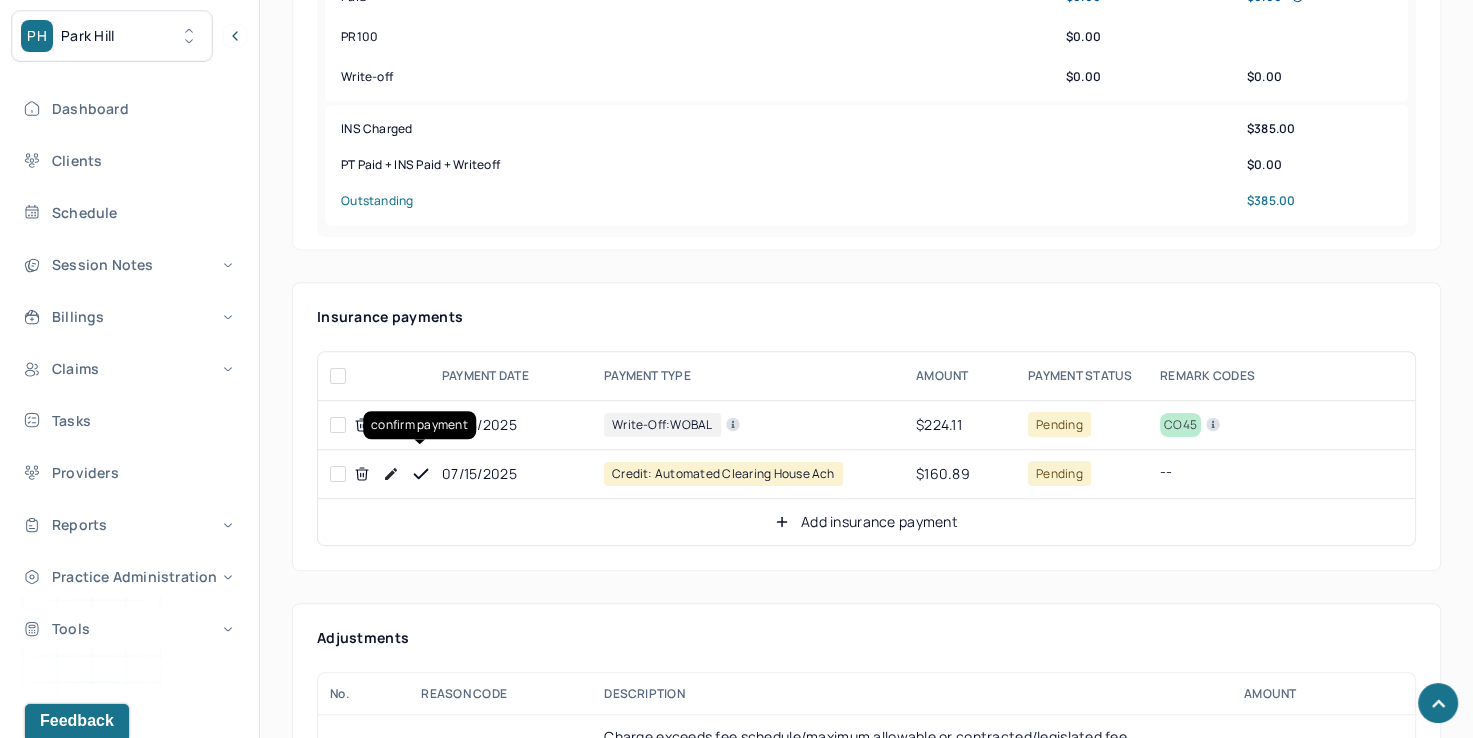 click 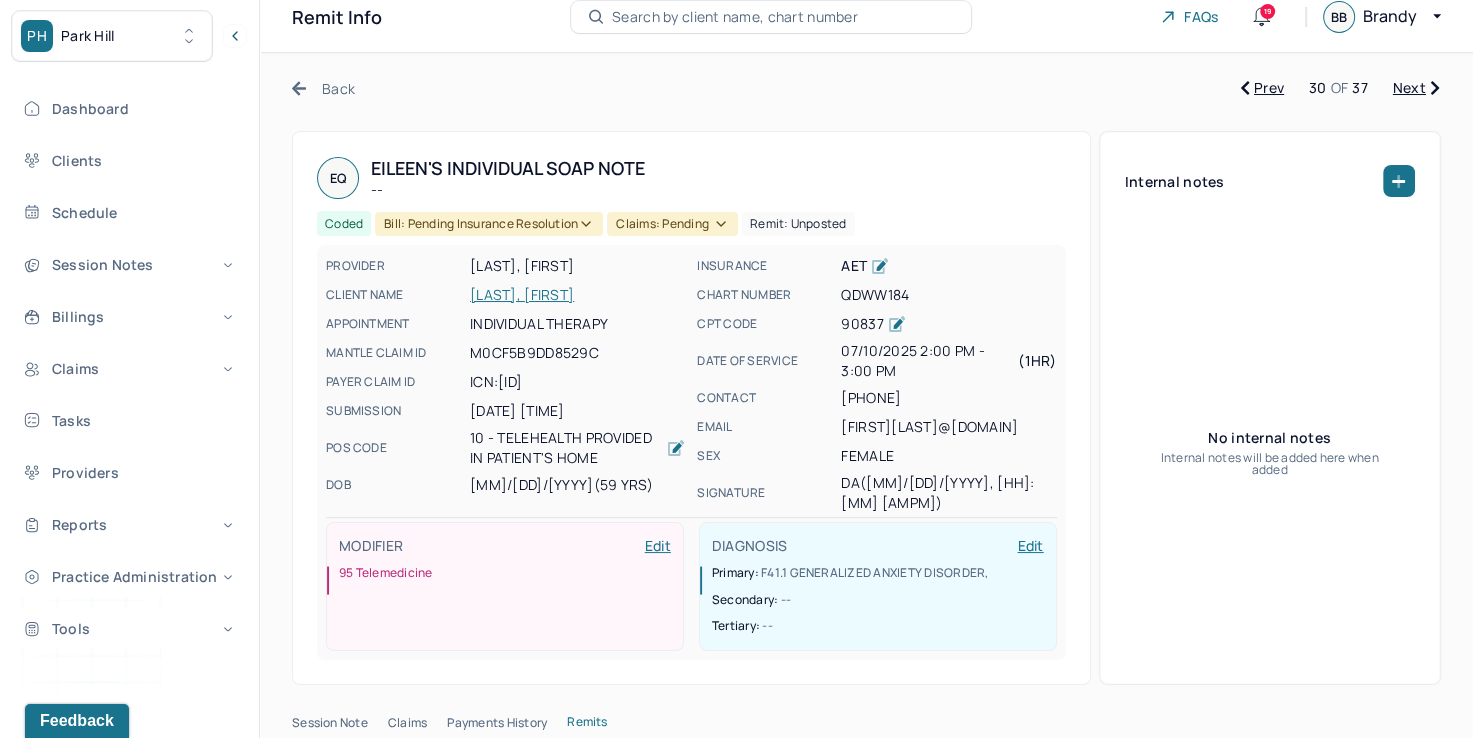 scroll, scrollTop: 0, scrollLeft: 0, axis: both 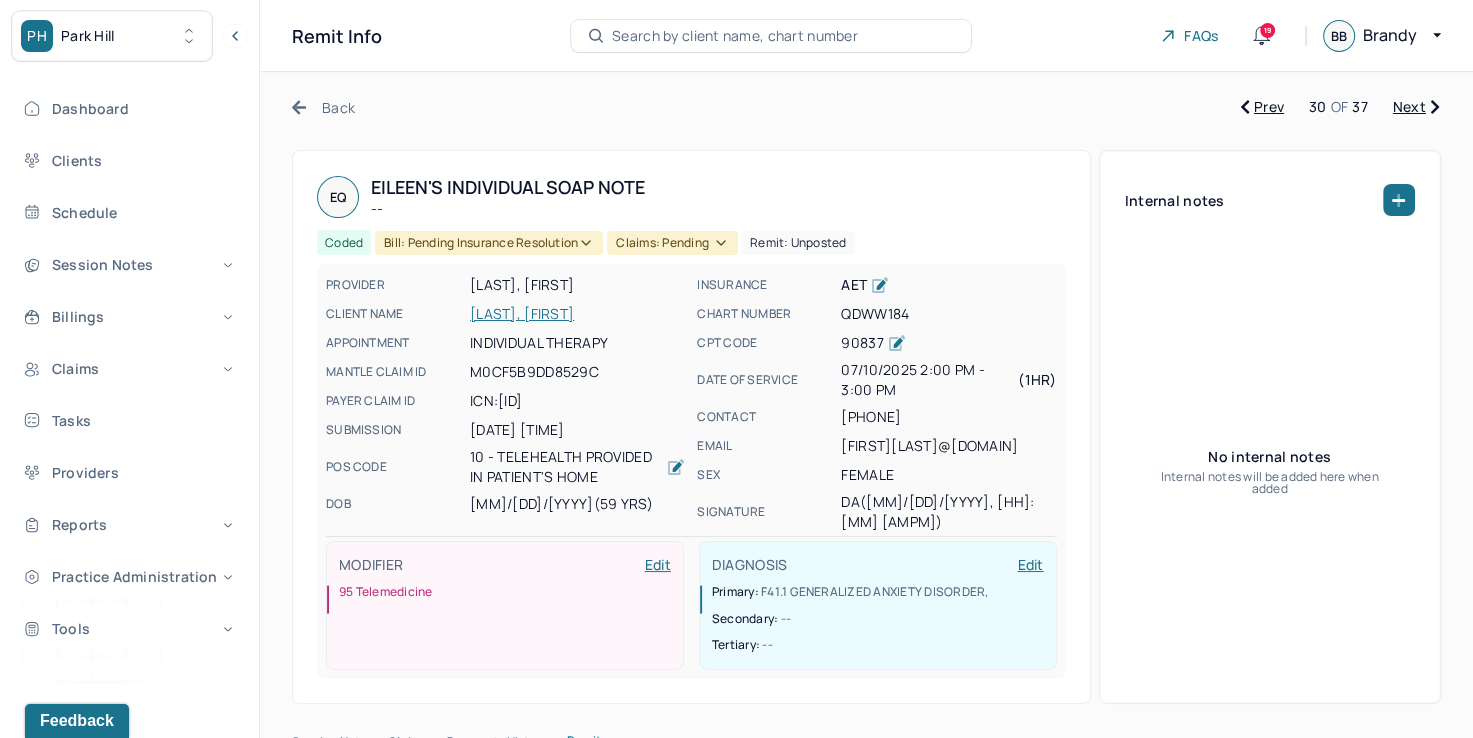 click on "Bill: Pending Insurance Resolution" at bounding box center (489, 243) 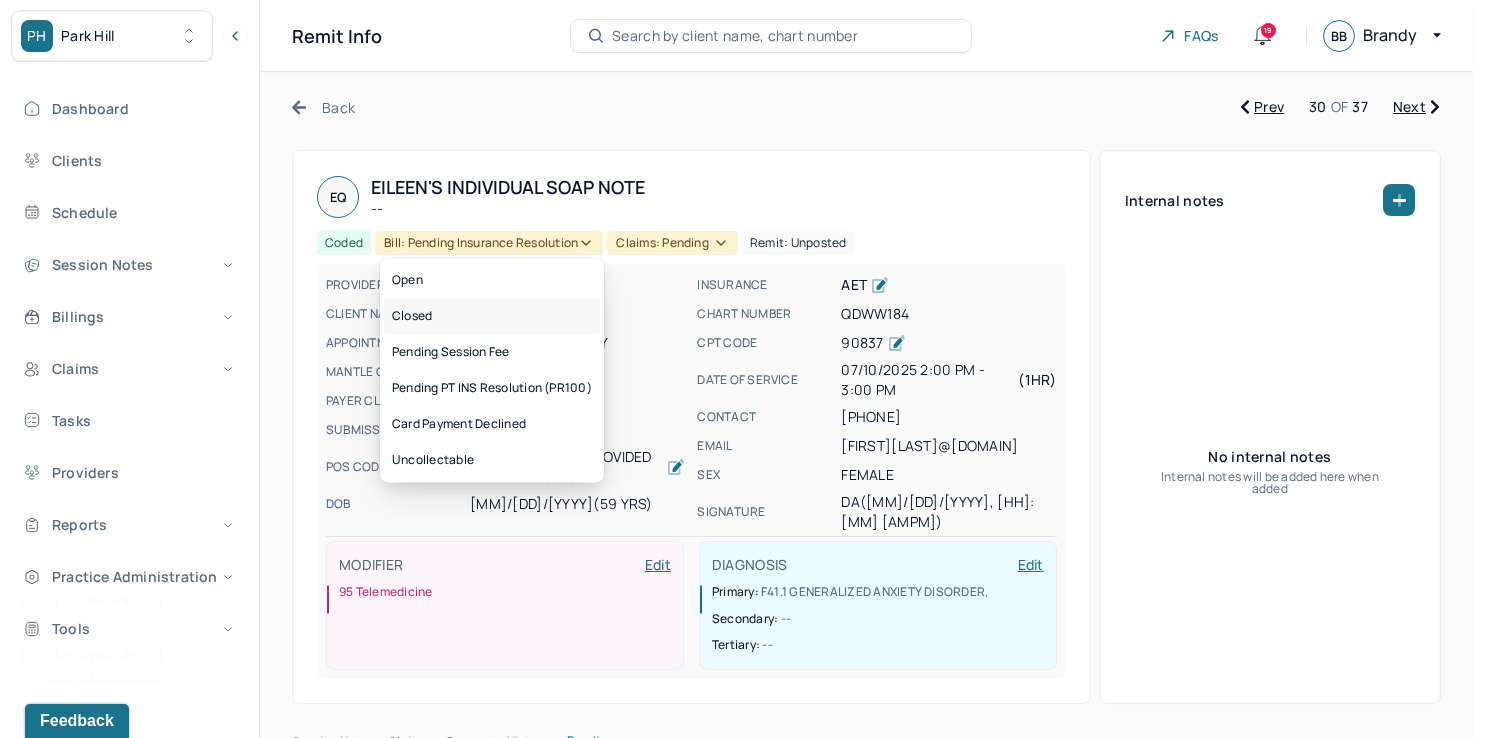 click on "Closed" at bounding box center (492, 316) 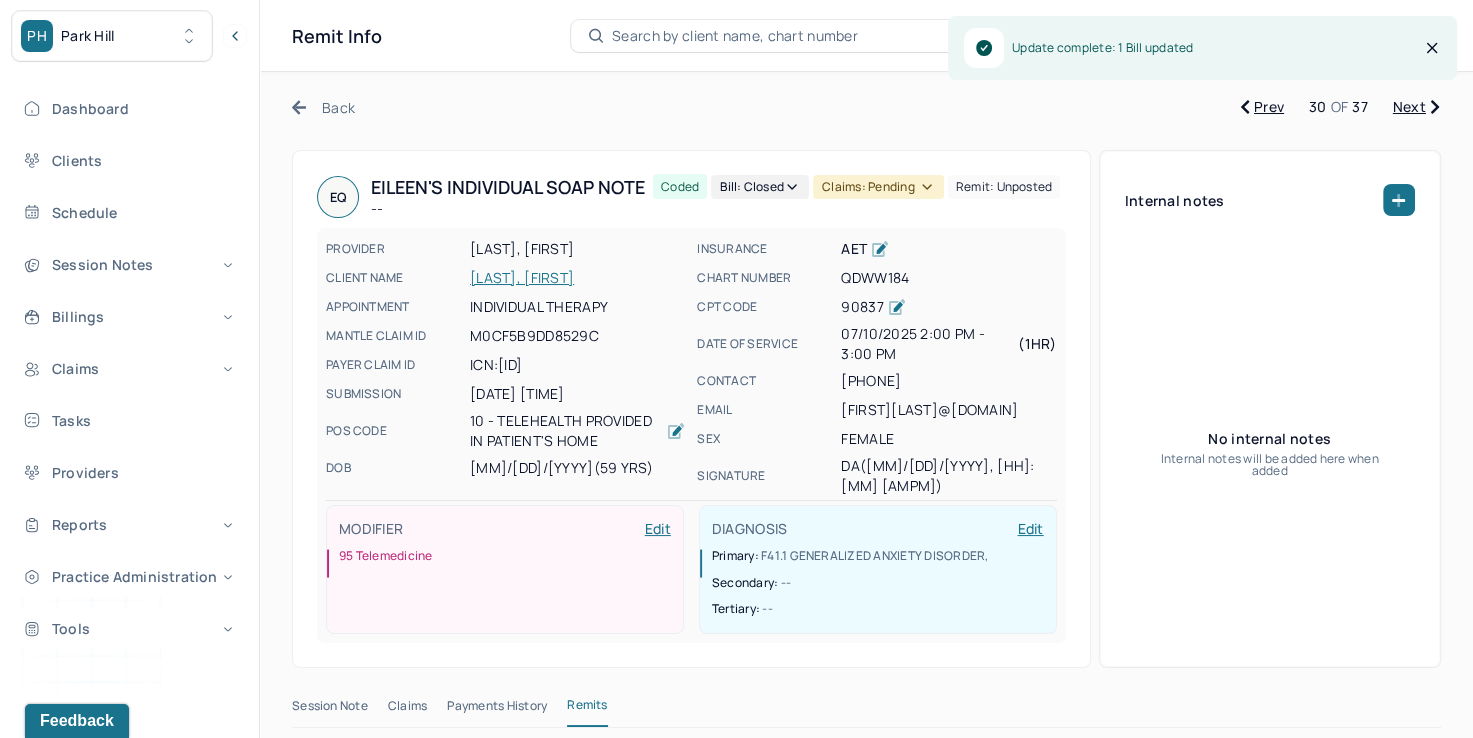 click on "Claims: pending" at bounding box center (878, 187) 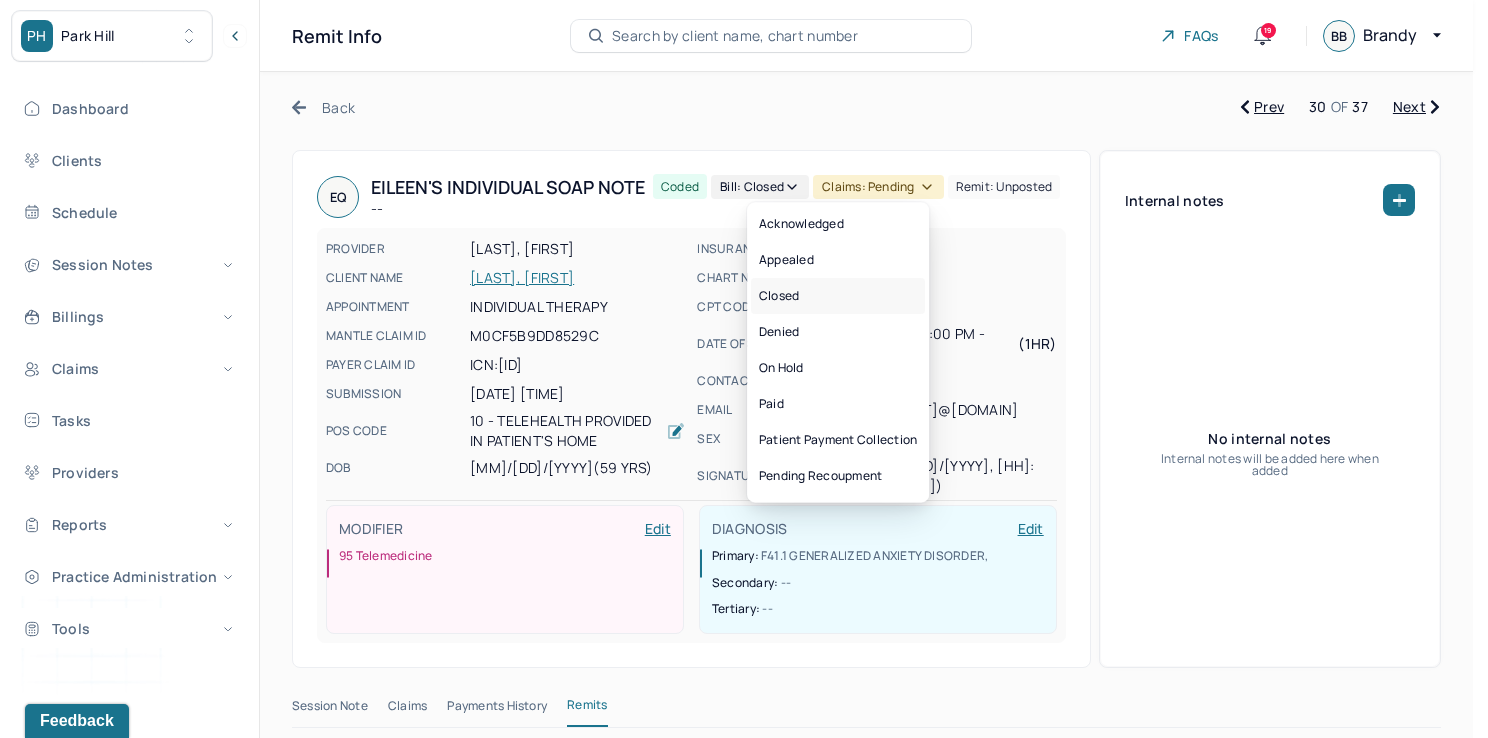 click on "Closed" at bounding box center (838, 296) 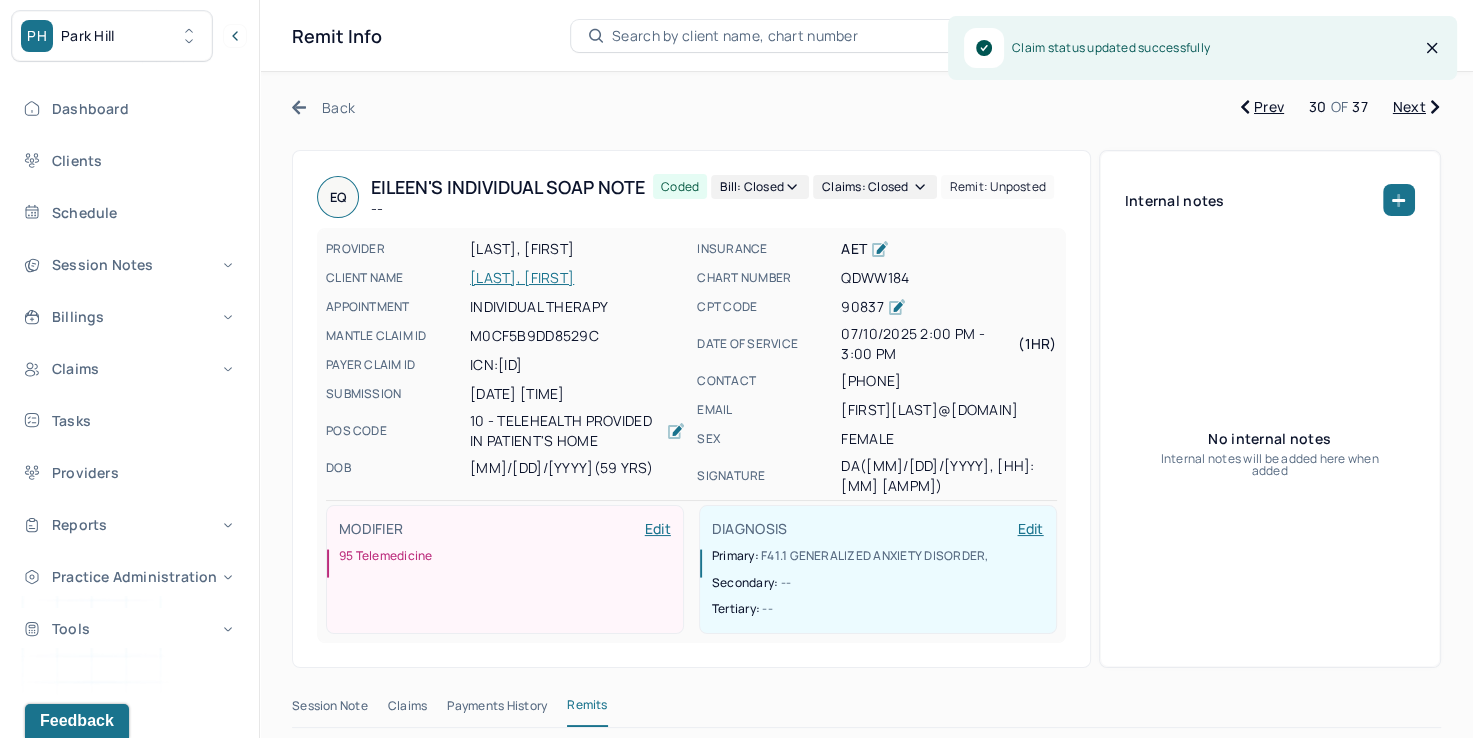 click on "Next" at bounding box center (1416, 107) 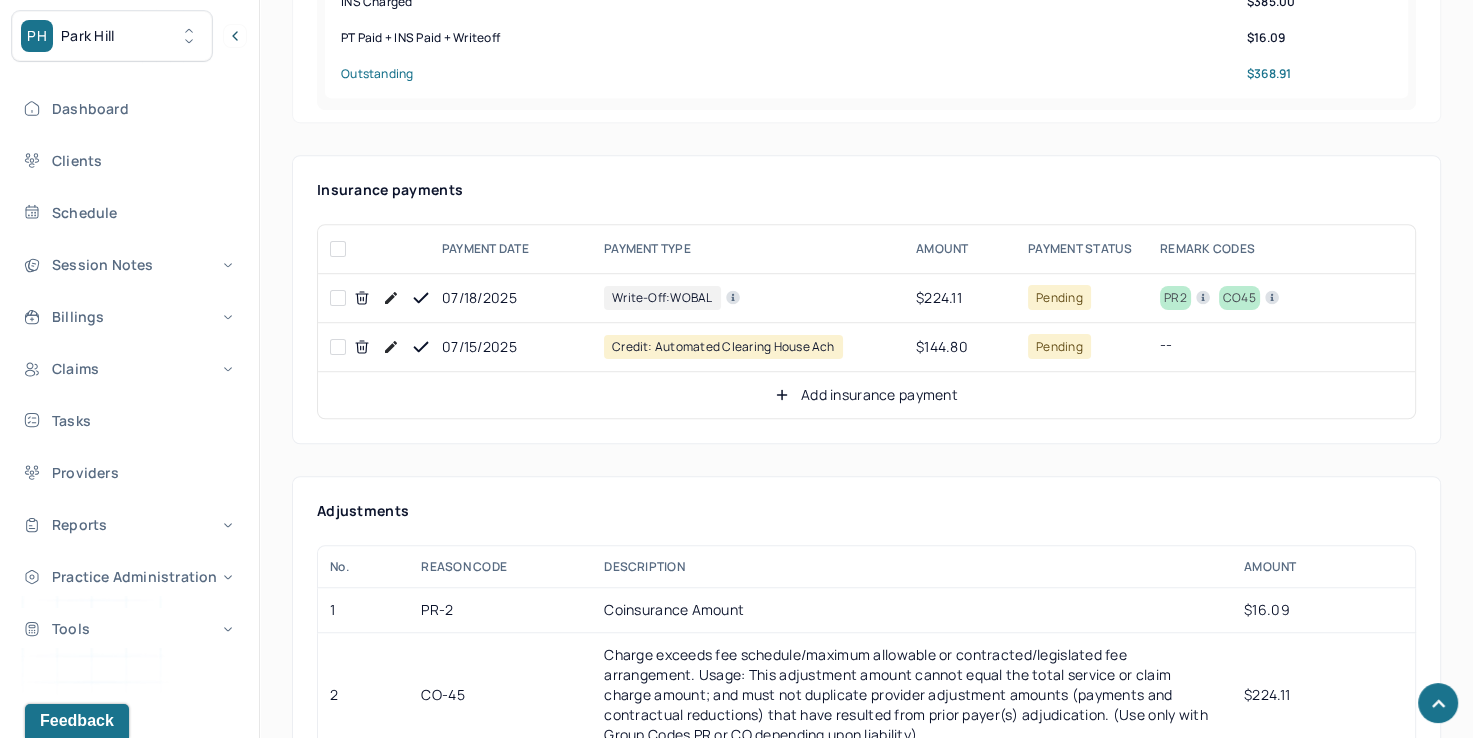 scroll, scrollTop: 1200, scrollLeft: 0, axis: vertical 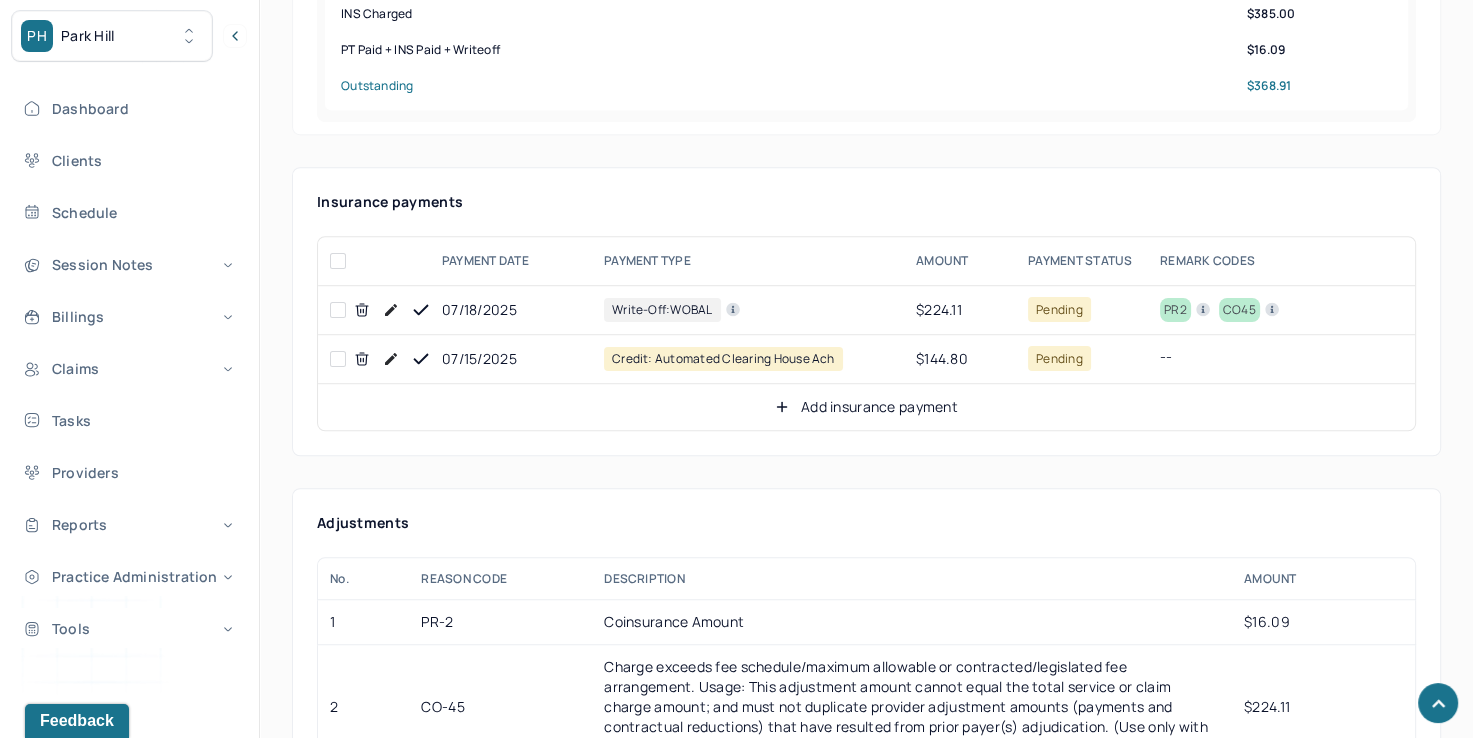 click 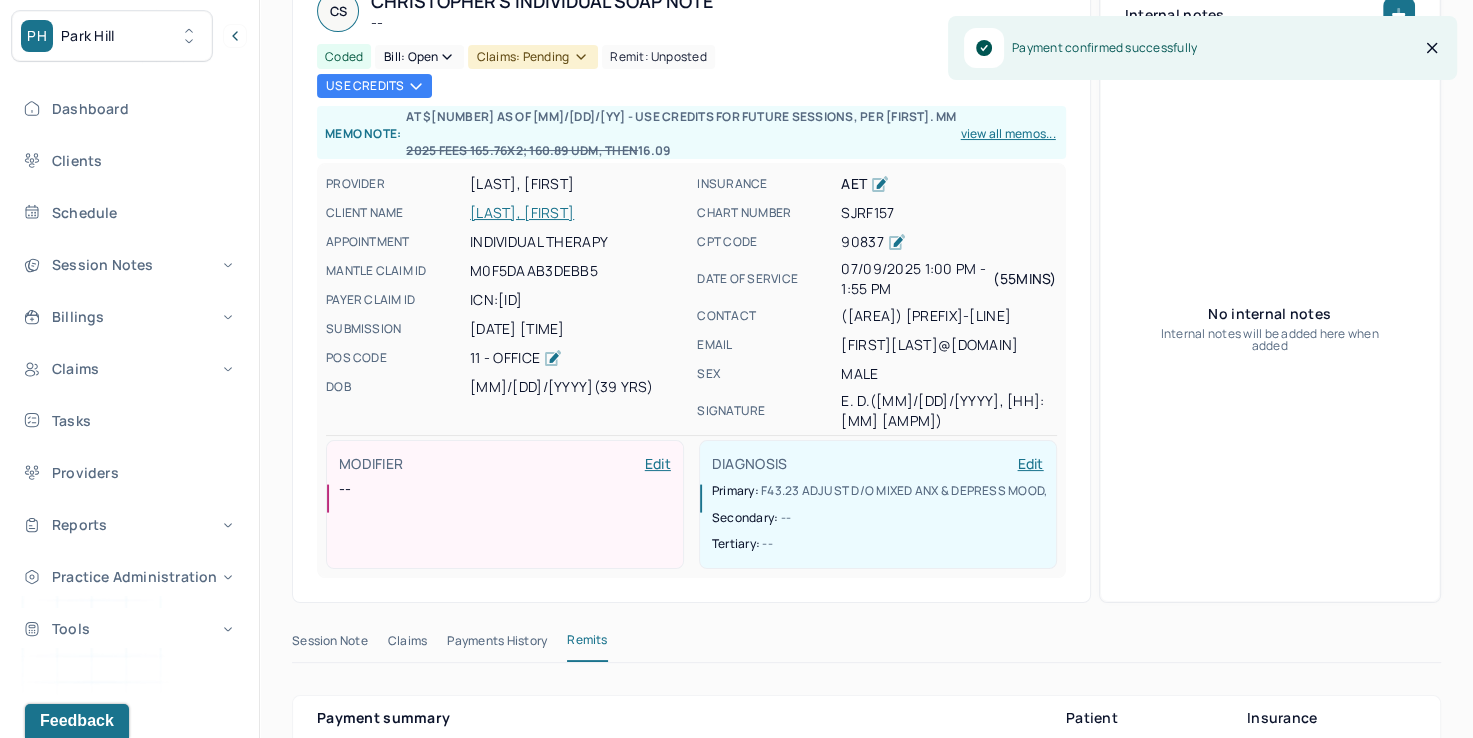 scroll, scrollTop: 100, scrollLeft: 0, axis: vertical 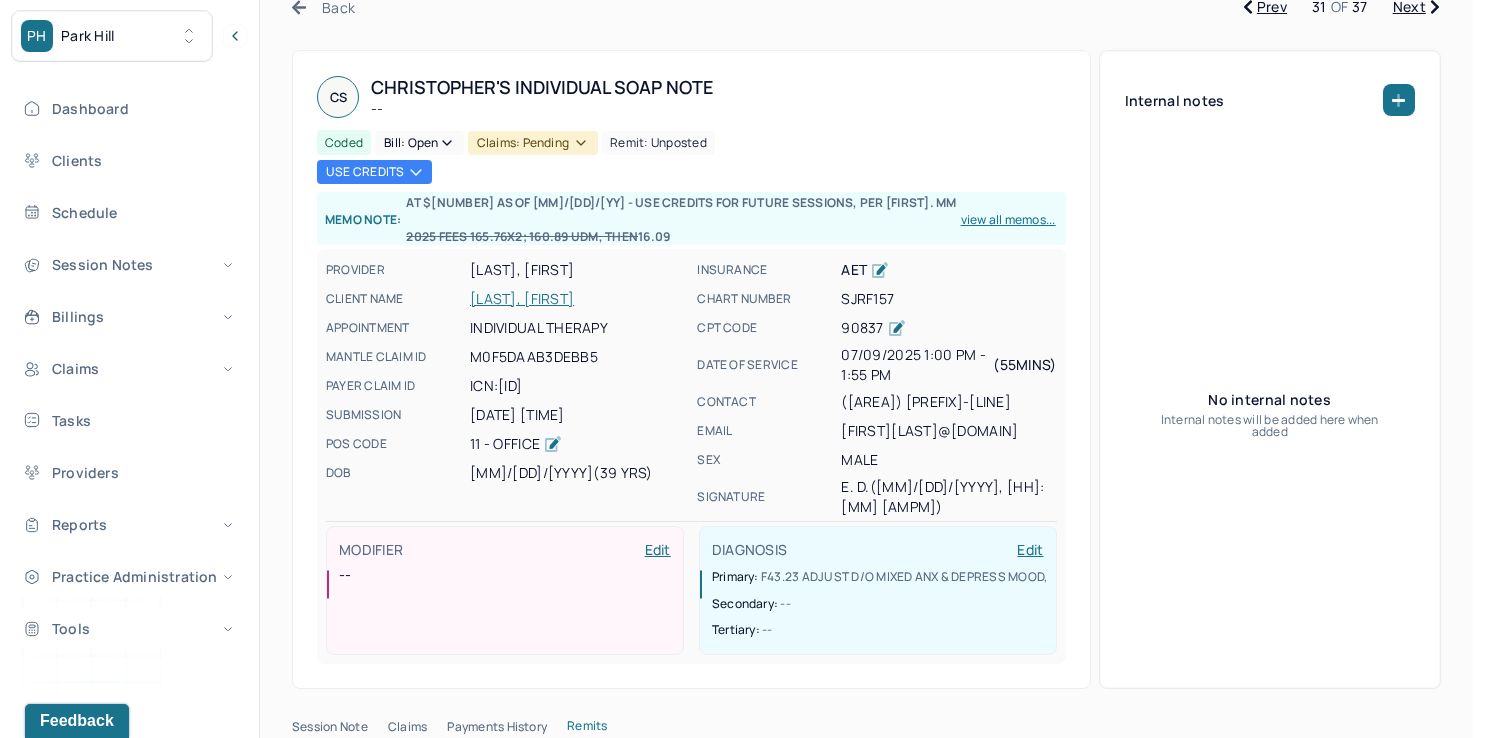 click on "Bill: Open" at bounding box center [419, 143] 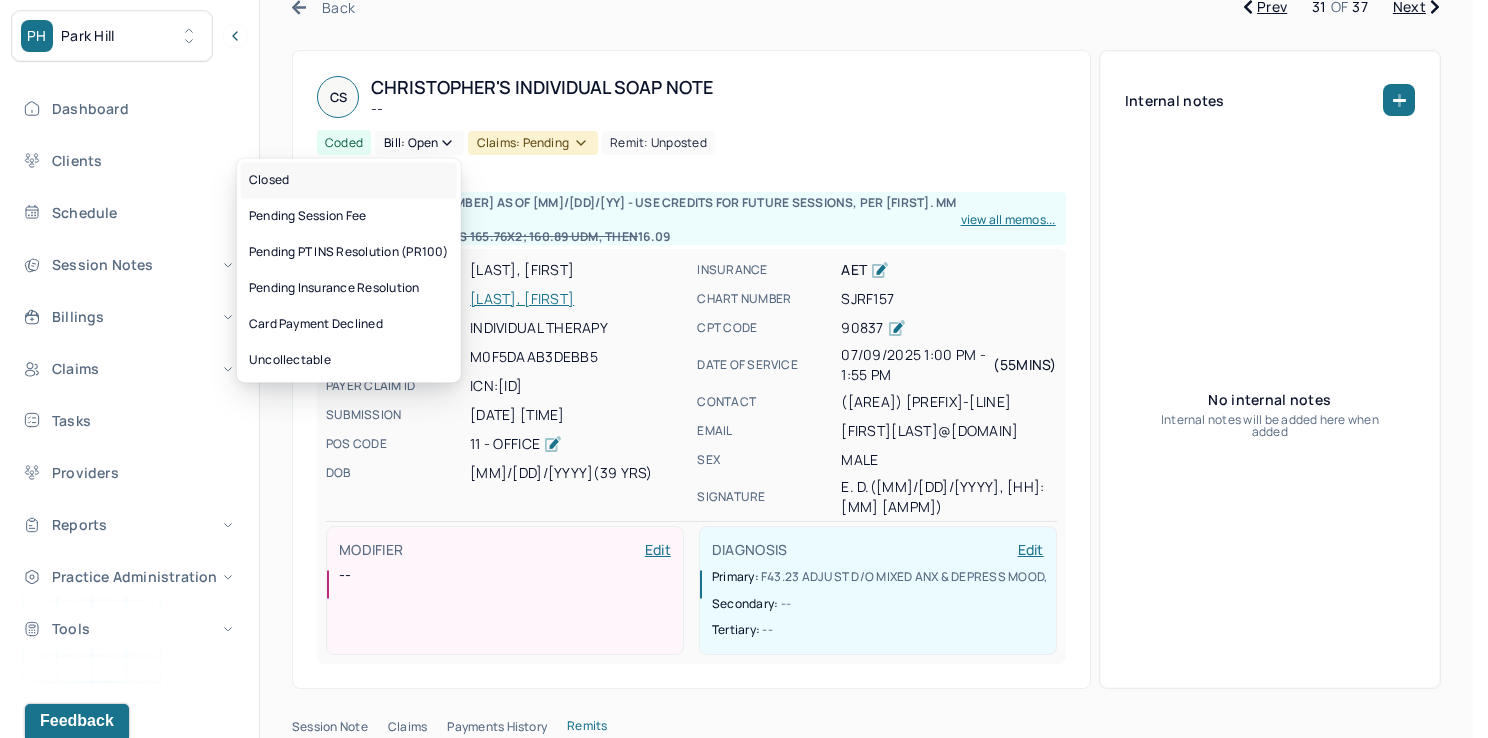 click on "Closed" at bounding box center (349, 180) 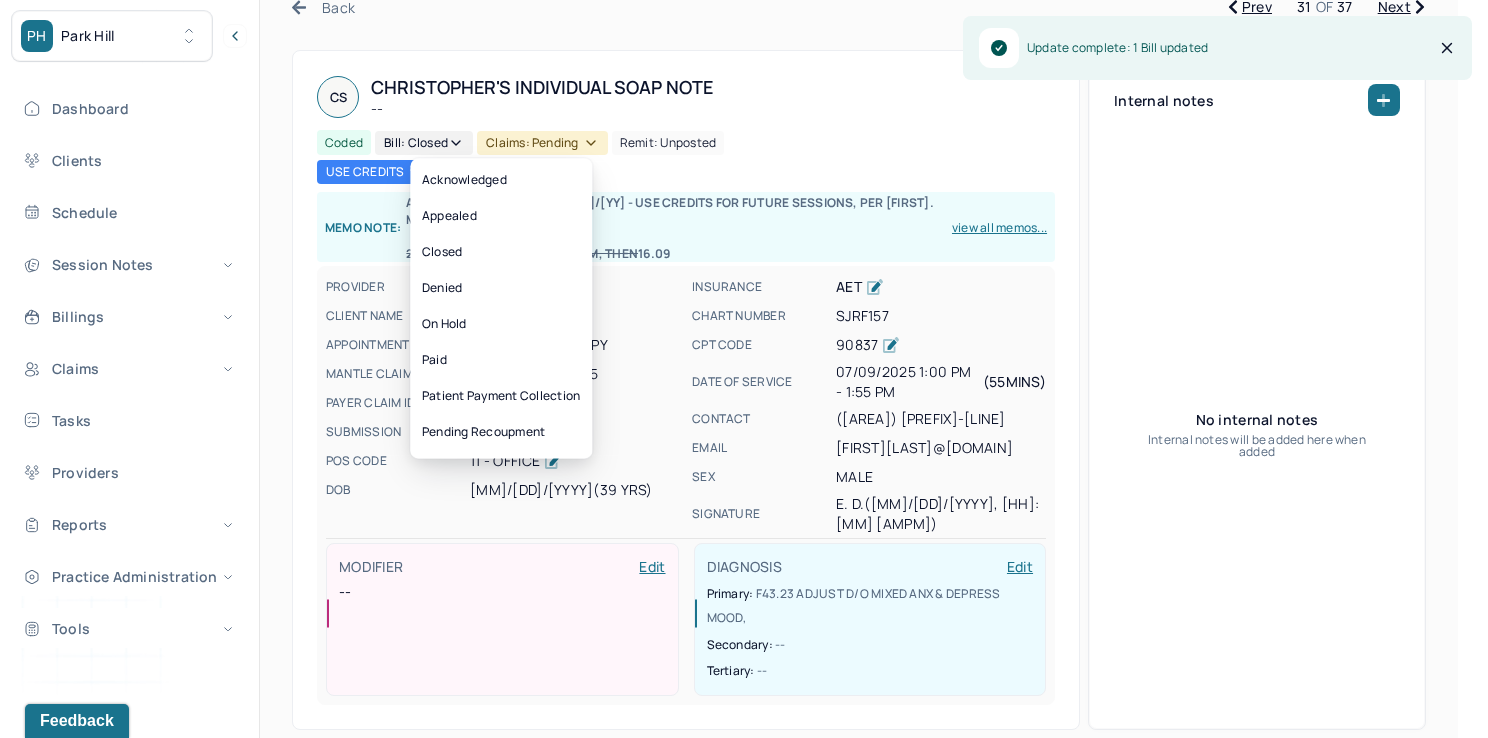click 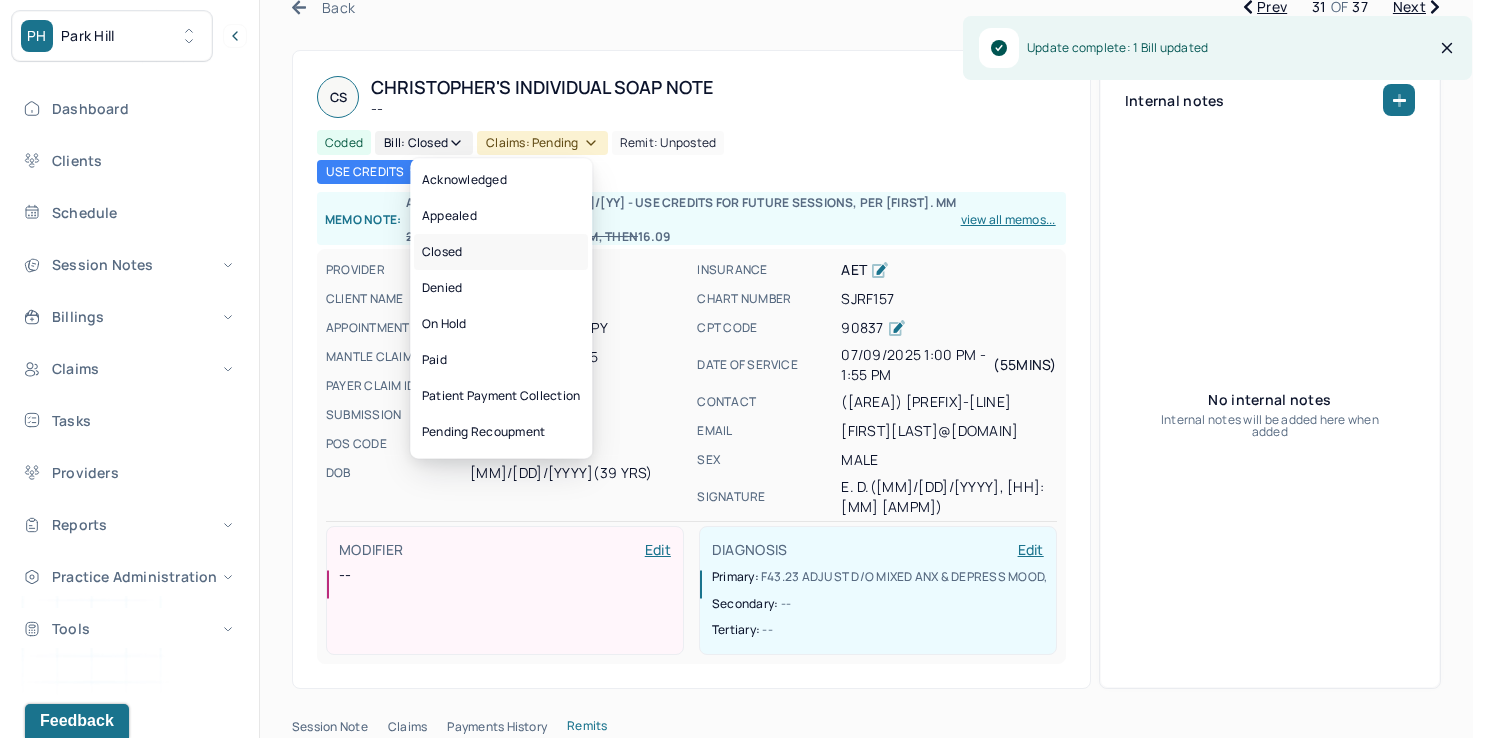 click on "Closed" at bounding box center (501, 252) 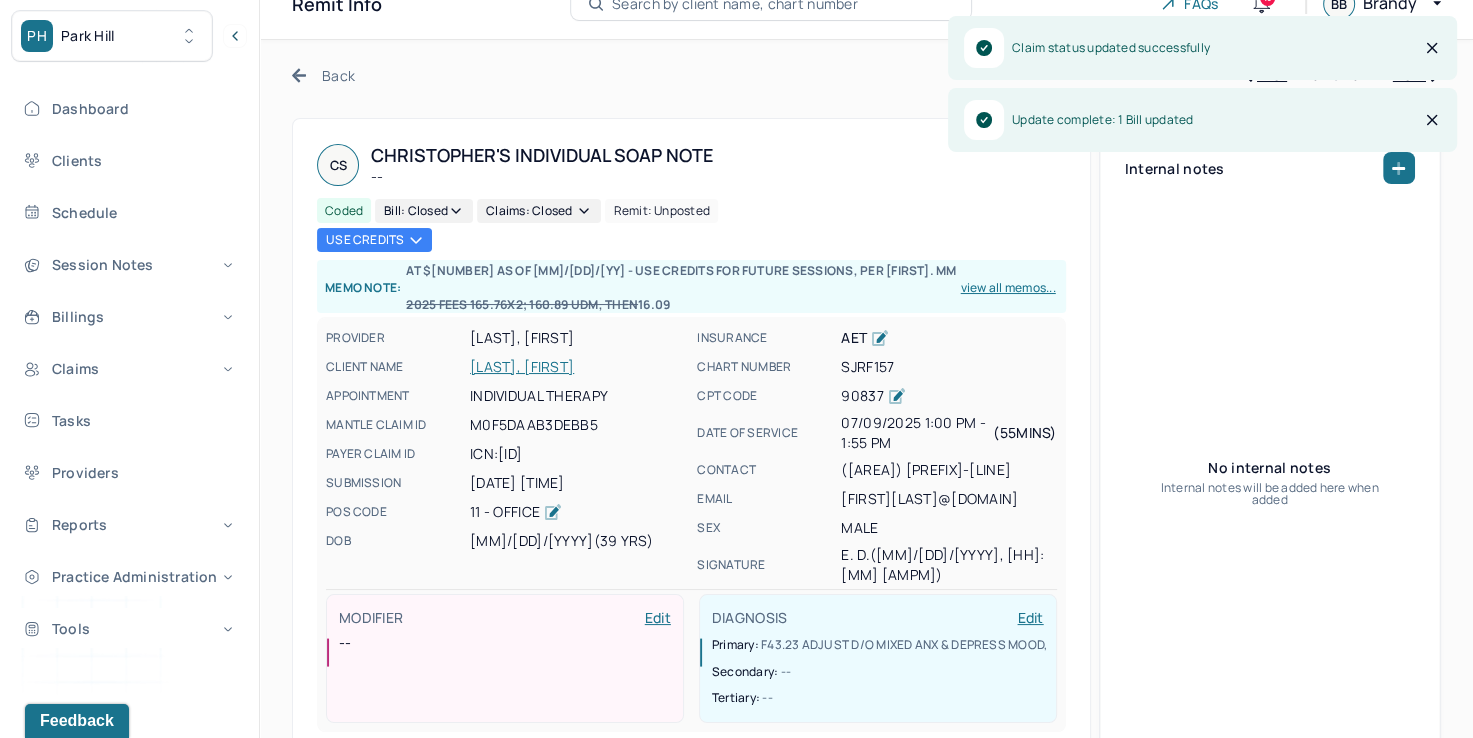scroll, scrollTop: 0, scrollLeft: 0, axis: both 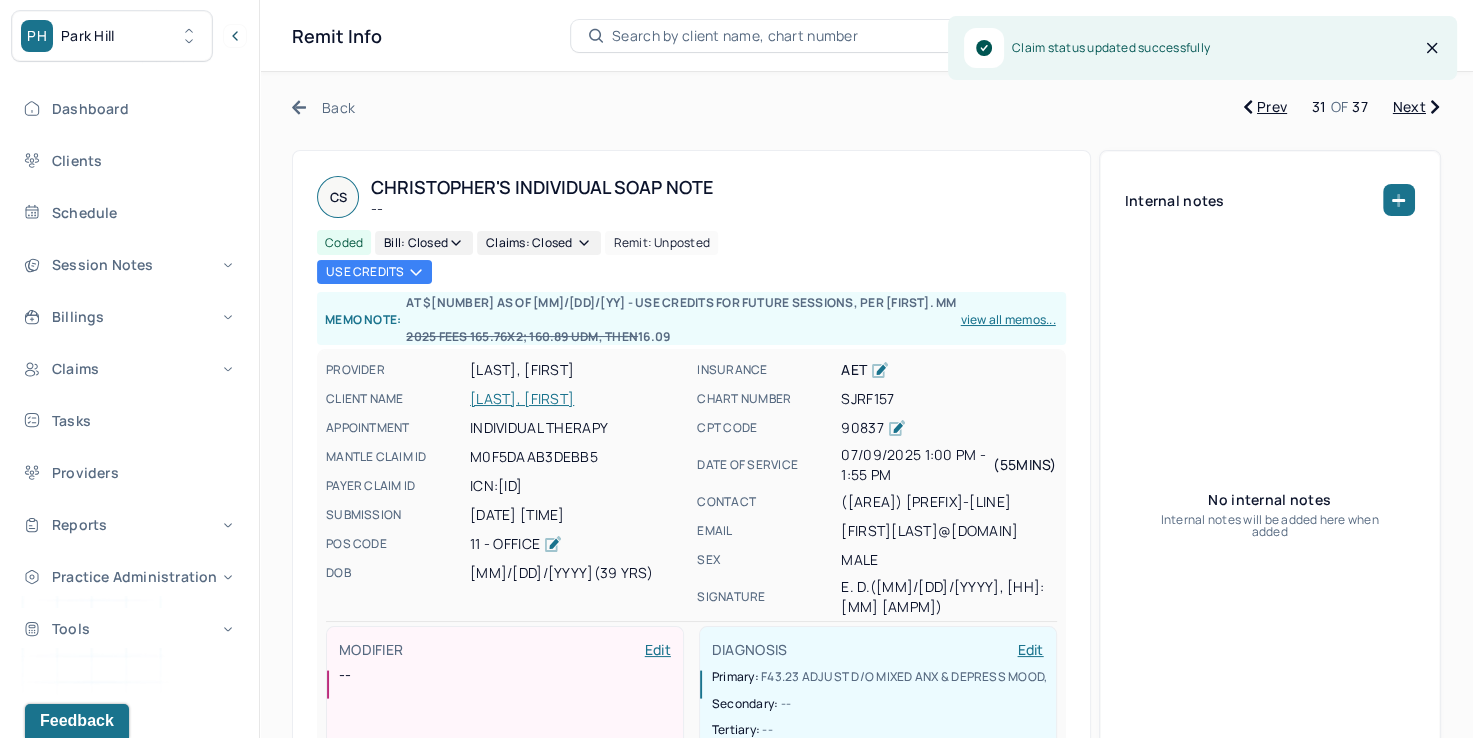 click on "Next" at bounding box center [1416, 107] 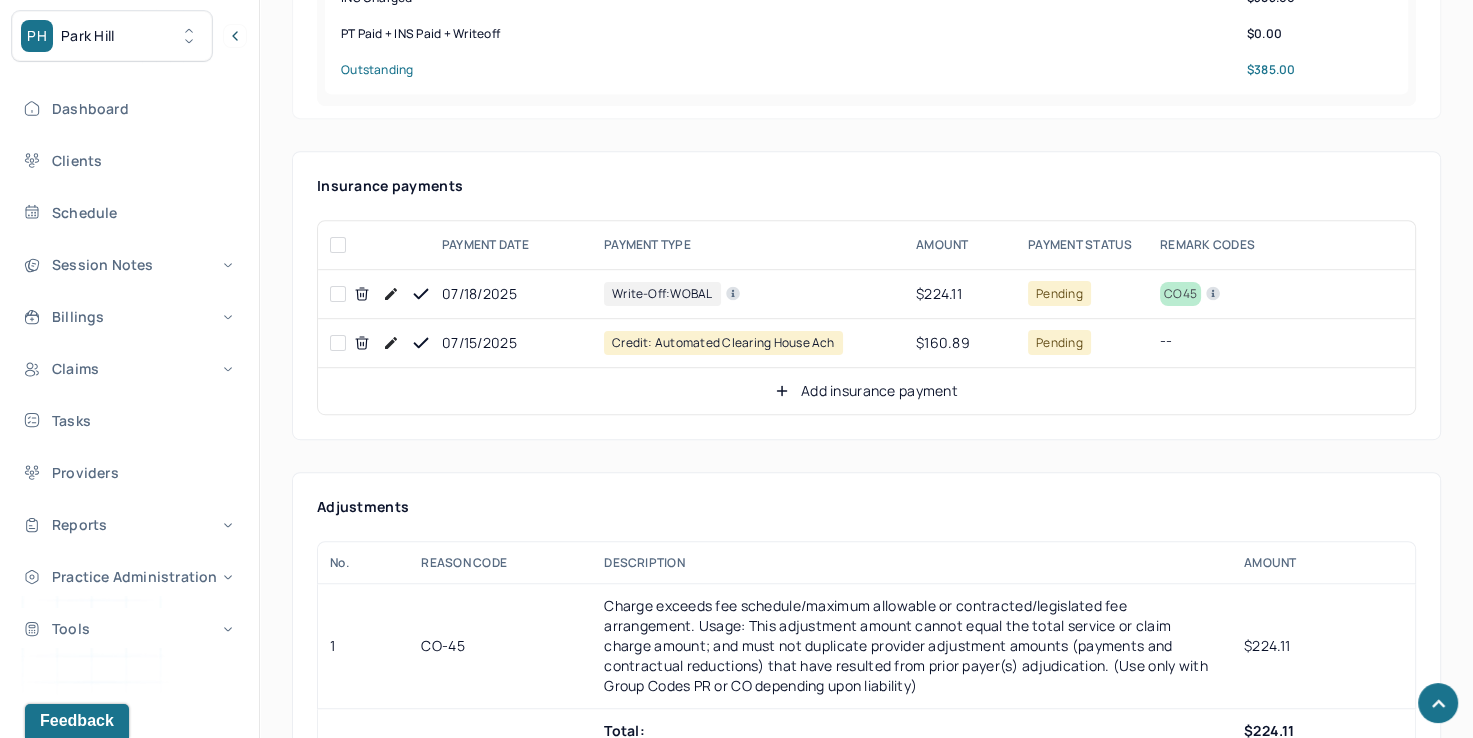 scroll, scrollTop: 1100, scrollLeft: 0, axis: vertical 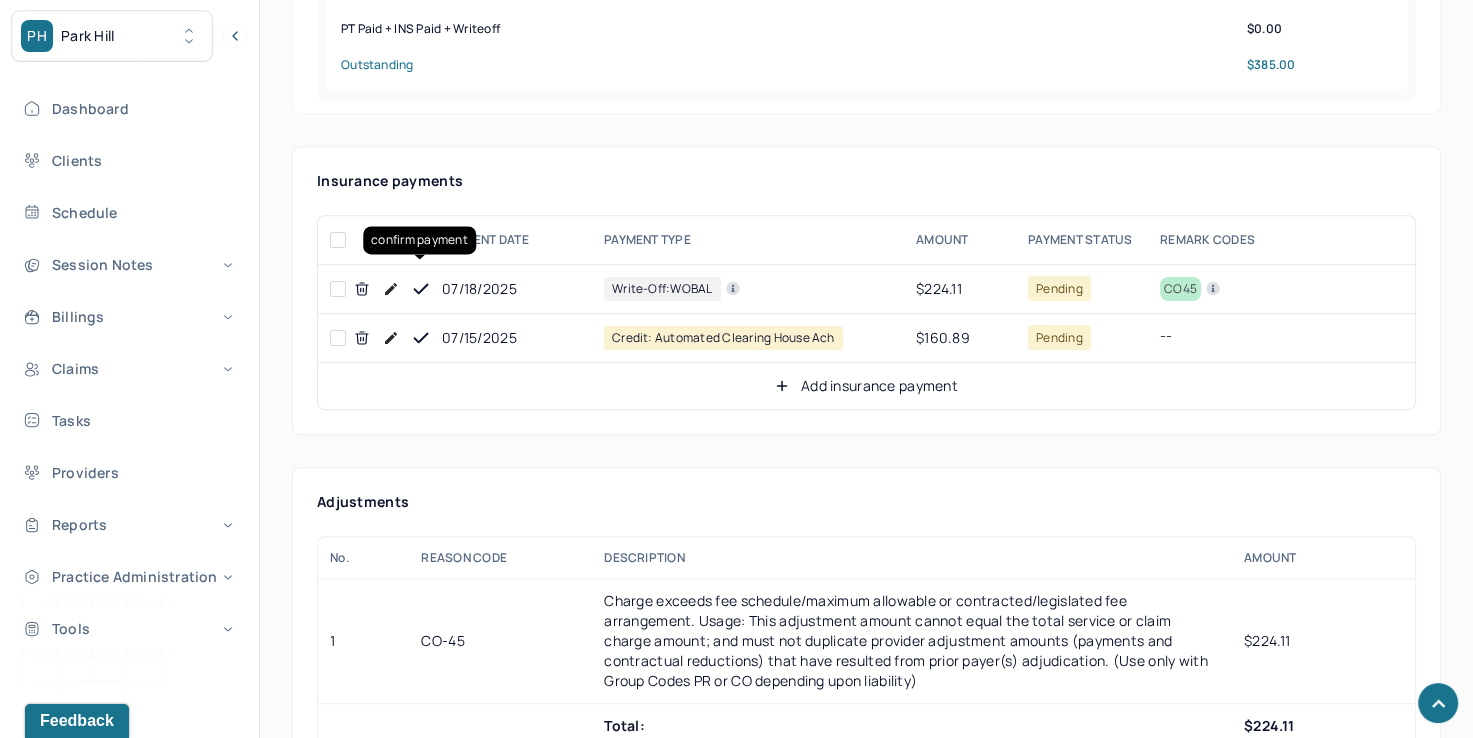 click 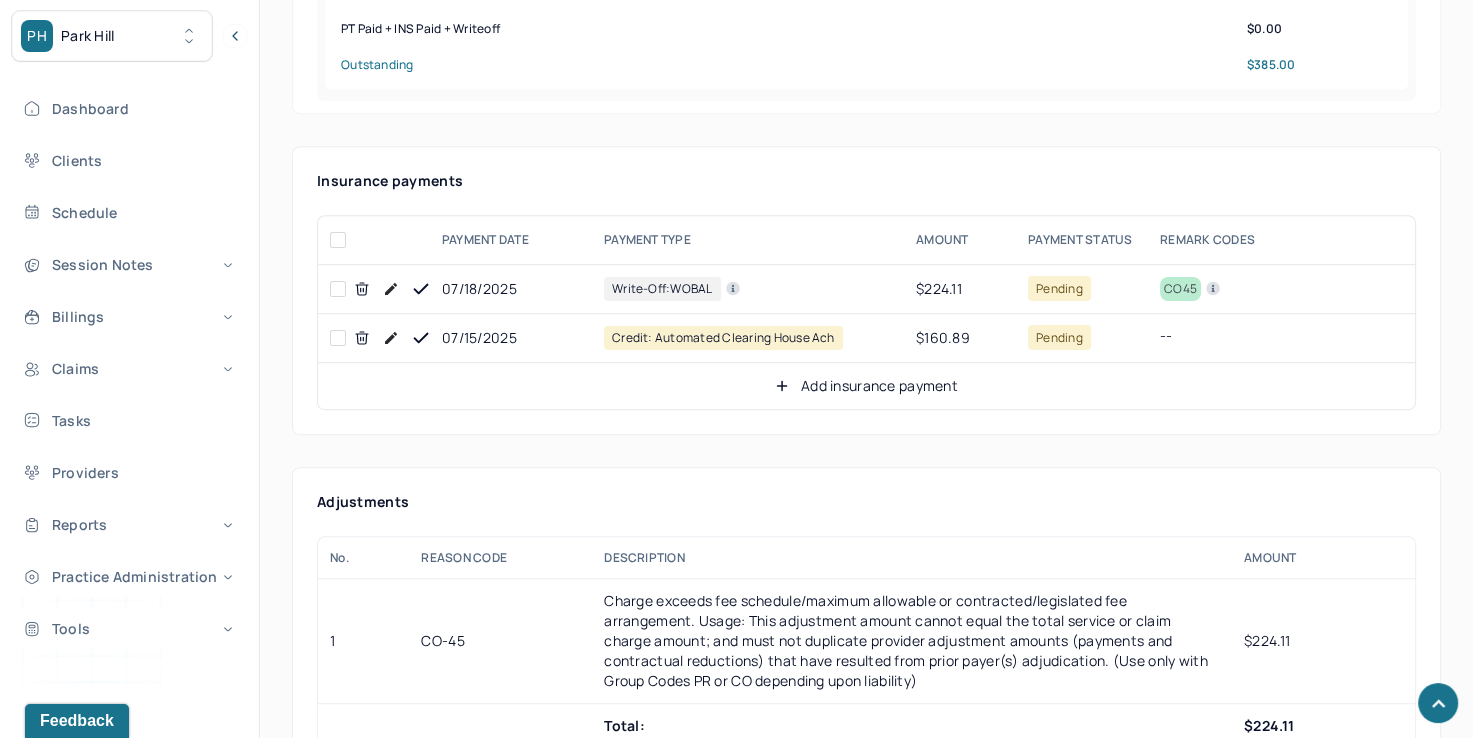 click 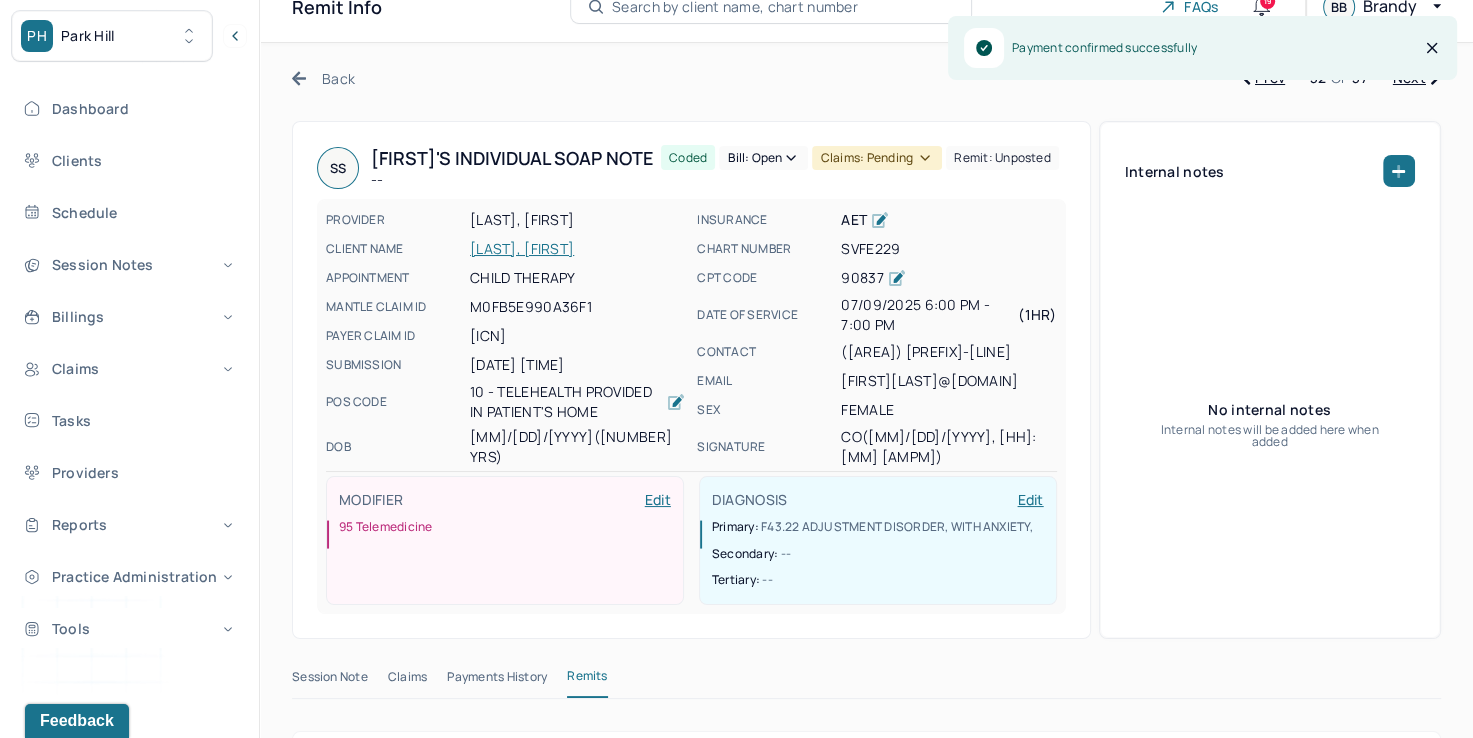 scroll, scrollTop: 0, scrollLeft: 0, axis: both 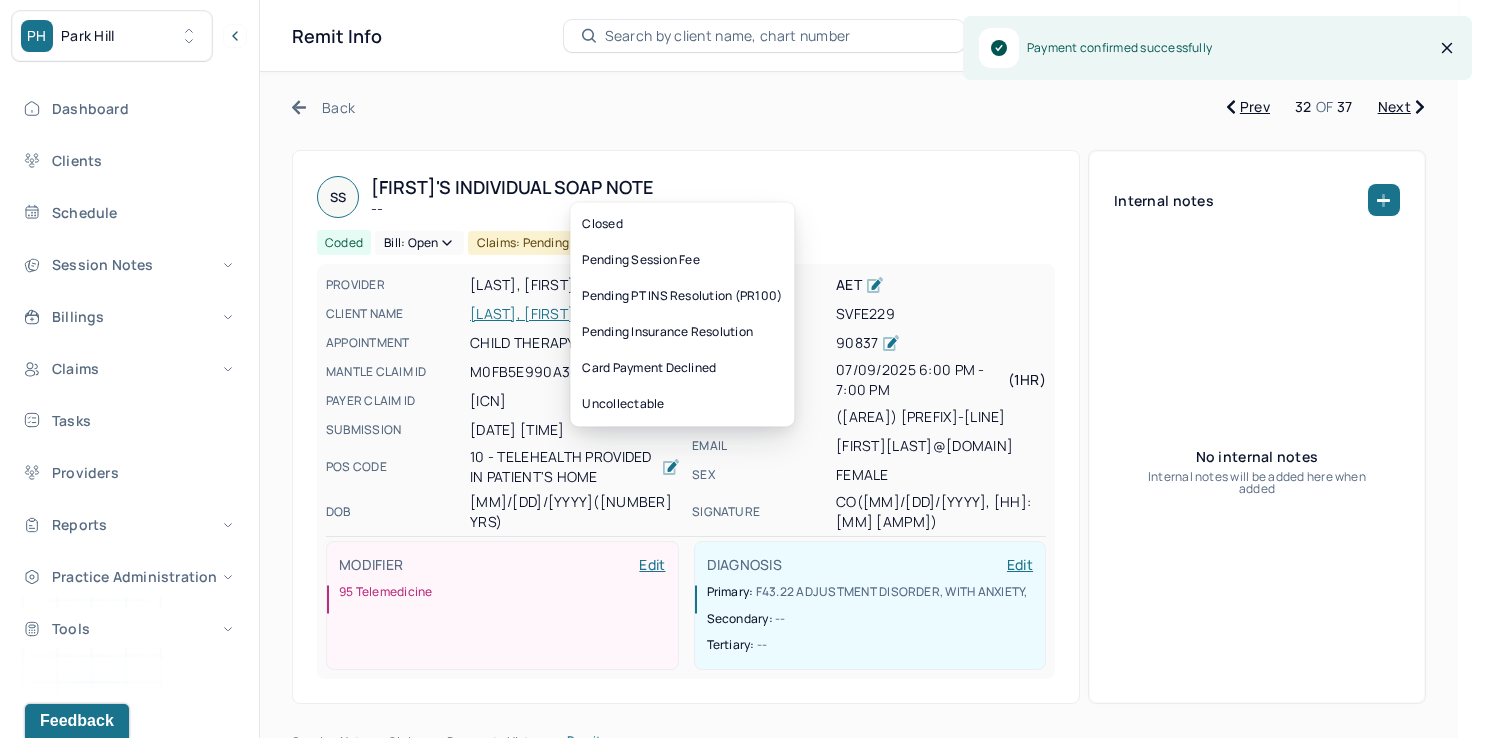 click on "Bill: Open" at bounding box center [419, 243] 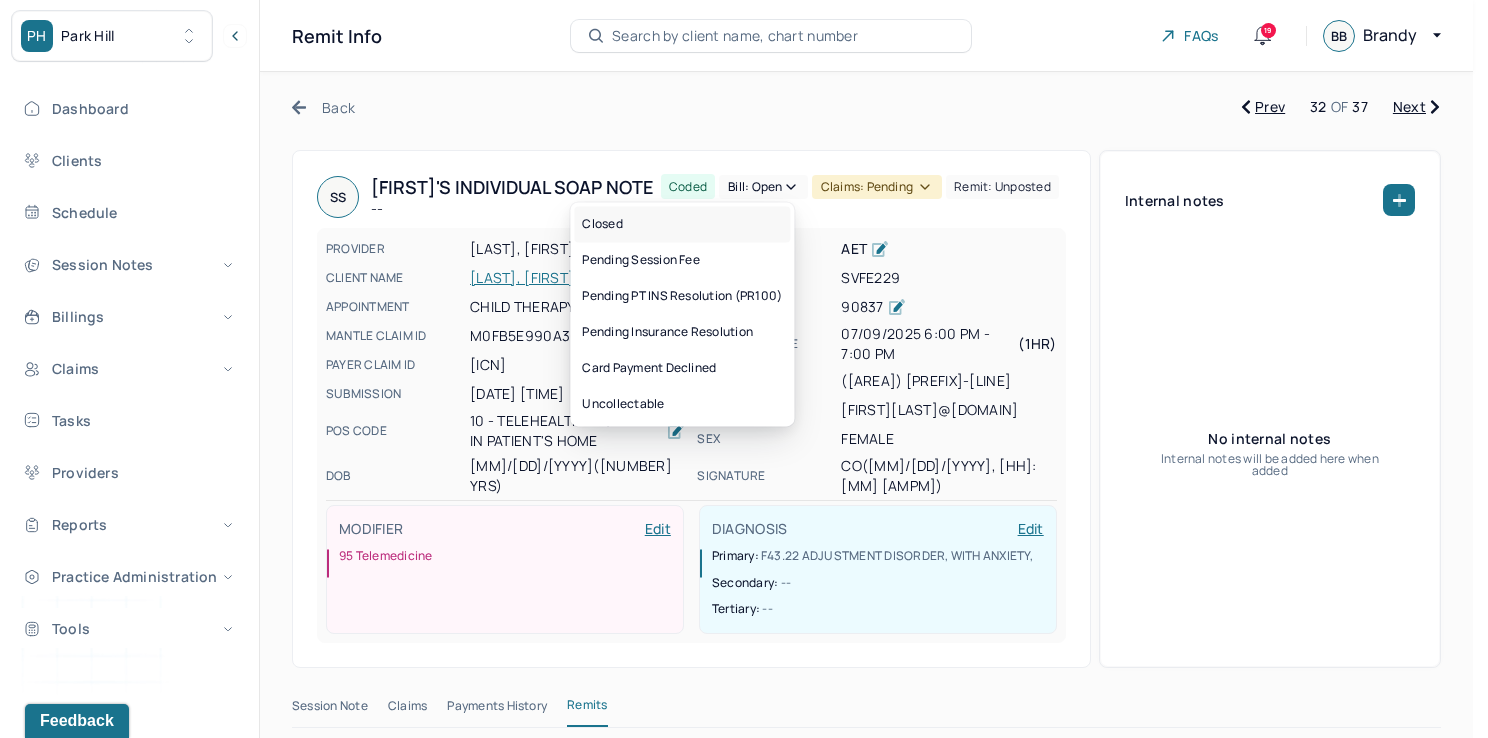 click on "Closed" at bounding box center (682, 224) 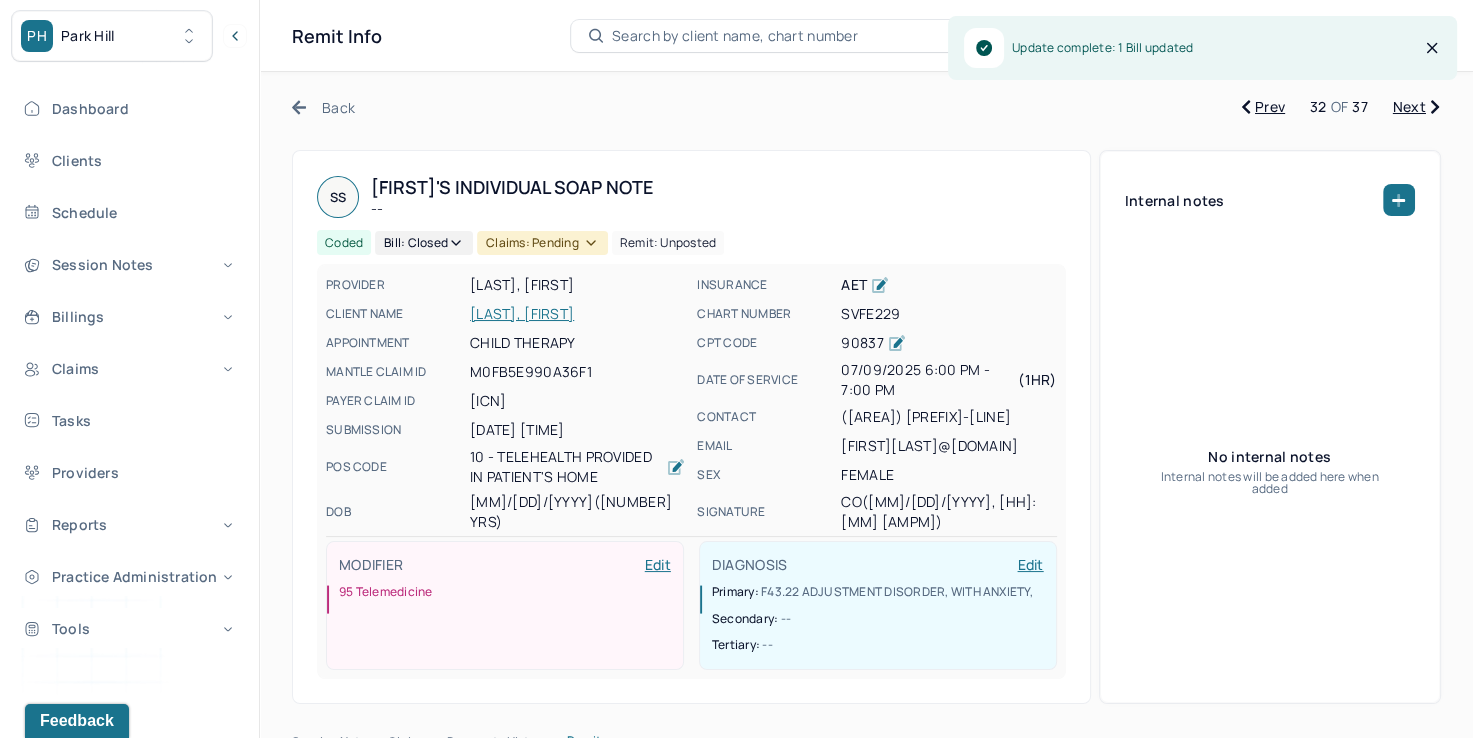 click on "Claims: pending" at bounding box center [542, 243] 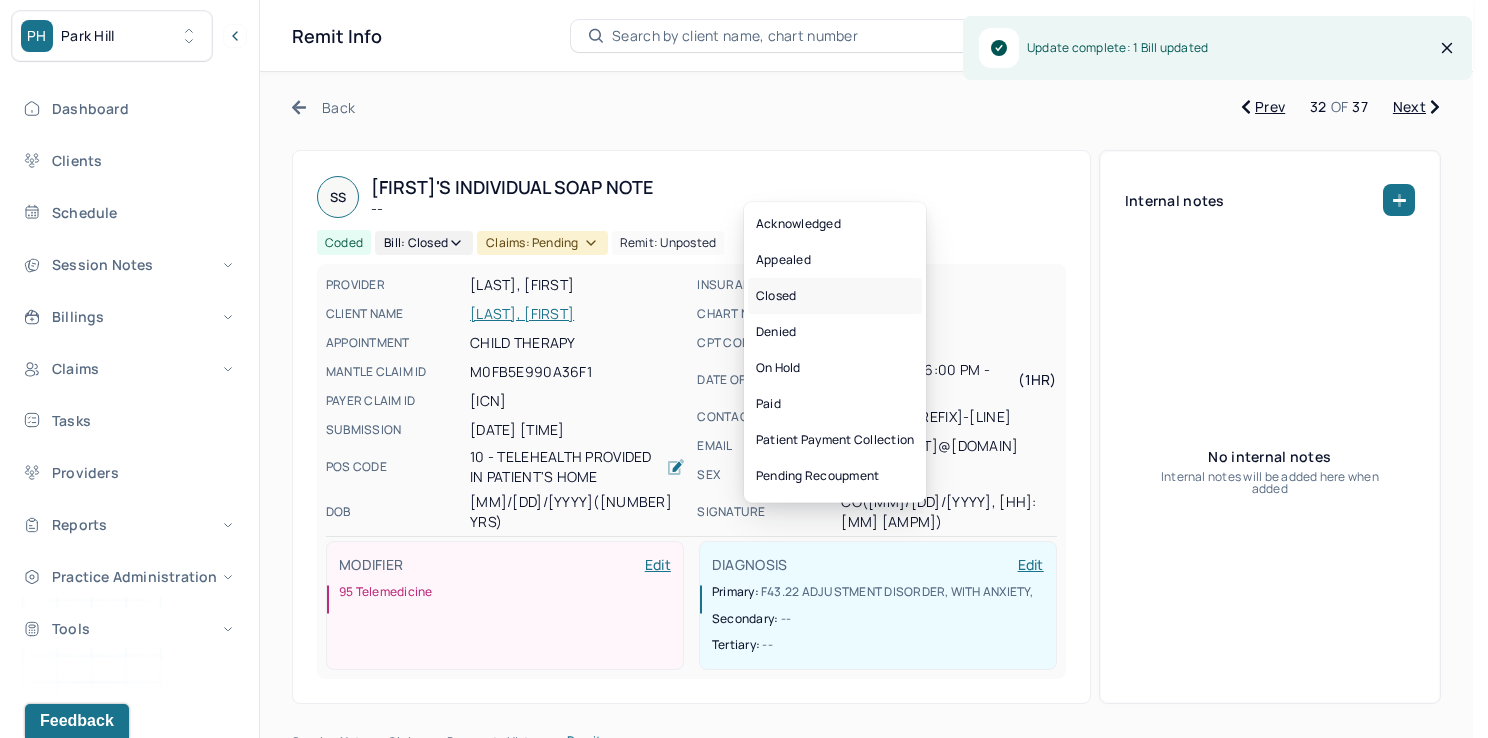 click on "Closed" at bounding box center (835, 296) 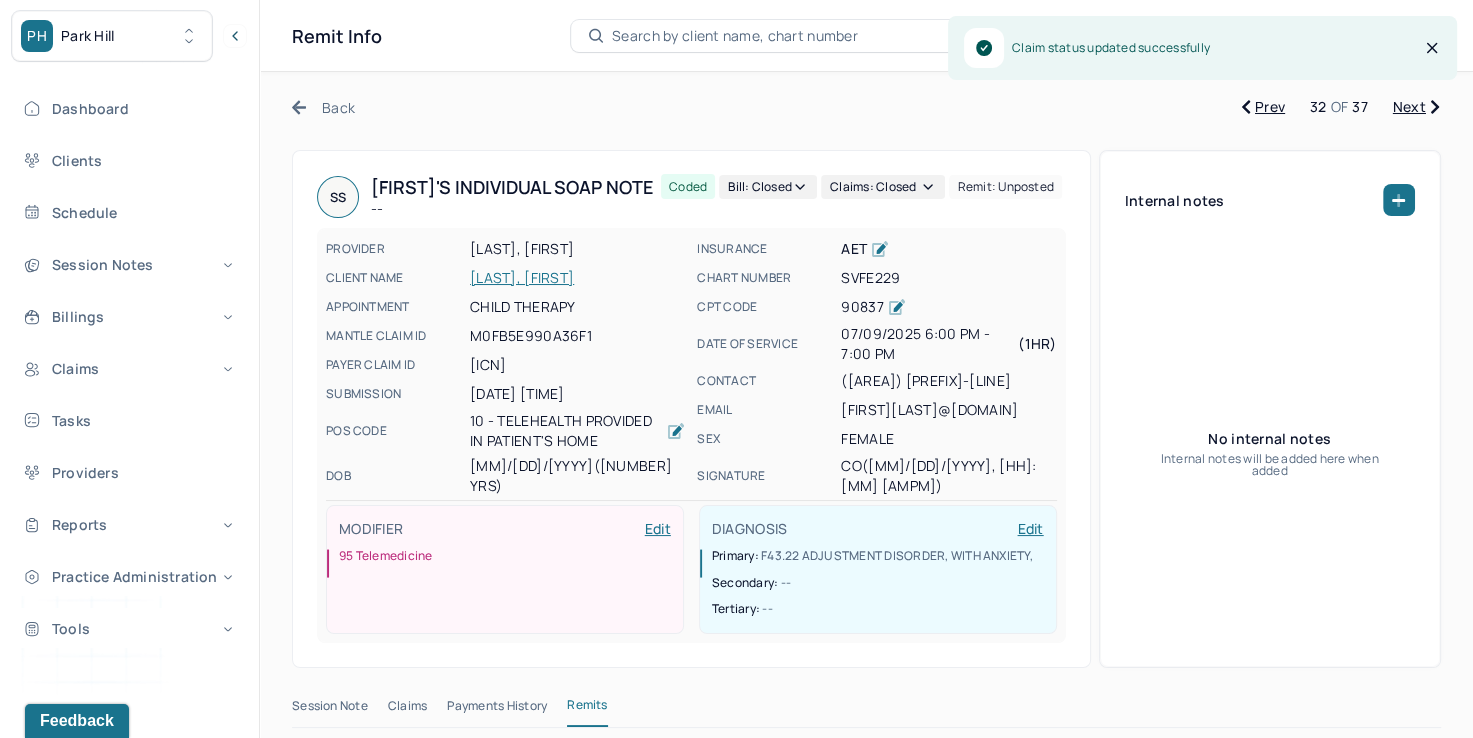 click on "Next" at bounding box center [1416, 107] 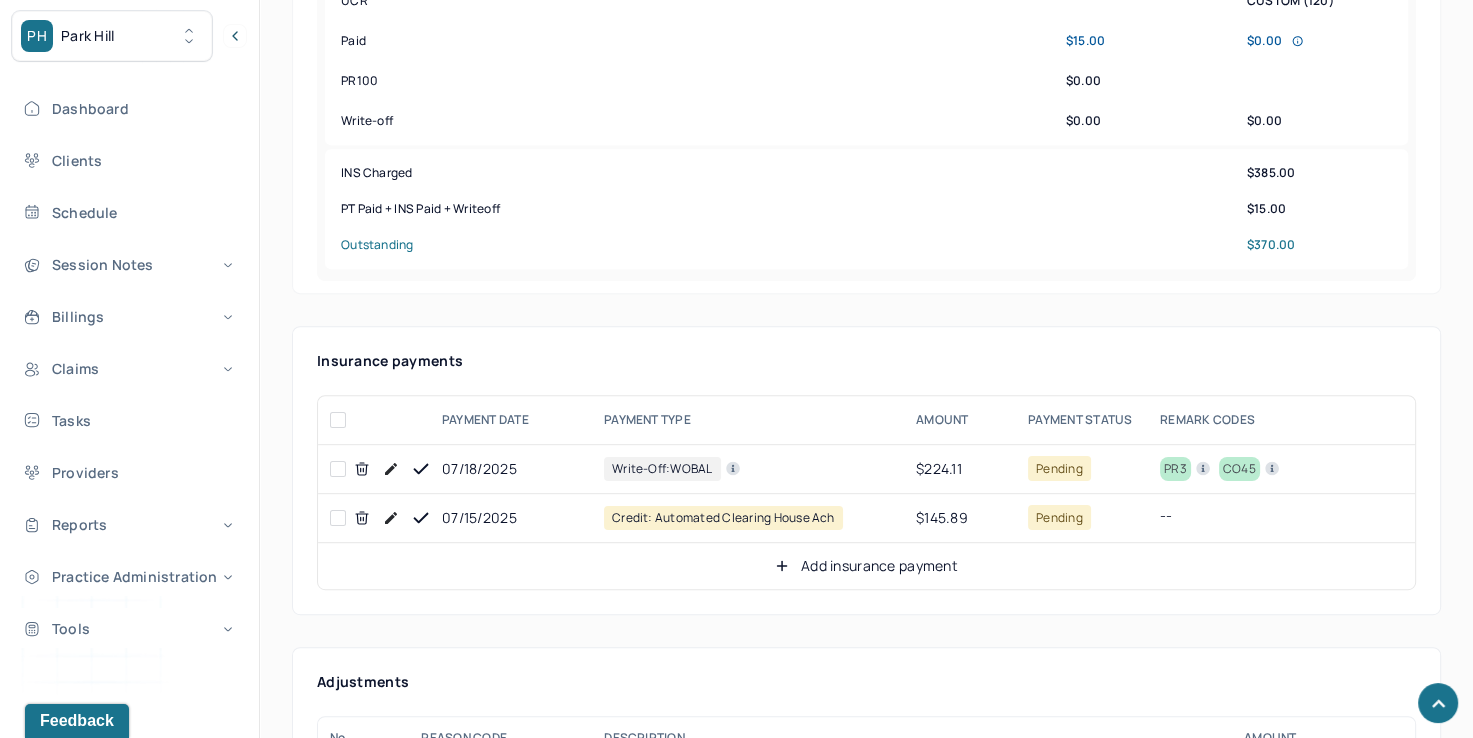 scroll, scrollTop: 1000, scrollLeft: 0, axis: vertical 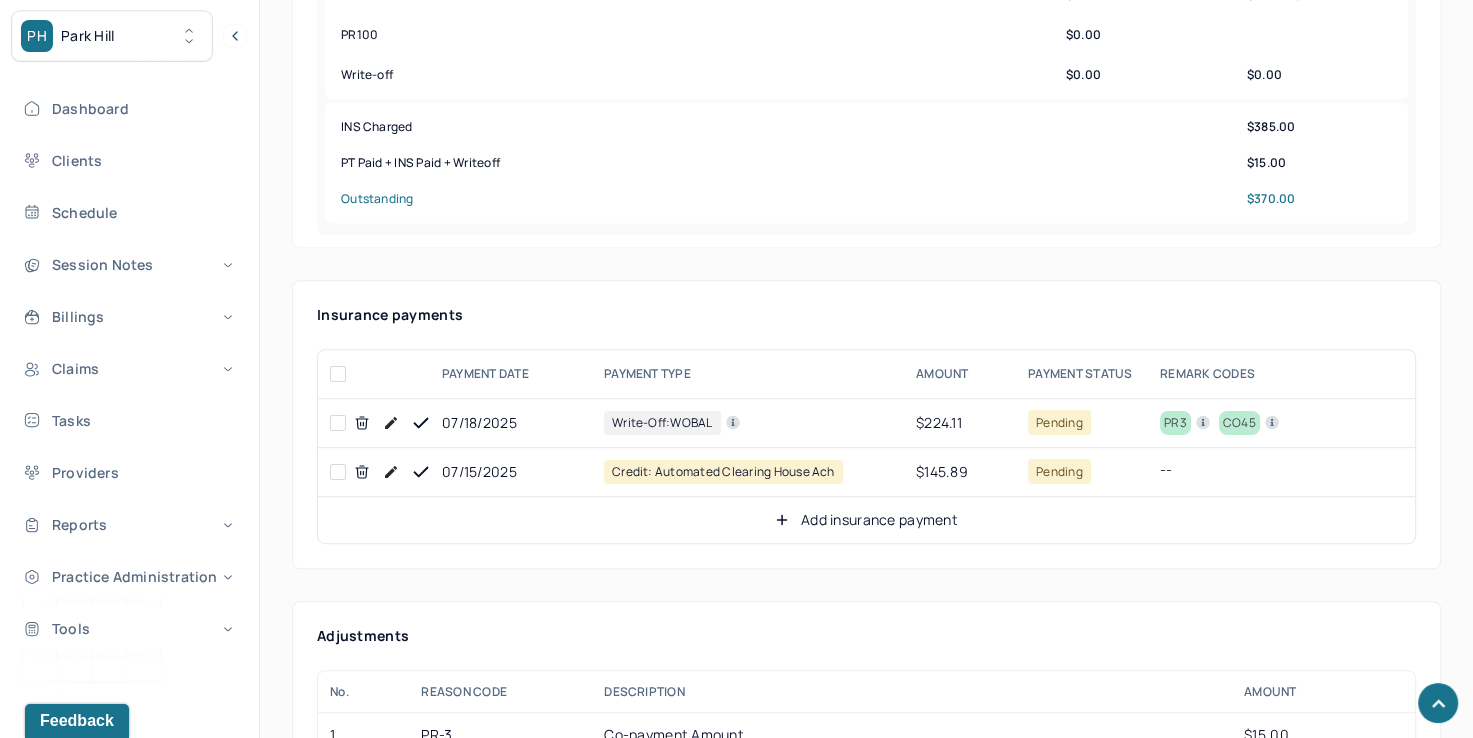 click 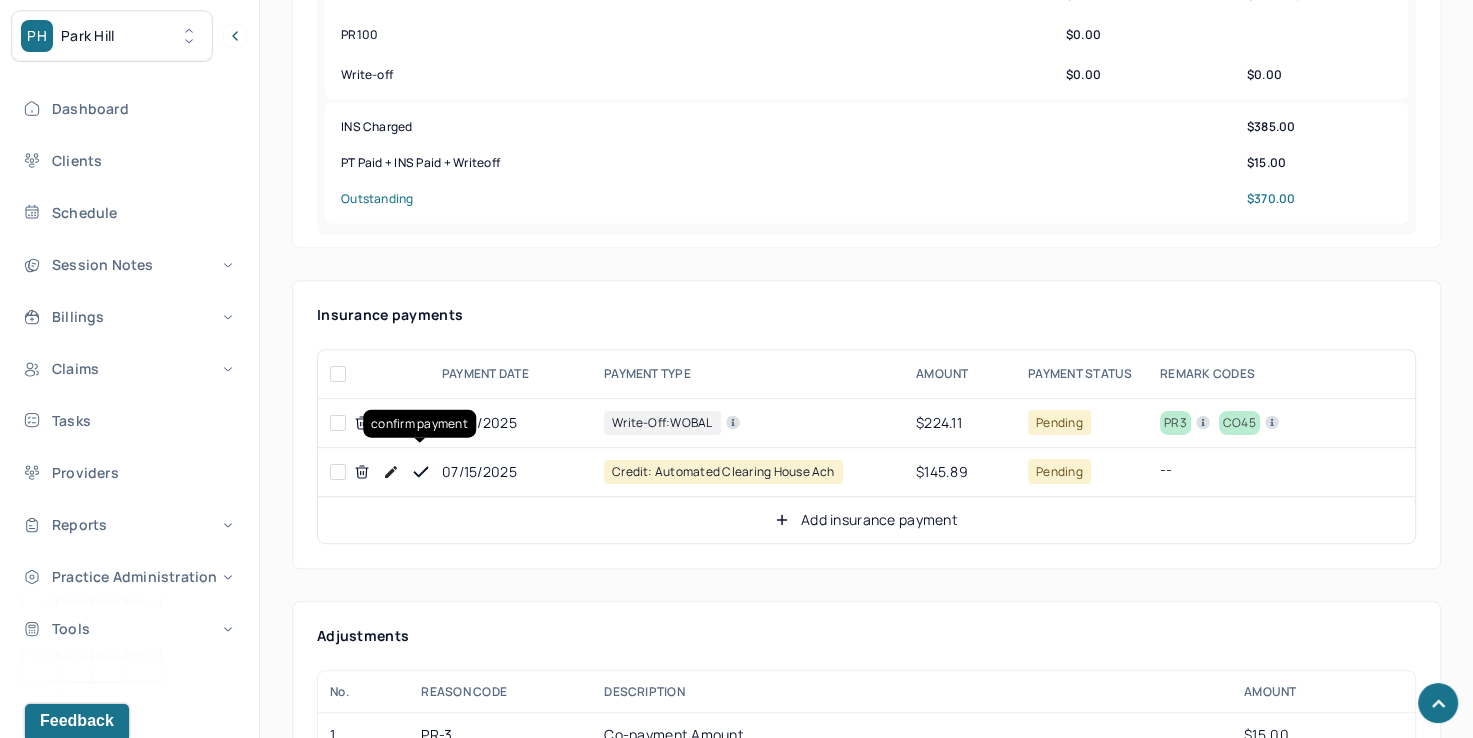 click 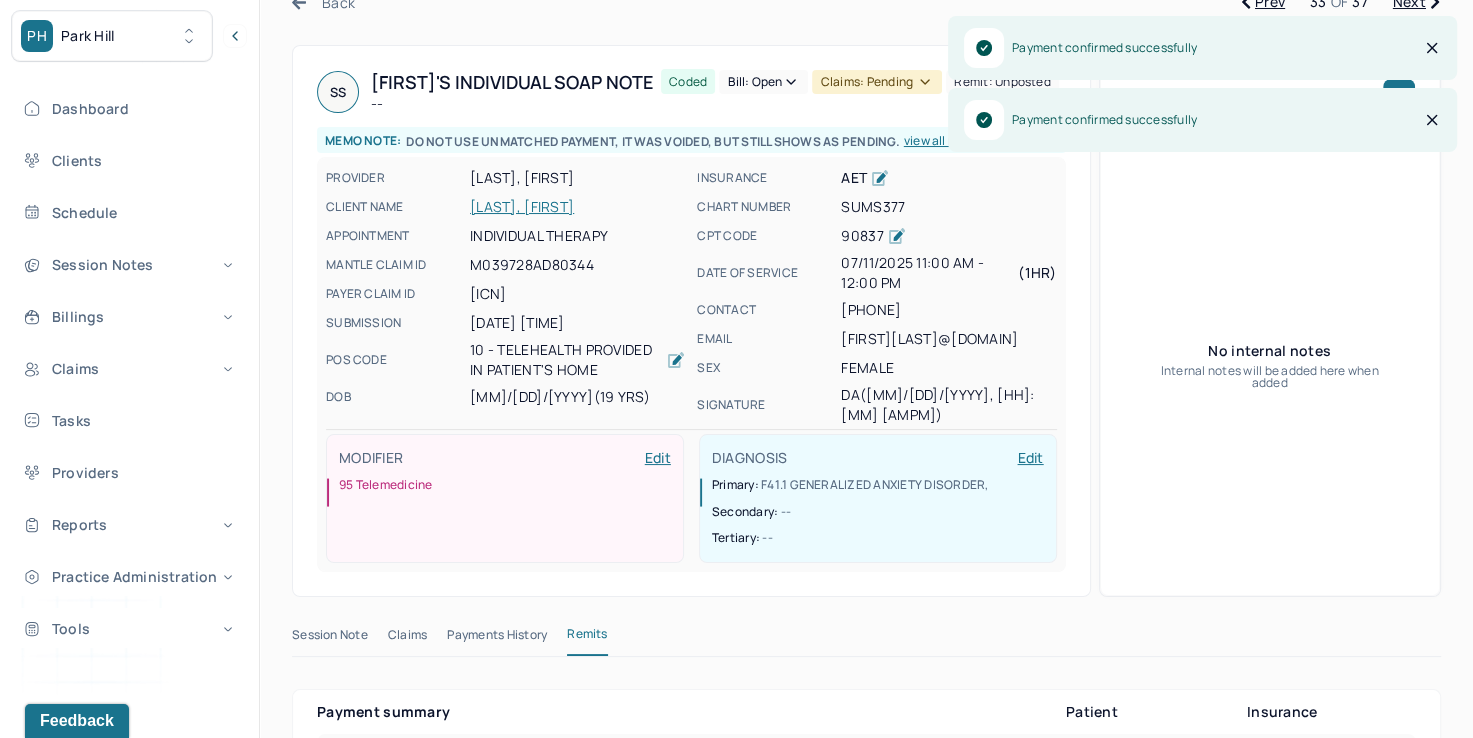 scroll, scrollTop: 0, scrollLeft: 0, axis: both 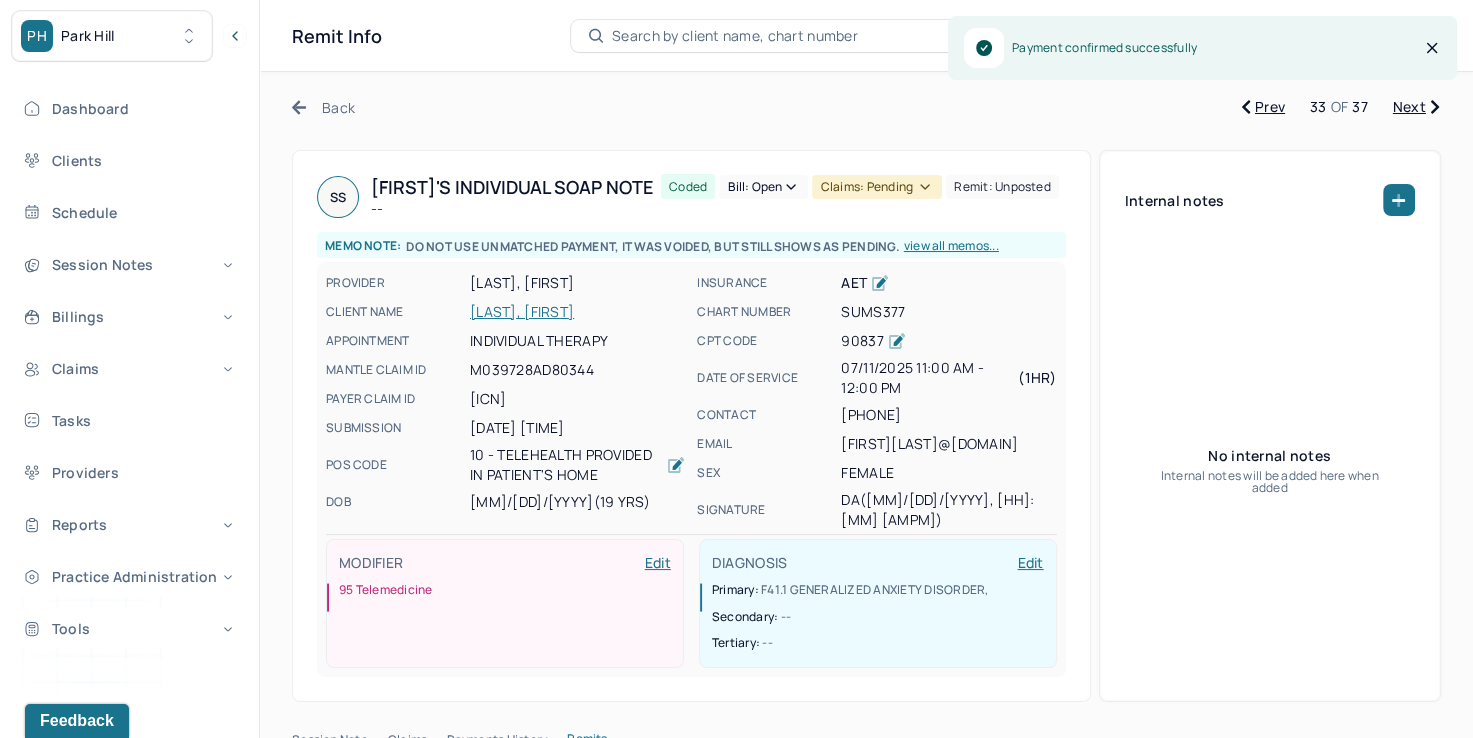 click on "Bill: Open" at bounding box center [763, 187] 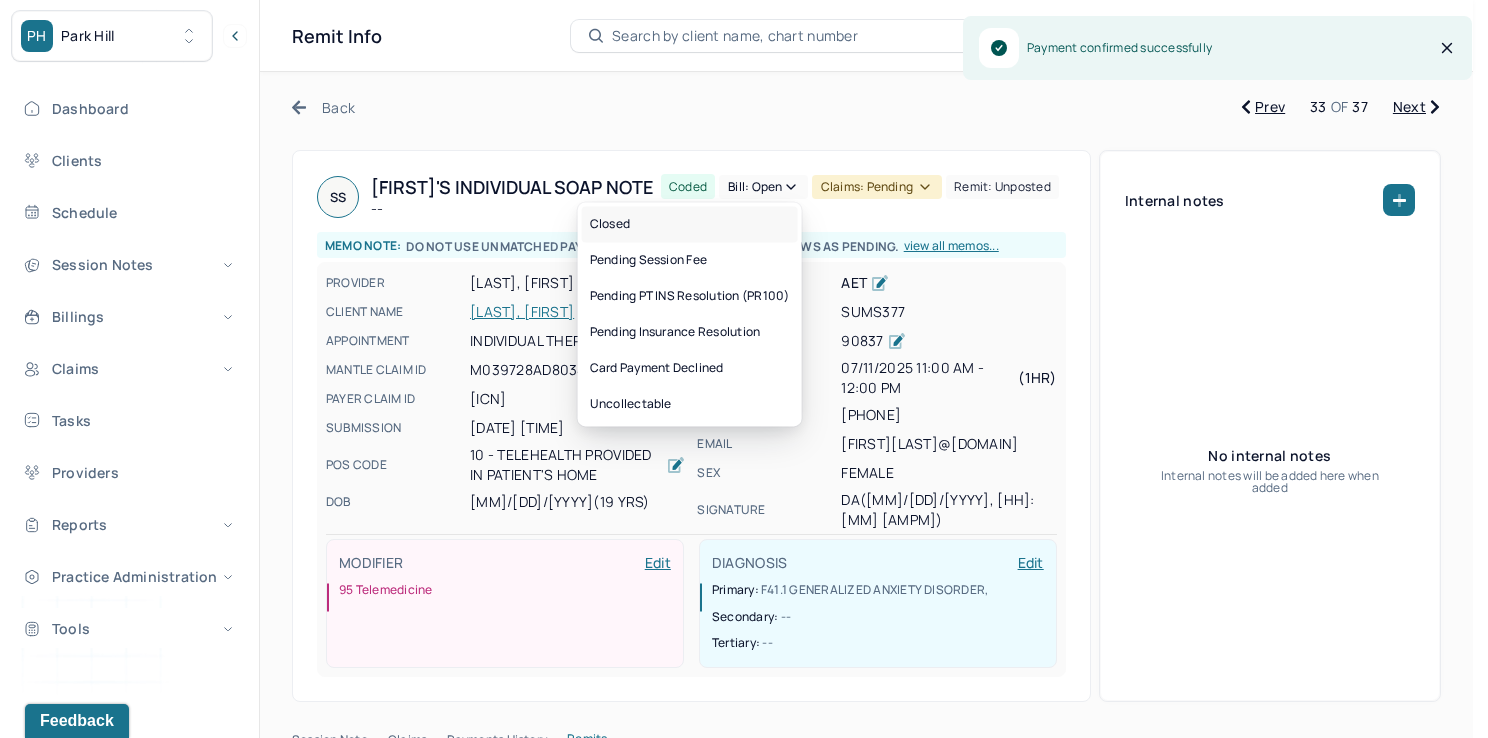 click on "Closed" at bounding box center (690, 224) 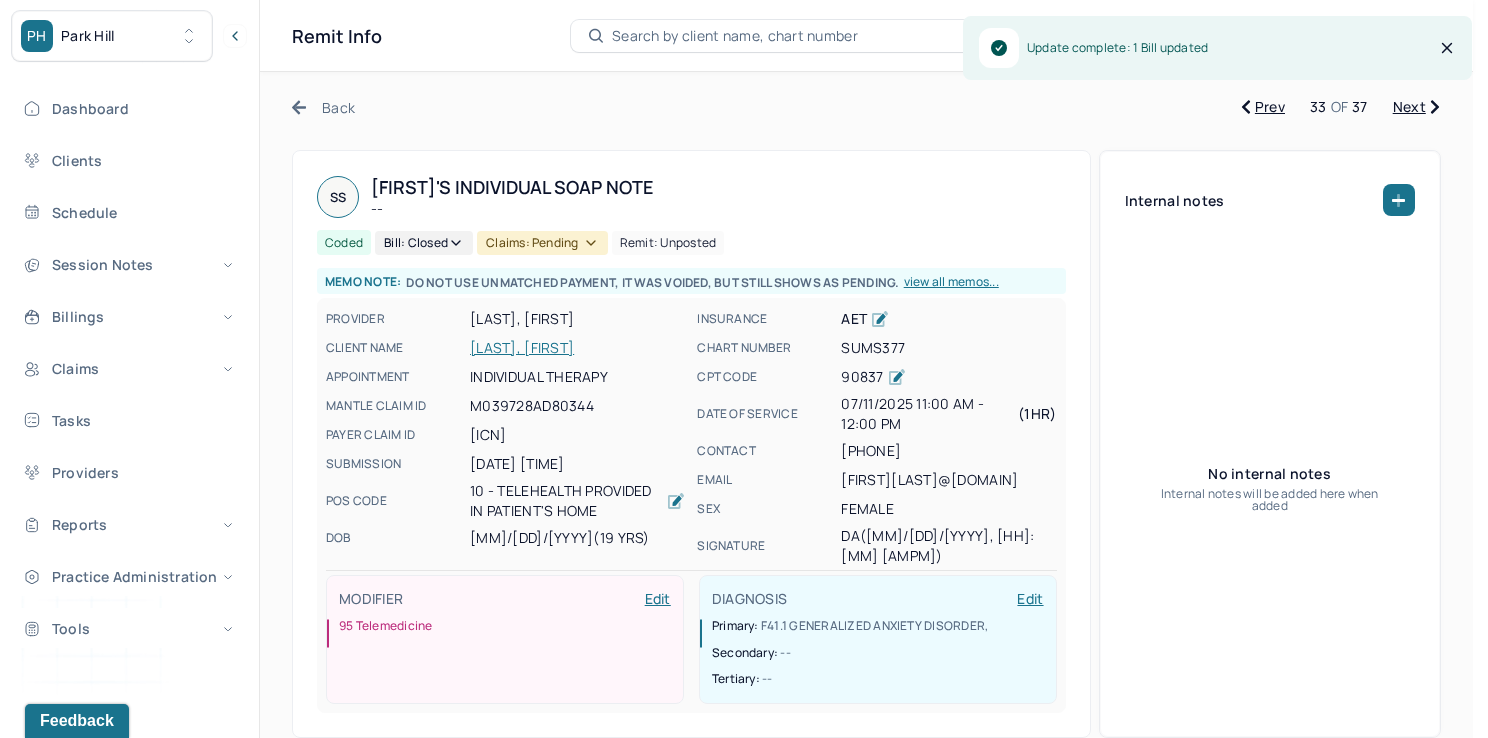 click 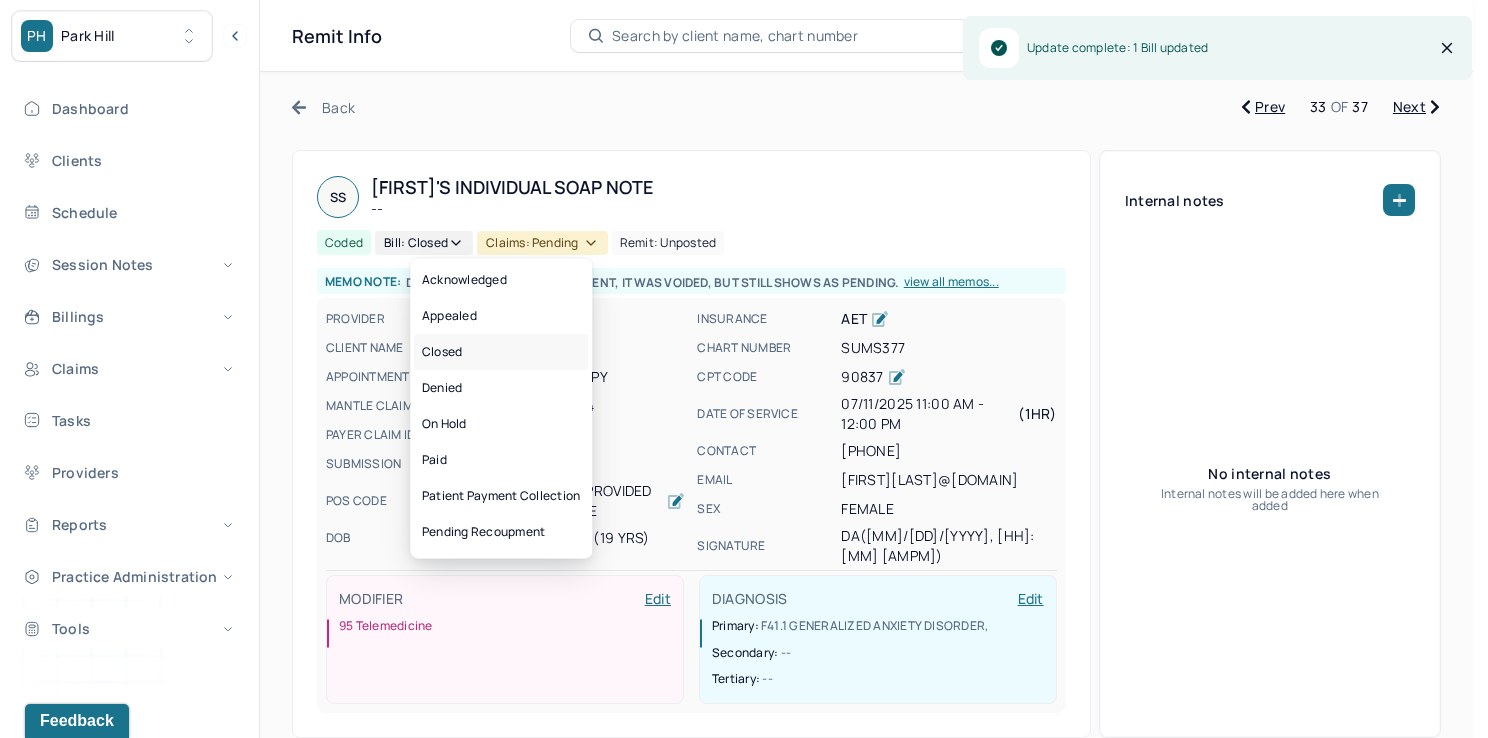 click on "Closed" at bounding box center (501, 352) 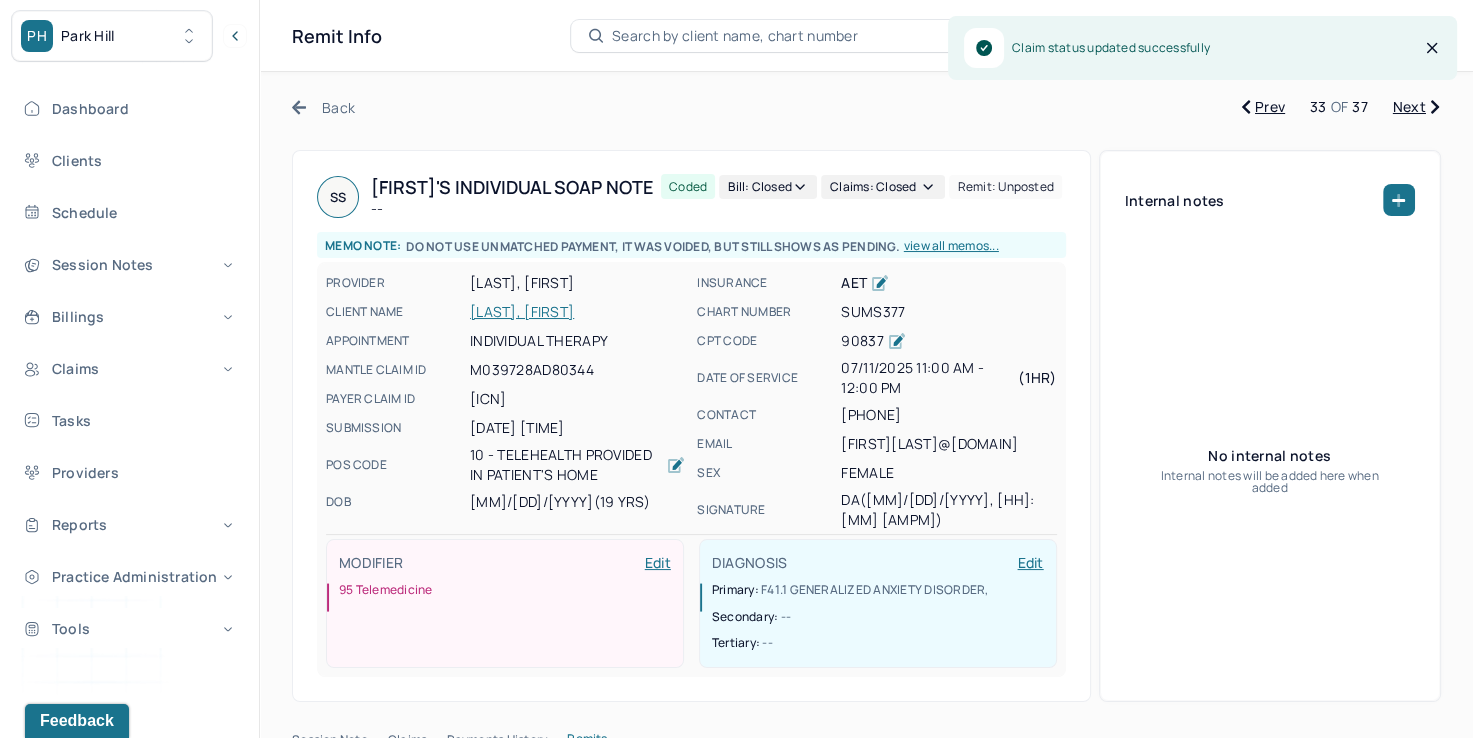 click on "Next" at bounding box center (1416, 107) 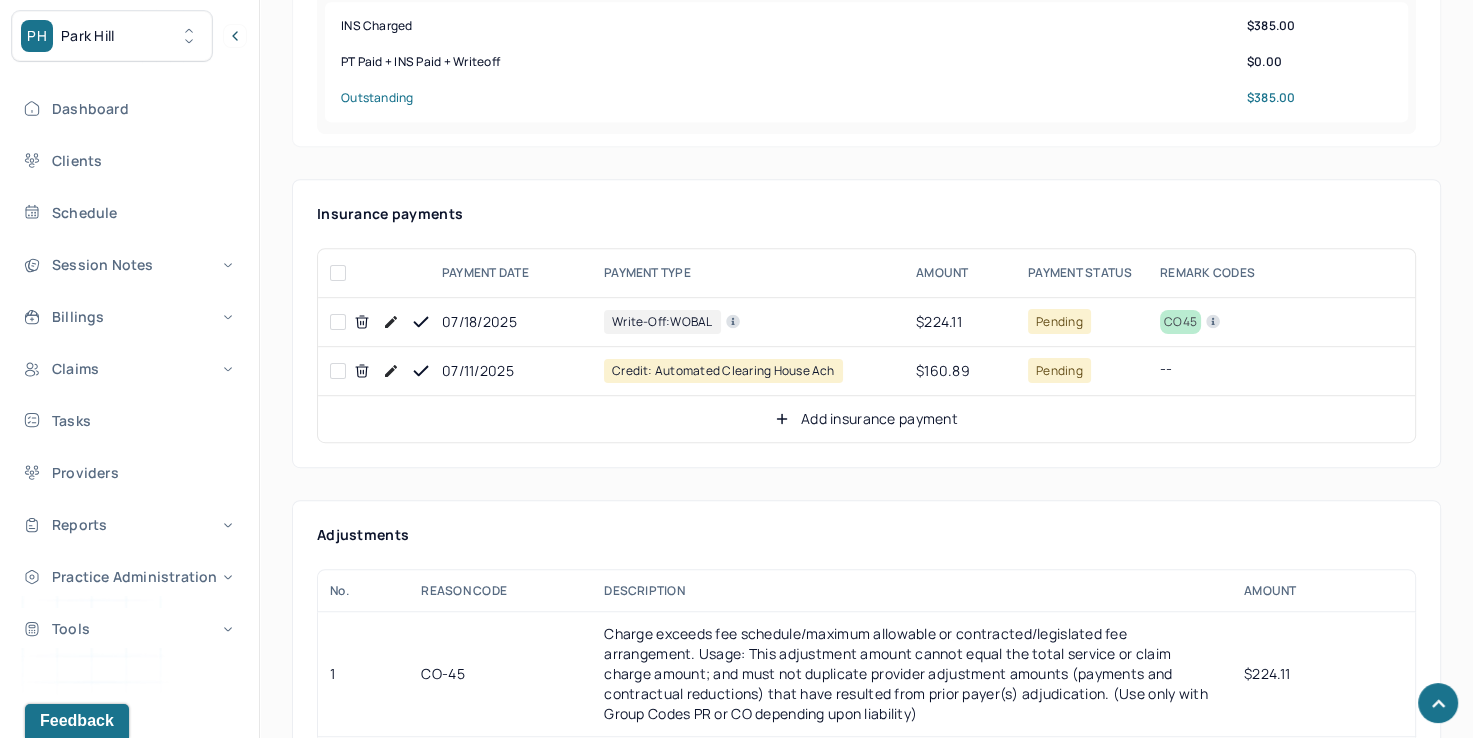 scroll, scrollTop: 1100, scrollLeft: 0, axis: vertical 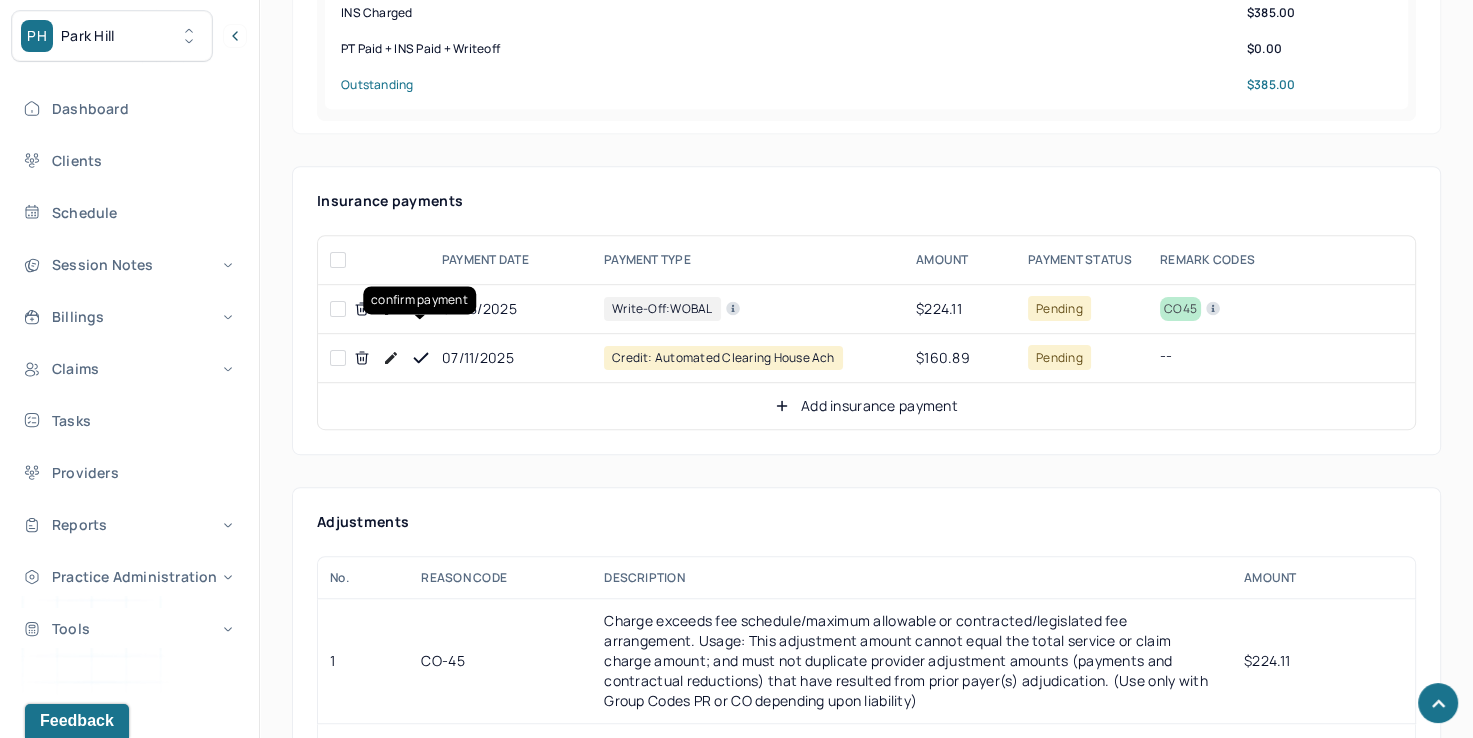 click 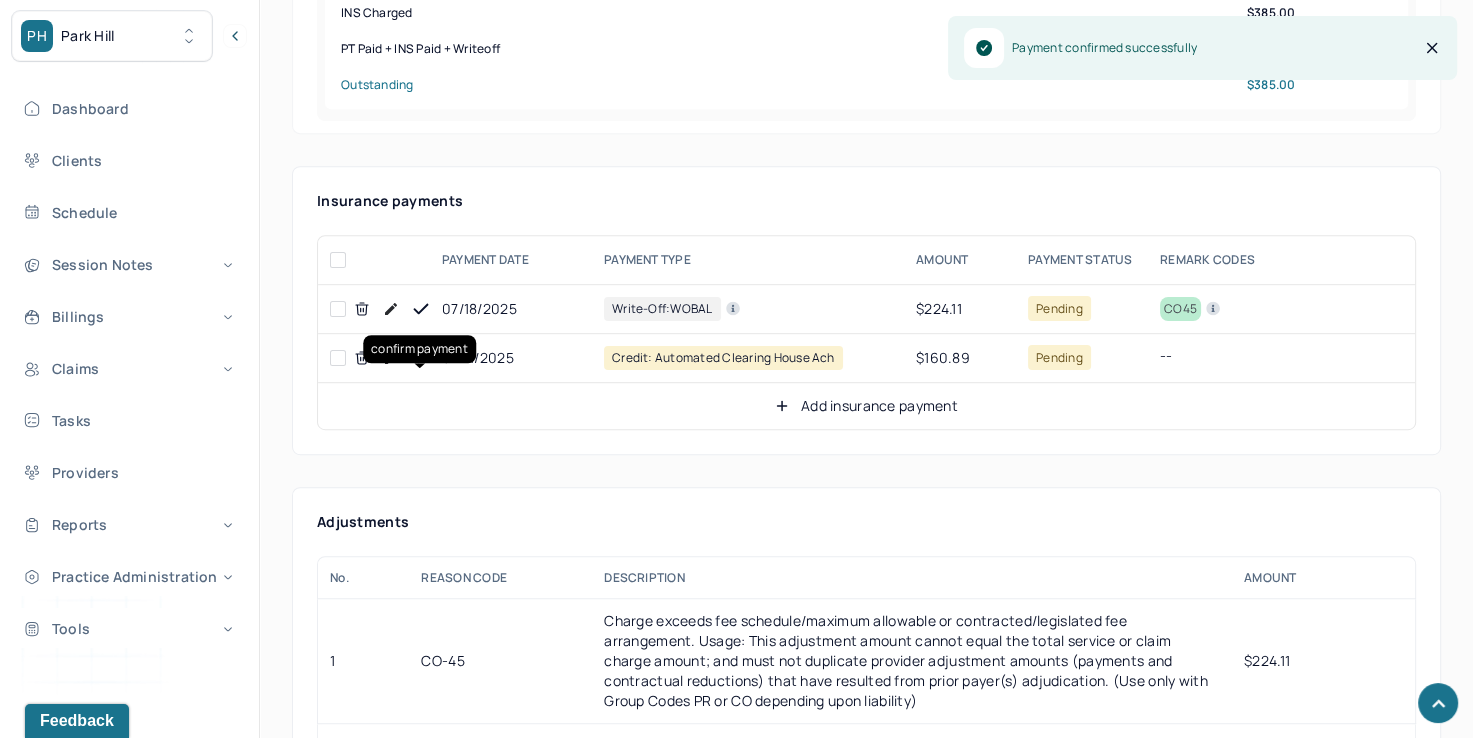 click 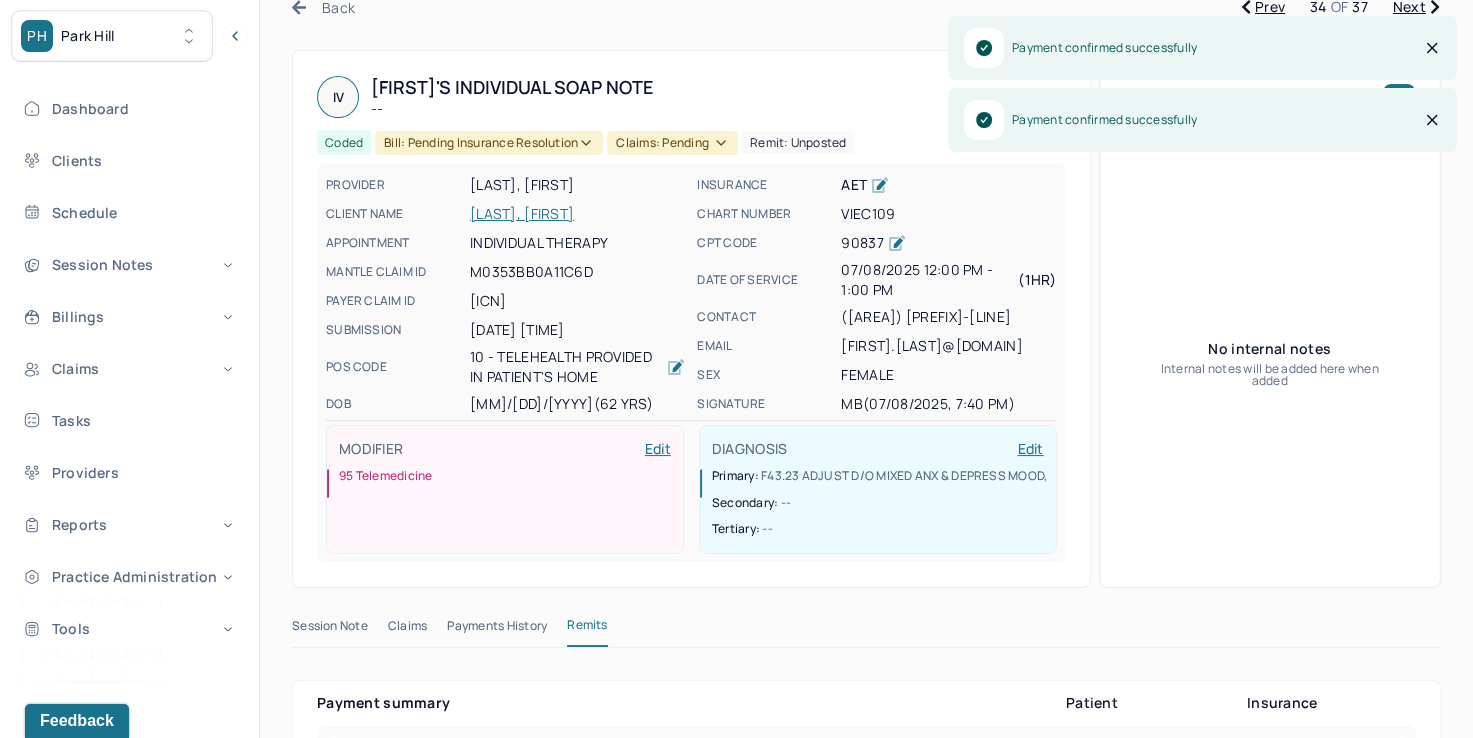 scroll, scrollTop: 0, scrollLeft: 0, axis: both 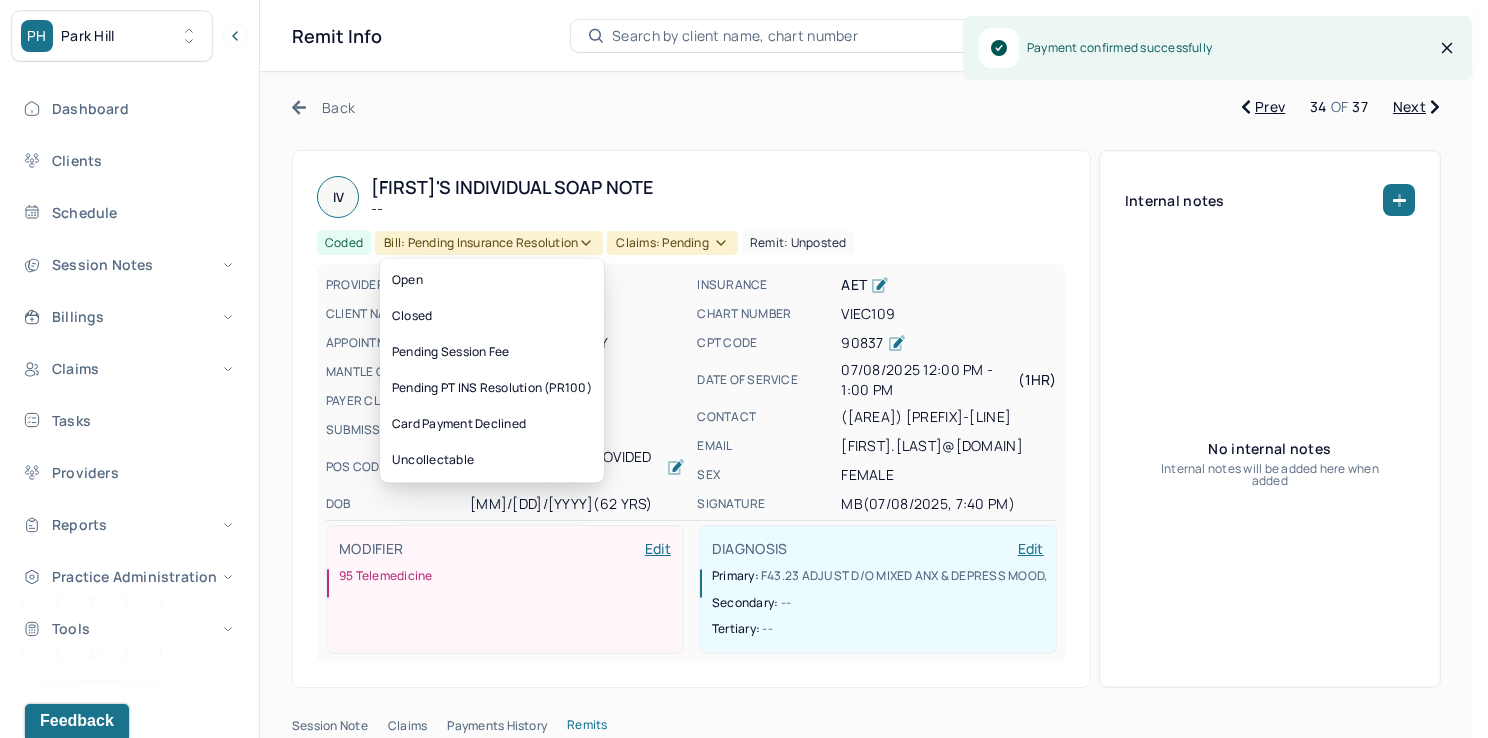 click on "Bill: Pending Insurance Resolution" at bounding box center [489, 243] 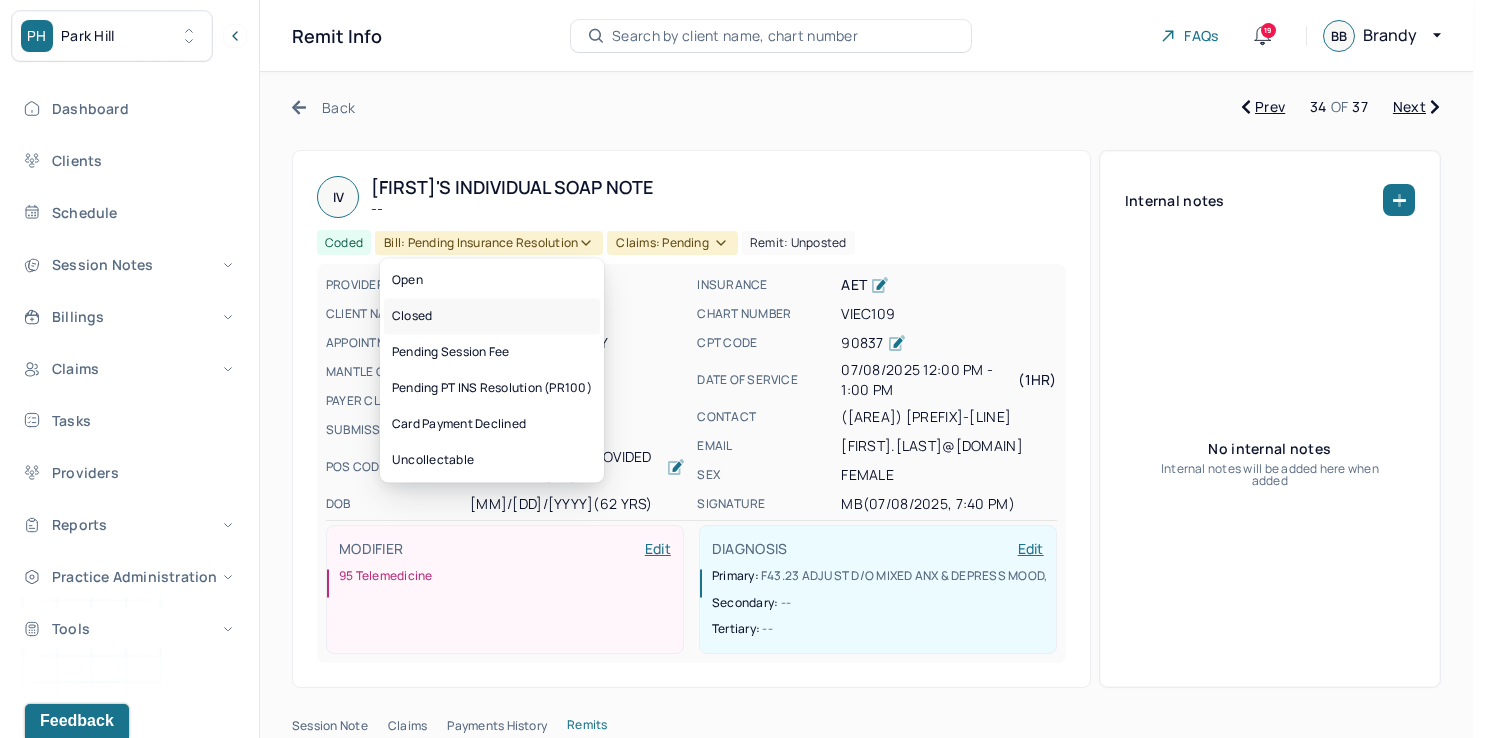 click on "Closed" at bounding box center (492, 316) 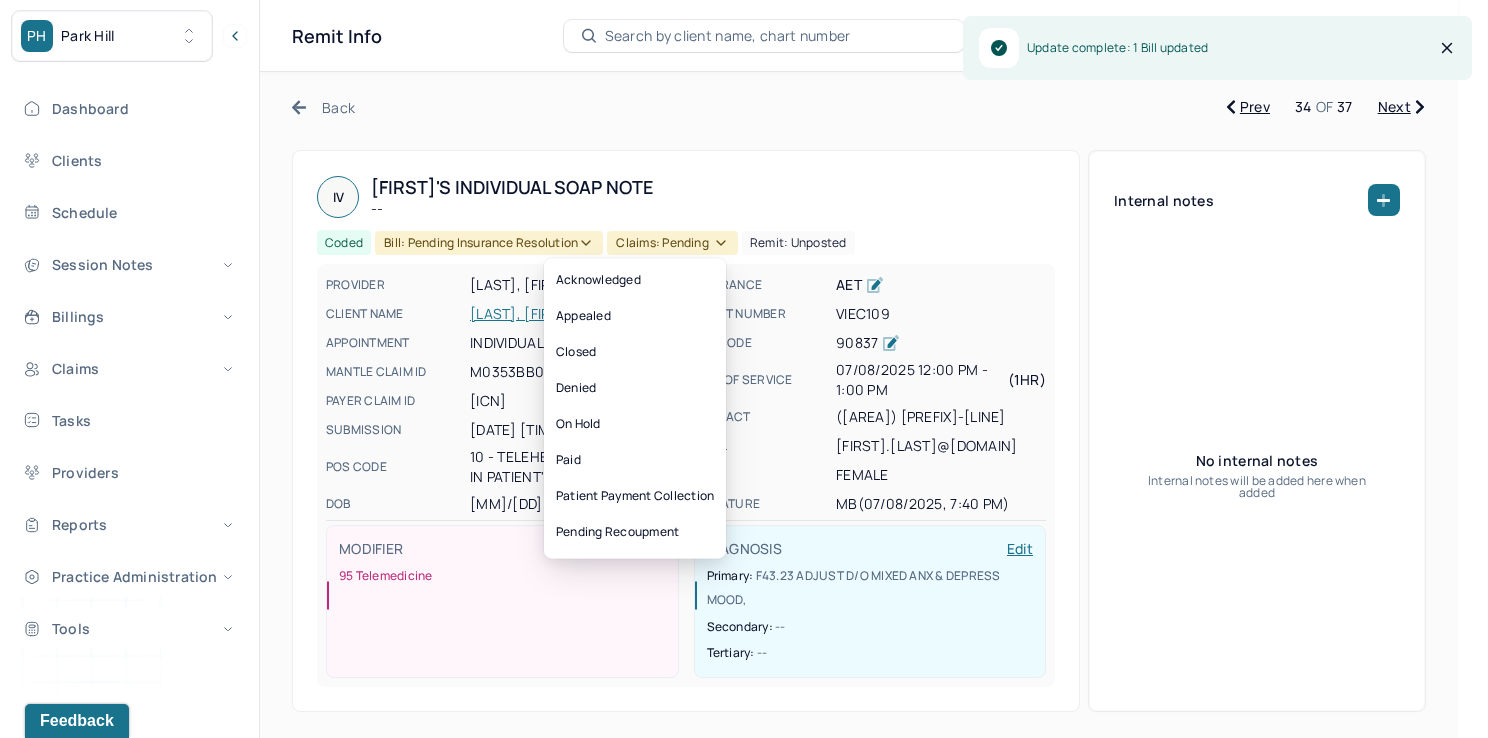 click on "Claims: pending" at bounding box center (672, 243) 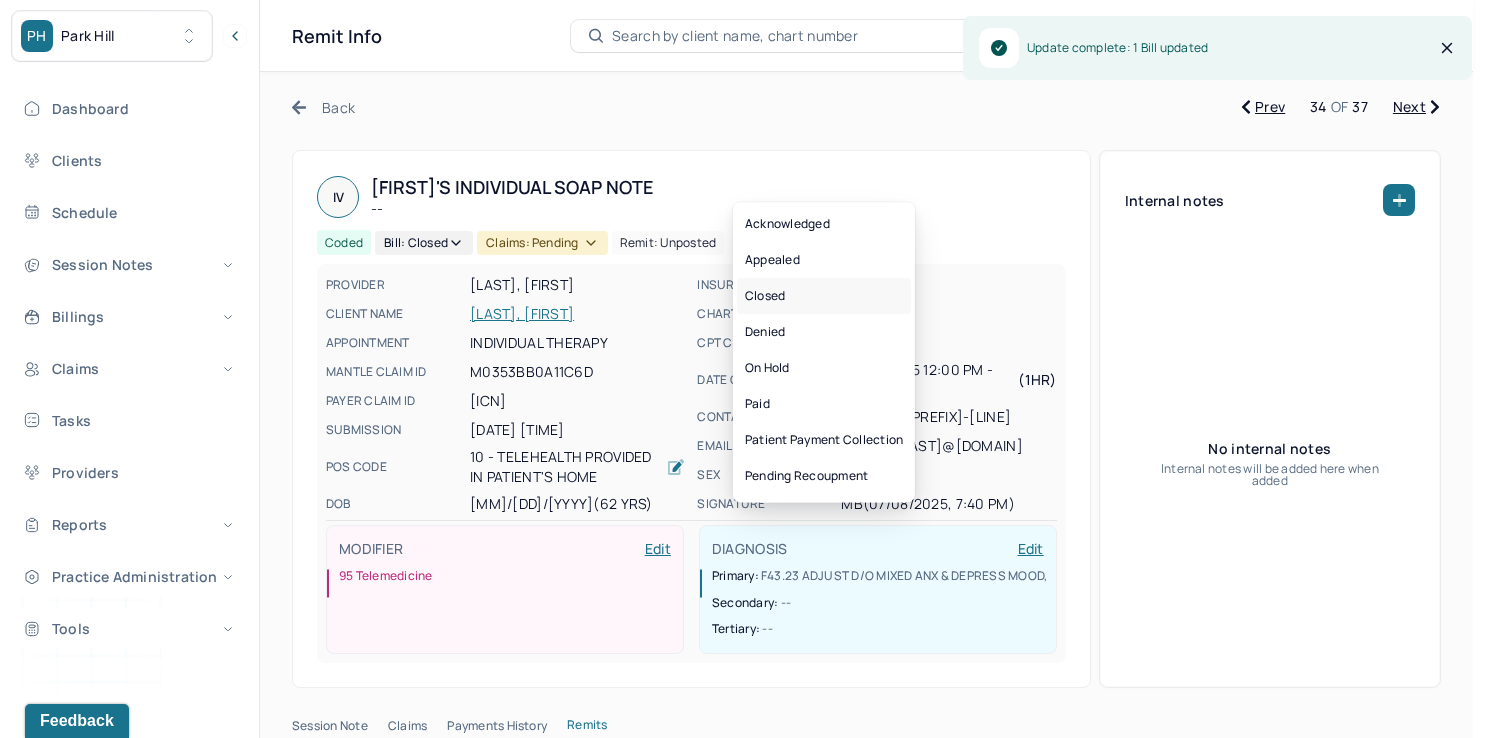 click on "Closed" at bounding box center (824, 296) 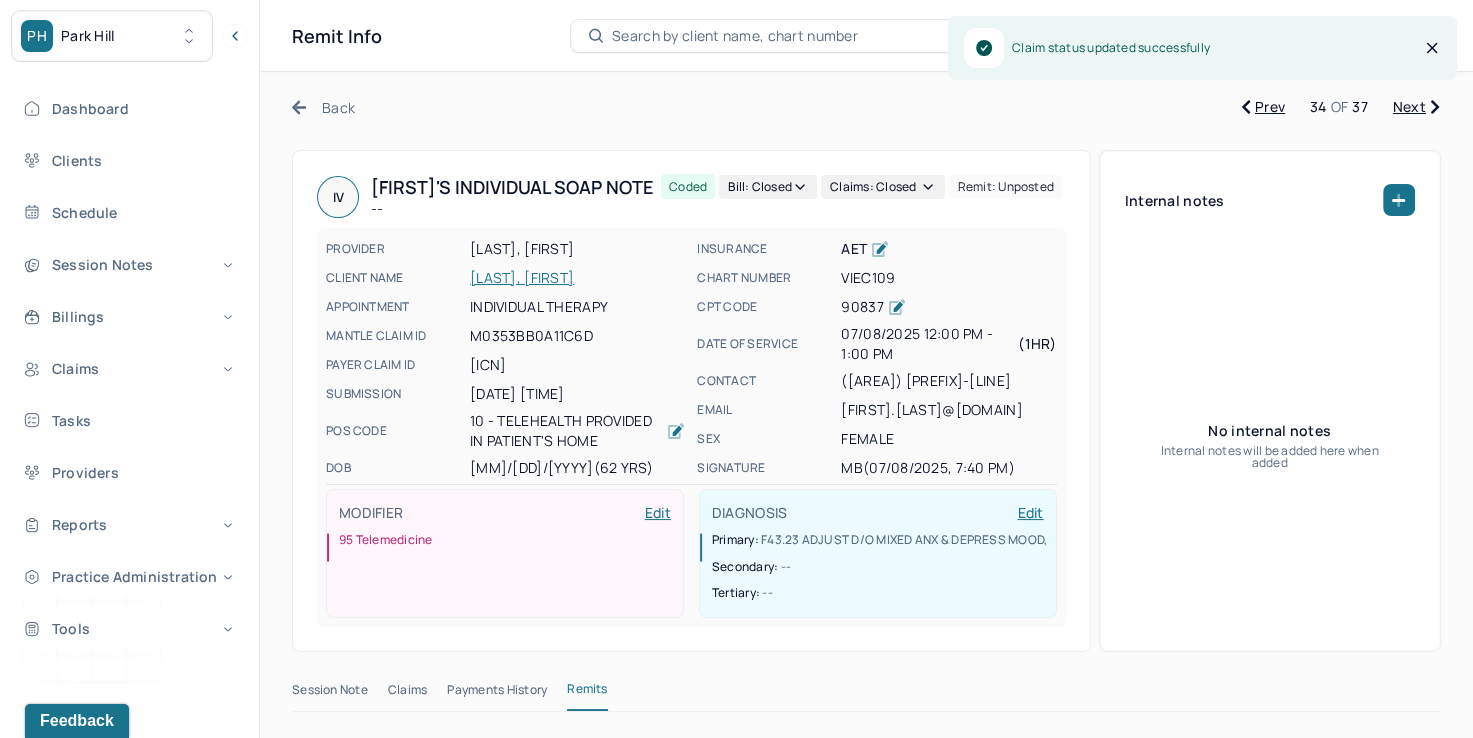 click on "Next" at bounding box center [1416, 107] 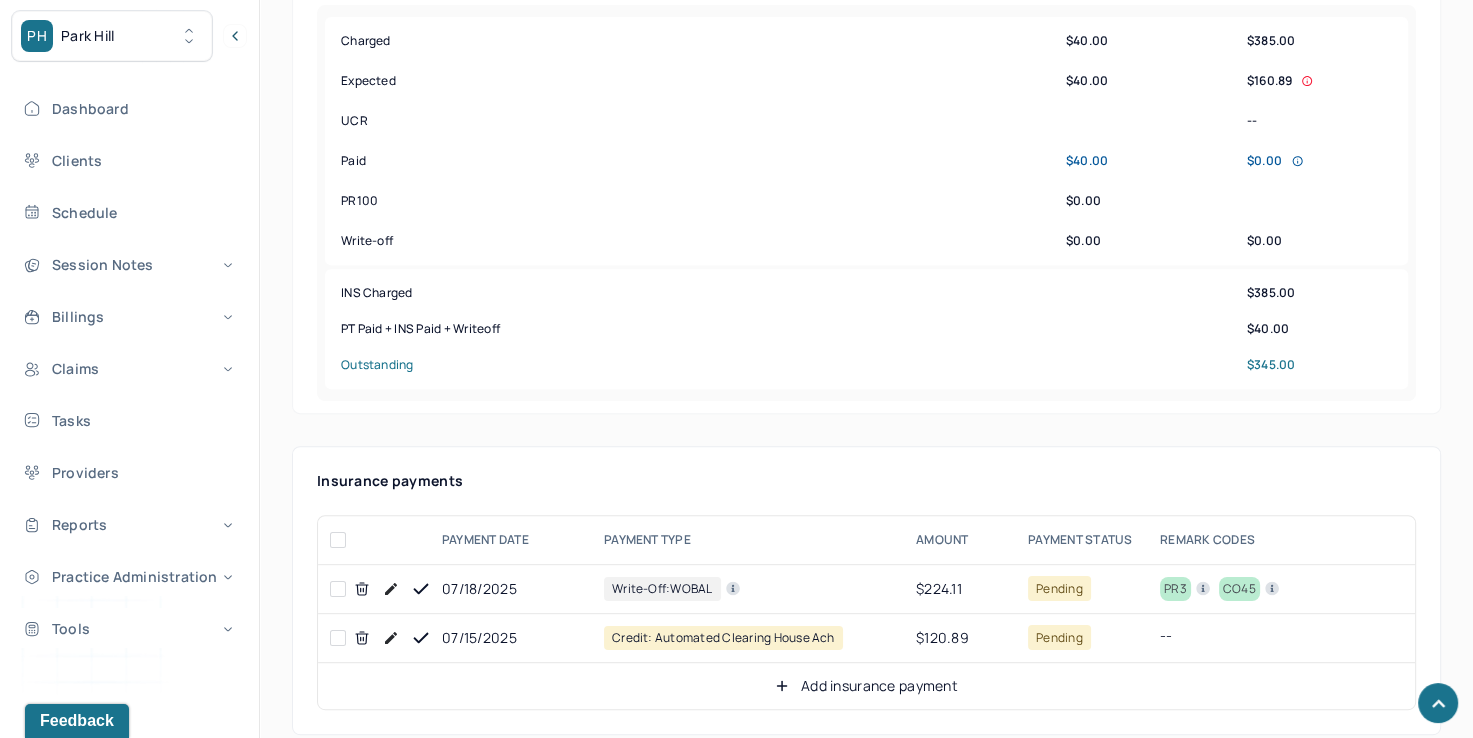 scroll, scrollTop: 1000, scrollLeft: 0, axis: vertical 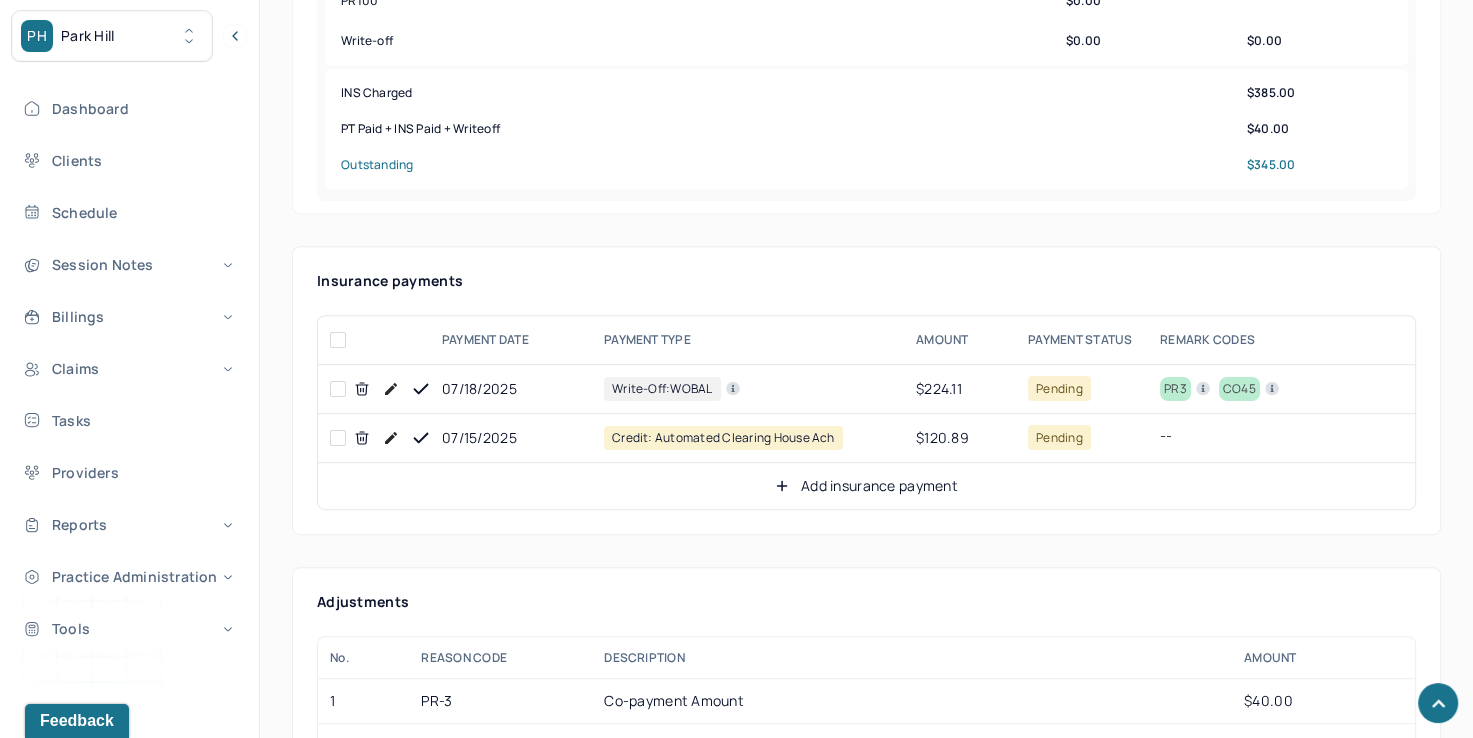 click 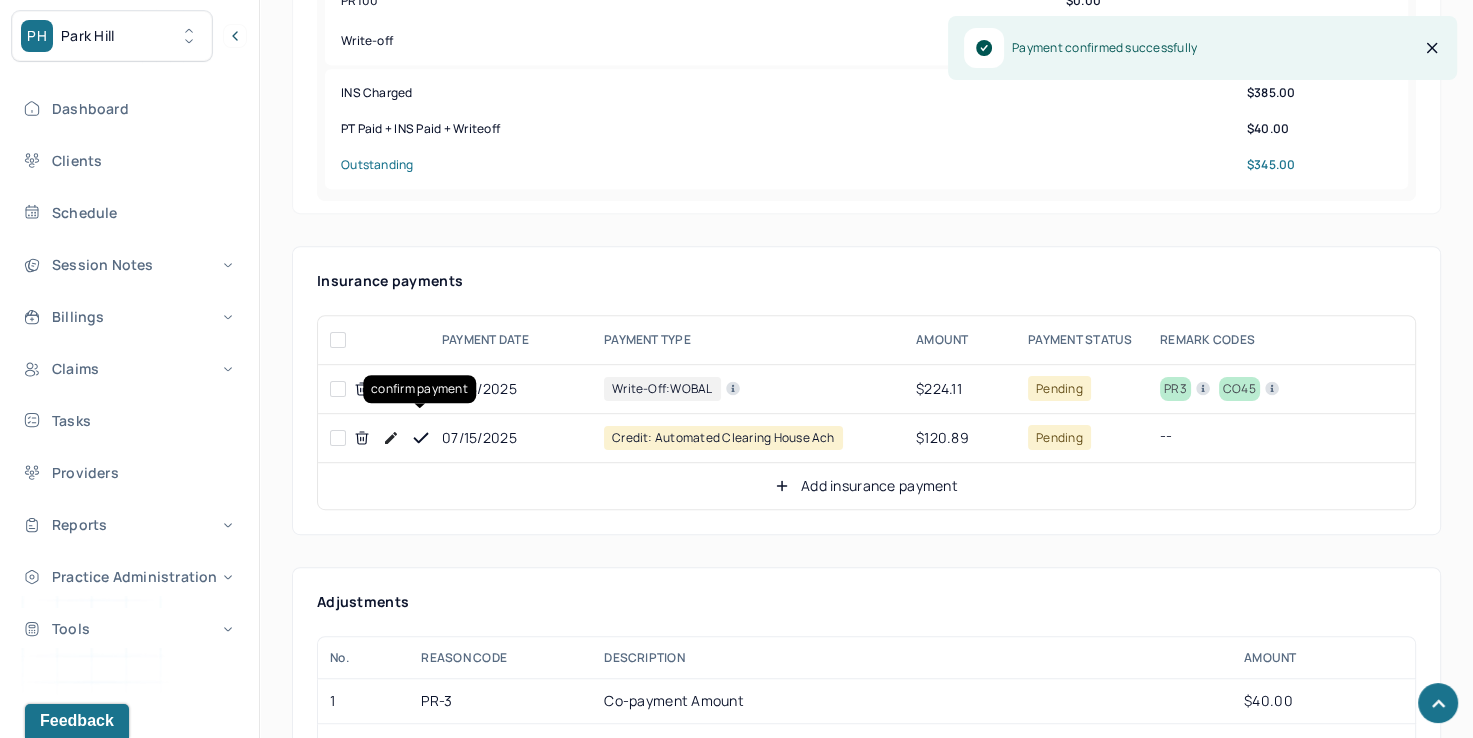click 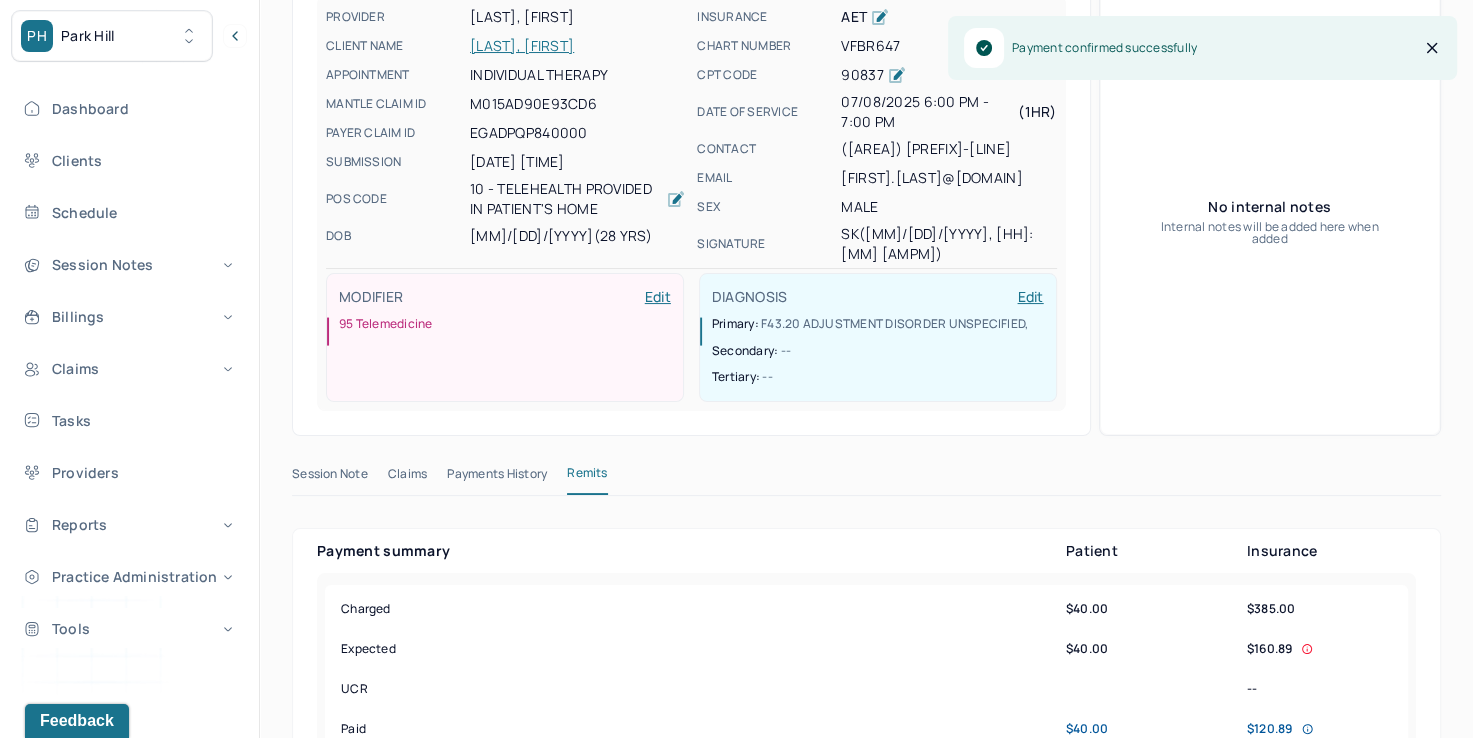 scroll, scrollTop: 0, scrollLeft: 0, axis: both 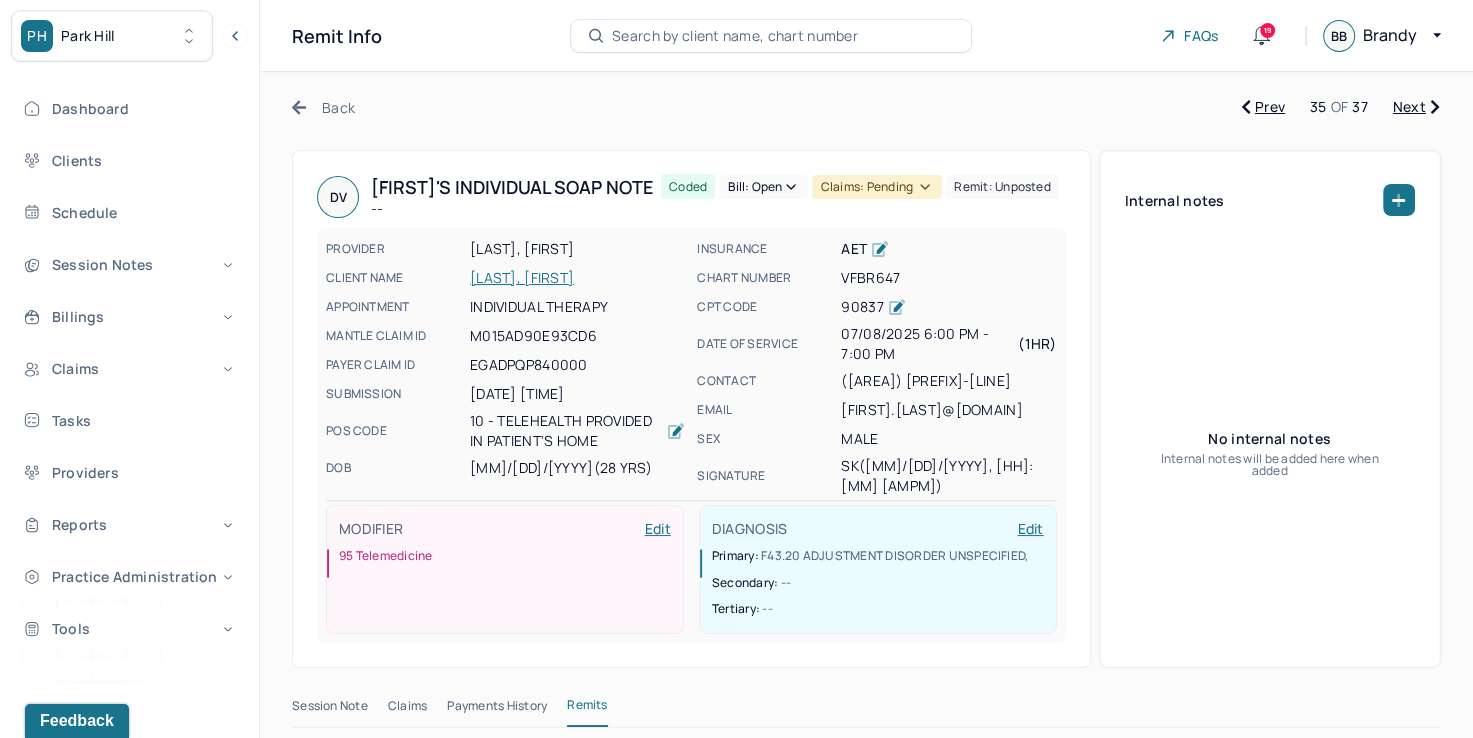 click on "Bill: Open" at bounding box center (763, 187) 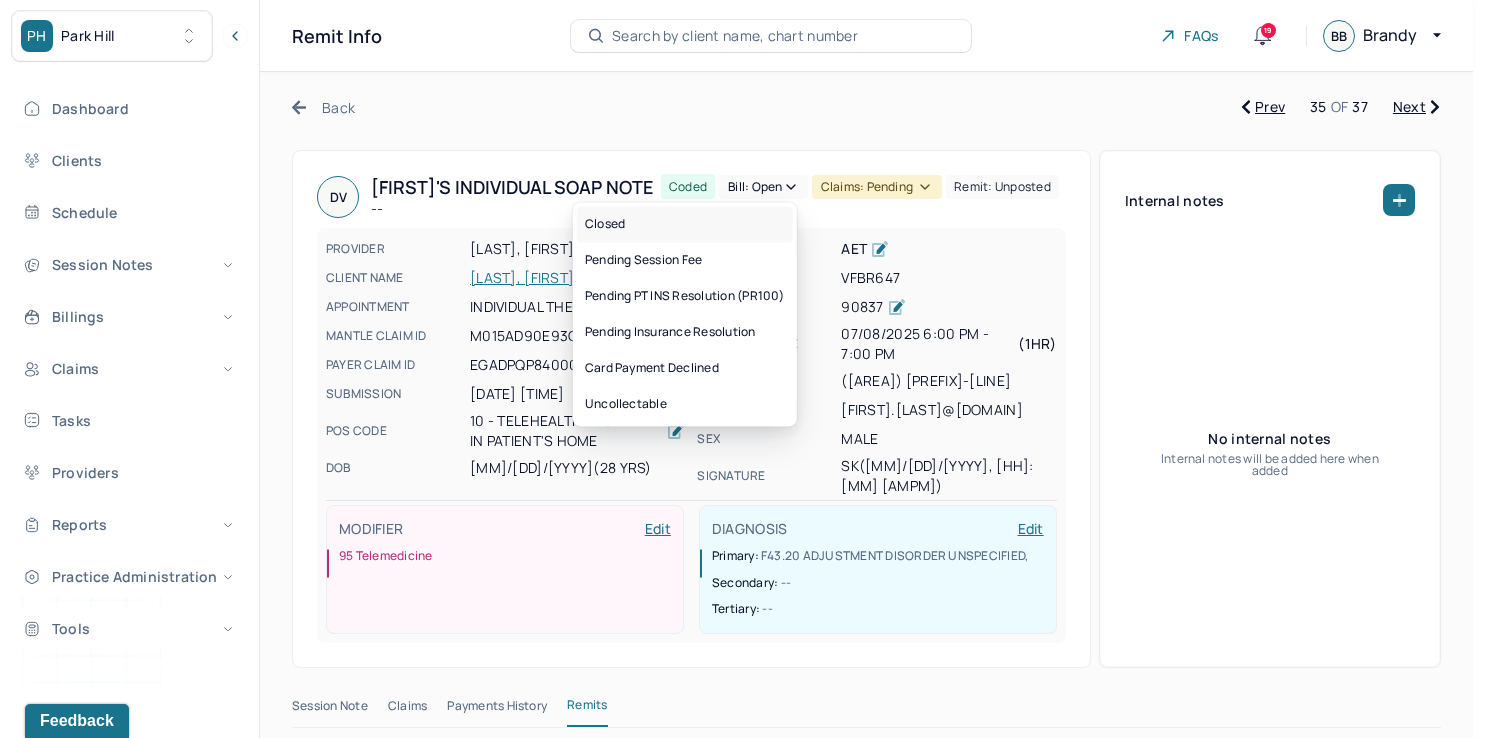 click on "Closed" at bounding box center [685, 224] 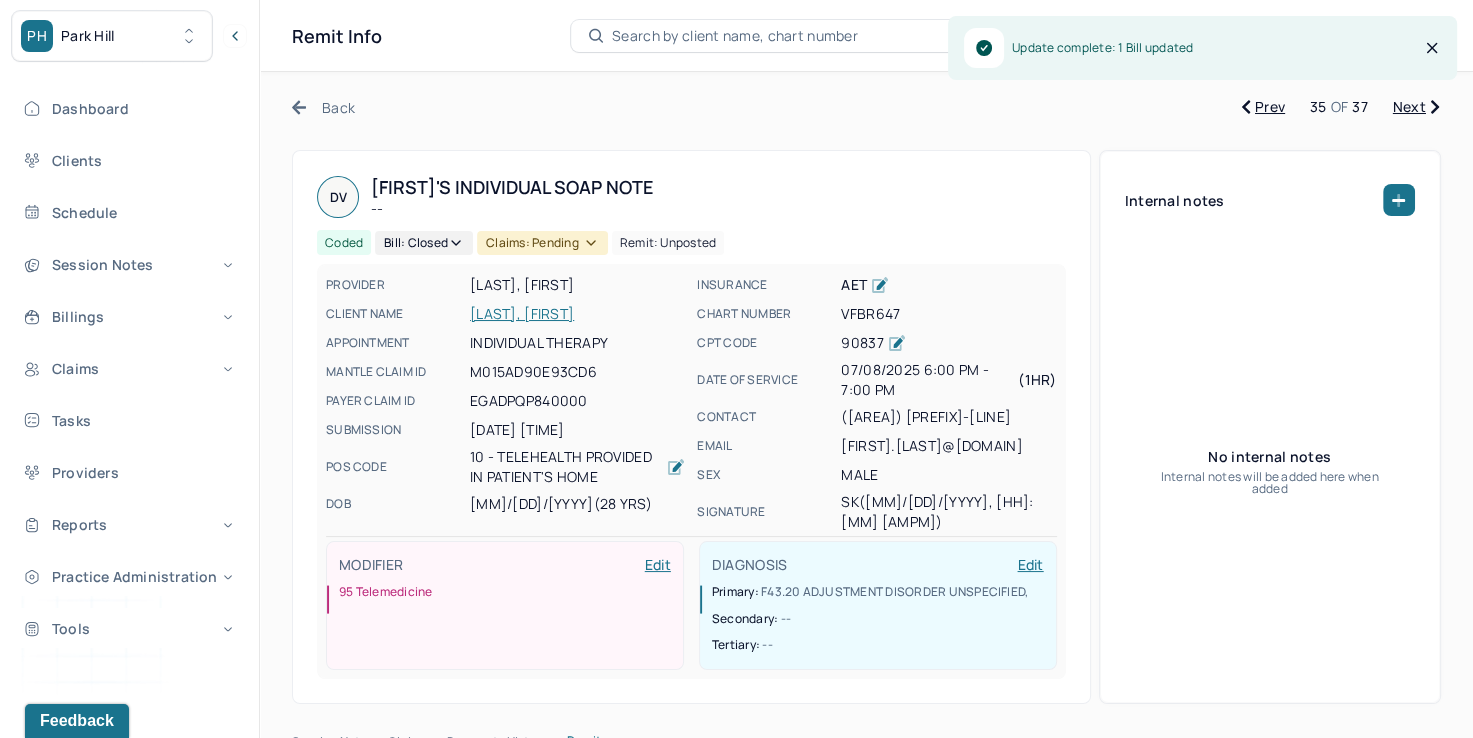 click on "Claims: pending" at bounding box center (542, 243) 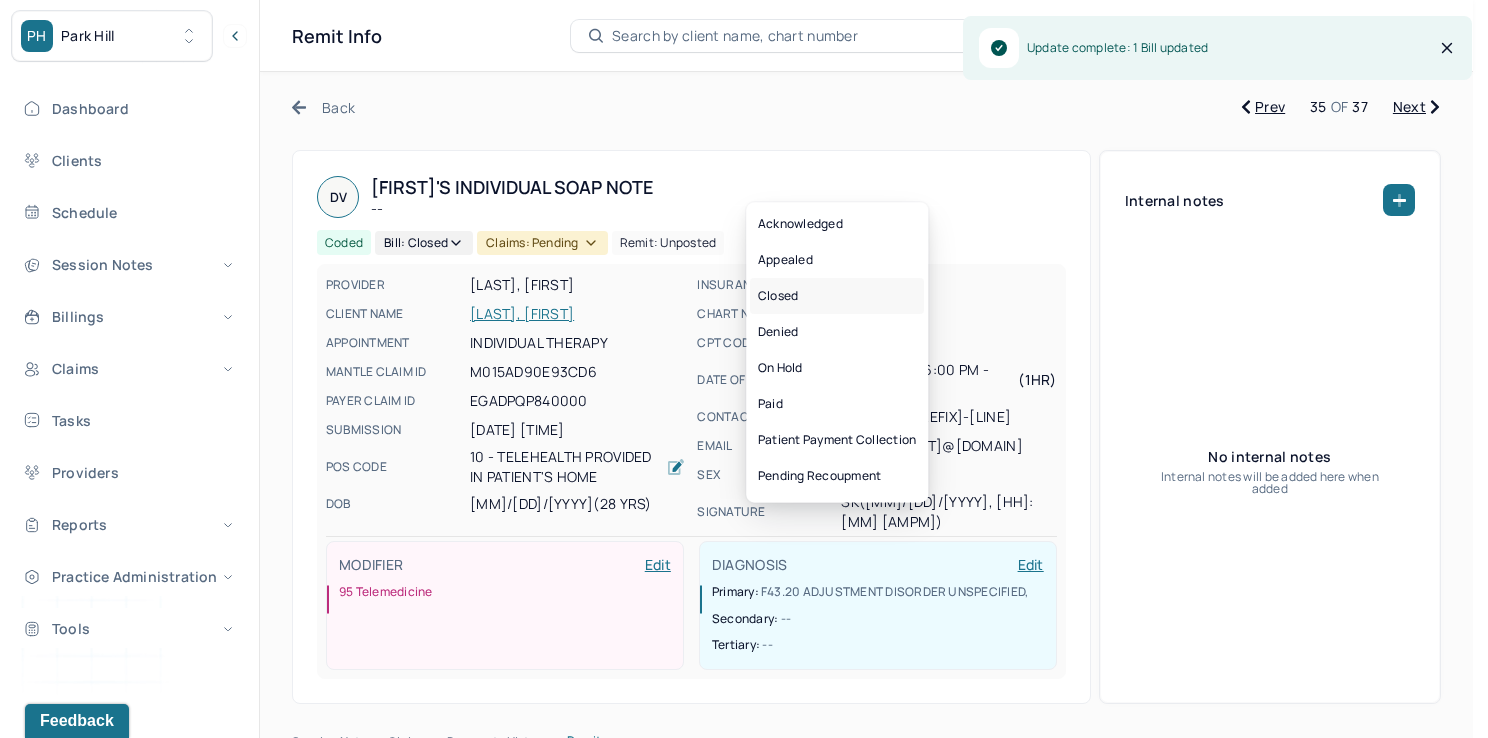 click on "Closed" at bounding box center (837, 296) 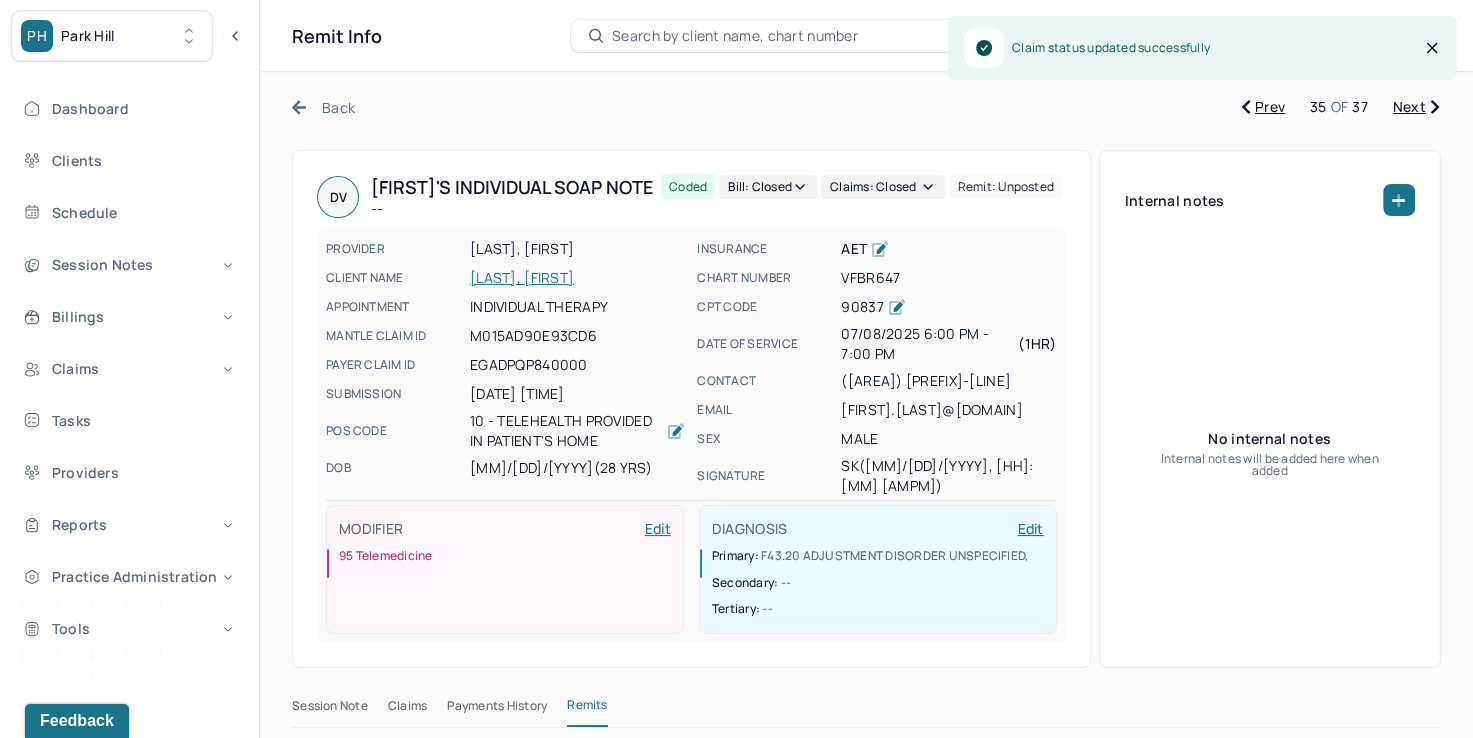 click on "Next" at bounding box center (1416, 107) 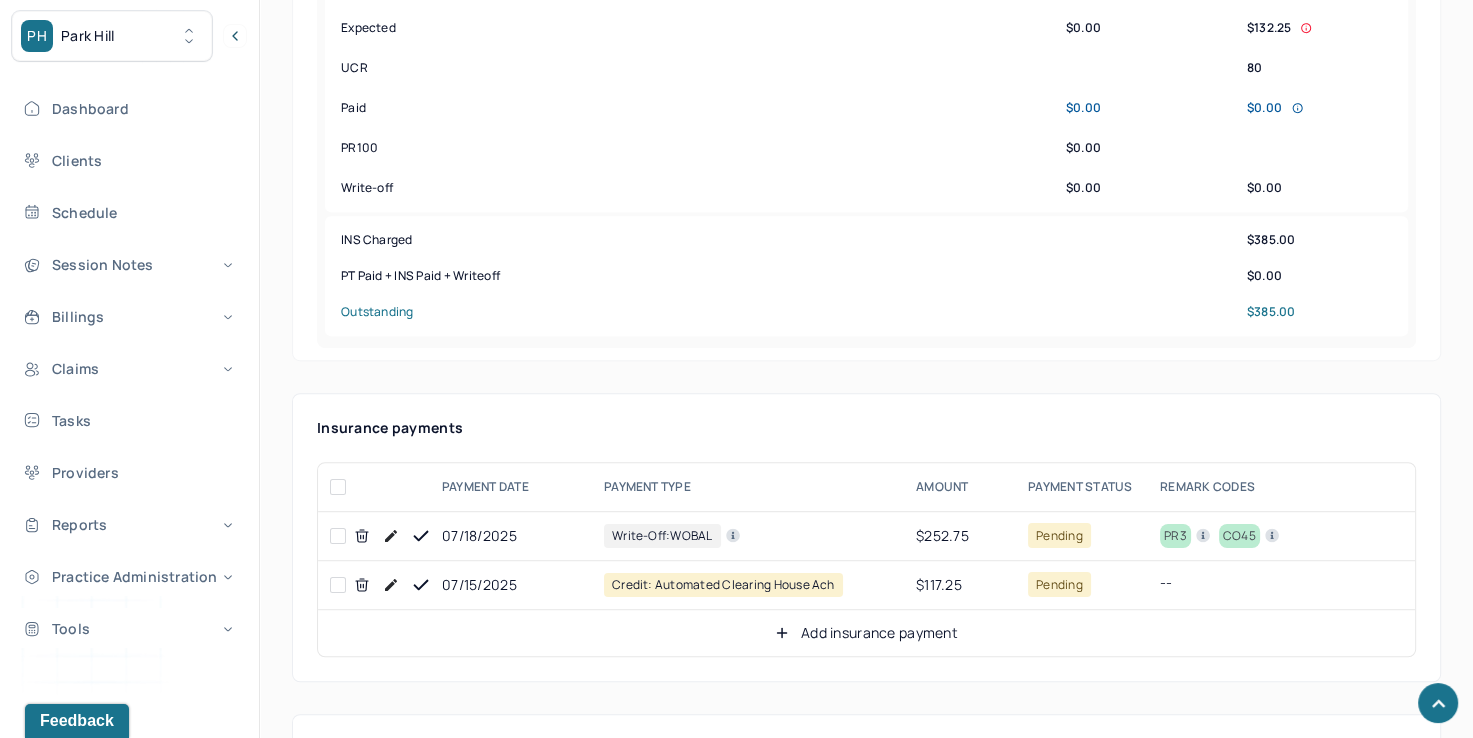 scroll, scrollTop: 1000, scrollLeft: 0, axis: vertical 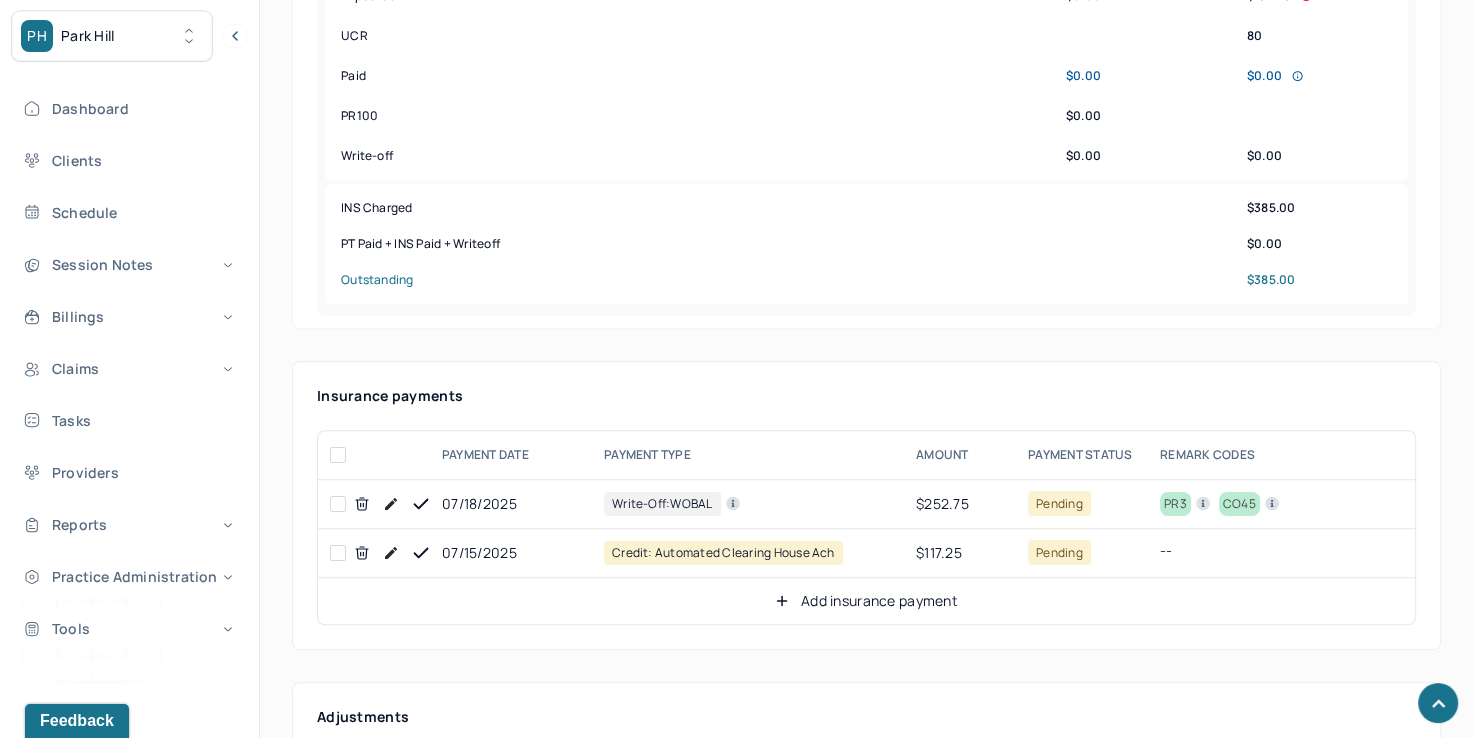 click at bounding box center [391, 504] 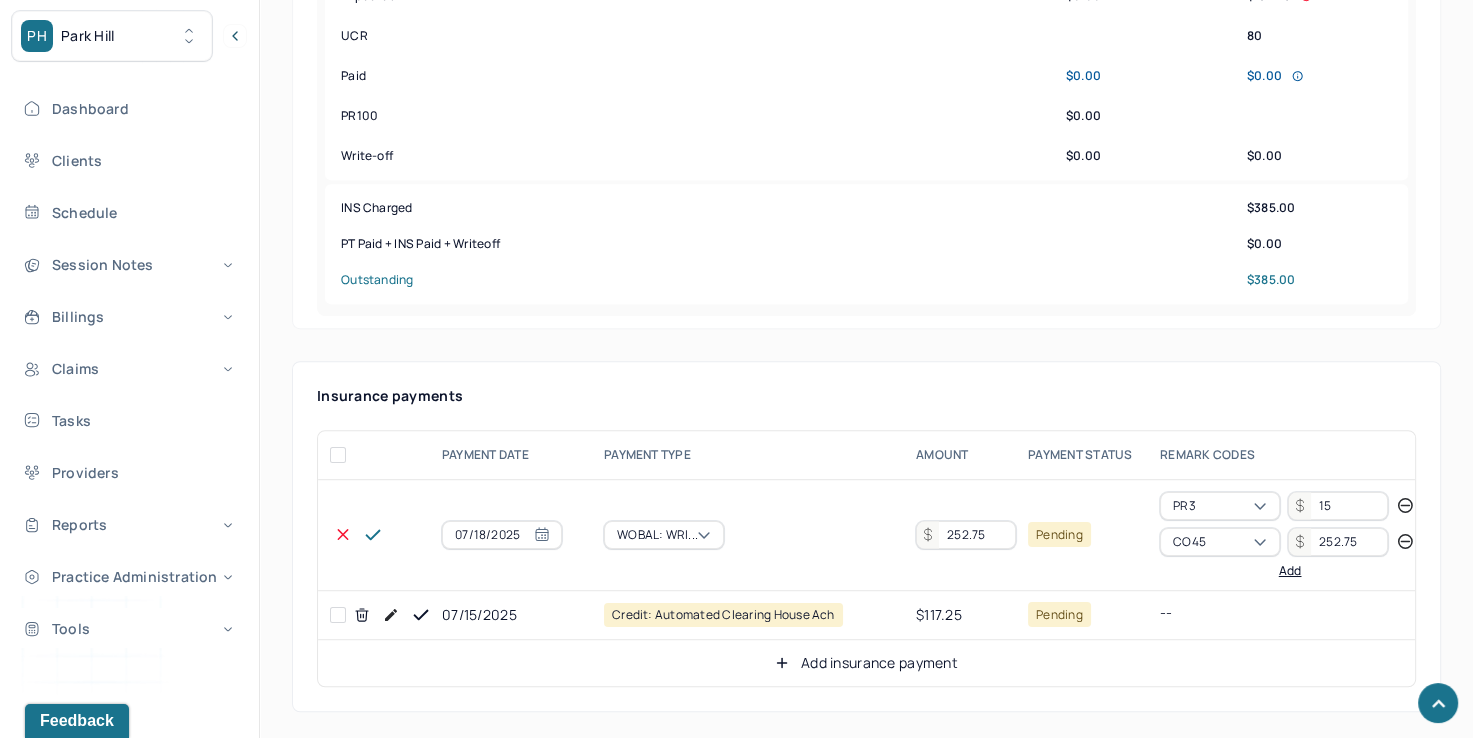 click 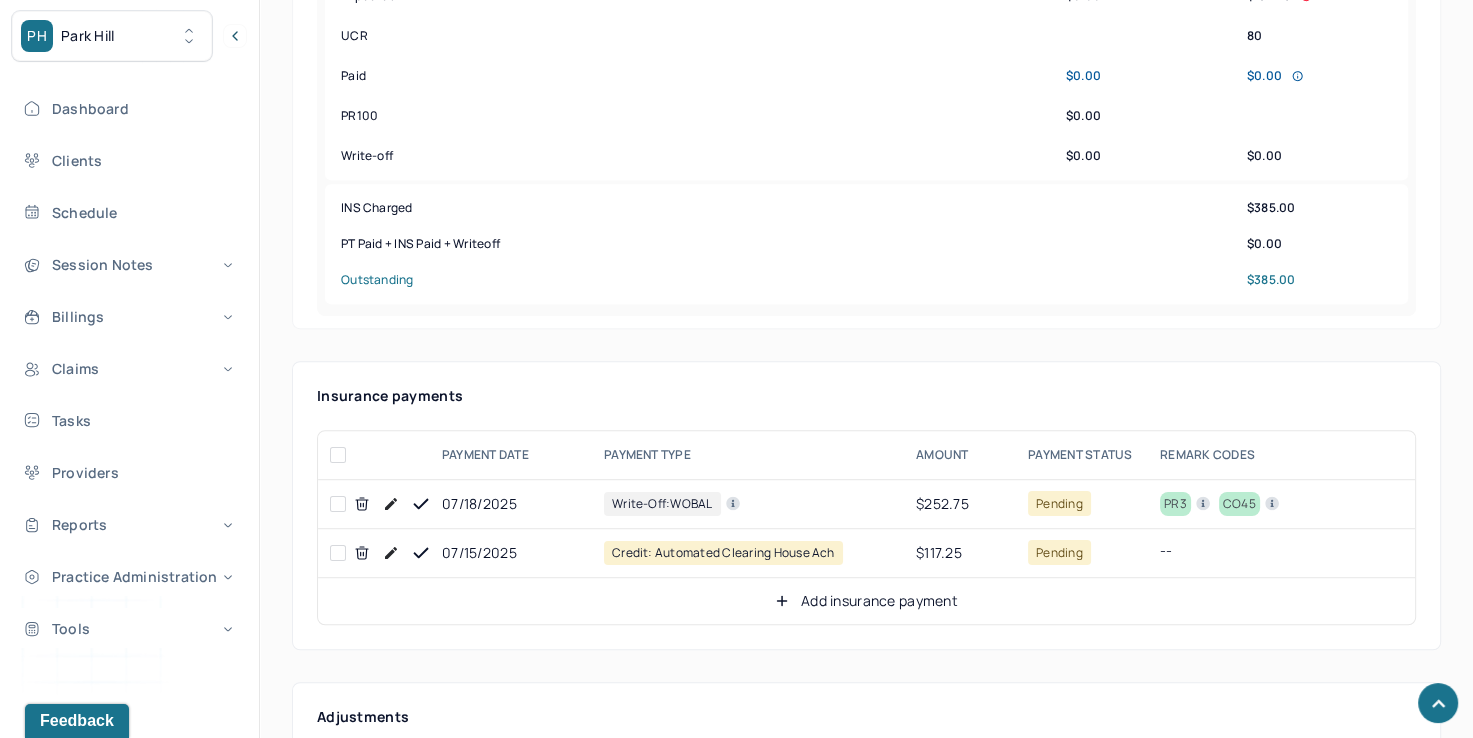 click 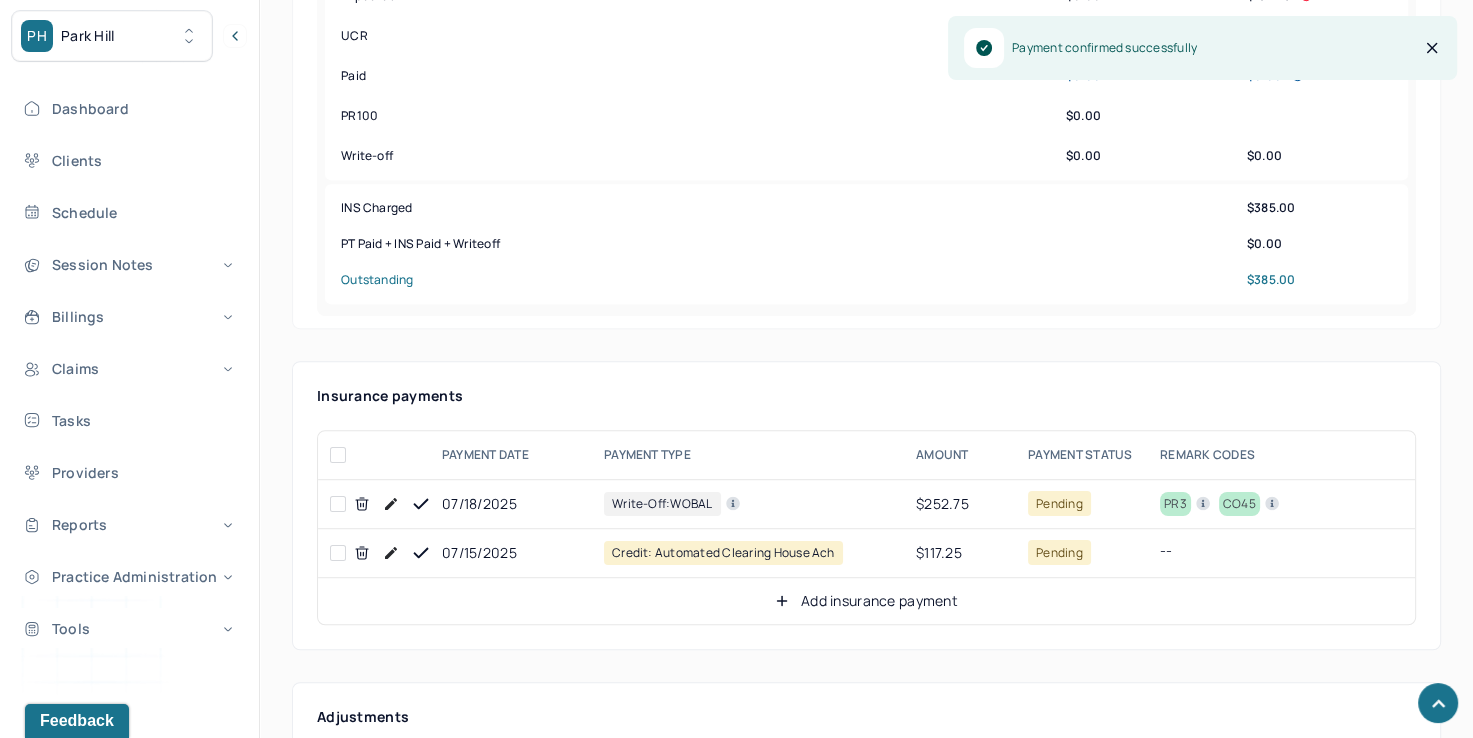 click 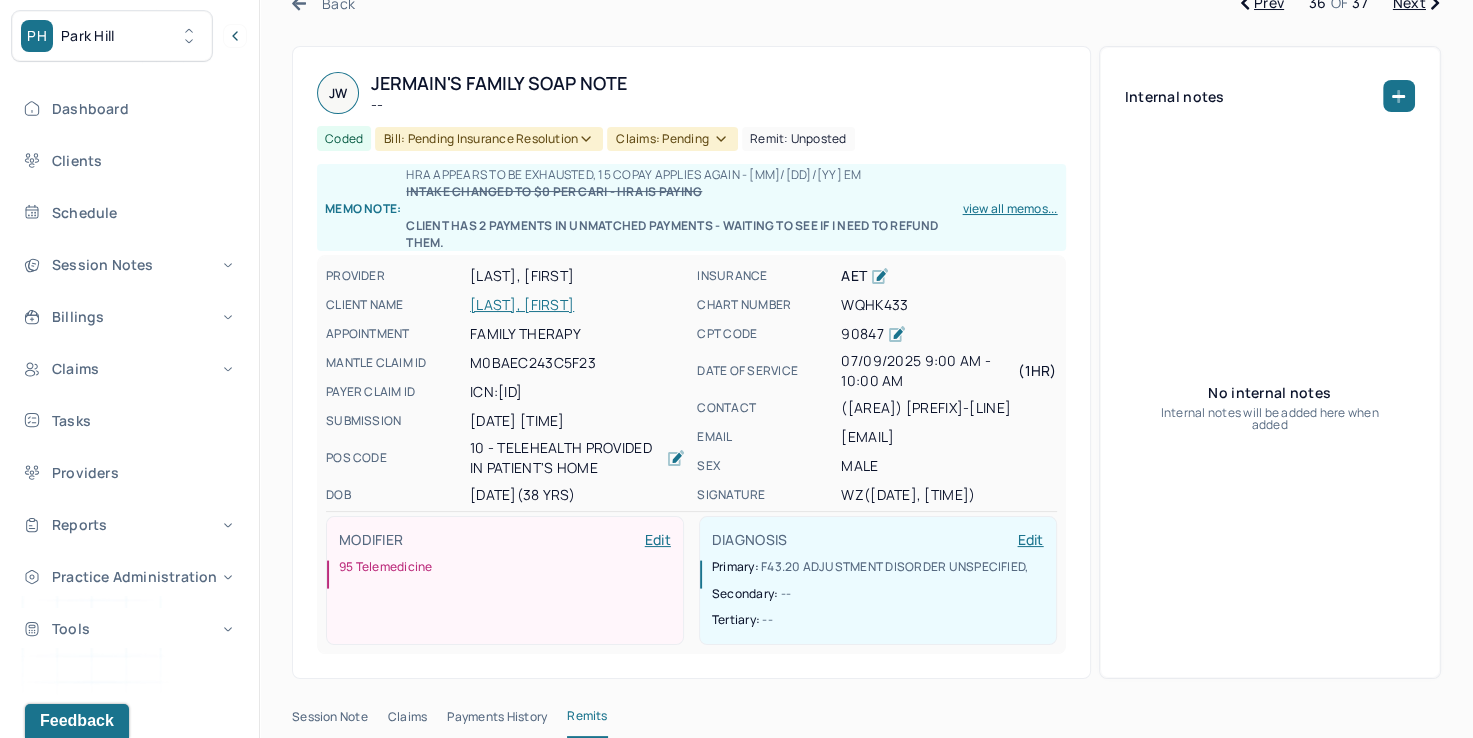 scroll, scrollTop: 0, scrollLeft: 0, axis: both 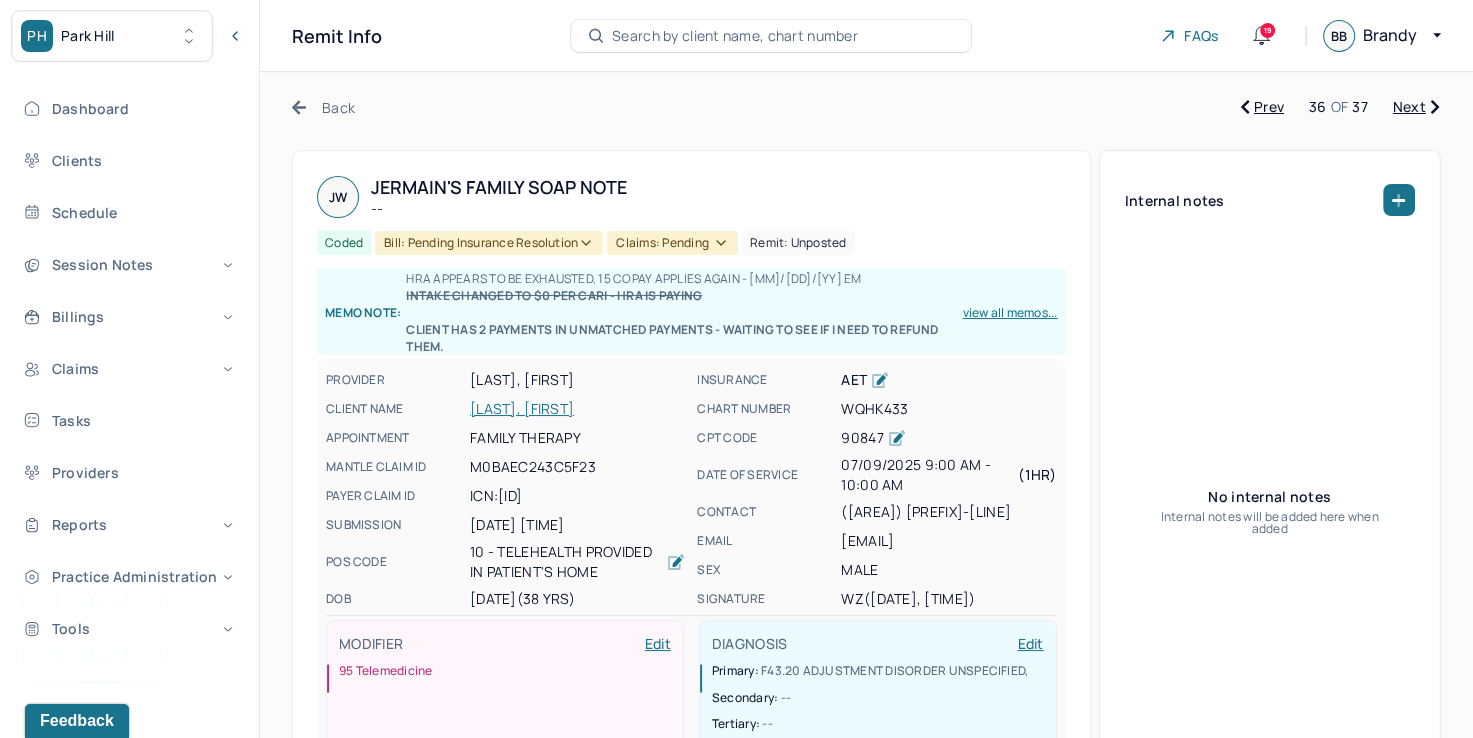 click on "Next" at bounding box center [1416, 107] 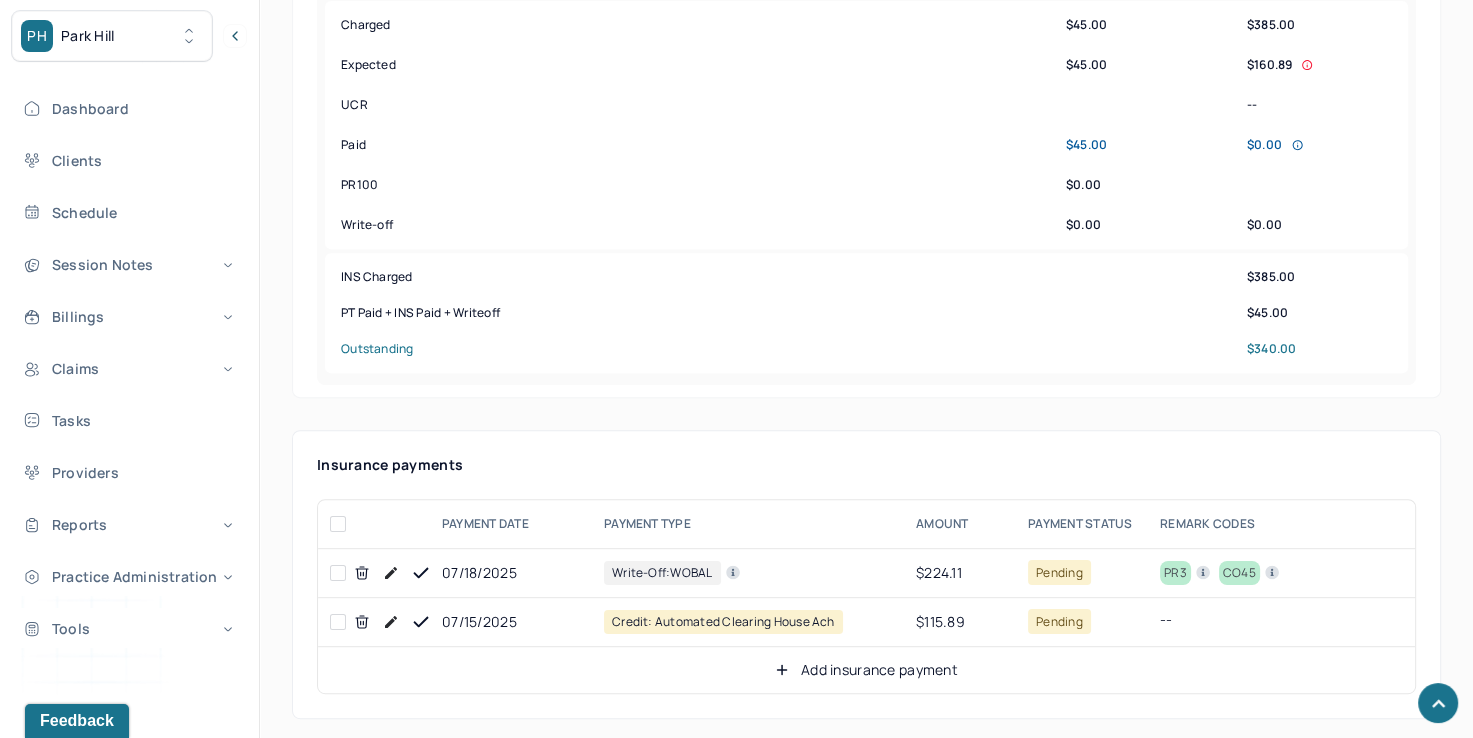 scroll, scrollTop: 1000, scrollLeft: 0, axis: vertical 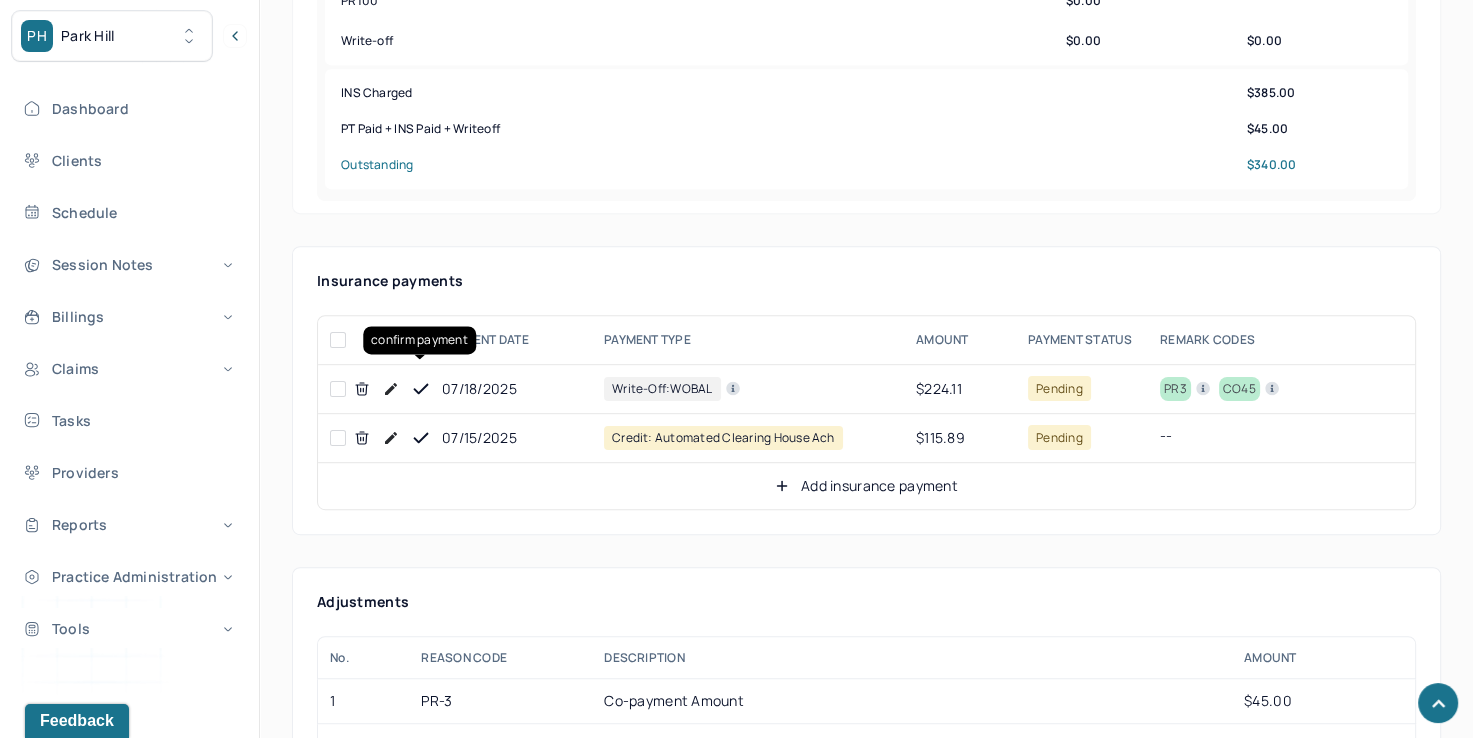 click 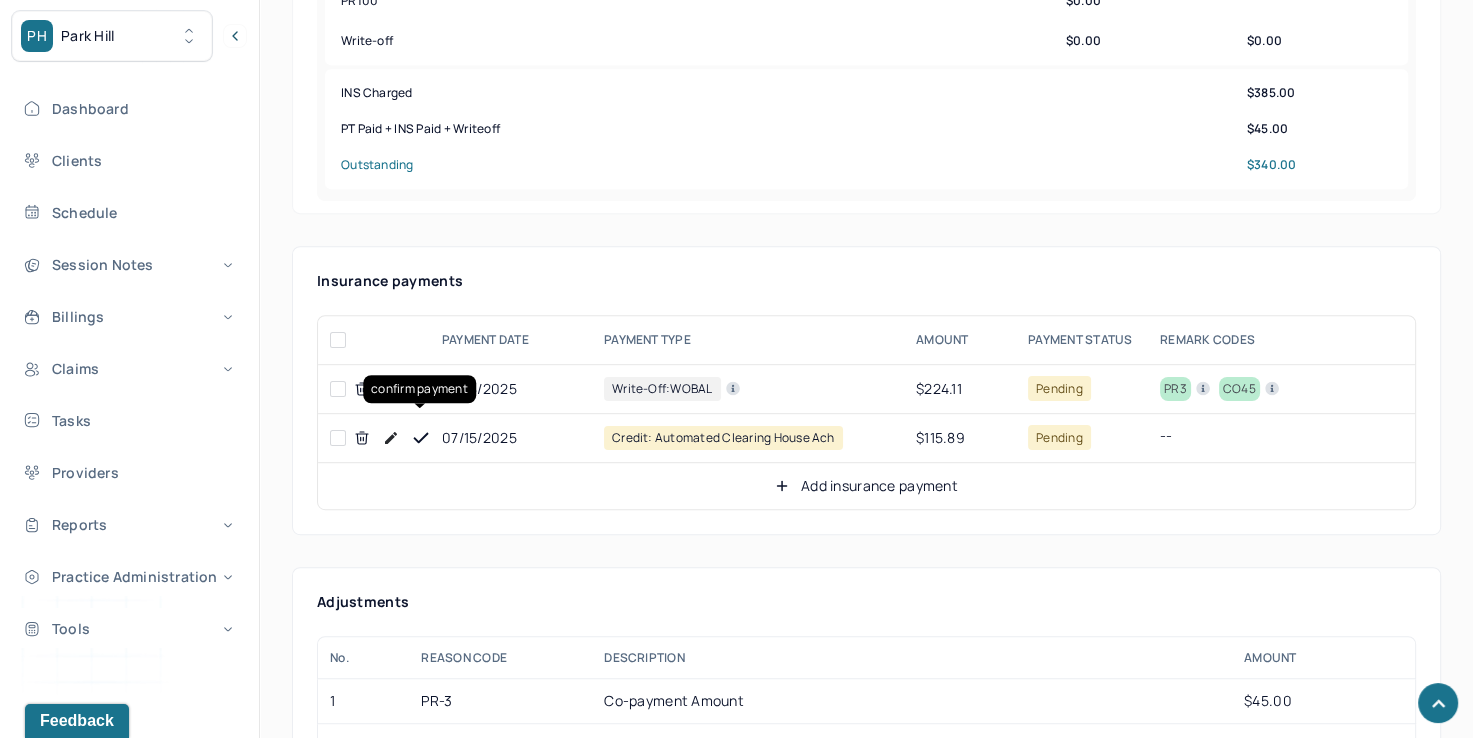 click 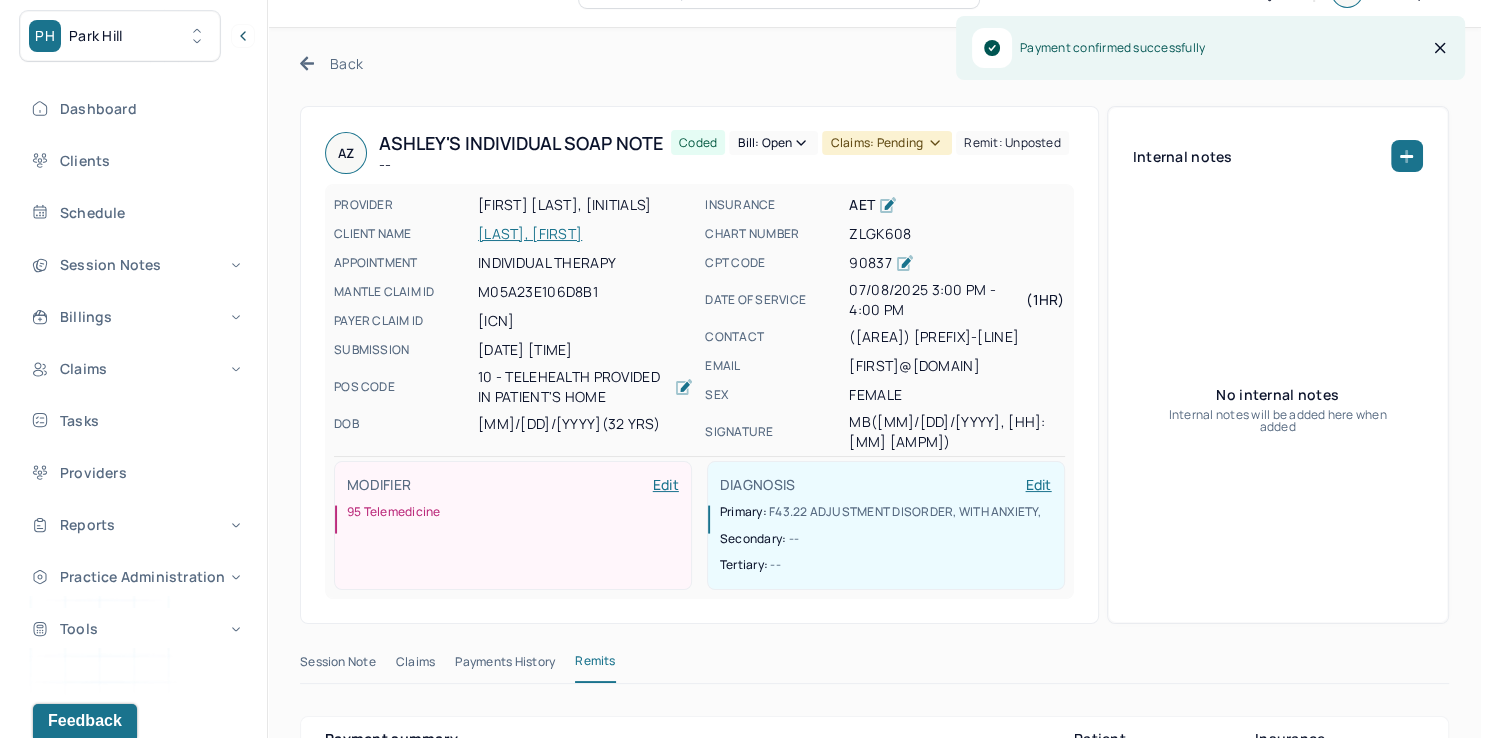 scroll, scrollTop: 0, scrollLeft: 0, axis: both 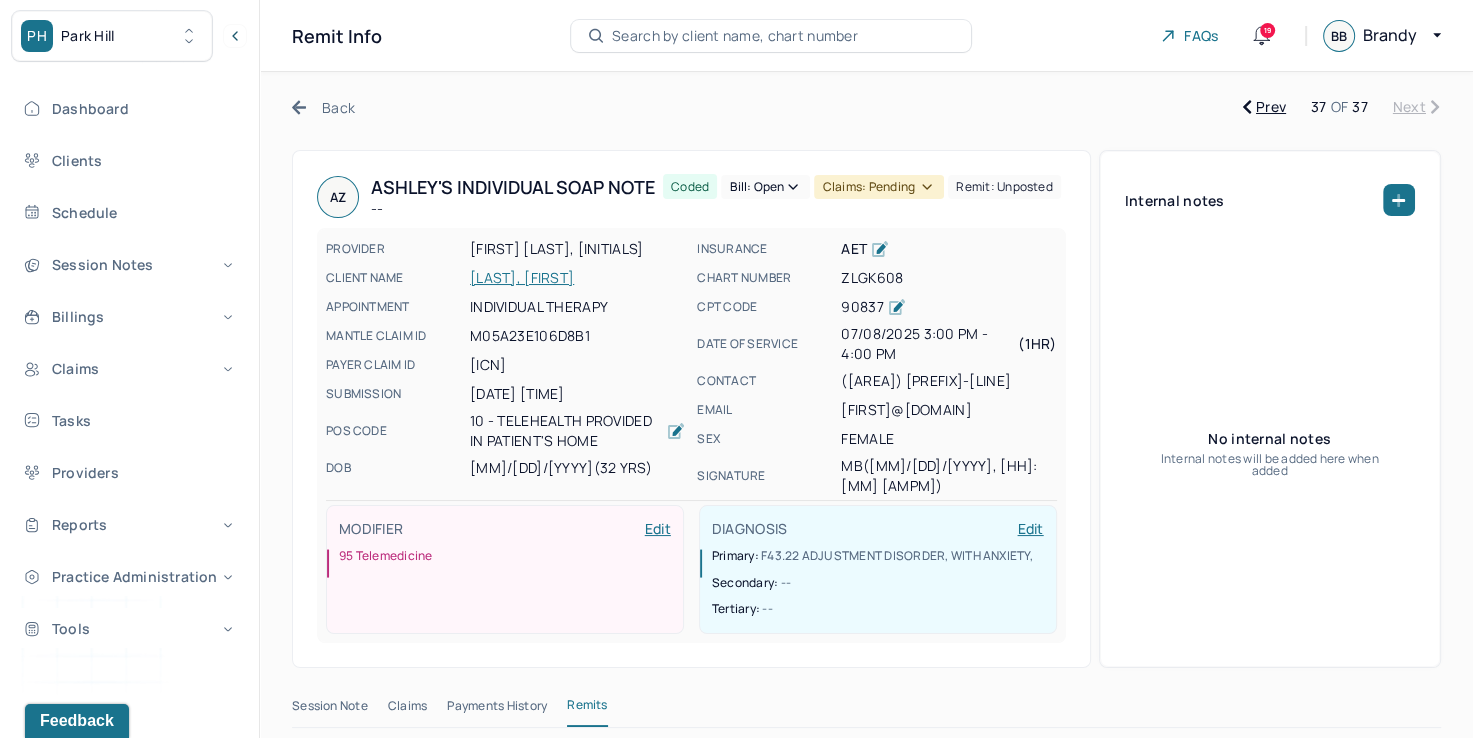 click on "Bill: Open" at bounding box center (765, 187) 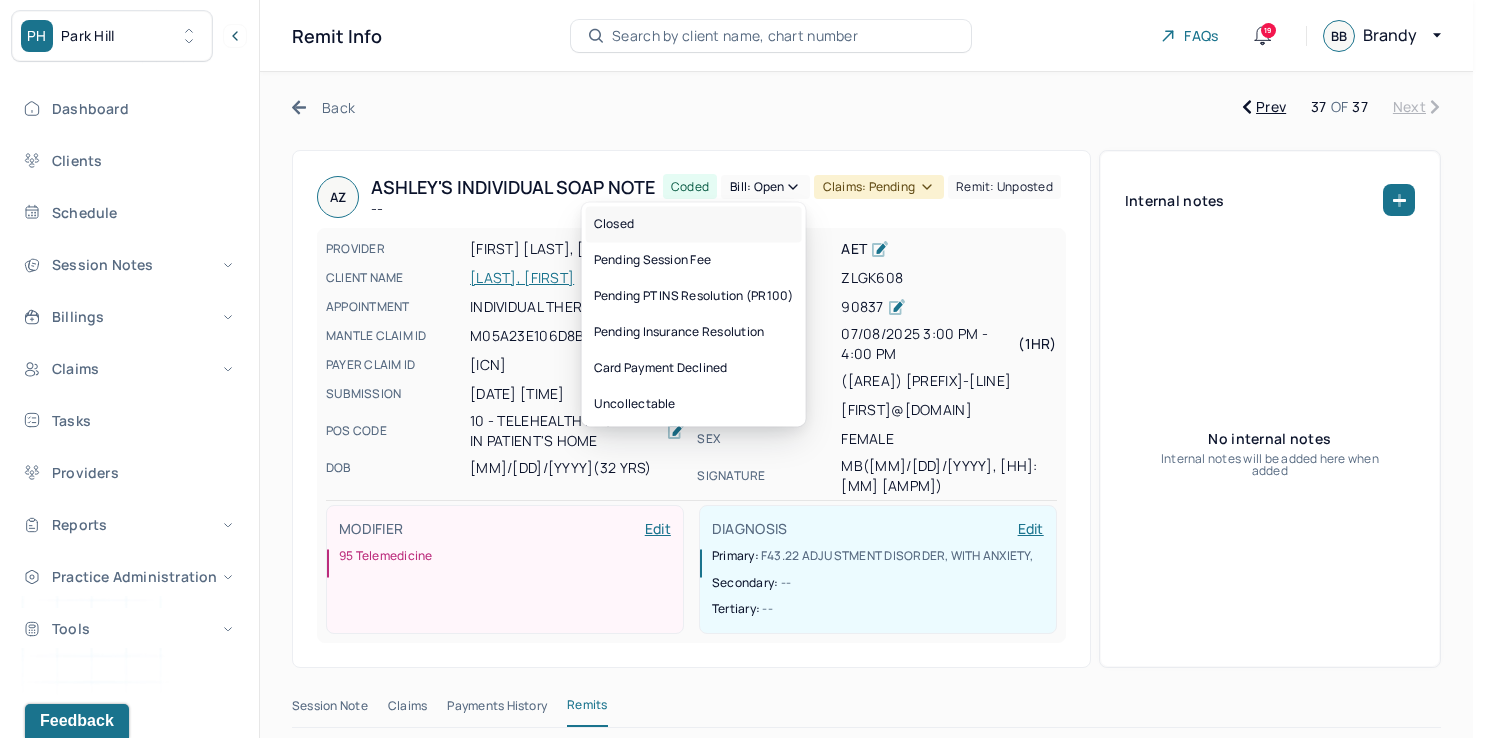 click on "Closed" at bounding box center (694, 224) 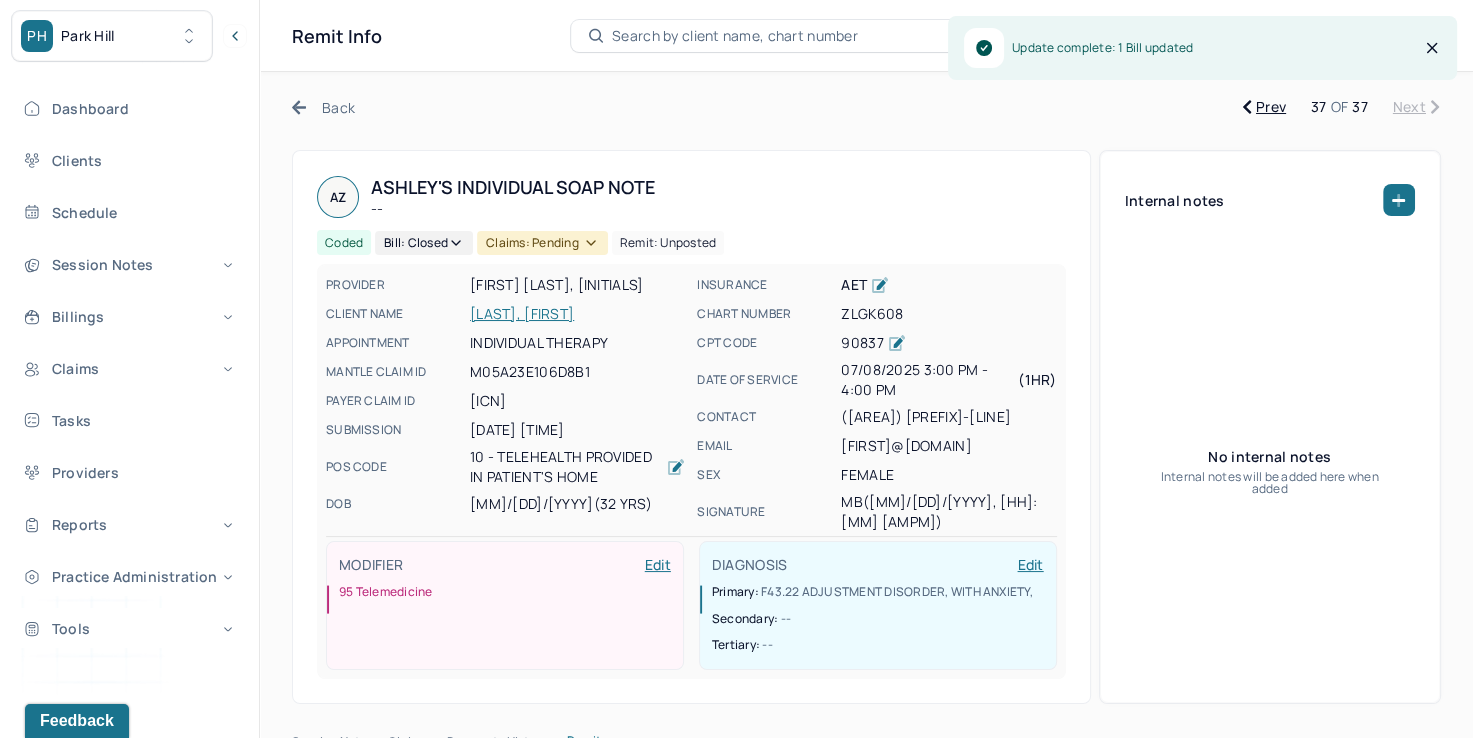 click on "Claims: pending" at bounding box center [542, 243] 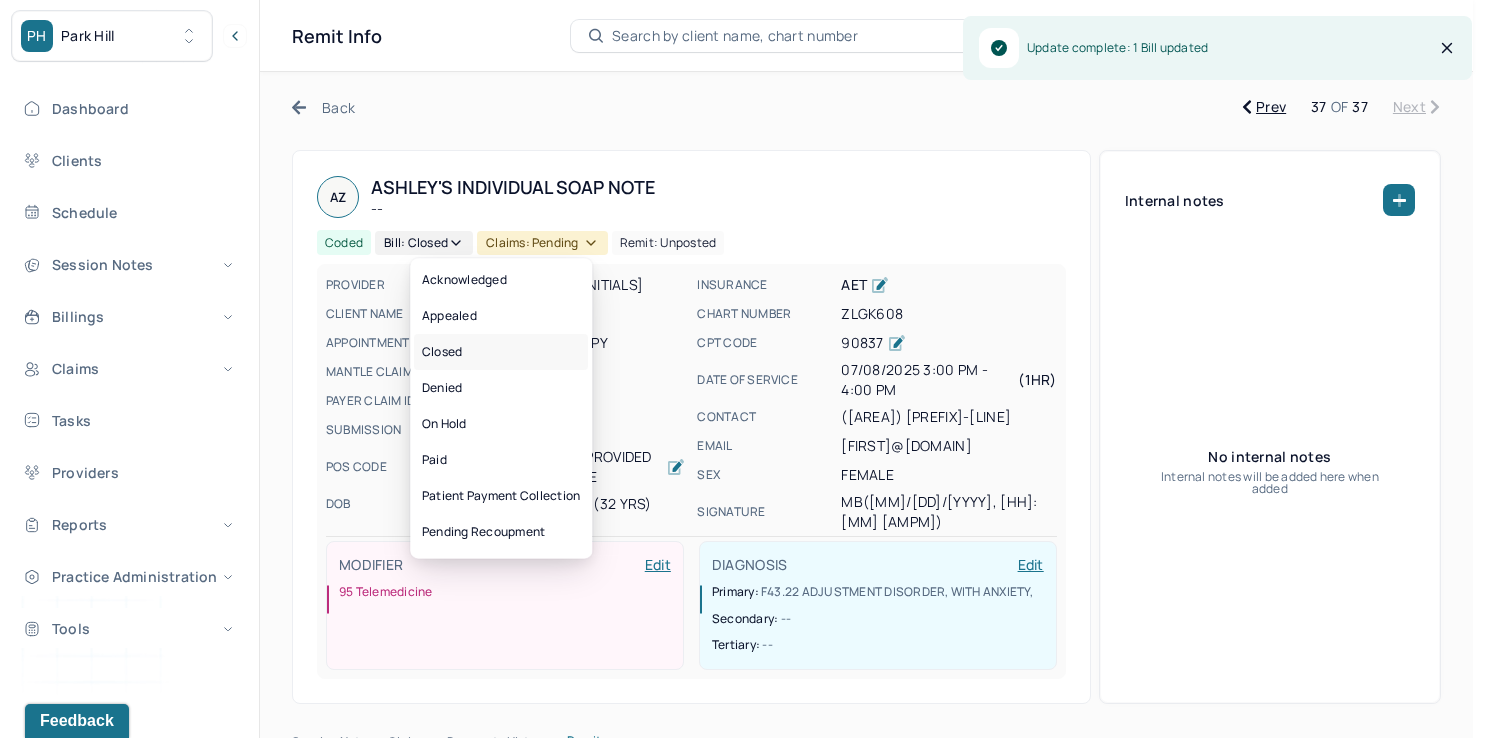 click on "Closed" at bounding box center [501, 352] 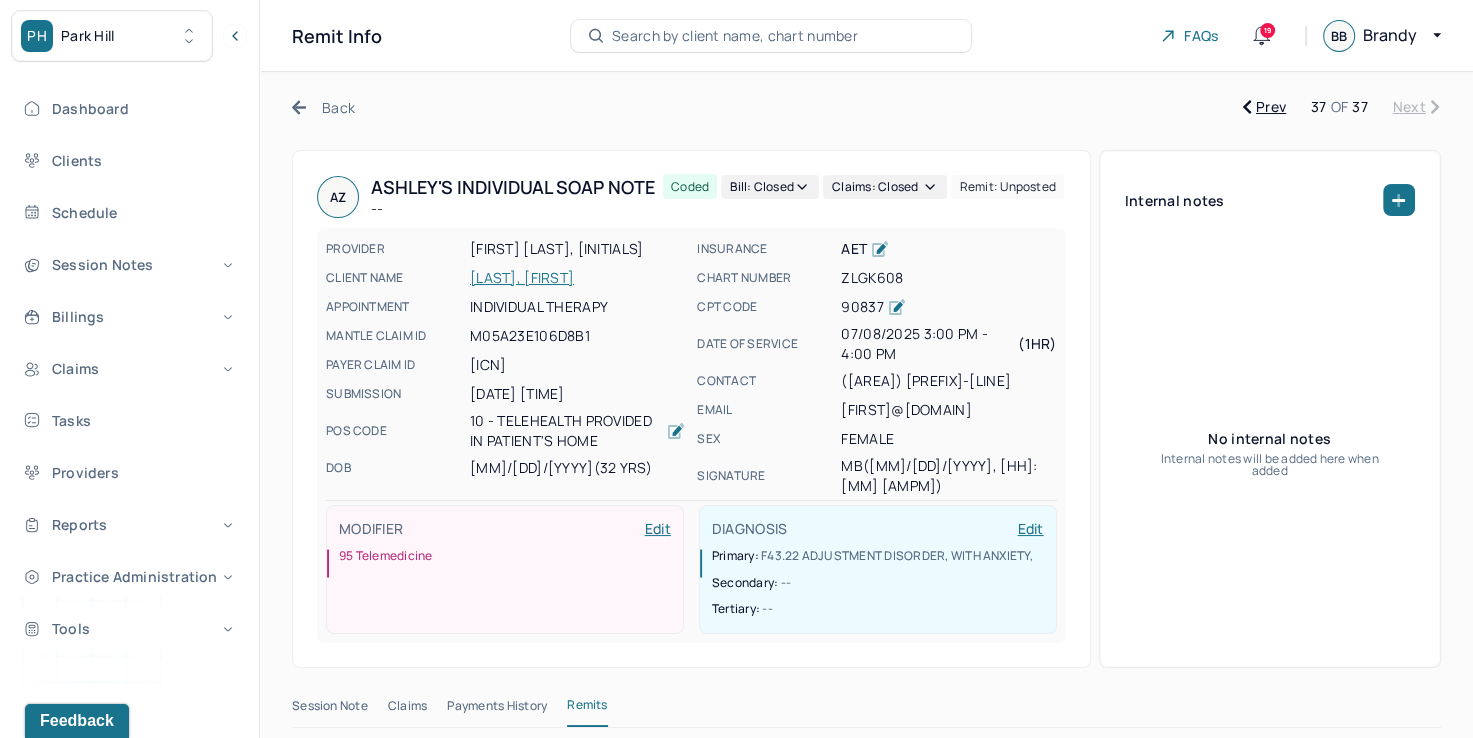 click 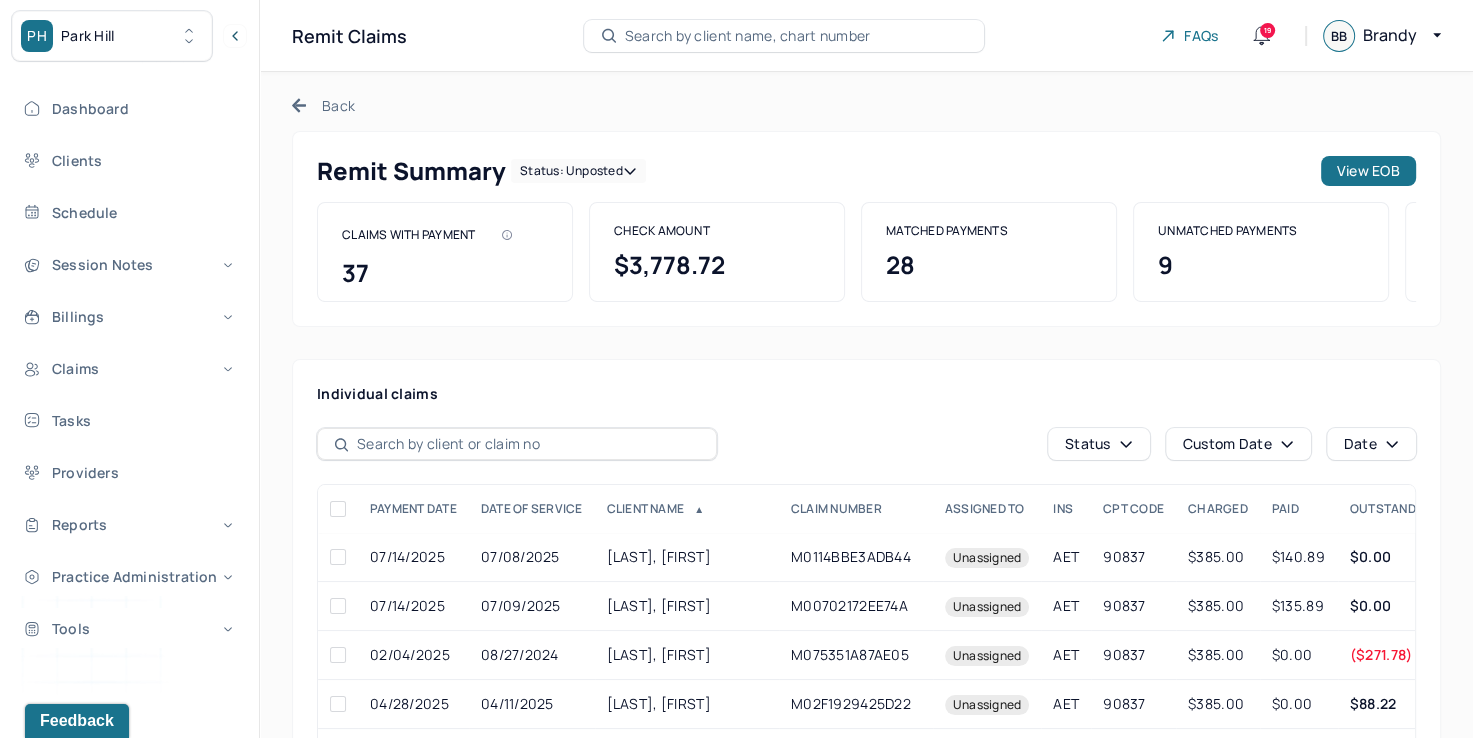 click 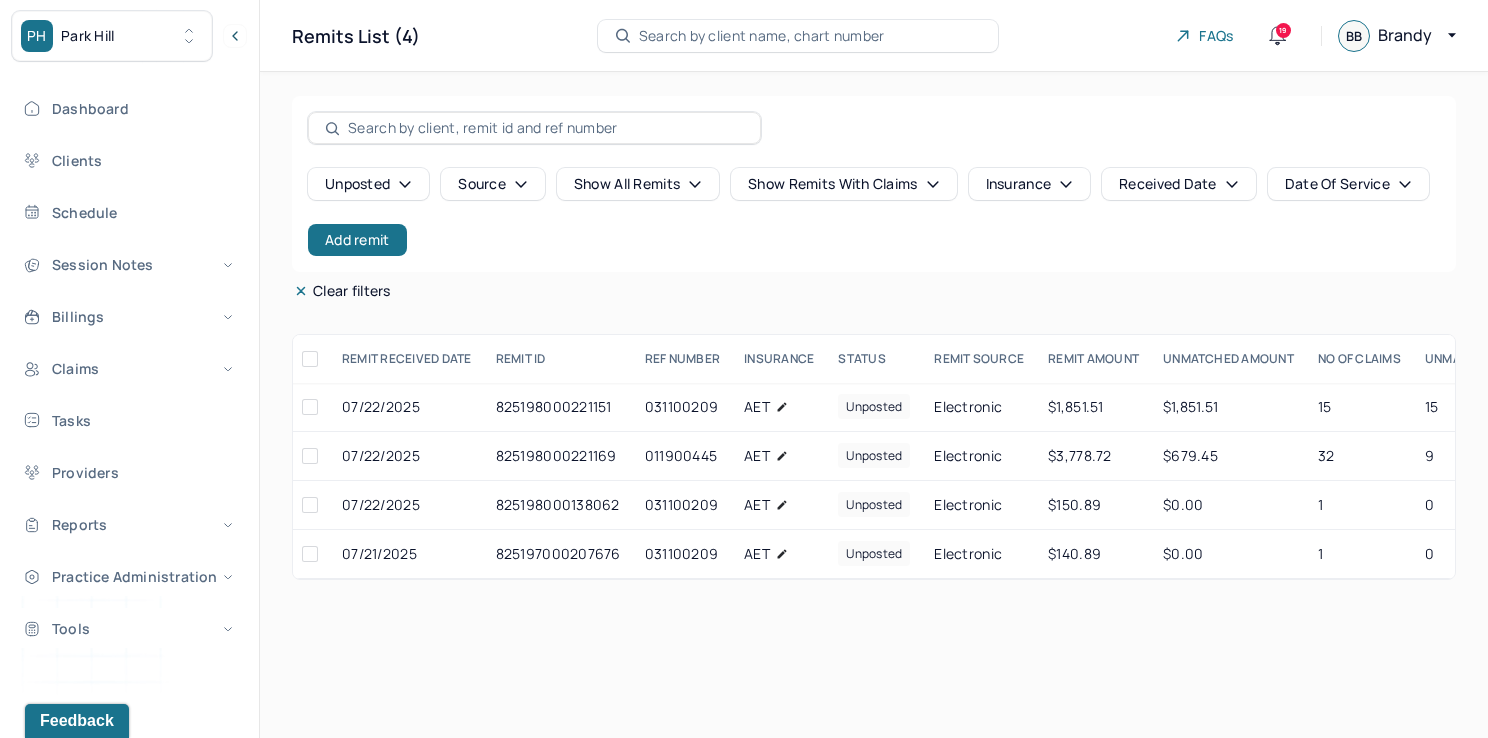 scroll, scrollTop: 0, scrollLeft: 0, axis: both 